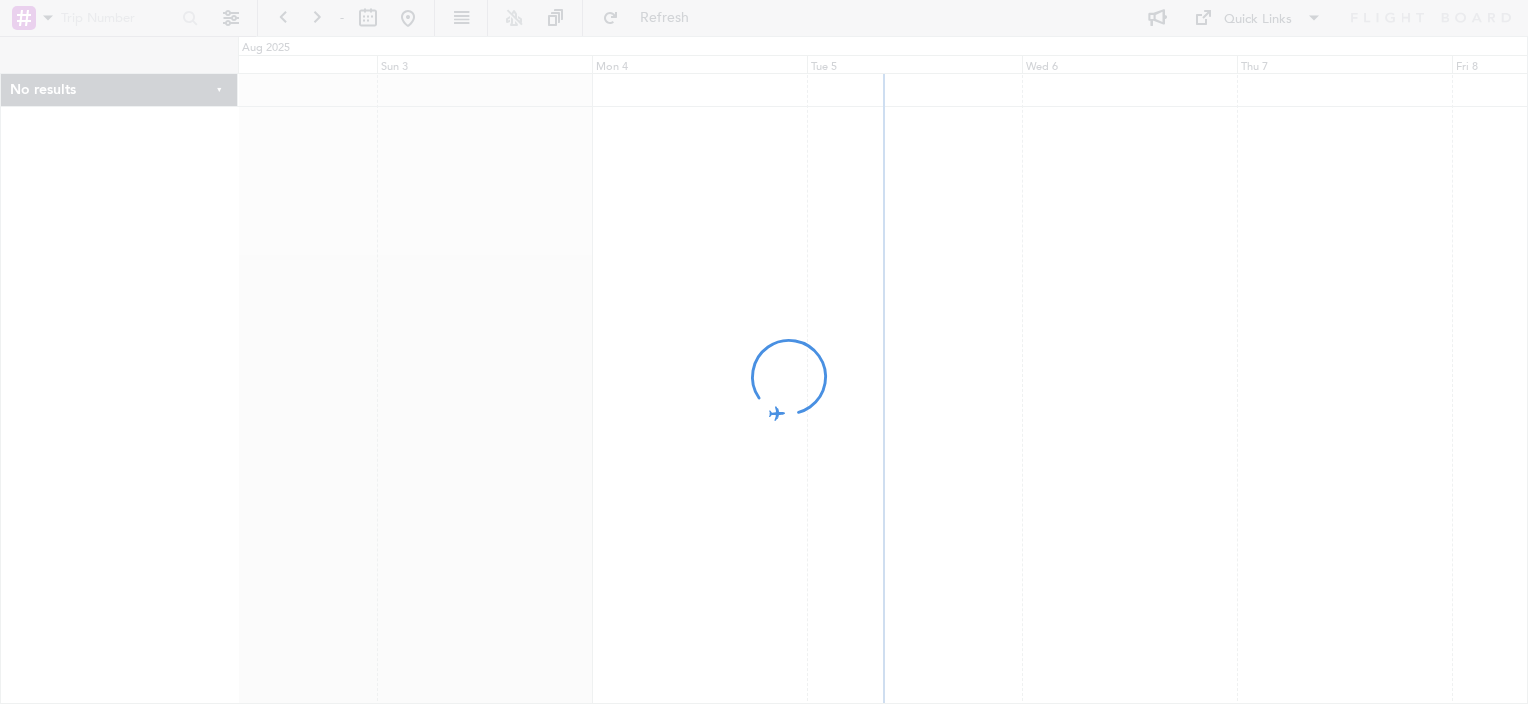 scroll, scrollTop: 0, scrollLeft: 0, axis: both 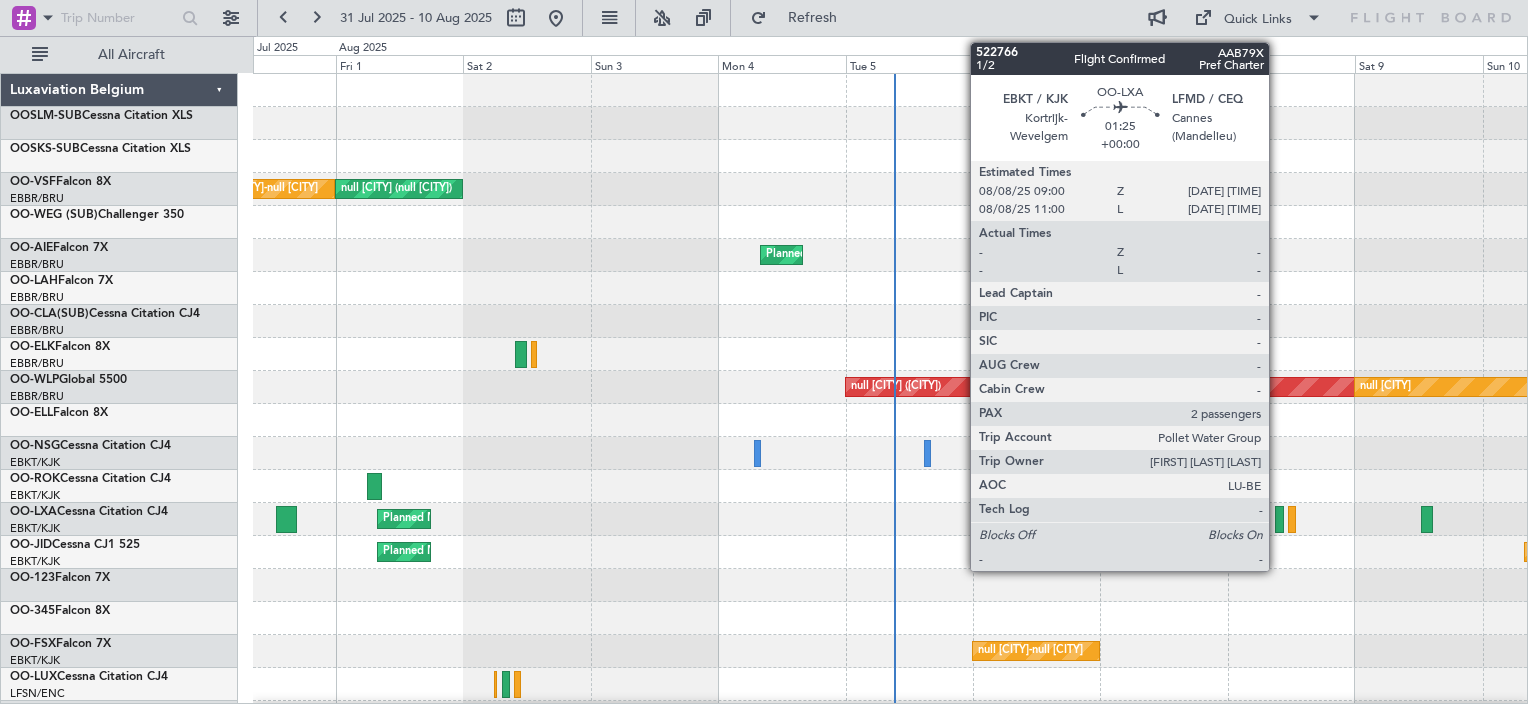 click 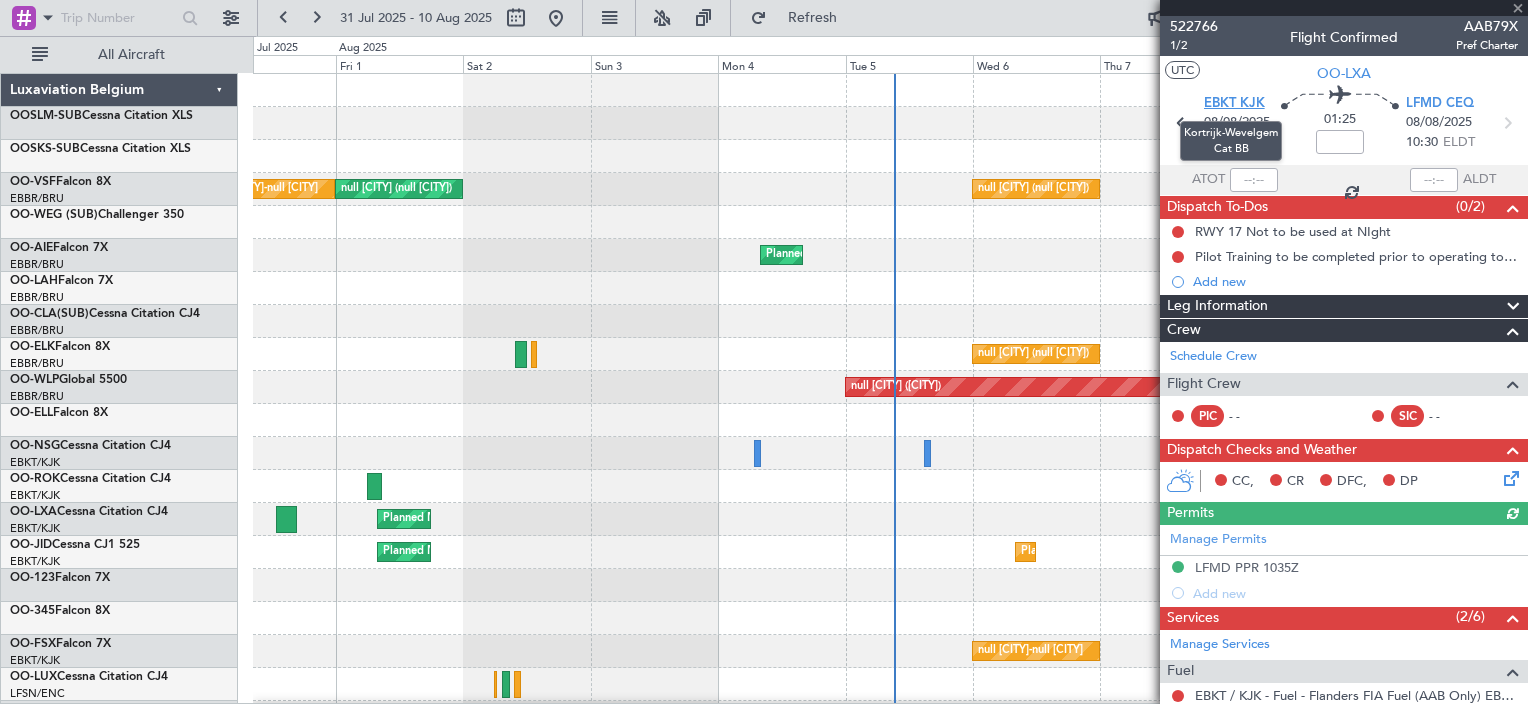 click on "EBKT  KJK" at bounding box center (1234, 104) 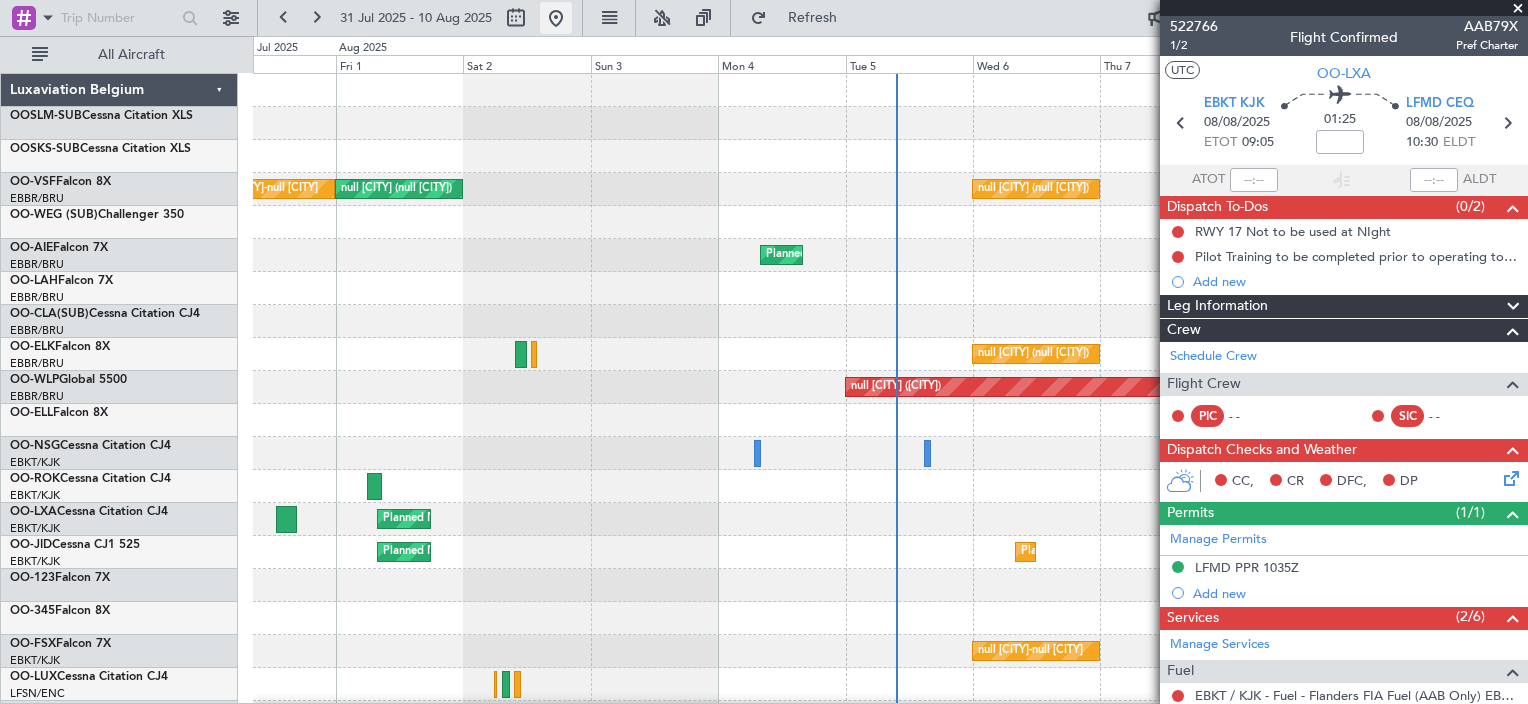 click at bounding box center [556, 18] 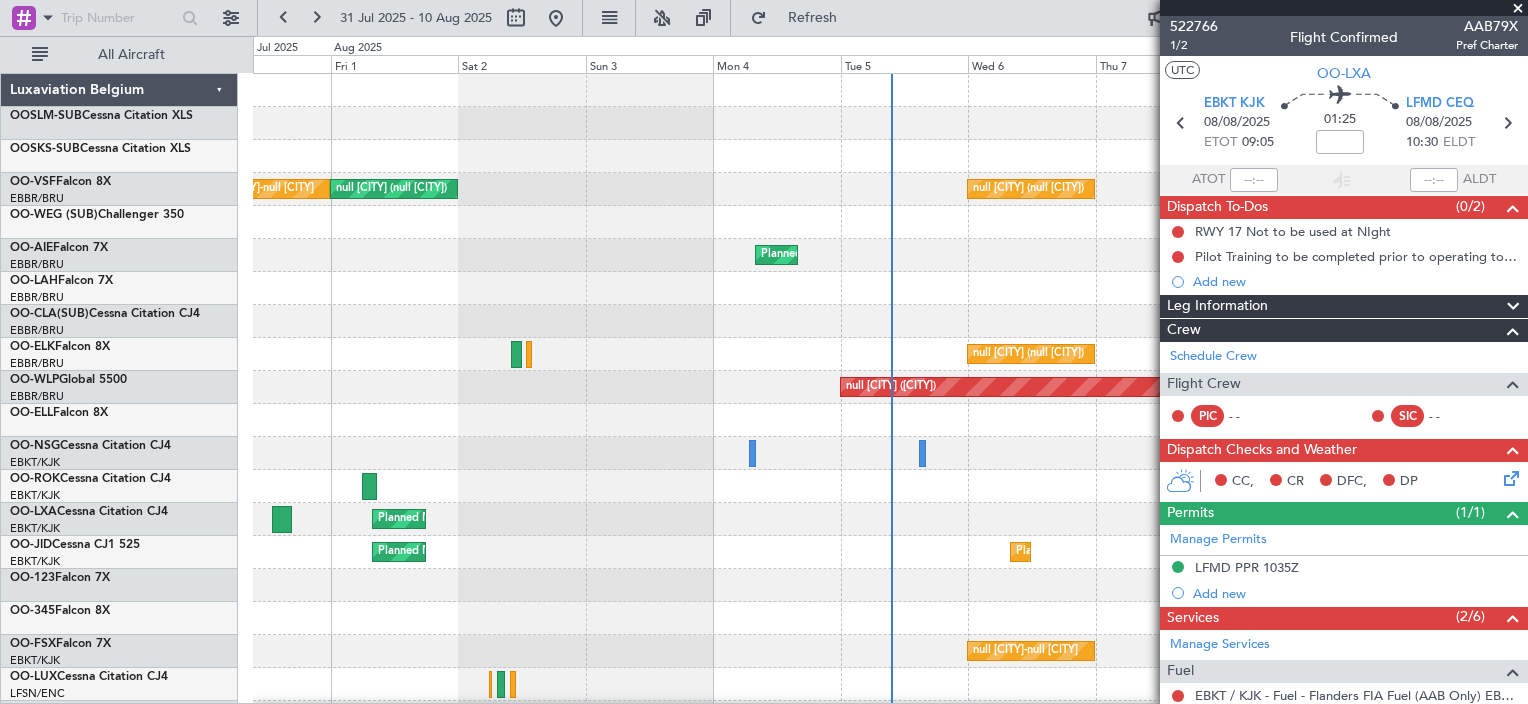 click on "null [CITY] (null [CITY])
null [CITY]" 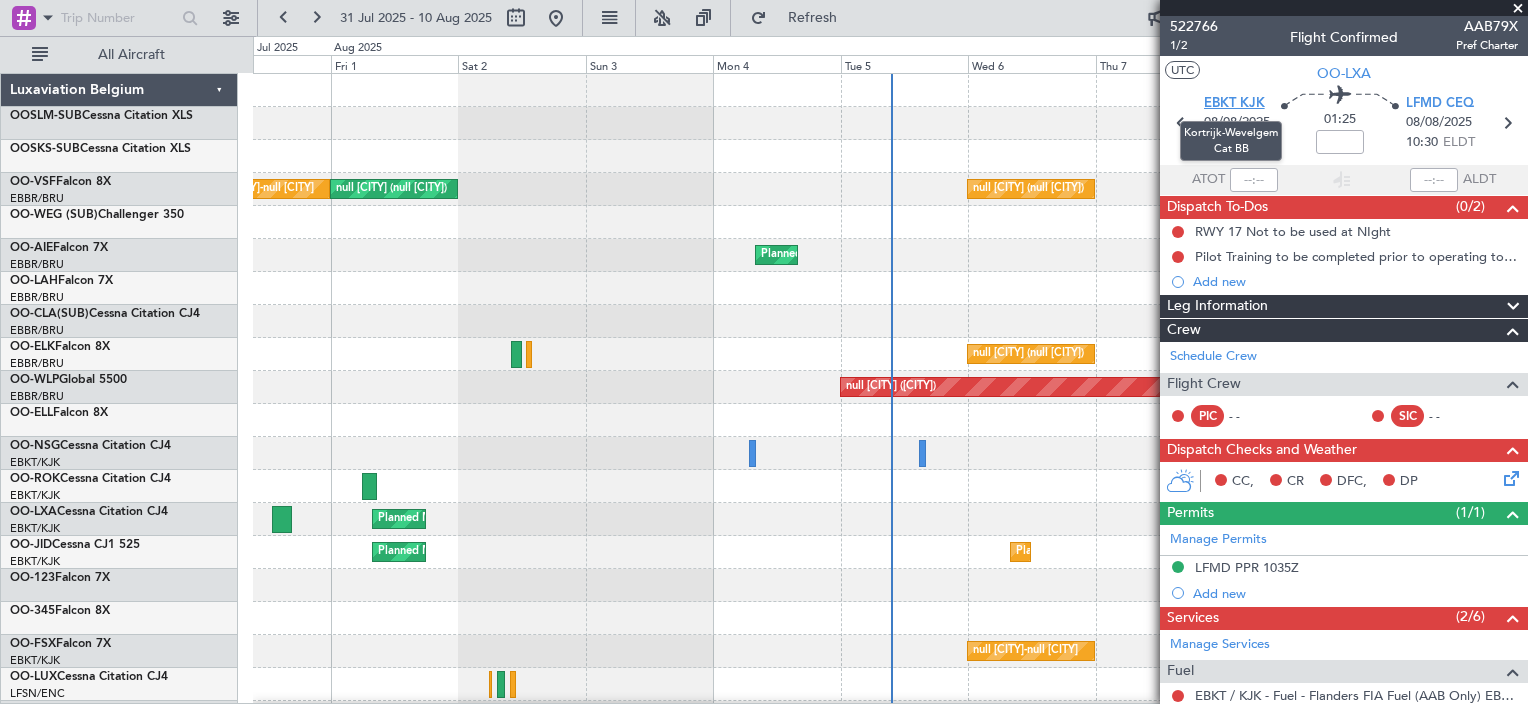click on "EBKT  KJK" at bounding box center (1234, 104) 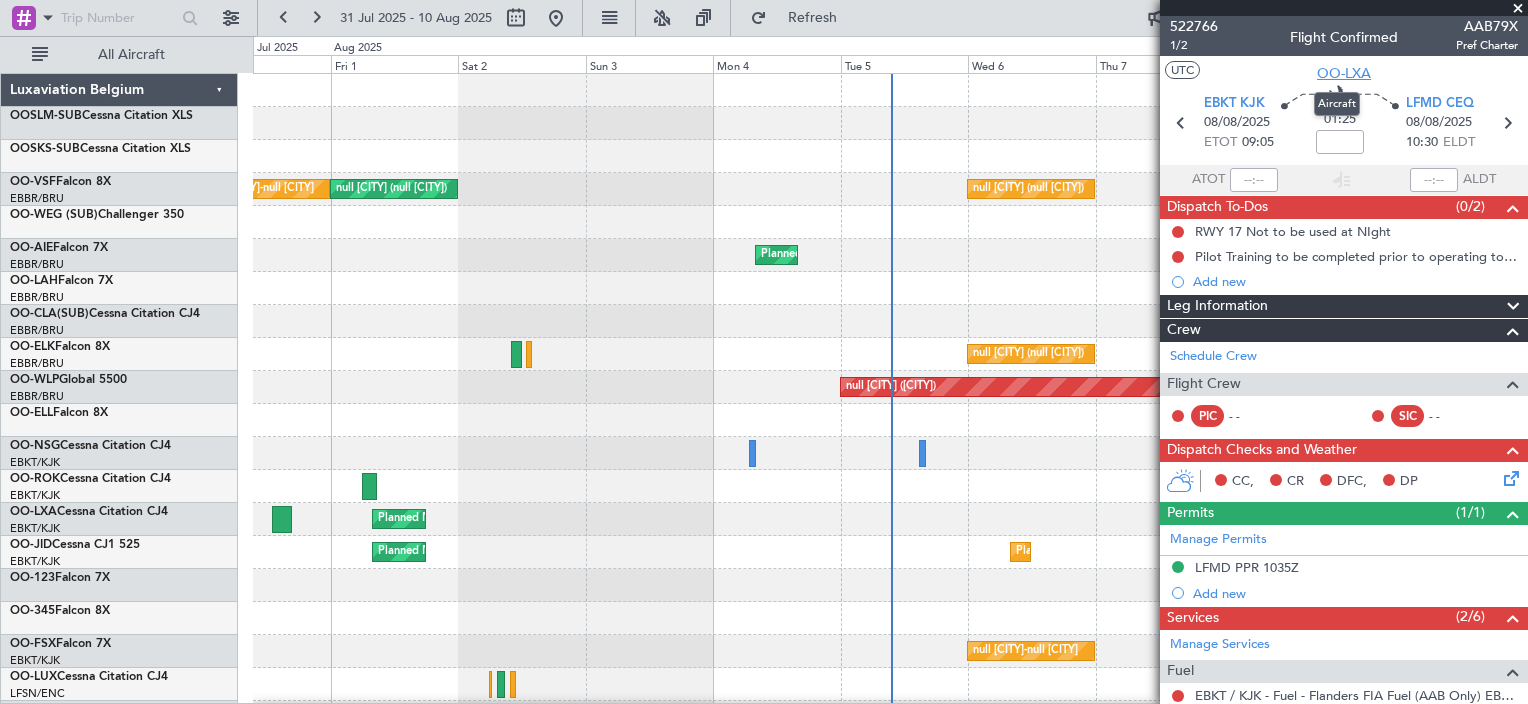 click on "OO-LXA" at bounding box center (1344, 73) 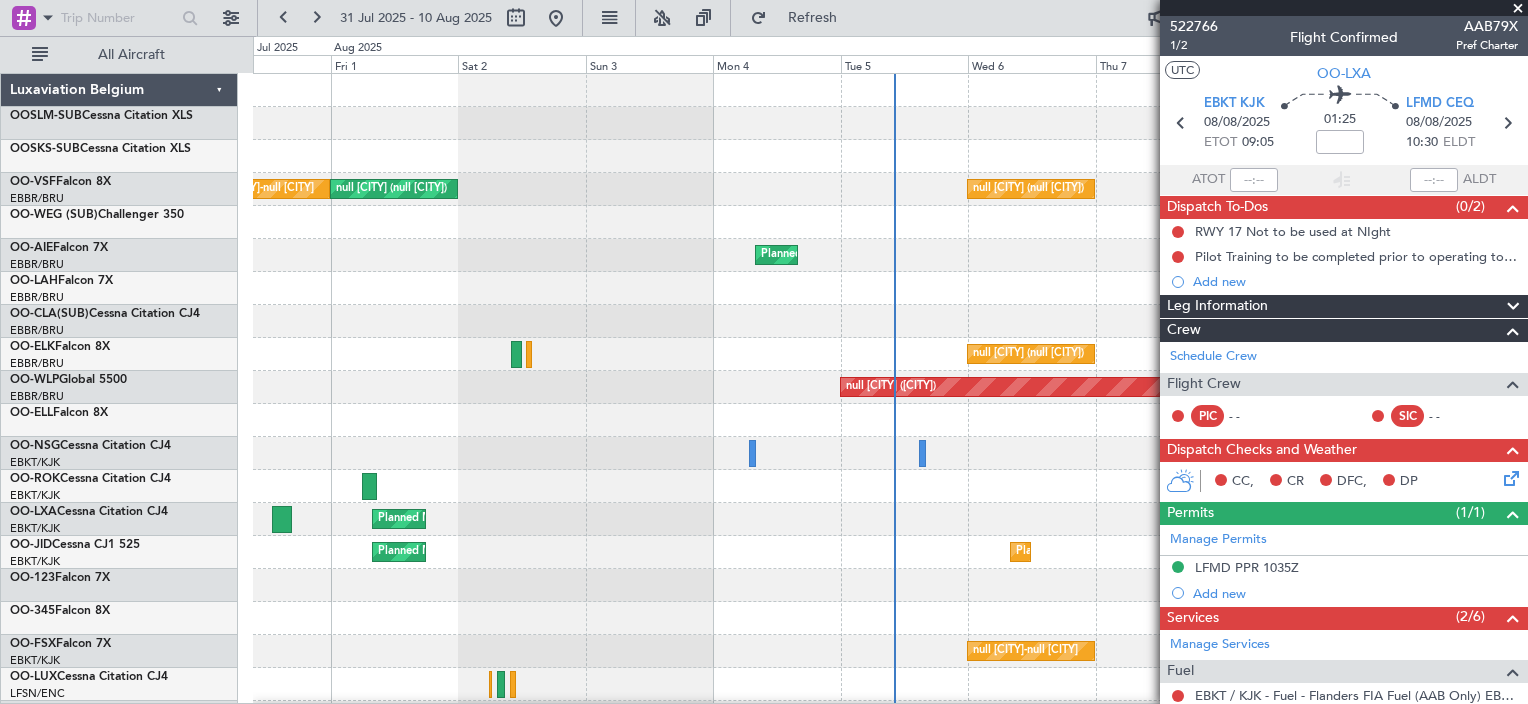 click at bounding box center [1518, 9] 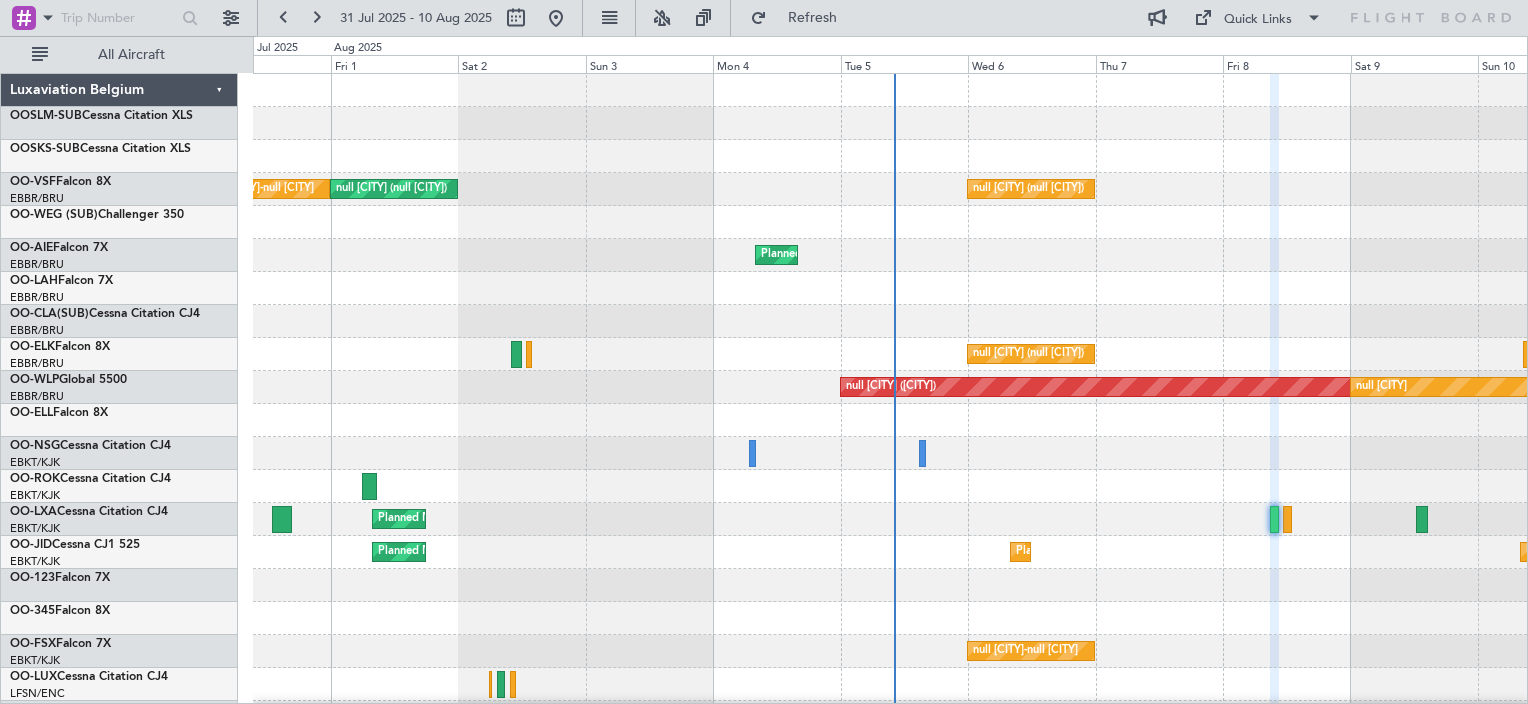 type on "0" 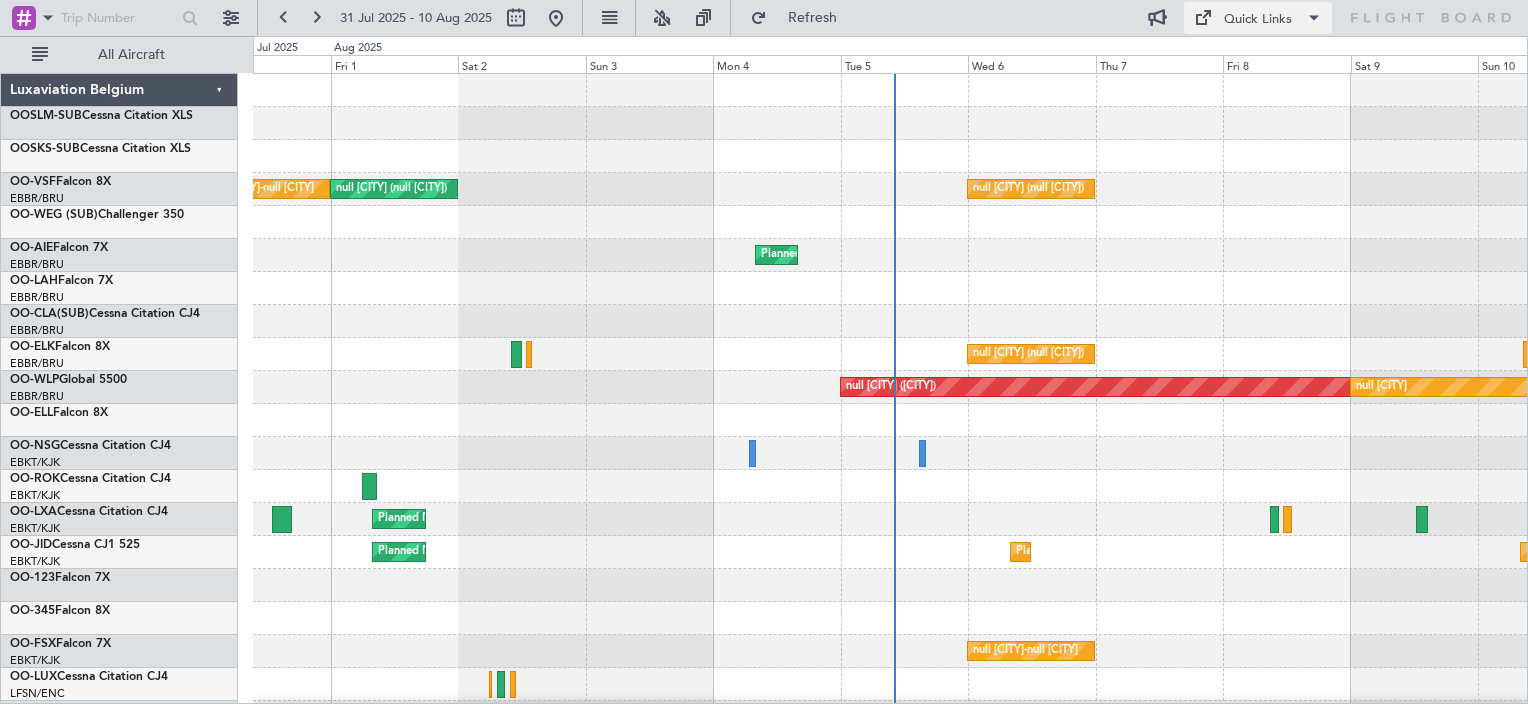 click on "Quick Links" at bounding box center (1258, 20) 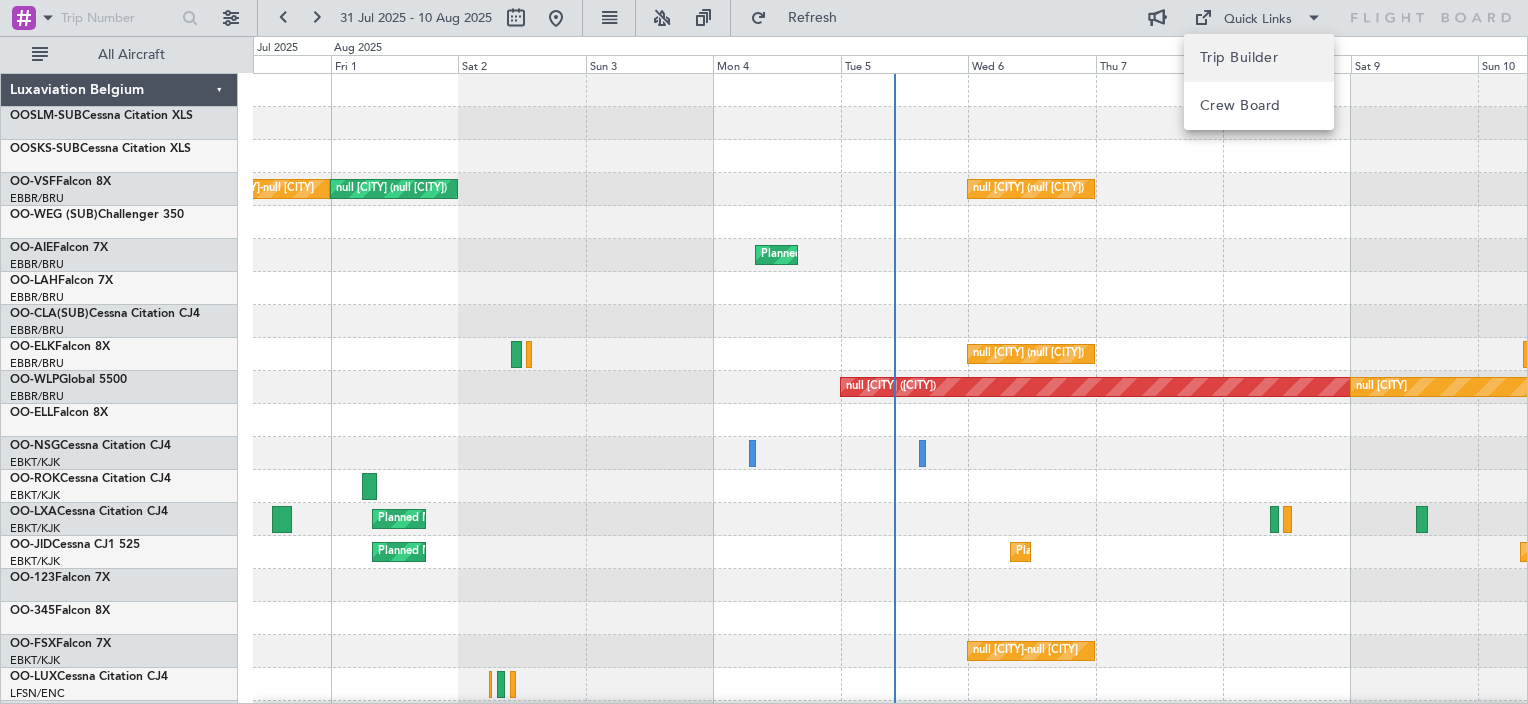 click on "Trip Builder" at bounding box center (1259, 58) 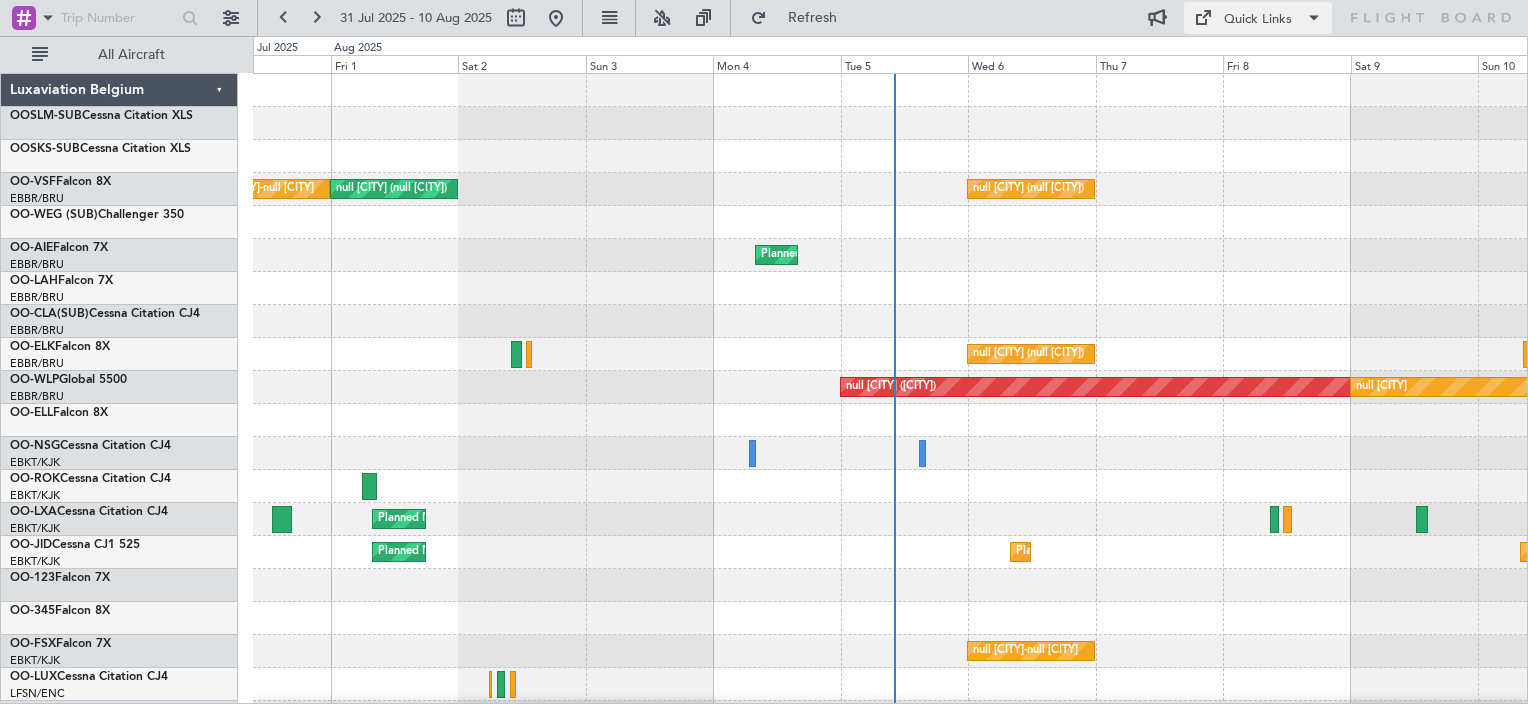 click on "Quick Links" at bounding box center (1258, 18) 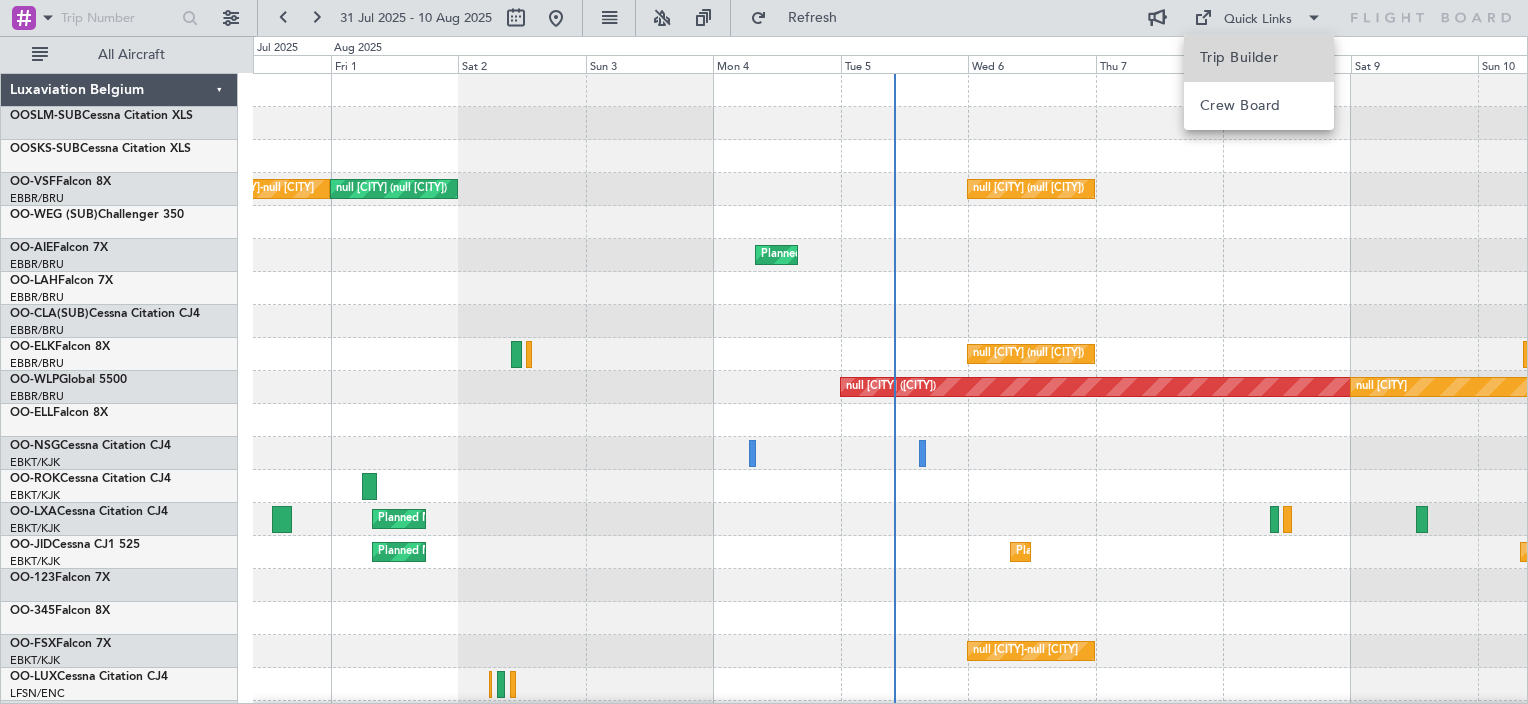 click on "Trip Builder" at bounding box center (1259, 58) 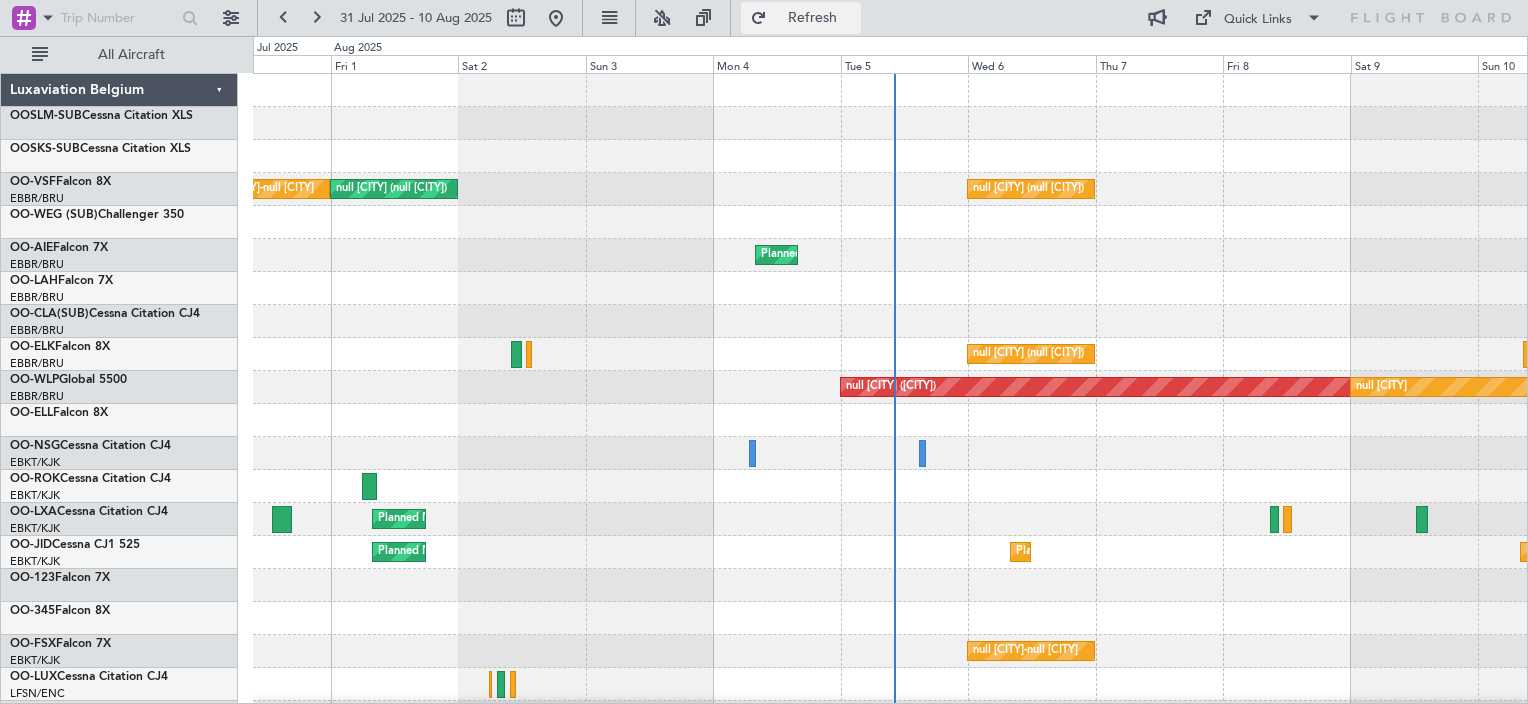 click on "Refresh" 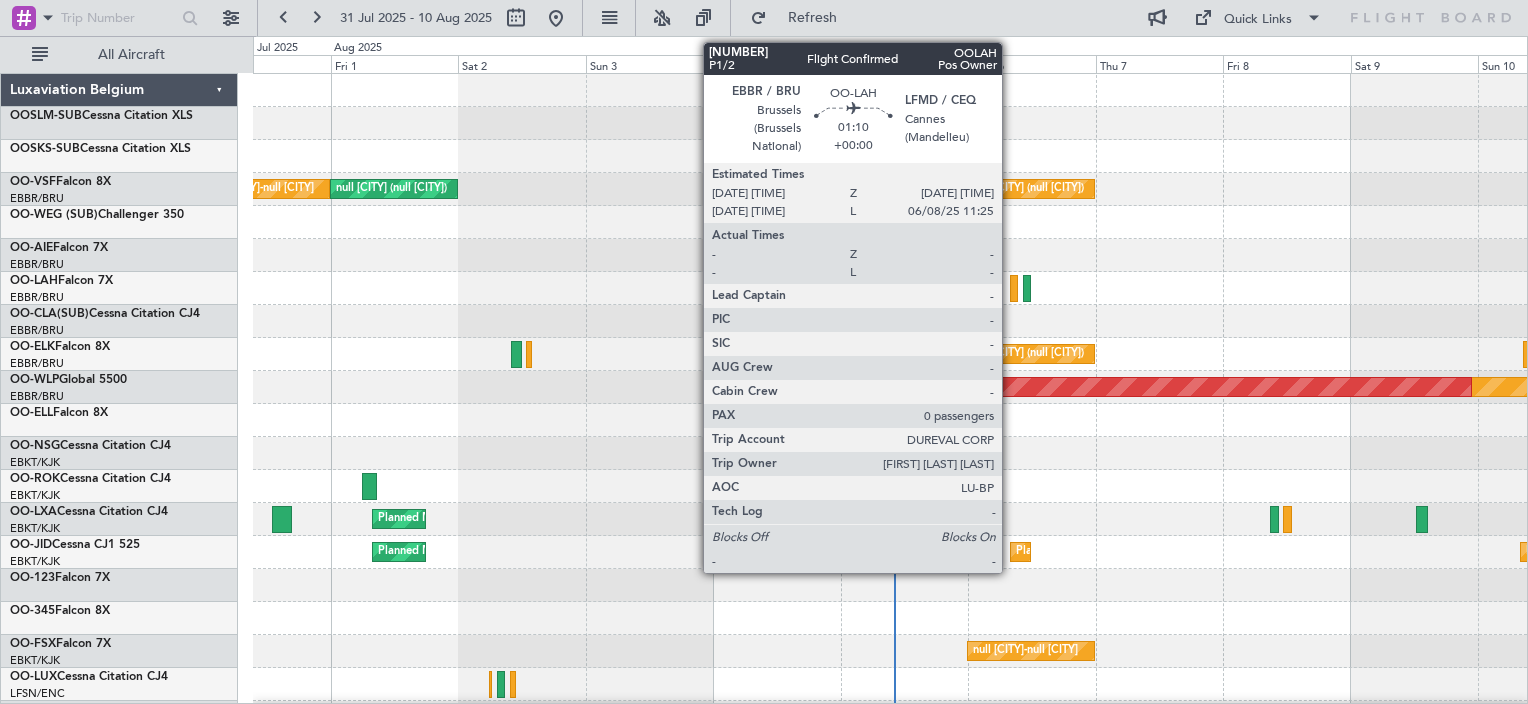 click 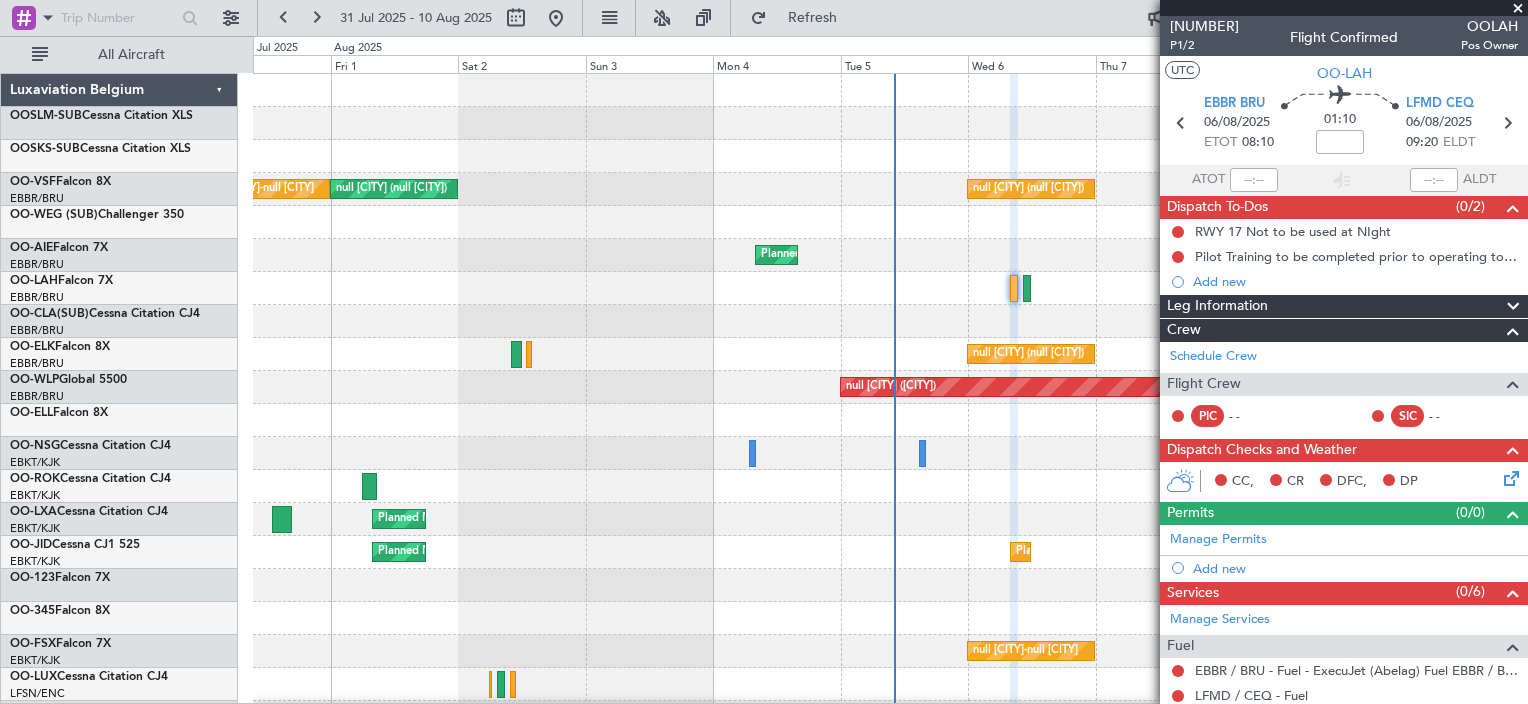 click at bounding box center [1518, 9] 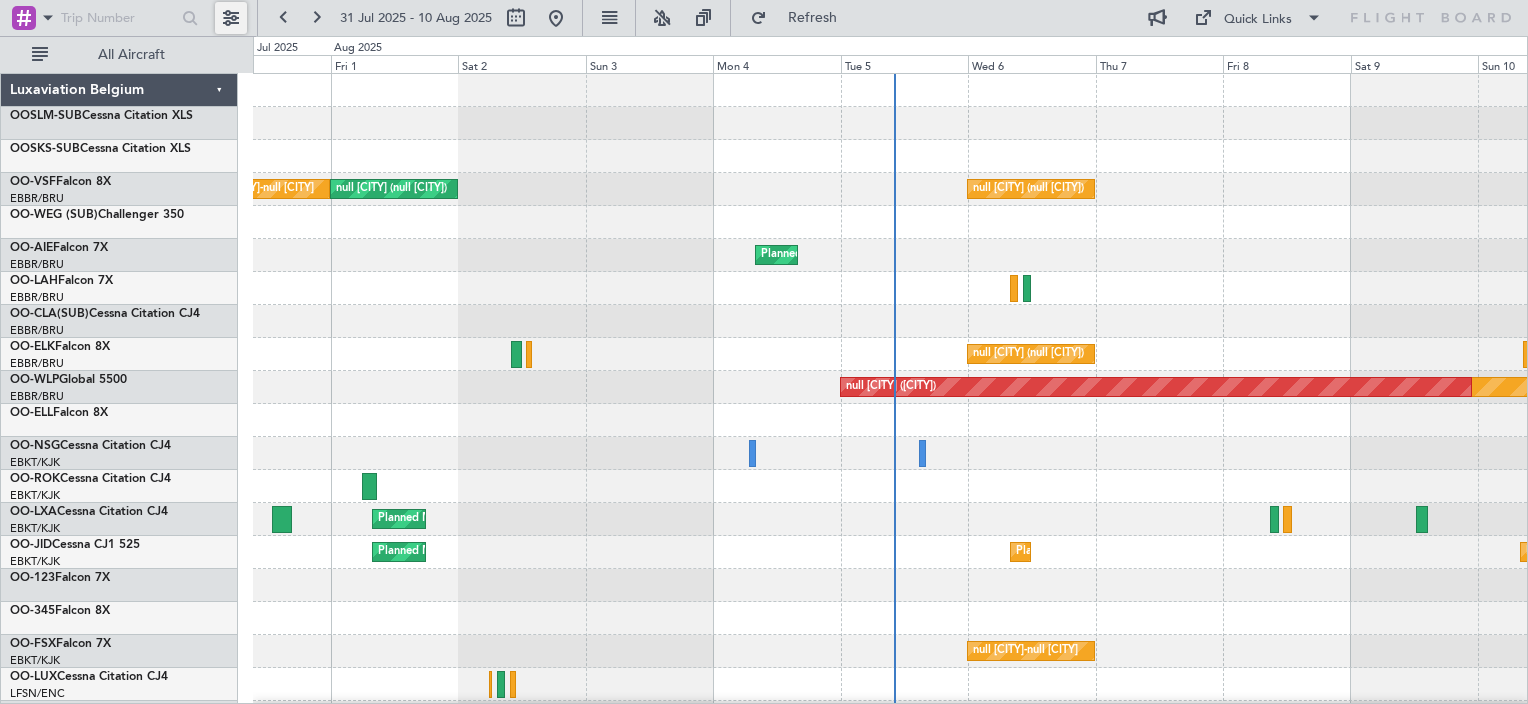 click at bounding box center (231, 18) 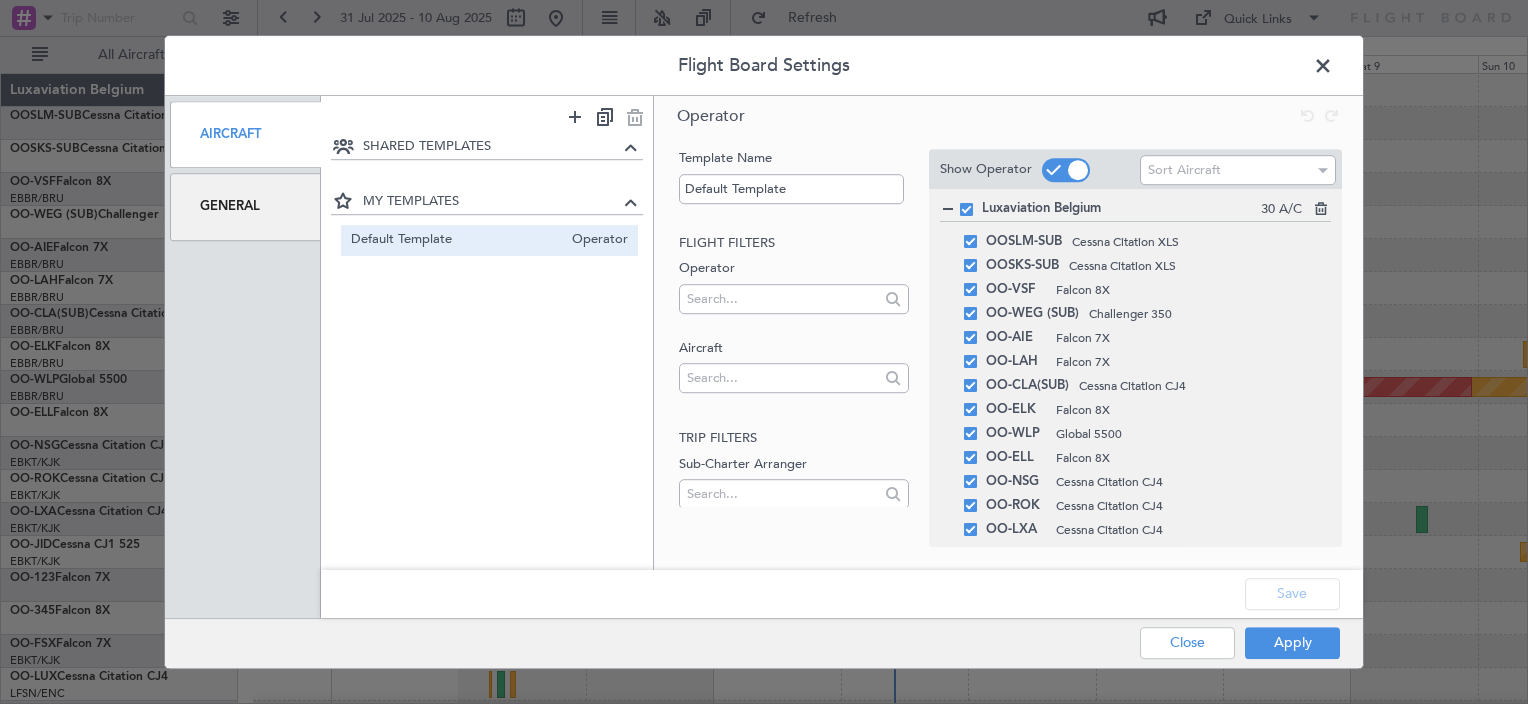click on "General" at bounding box center (245, 206) 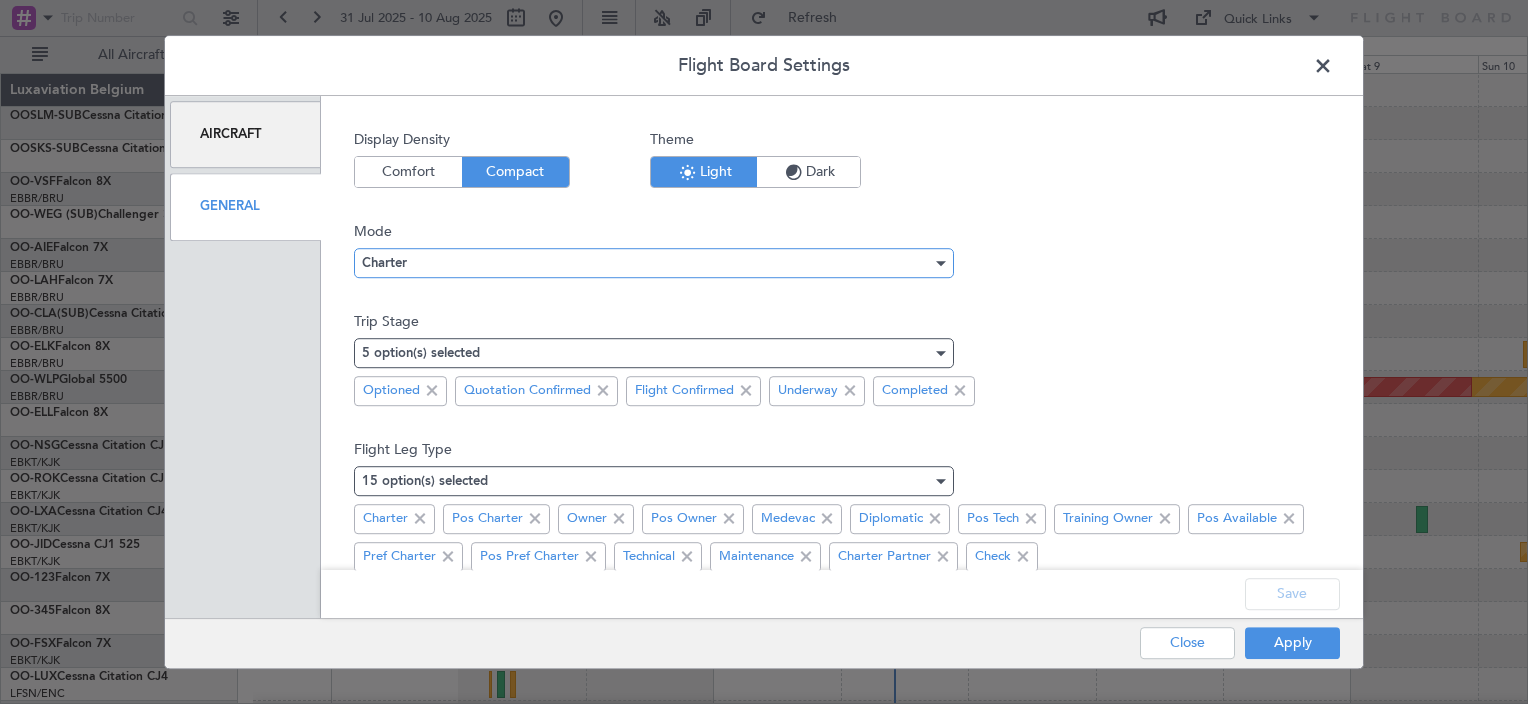 click on "Charter" at bounding box center [647, 263] 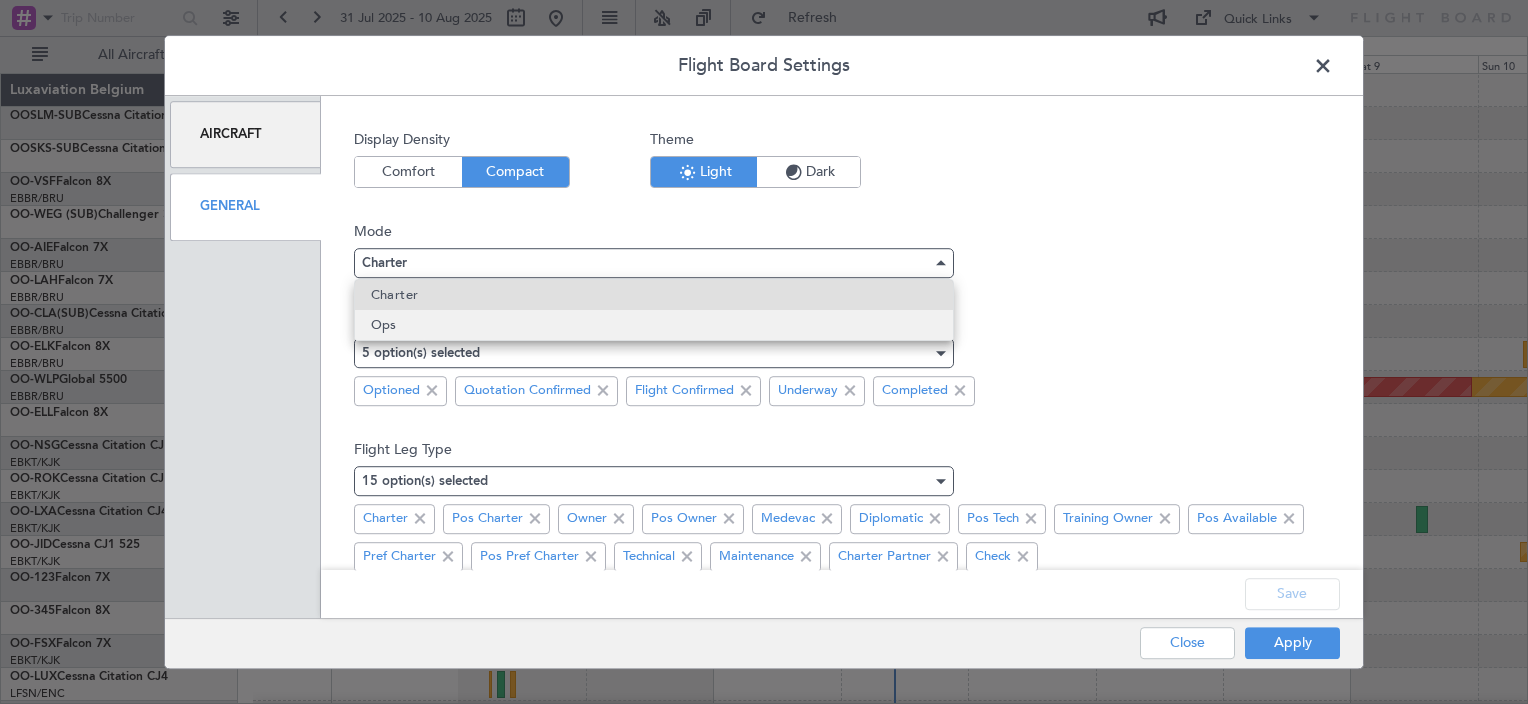 click on "Ops" at bounding box center [654, 325] 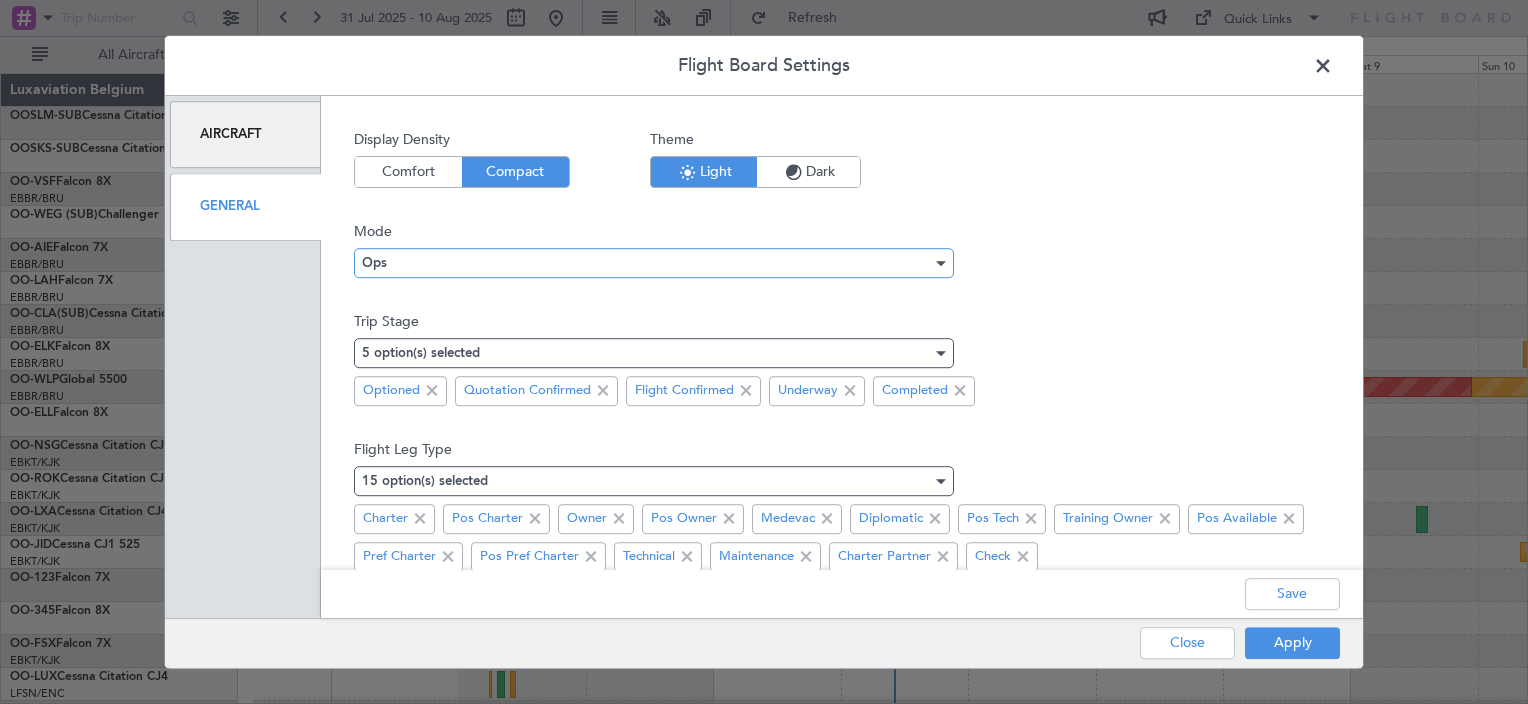 scroll, scrollTop: 100, scrollLeft: 0, axis: vertical 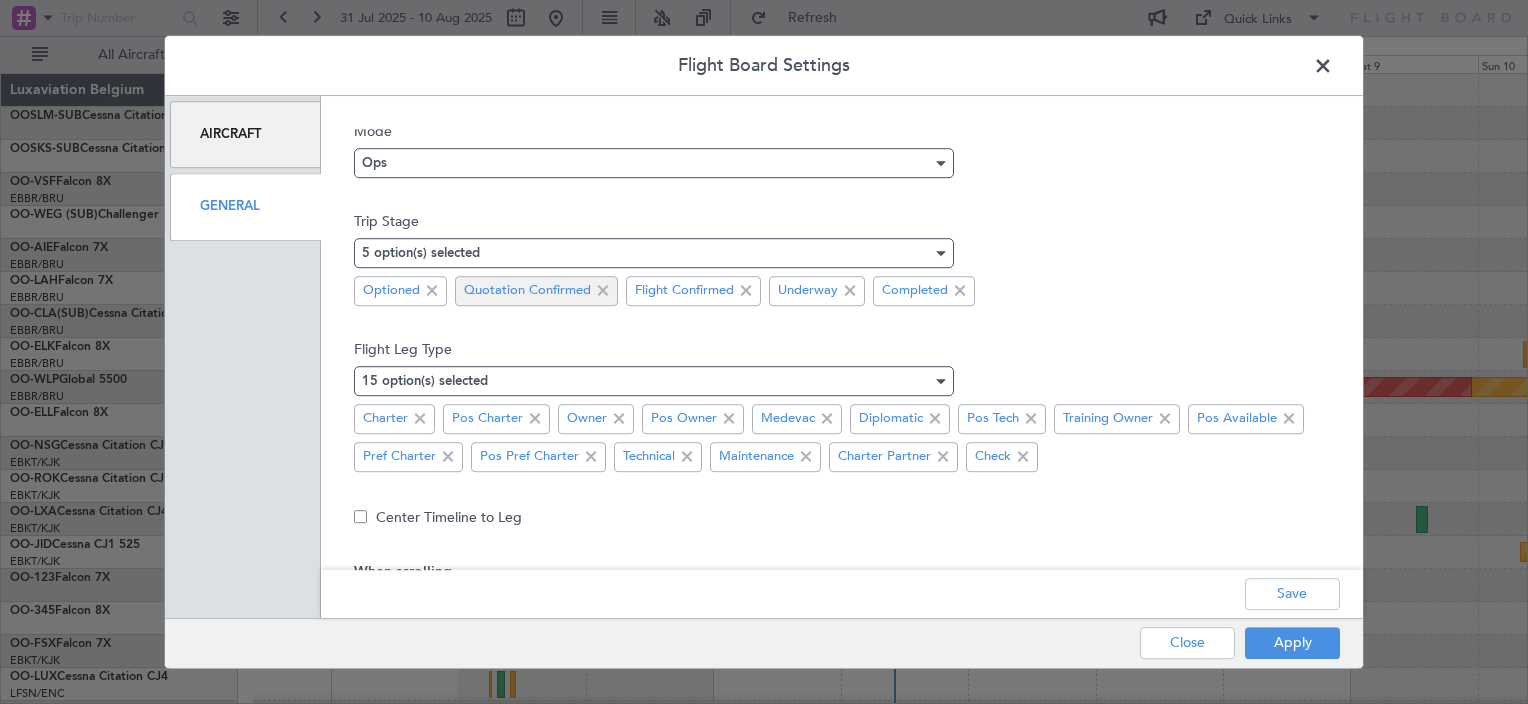 click 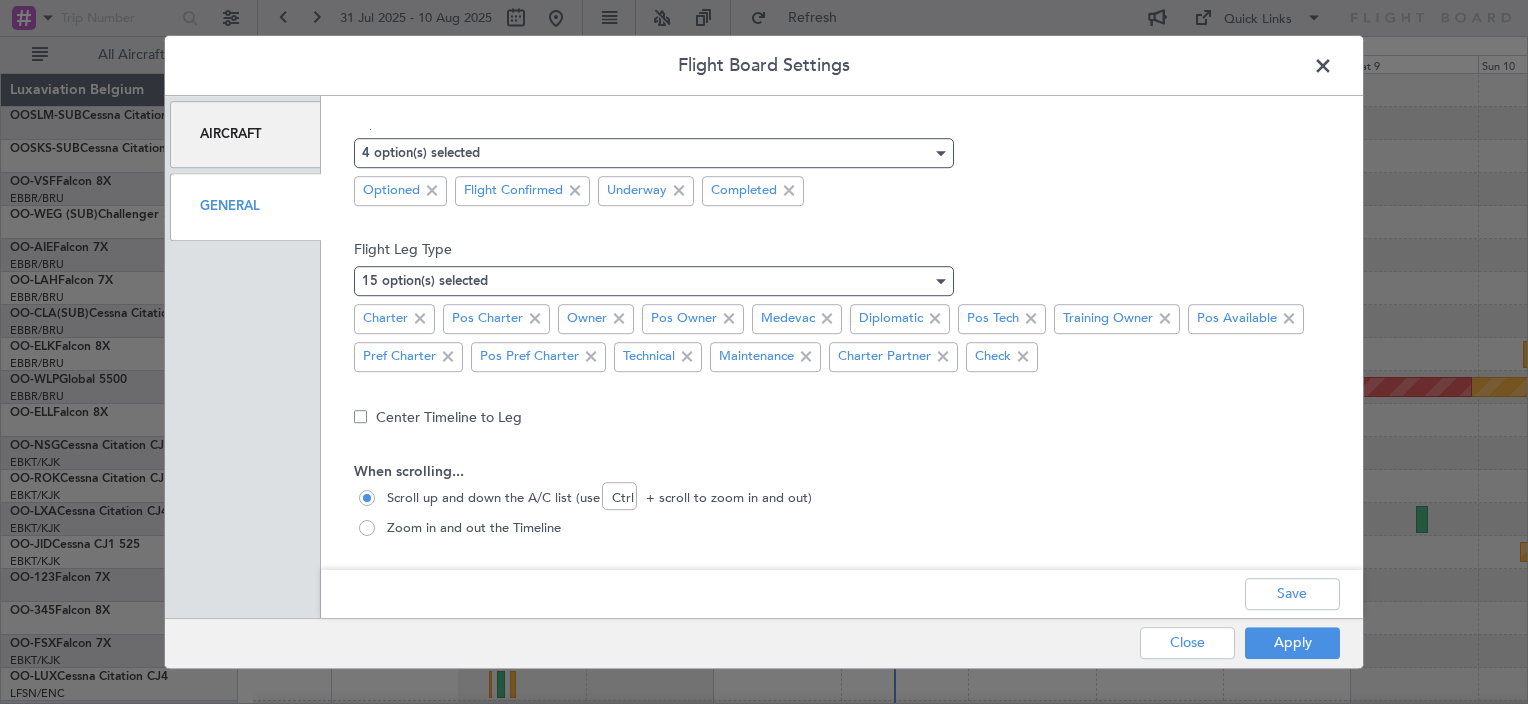 scroll, scrollTop: 205, scrollLeft: 0, axis: vertical 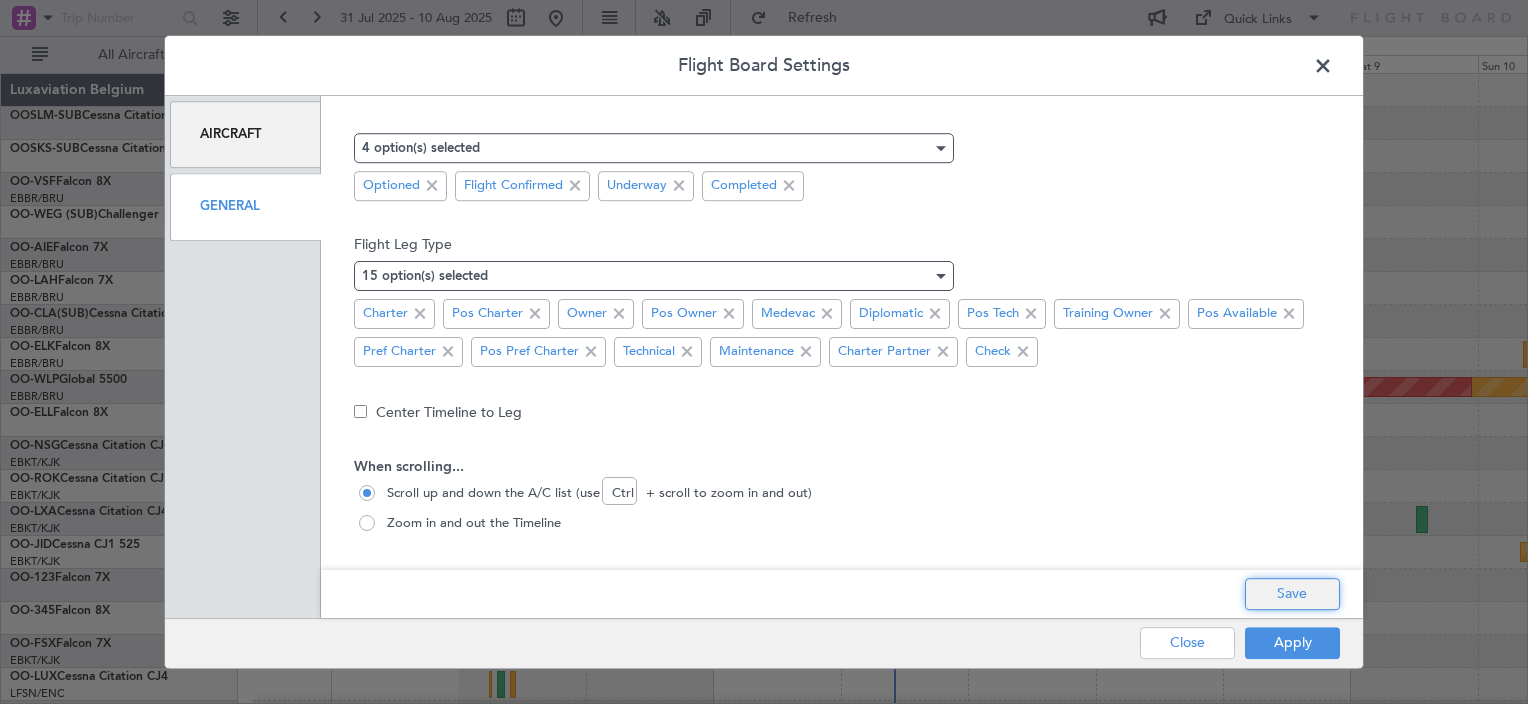 click on "Save" at bounding box center (1292, 594) 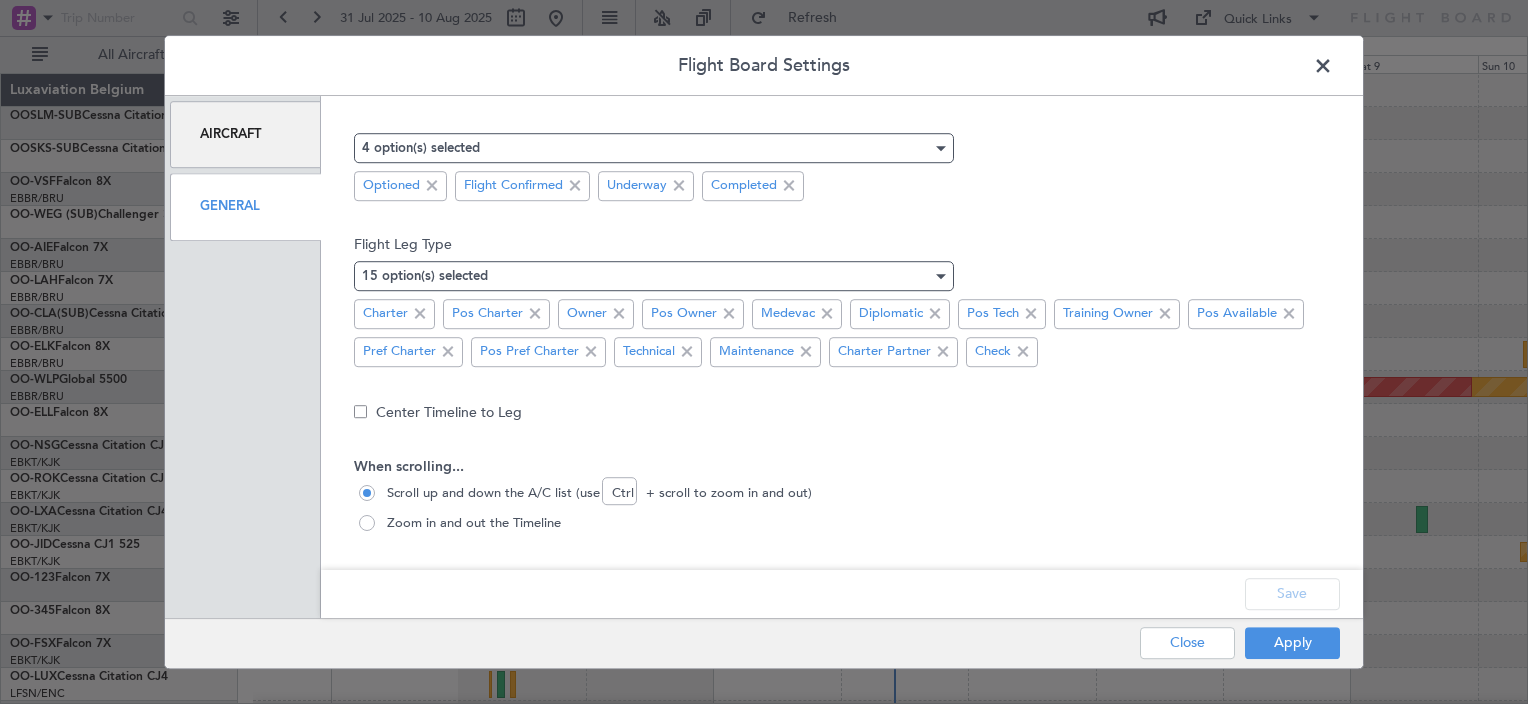 click on "Aircraft" at bounding box center (245, 134) 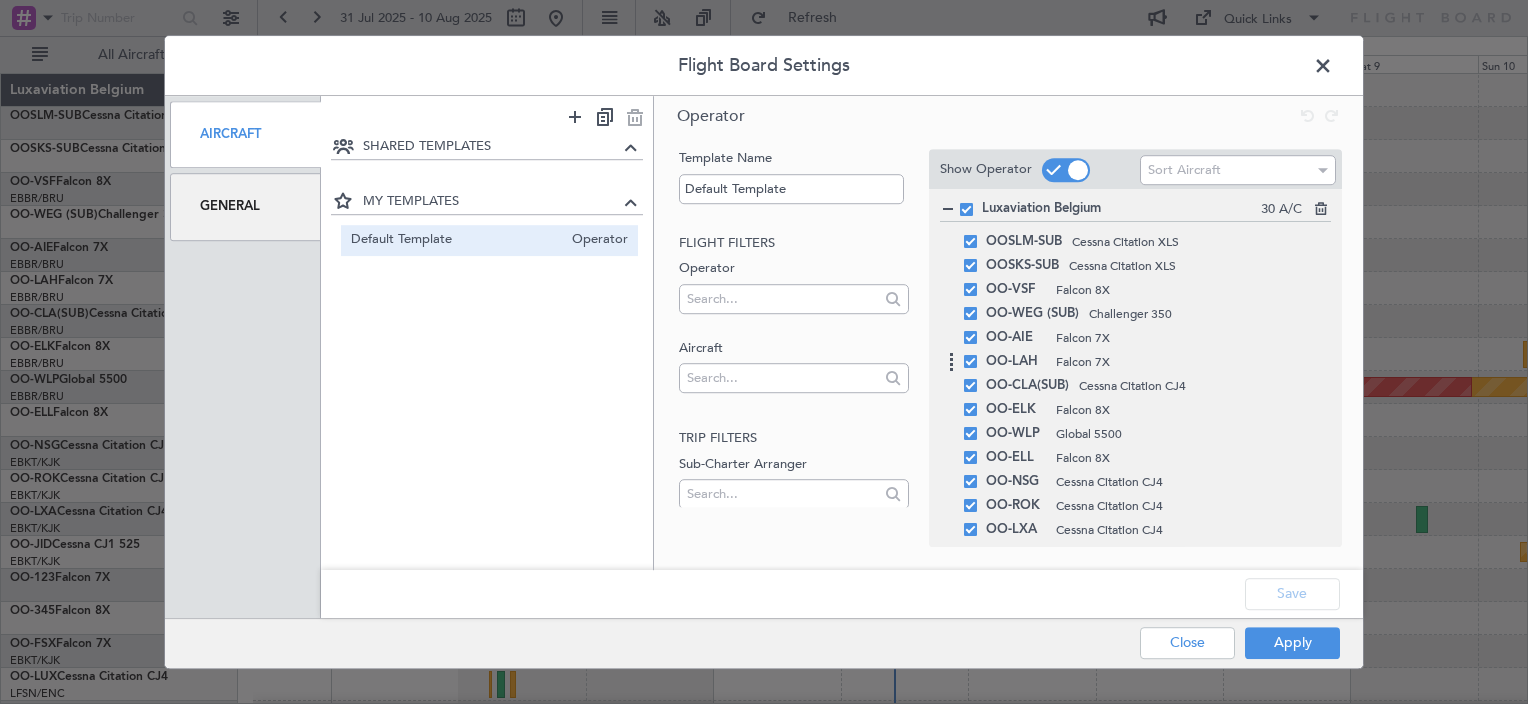 click on "OO-LAH" at bounding box center [1016, 362] 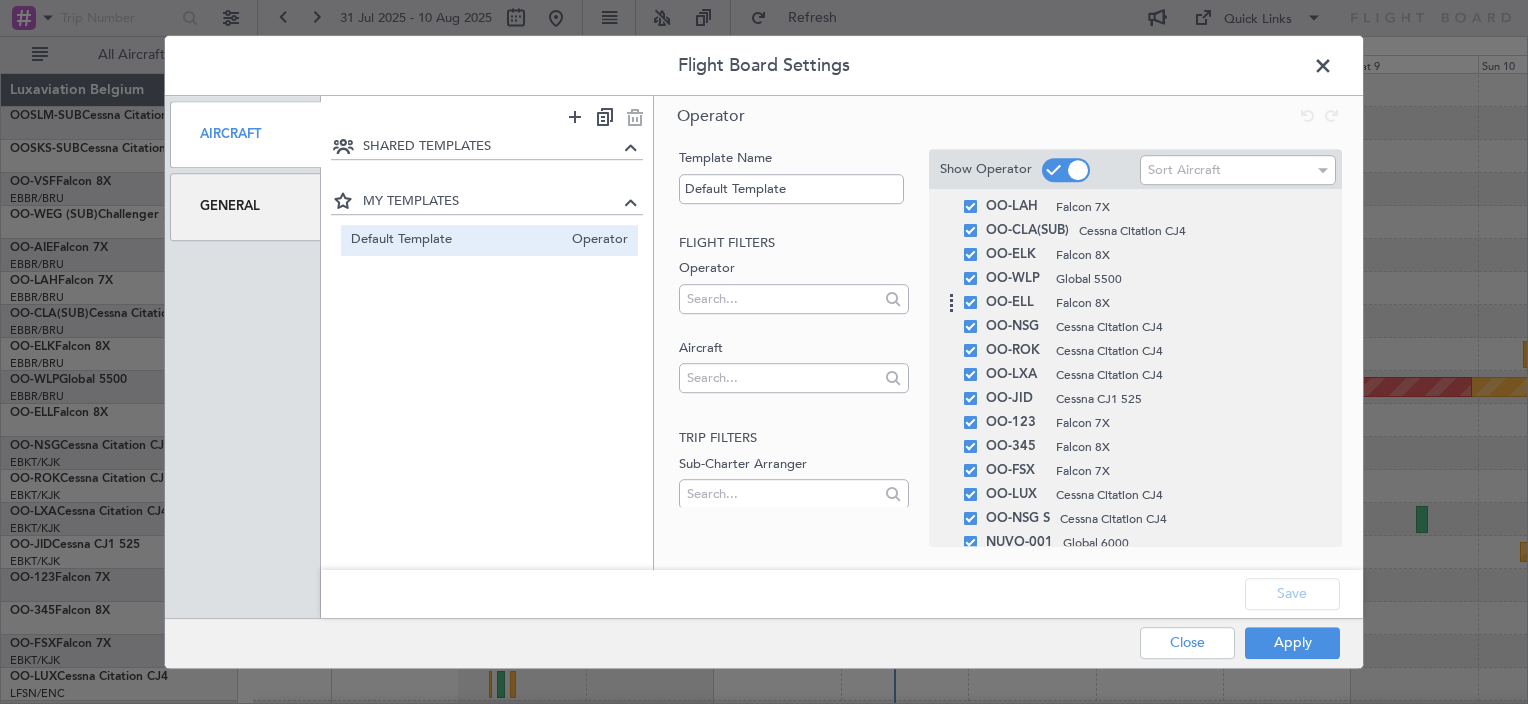 scroll, scrollTop: 113, scrollLeft: 0, axis: vertical 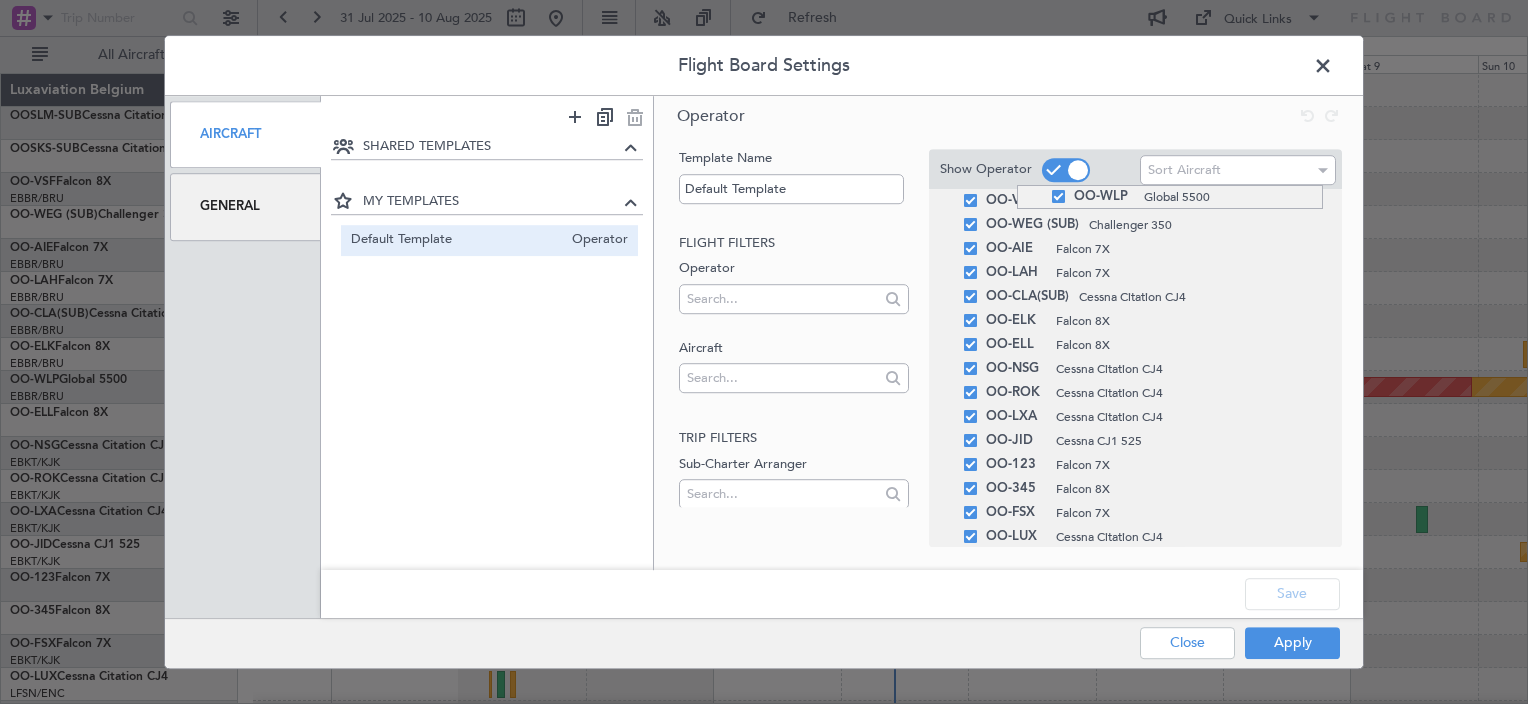 drag, startPoint x: 1017, startPoint y: 324, endPoint x: 991, endPoint y: 185, distance: 141.41075 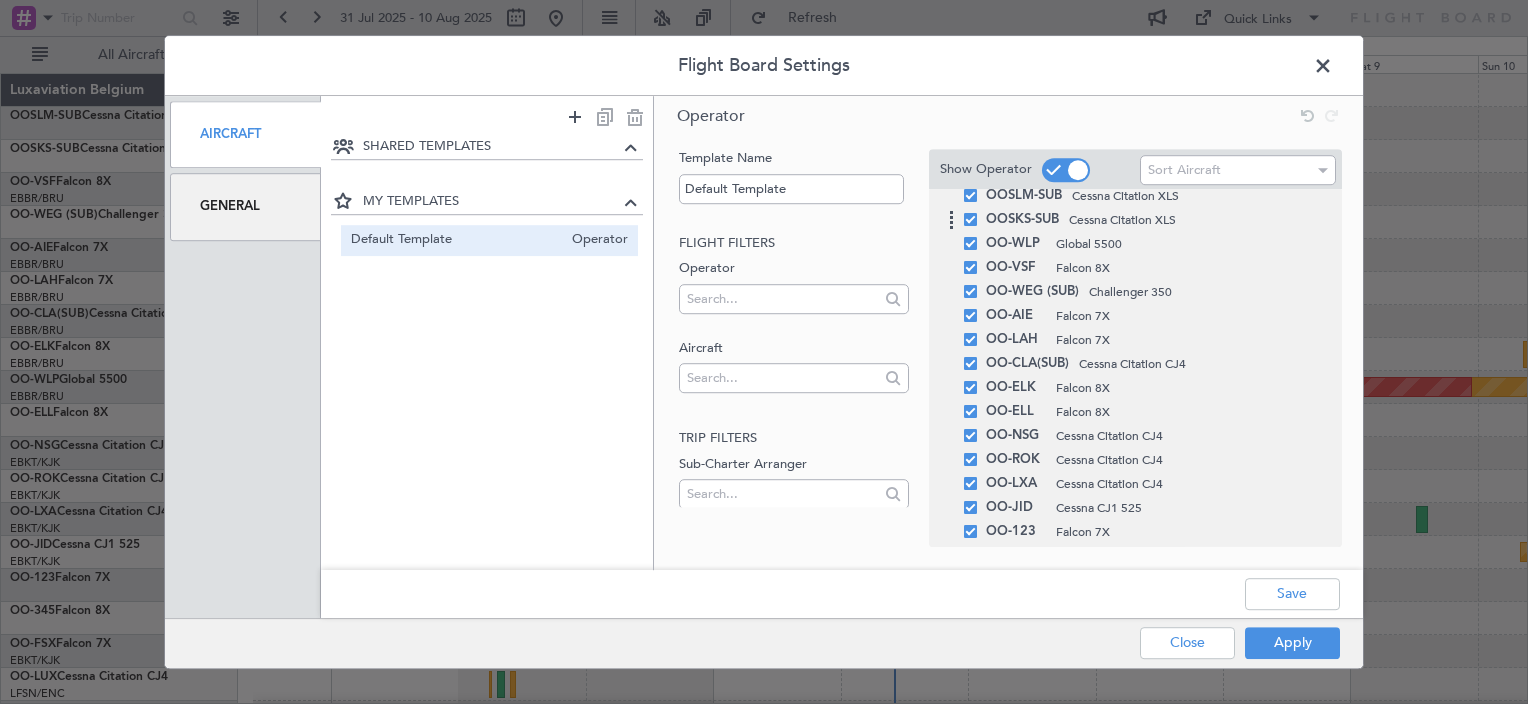 scroll, scrollTop: 13, scrollLeft: 0, axis: vertical 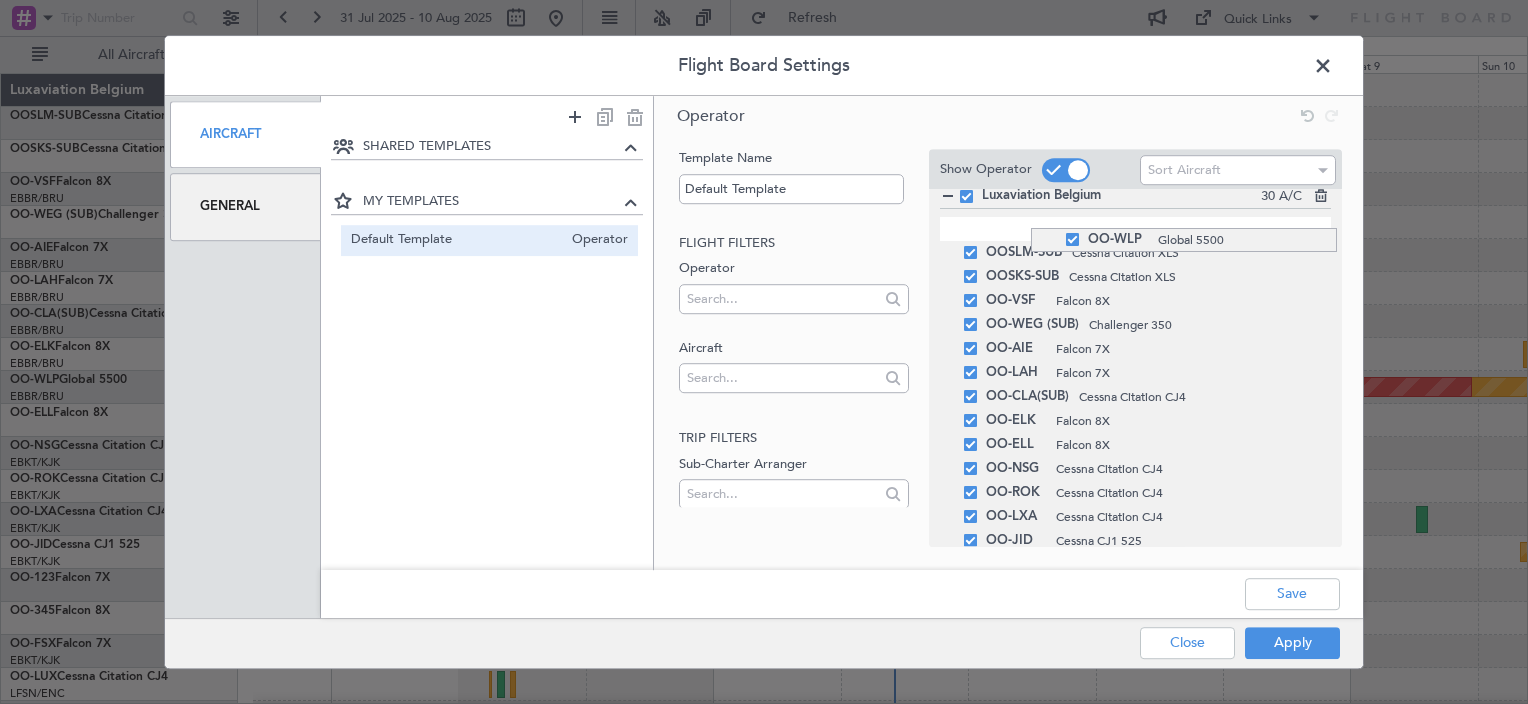 drag, startPoint x: 1031, startPoint y: 280, endPoint x: 1014, endPoint y: 228, distance: 54.708317 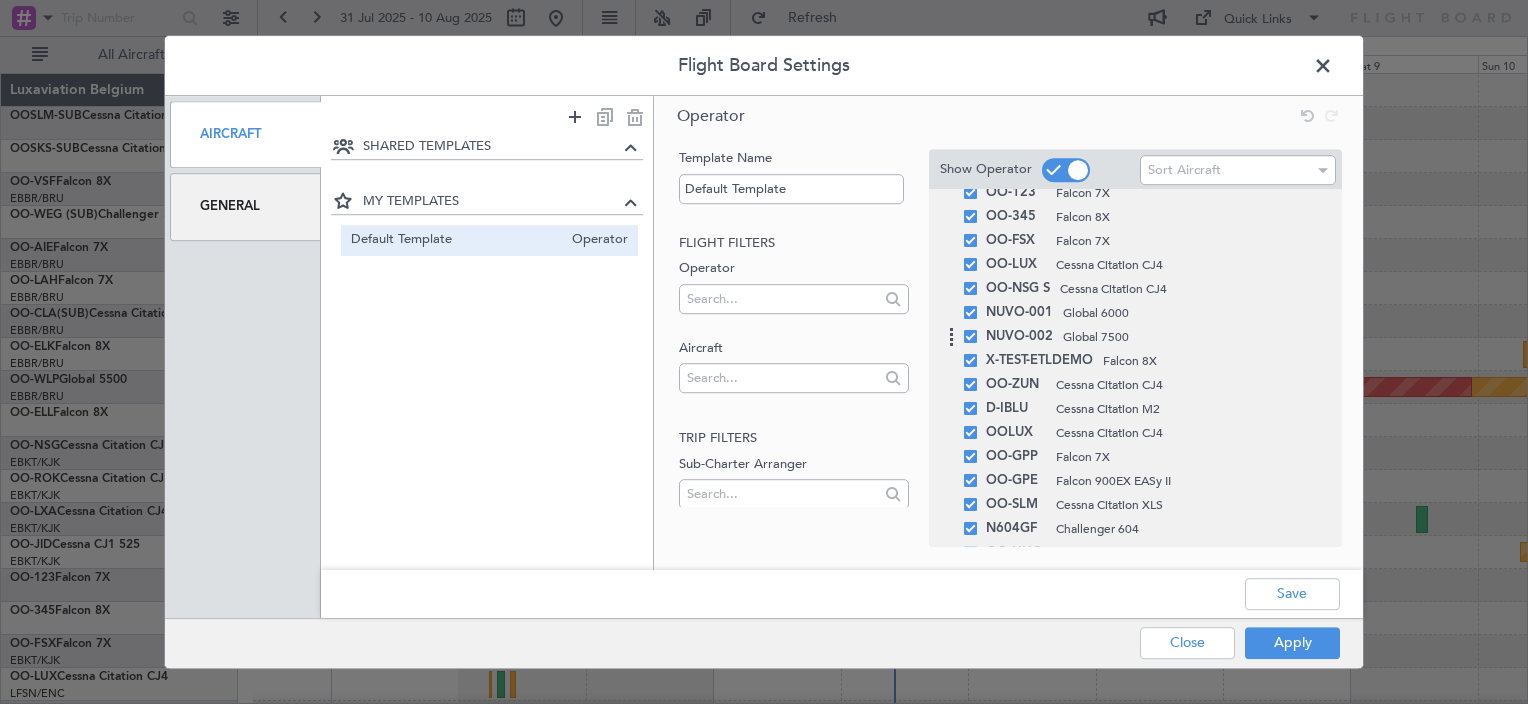 scroll, scrollTop: 413, scrollLeft: 0, axis: vertical 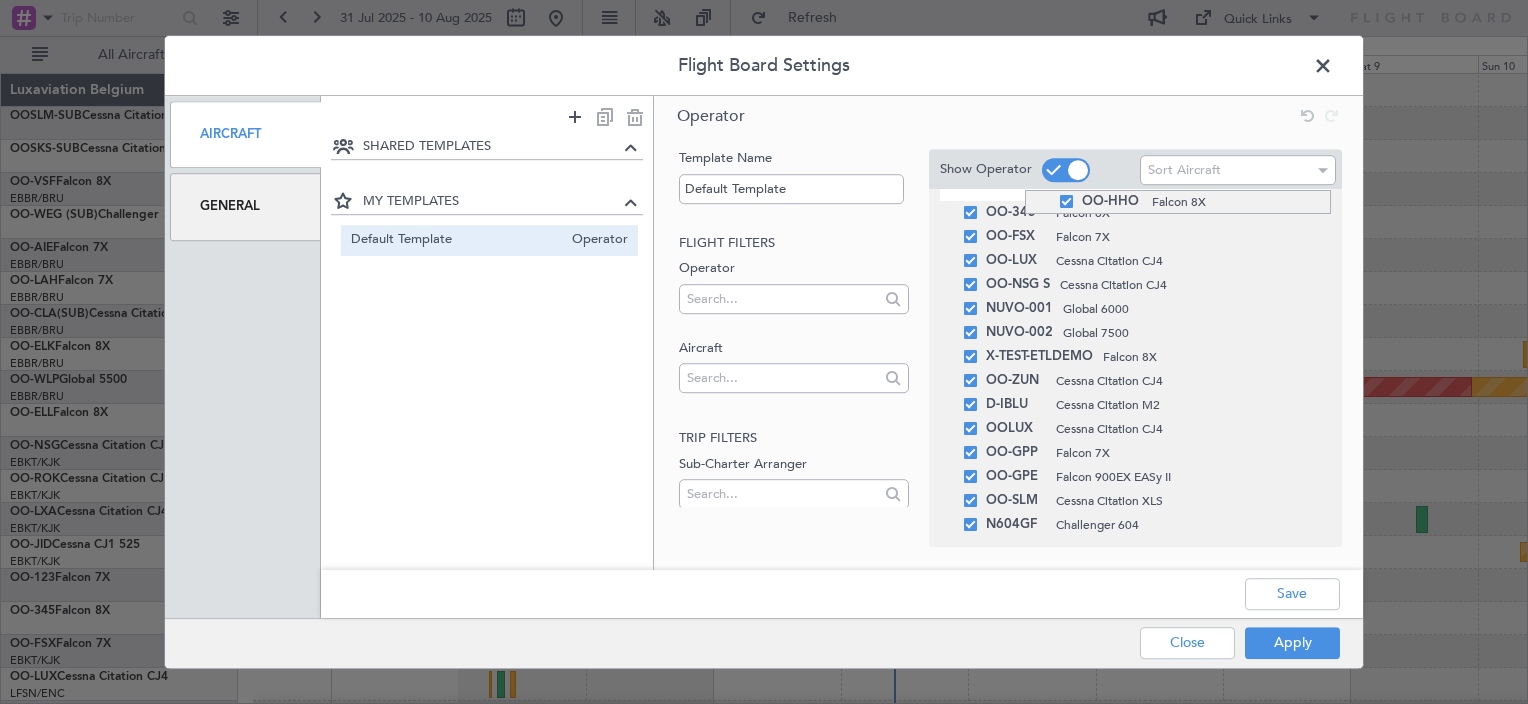 drag, startPoint x: 1025, startPoint y: 521, endPoint x: 1012, endPoint y: 190, distance: 331.2552 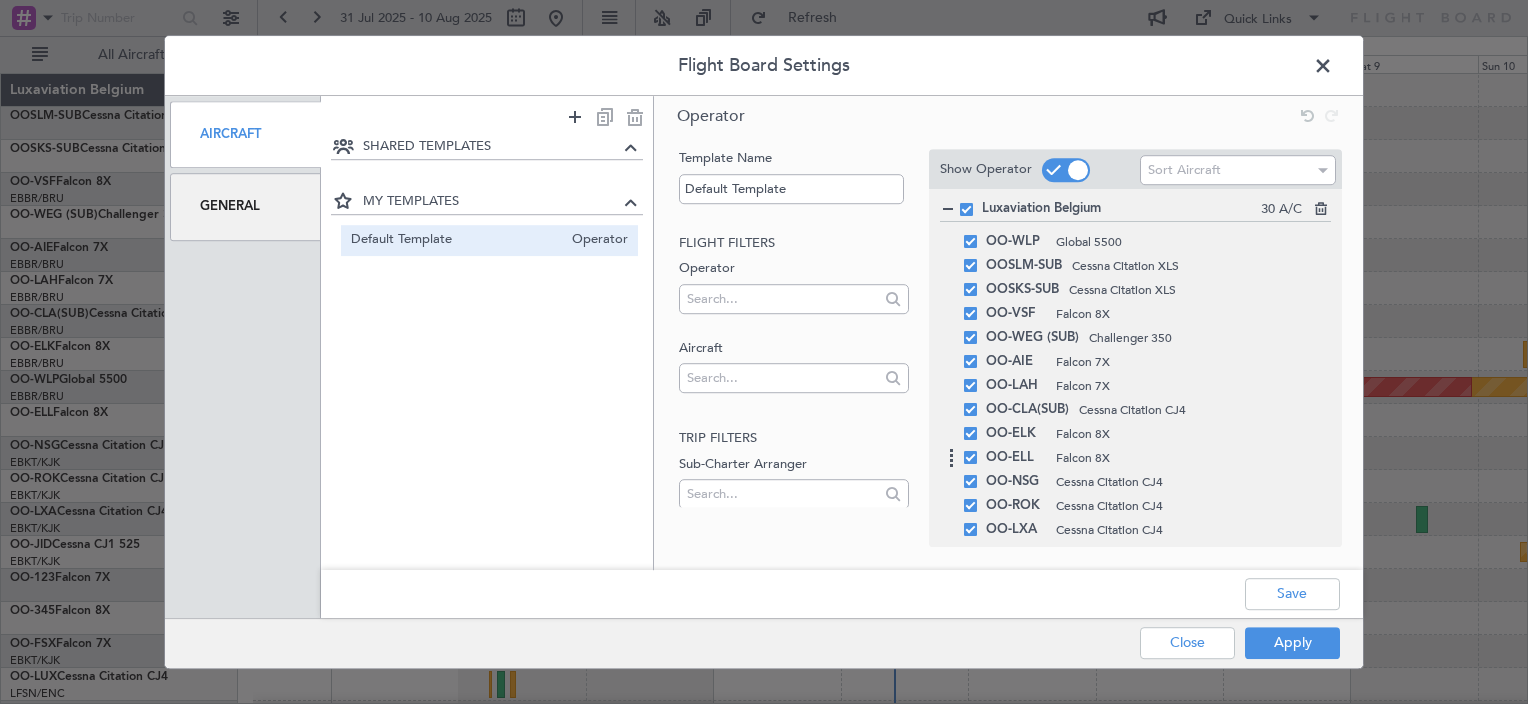 scroll, scrollTop: 100, scrollLeft: 0, axis: vertical 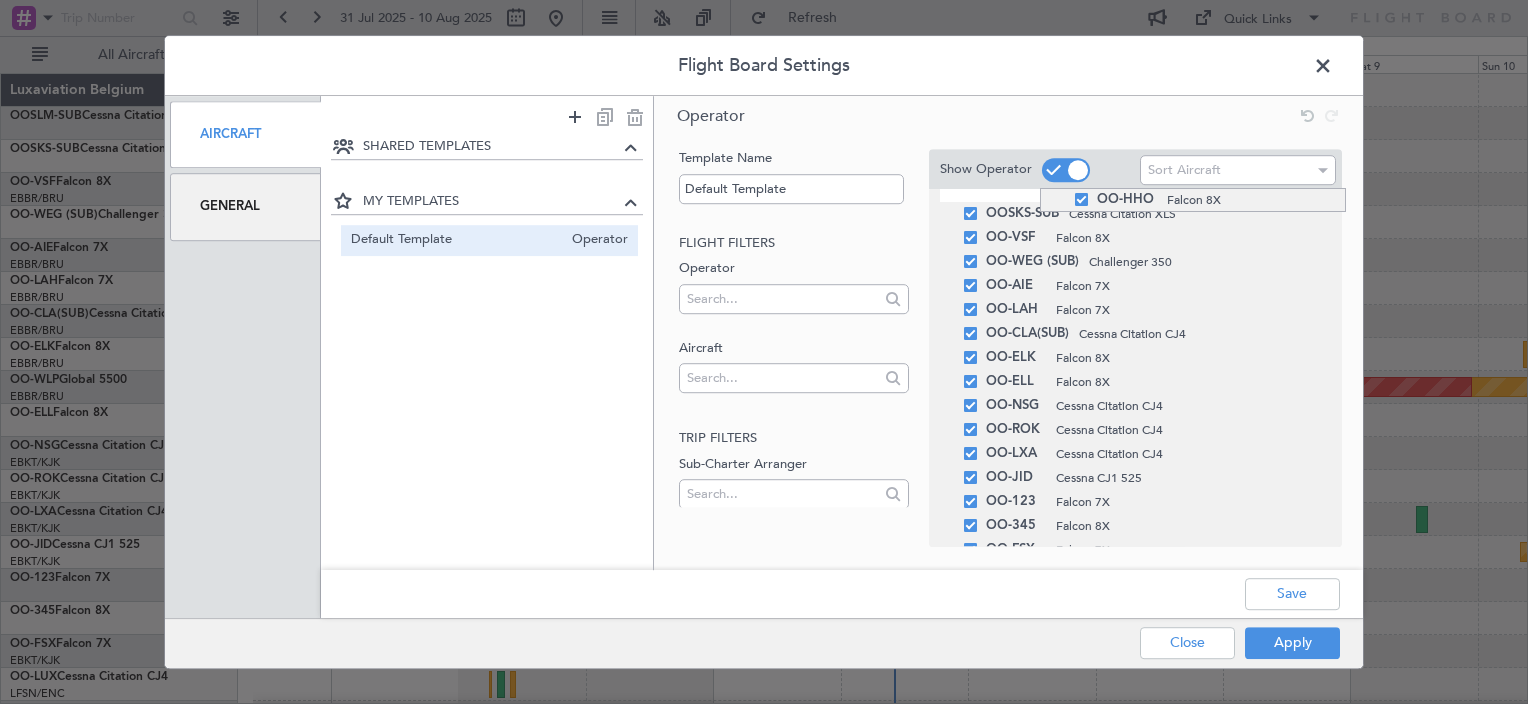 drag, startPoint x: 1040, startPoint y: 505, endPoint x: 998, endPoint y: 188, distance: 319.77023 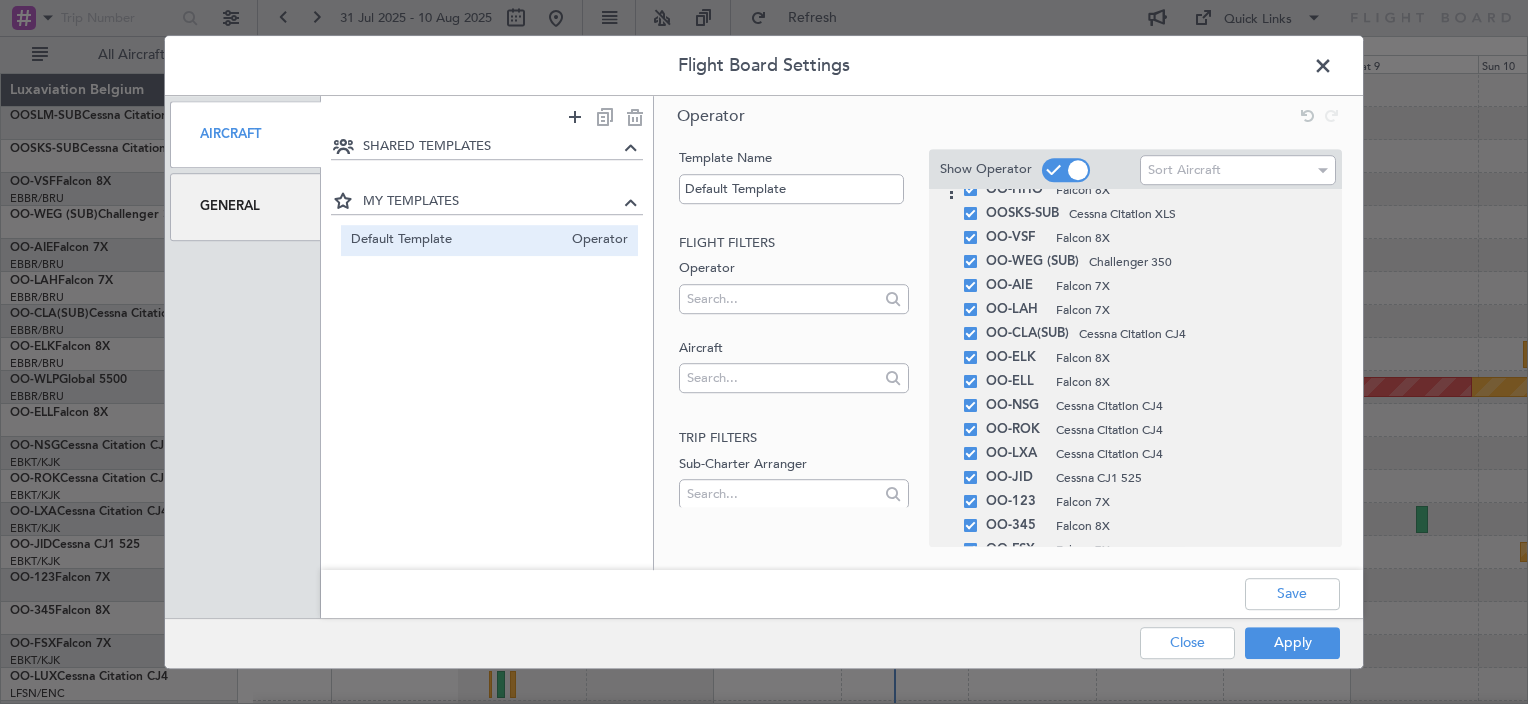 scroll, scrollTop: 0, scrollLeft: 0, axis: both 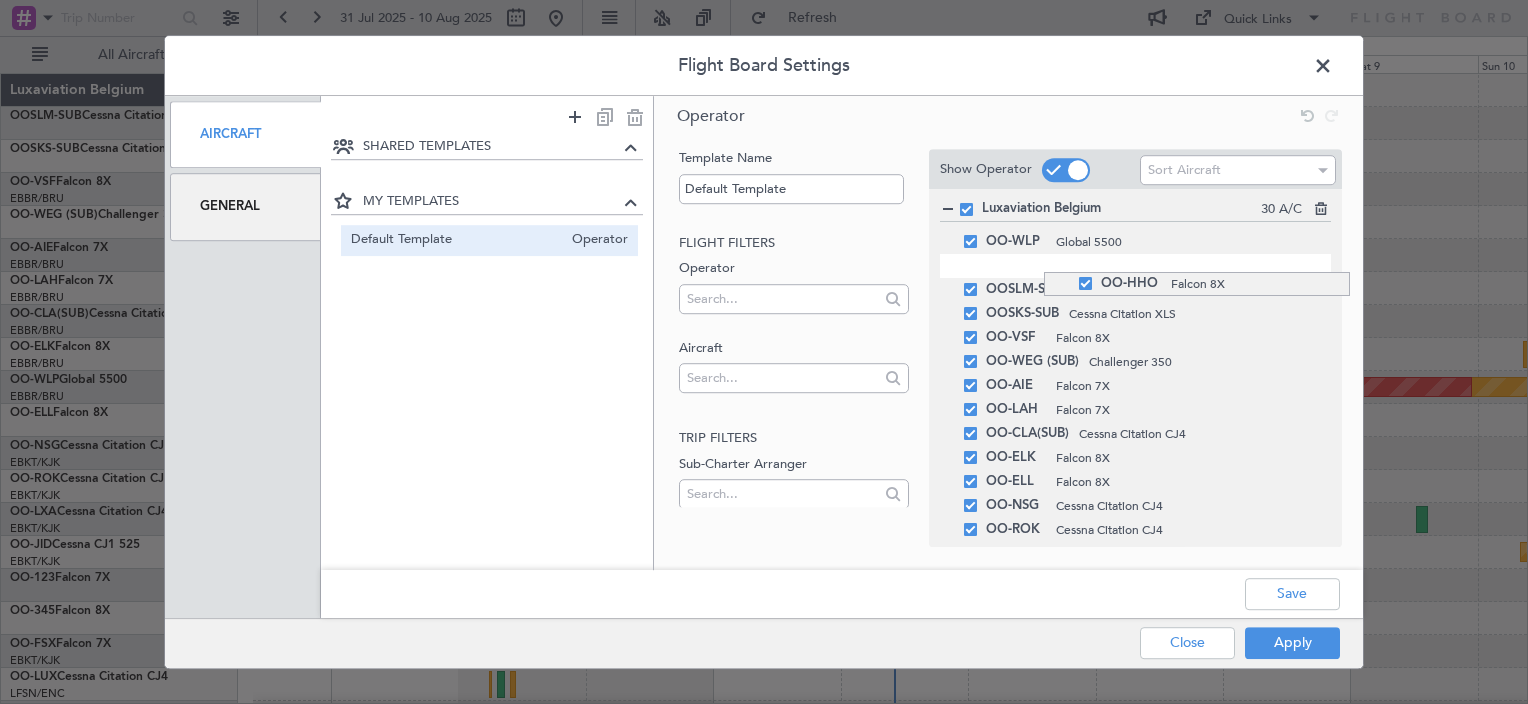 drag, startPoint x: 1044, startPoint y: 294, endPoint x: 1039, endPoint y: 272, distance: 22.561028 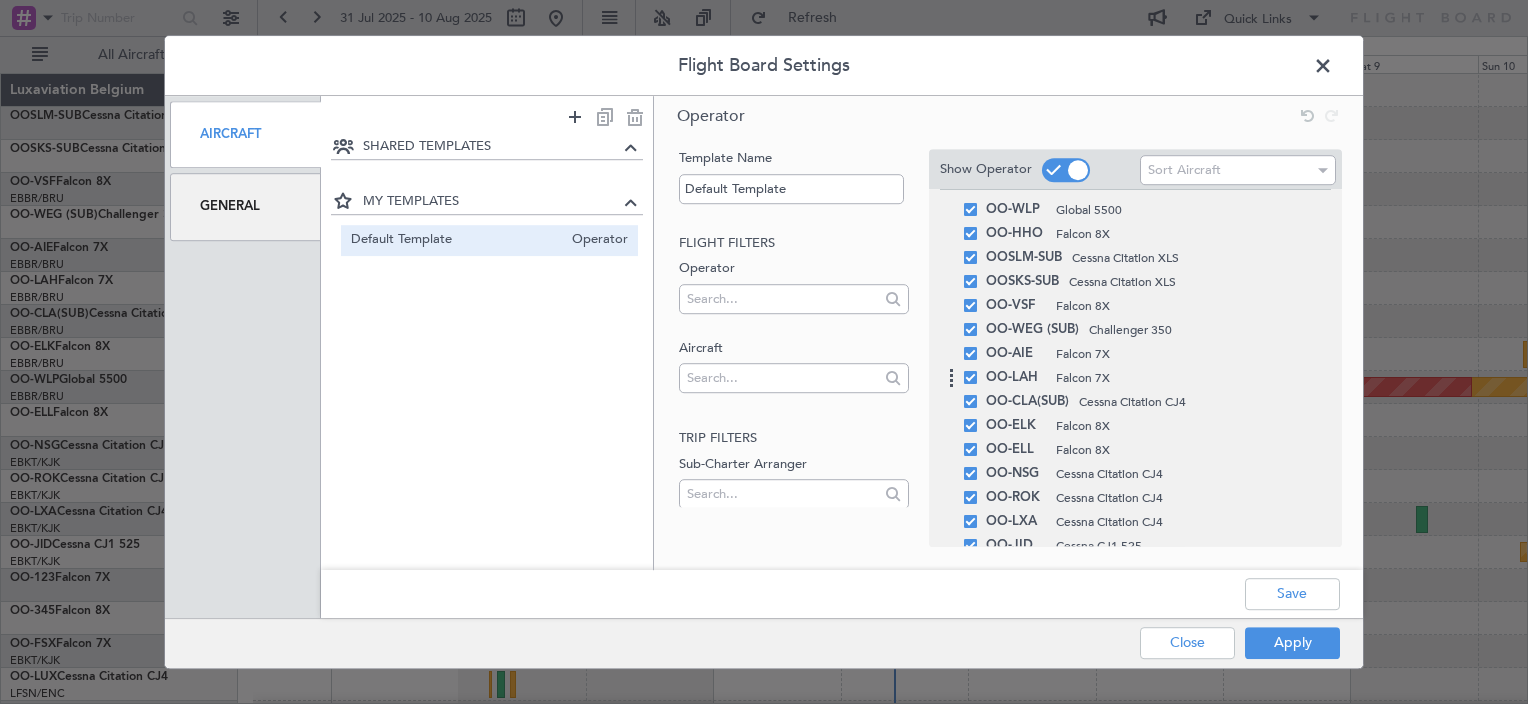 scroll, scrollTop: 0, scrollLeft: 0, axis: both 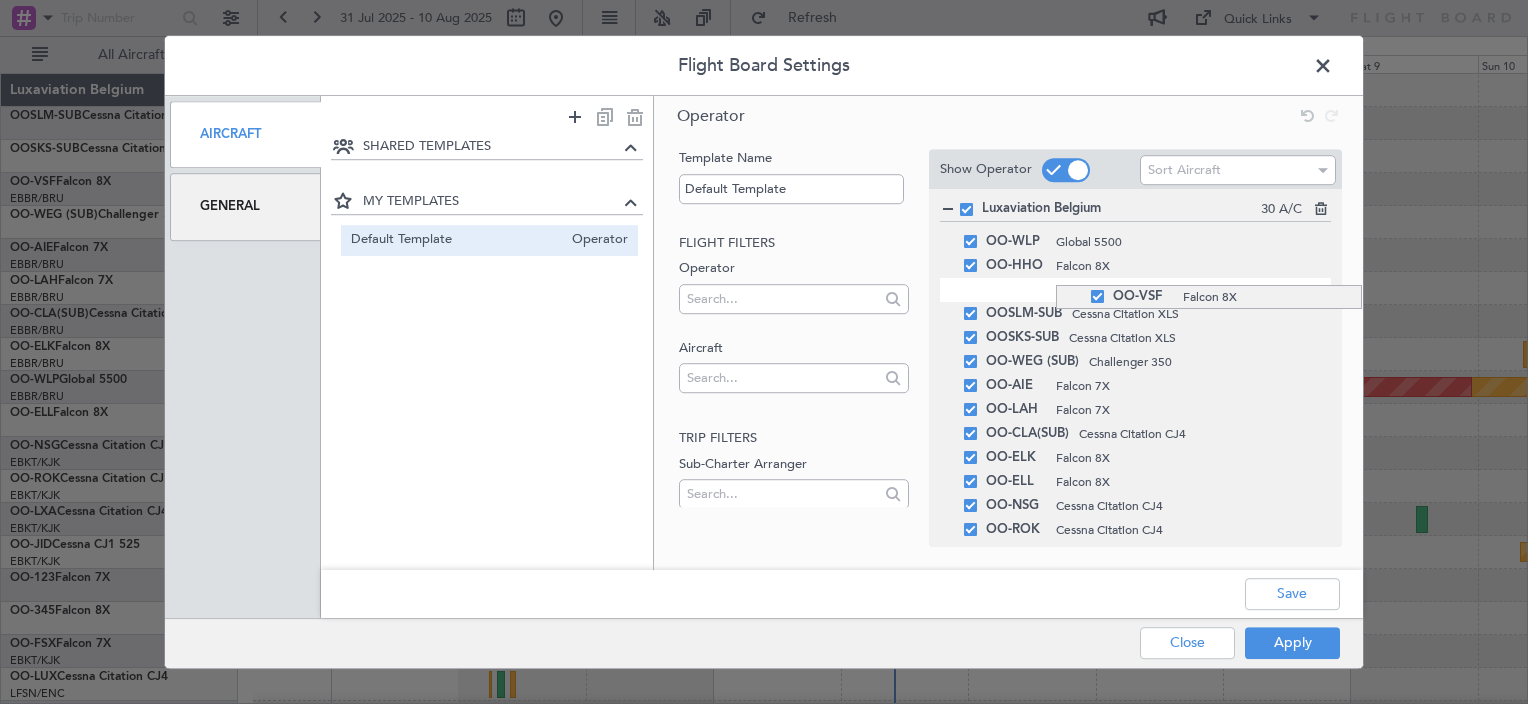 drag, startPoint x: 1056, startPoint y: 331, endPoint x: 1073, endPoint y: 285, distance: 49.0408 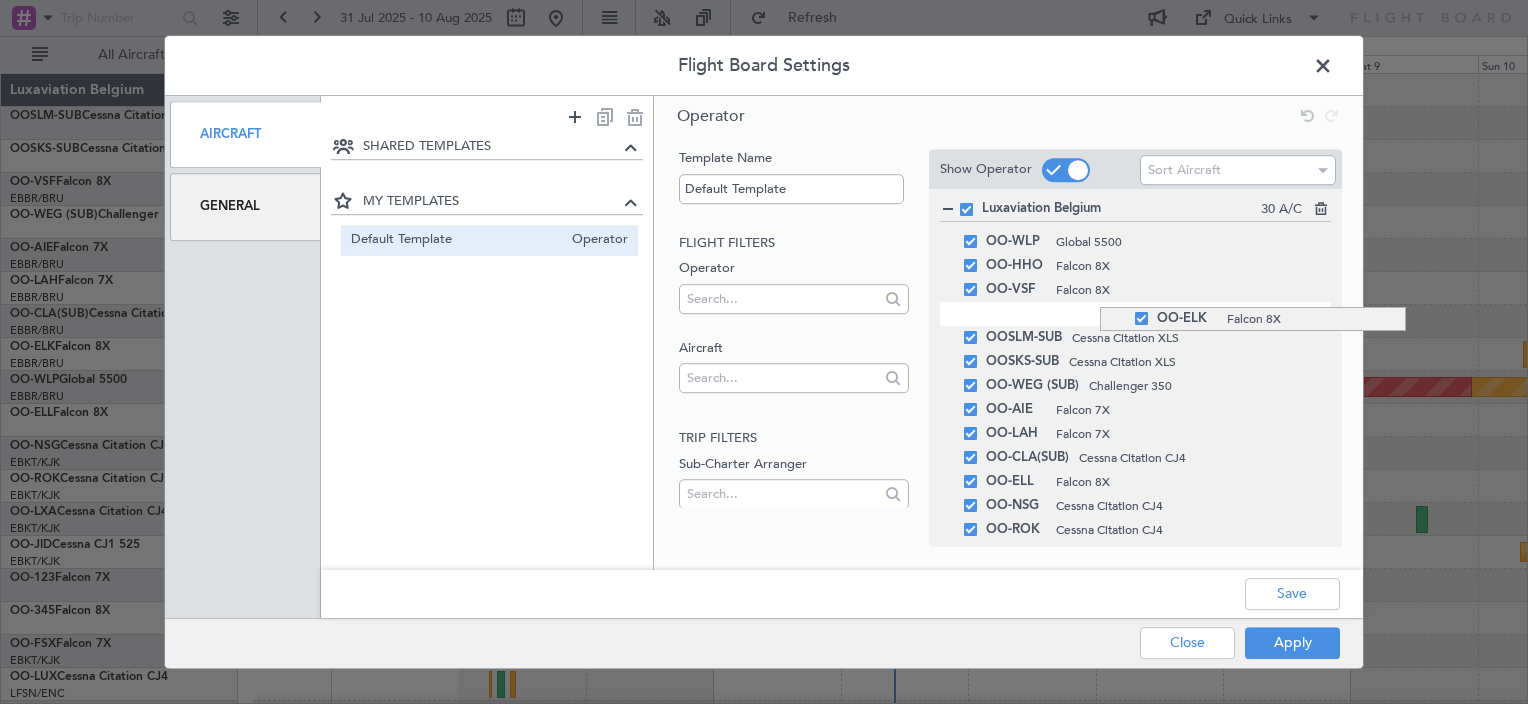 drag, startPoint x: 1100, startPoint y: 461, endPoint x: 1085, endPoint y: 307, distance: 154.72879 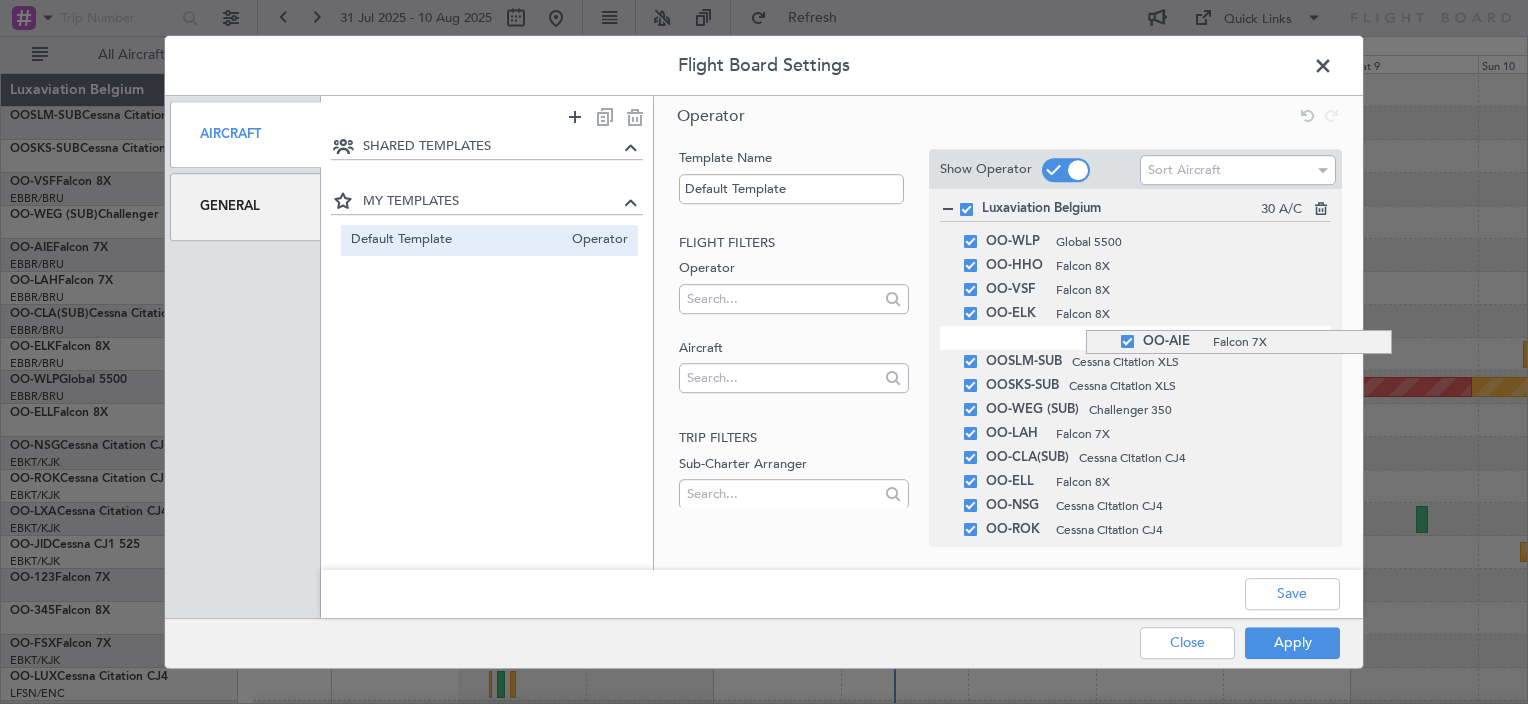 drag, startPoint x: 1086, startPoint y: 415, endPoint x: 1087, endPoint y: 330, distance: 85.00588 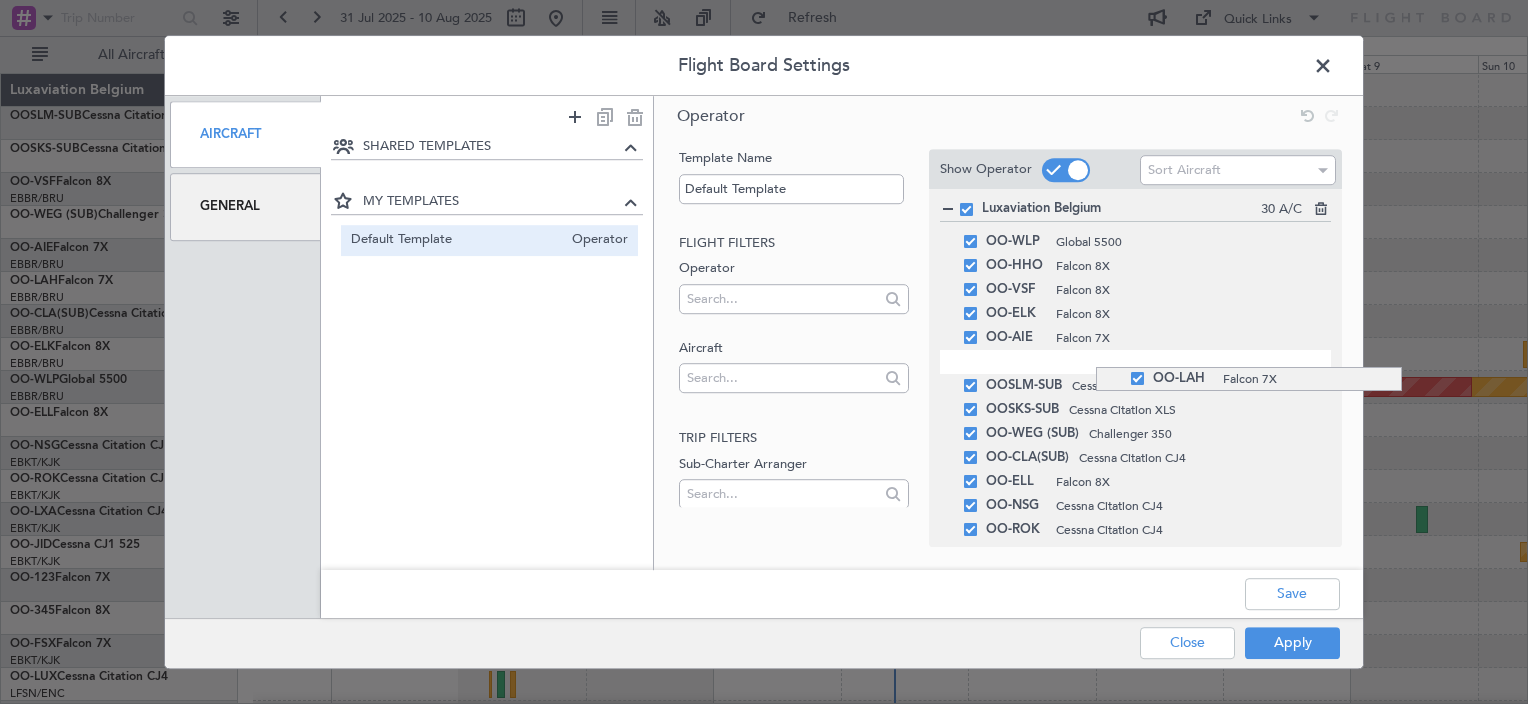 drag, startPoint x: 1096, startPoint y: 441, endPoint x: 1094, endPoint y: 367, distance: 74.02702 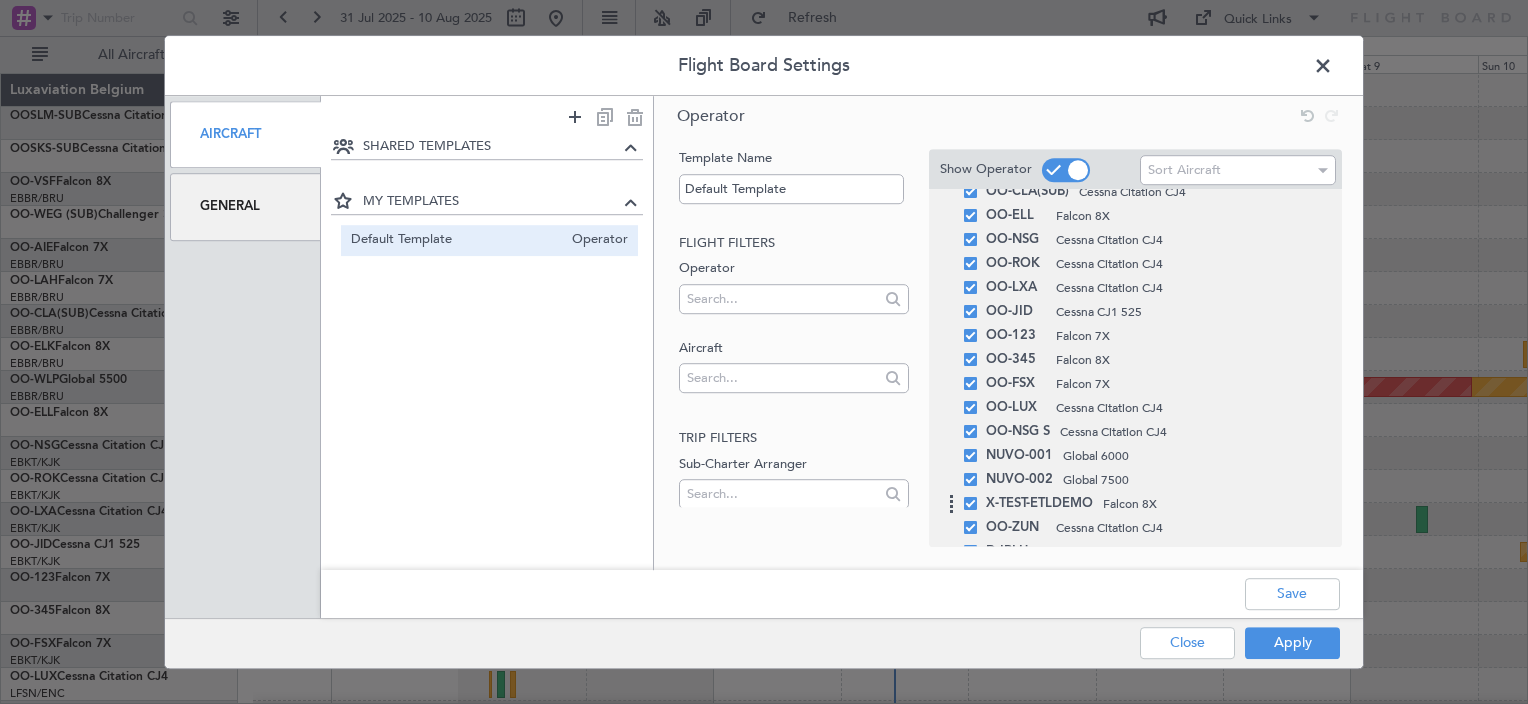 scroll, scrollTop: 300, scrollLeft: 0, axis: vertical 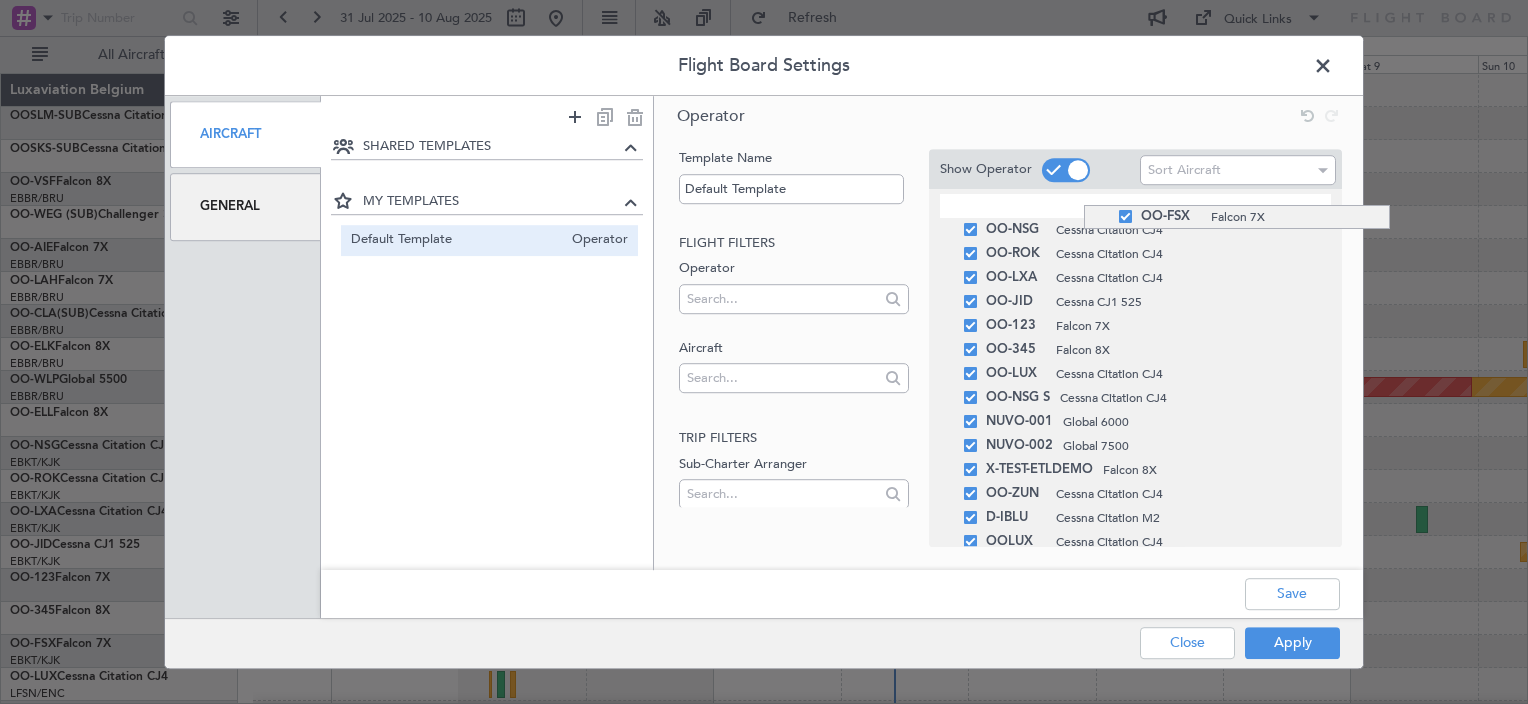 drag, startPoint x: 1084, startPoint y: 357, endPoint x: 1096, endPoint y: 205, distance: 152.47295 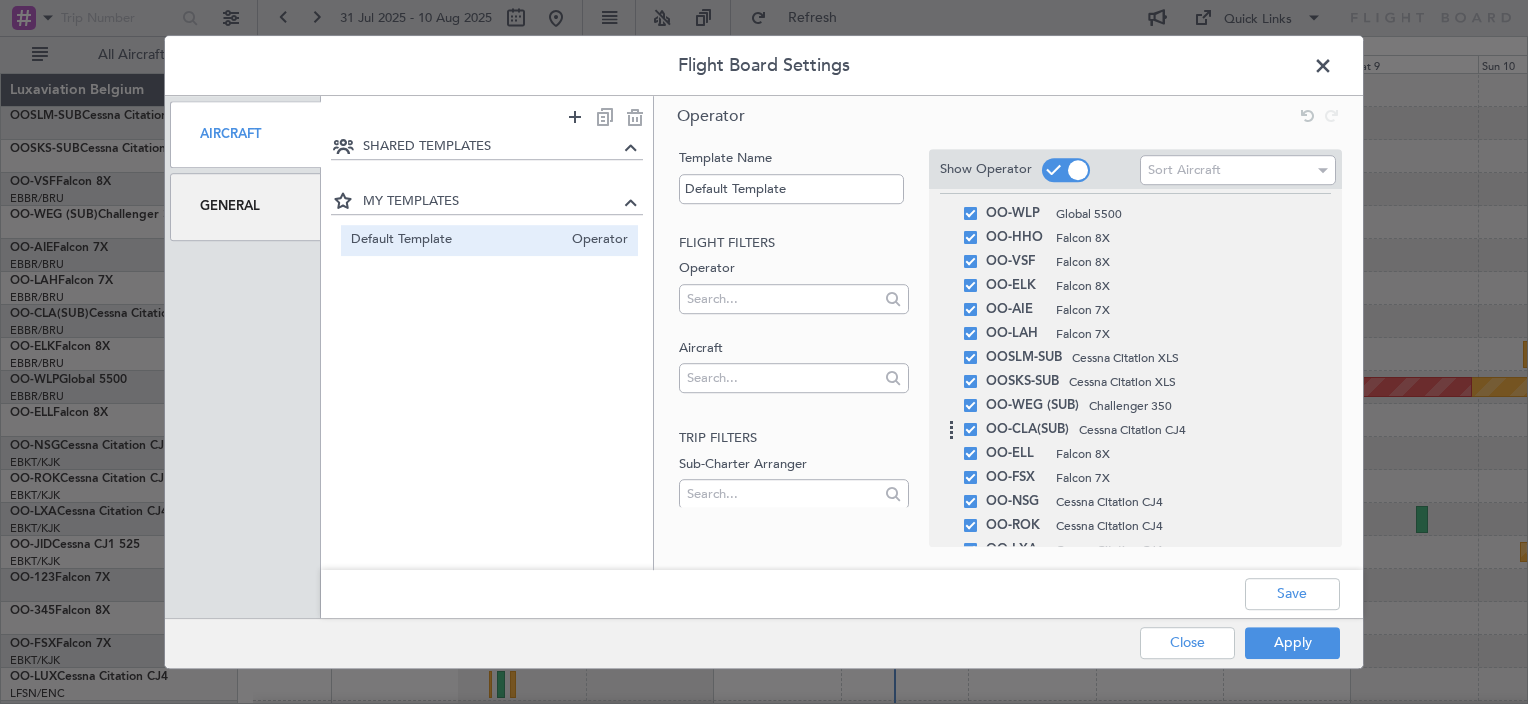 scroll, scrollTop: 0, scrollLeft: 0, axis: both 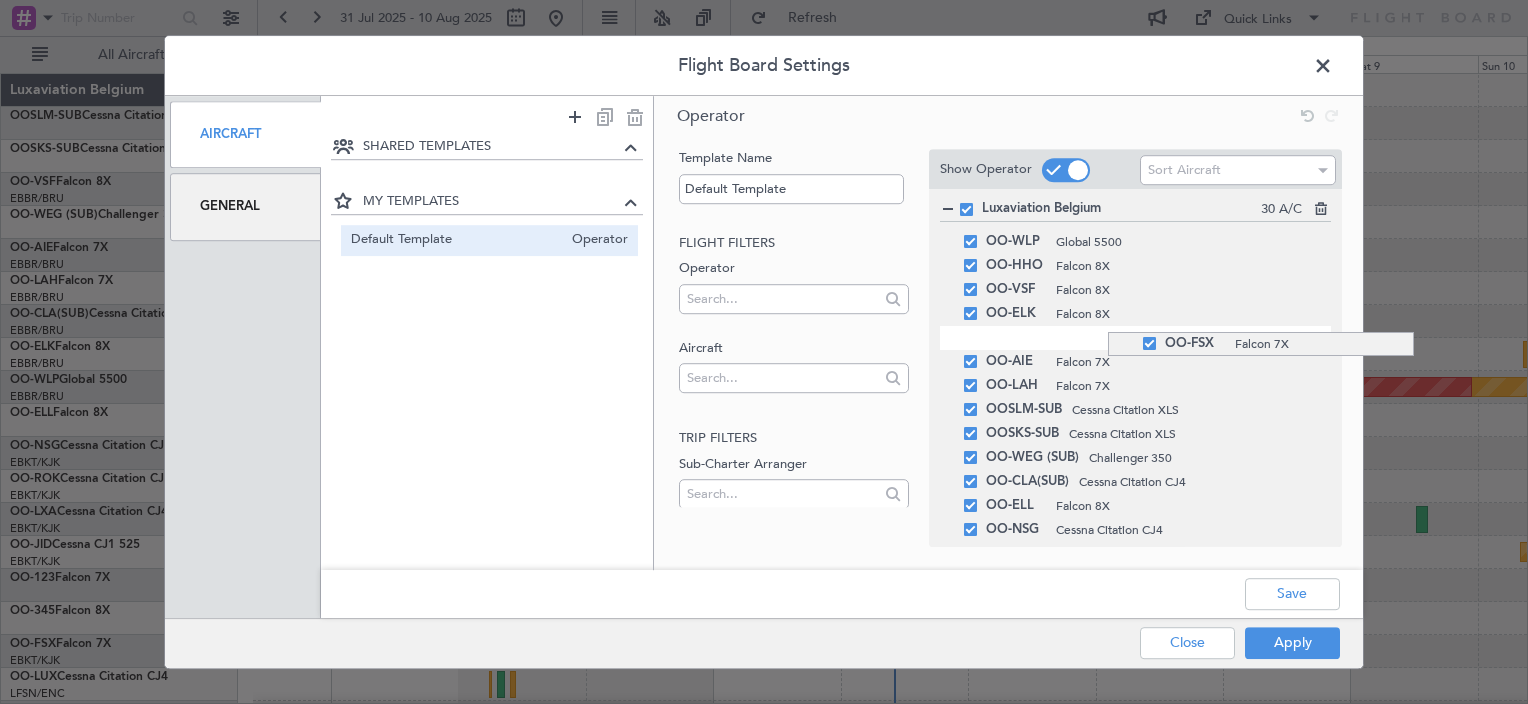 drag, startPoint x: 1108, startPoint y: 508, endPoint x: 1120, endPoint y: 332, distance: 176.40862 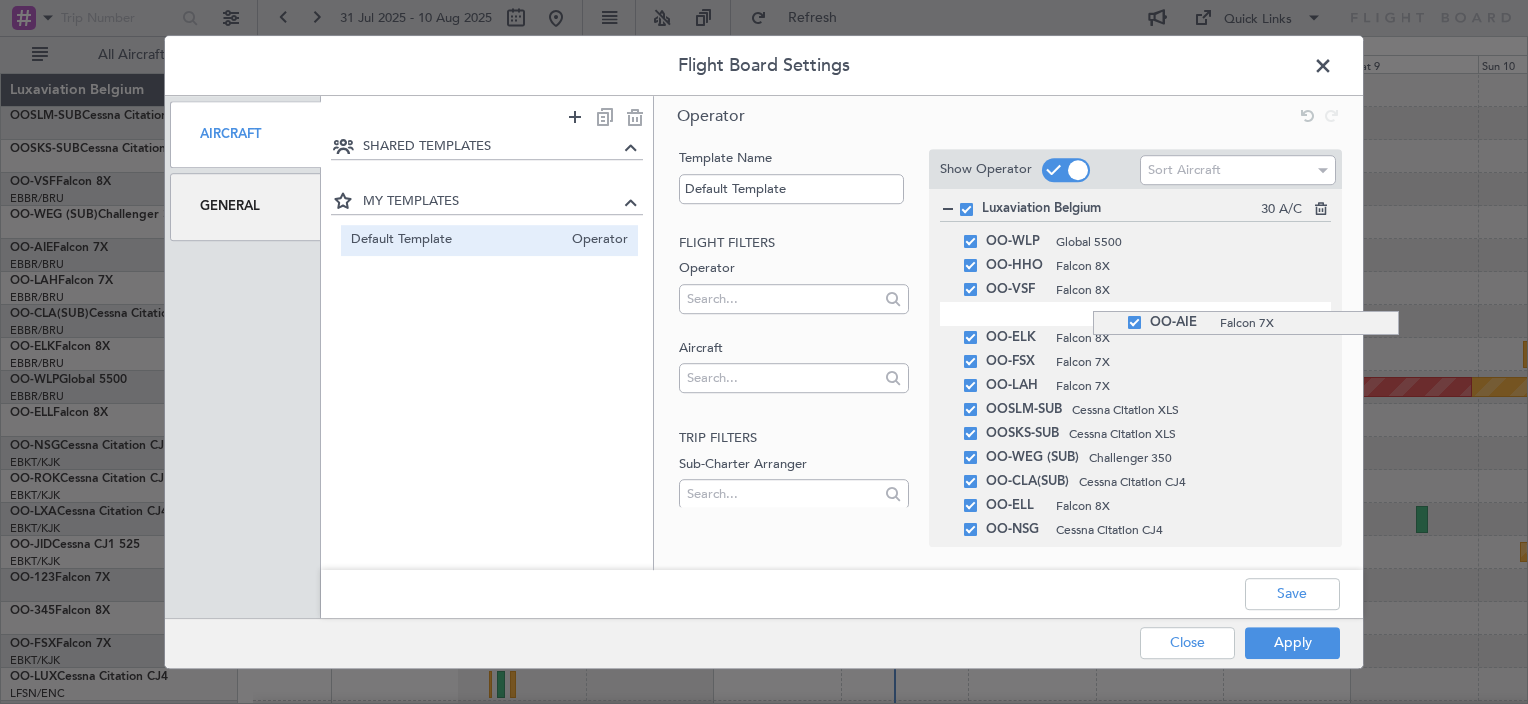 drag, startPoint x: 1093, startPoint y: 365, endPoint x: 1096, endPoint y: 311, distance: 54.08327 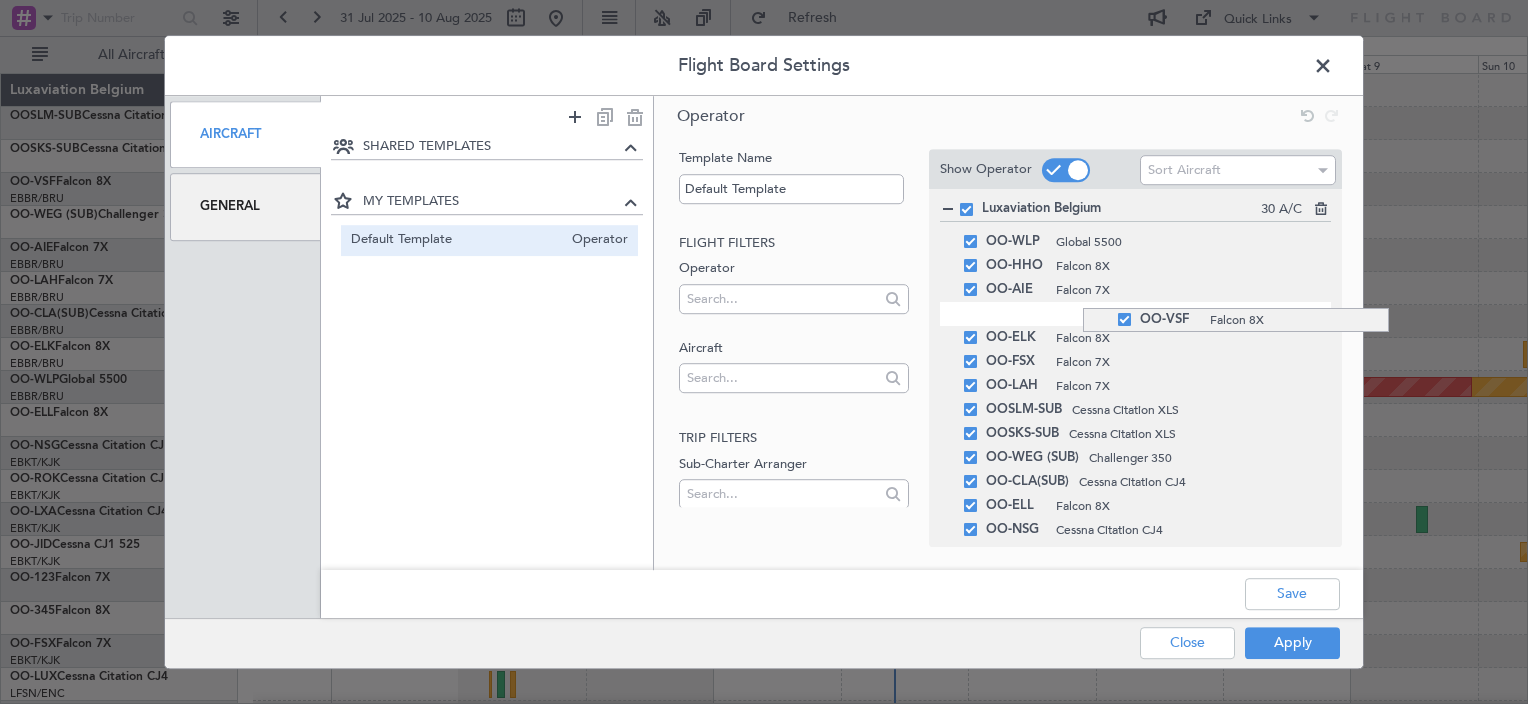 drag, startPoint x: 1083, startPoint y: 294, endPoint x: 1086, endPoint y: 308, distance: 14.3178215 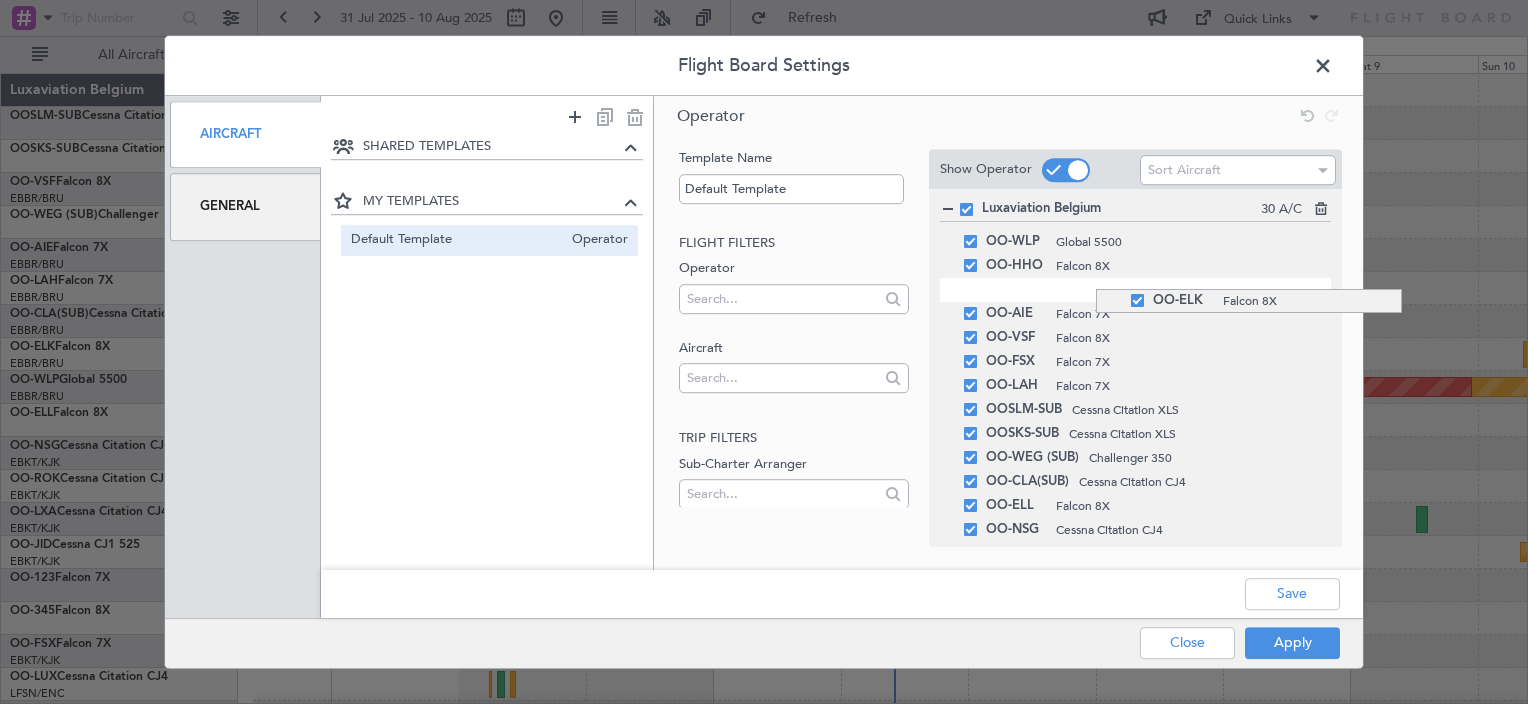 drag, startPoint x: 1096, startPoint y: 333, endPoint x: 1086, endPoint y: 289, distance: 45.122055 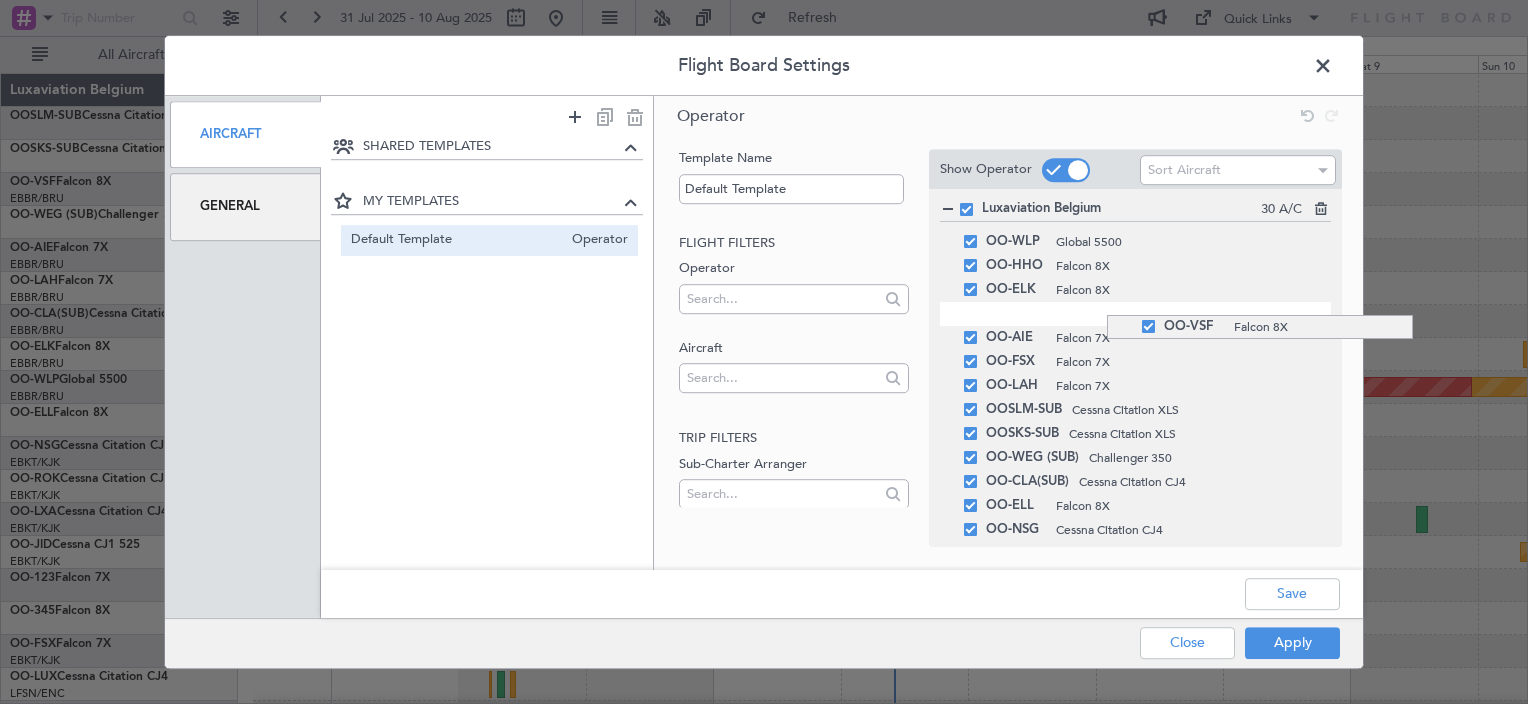 drag, startPoint x: 1107, startPoint y: 346, endPoint x: 1101, endPoint y: 315, distance: 31.575306 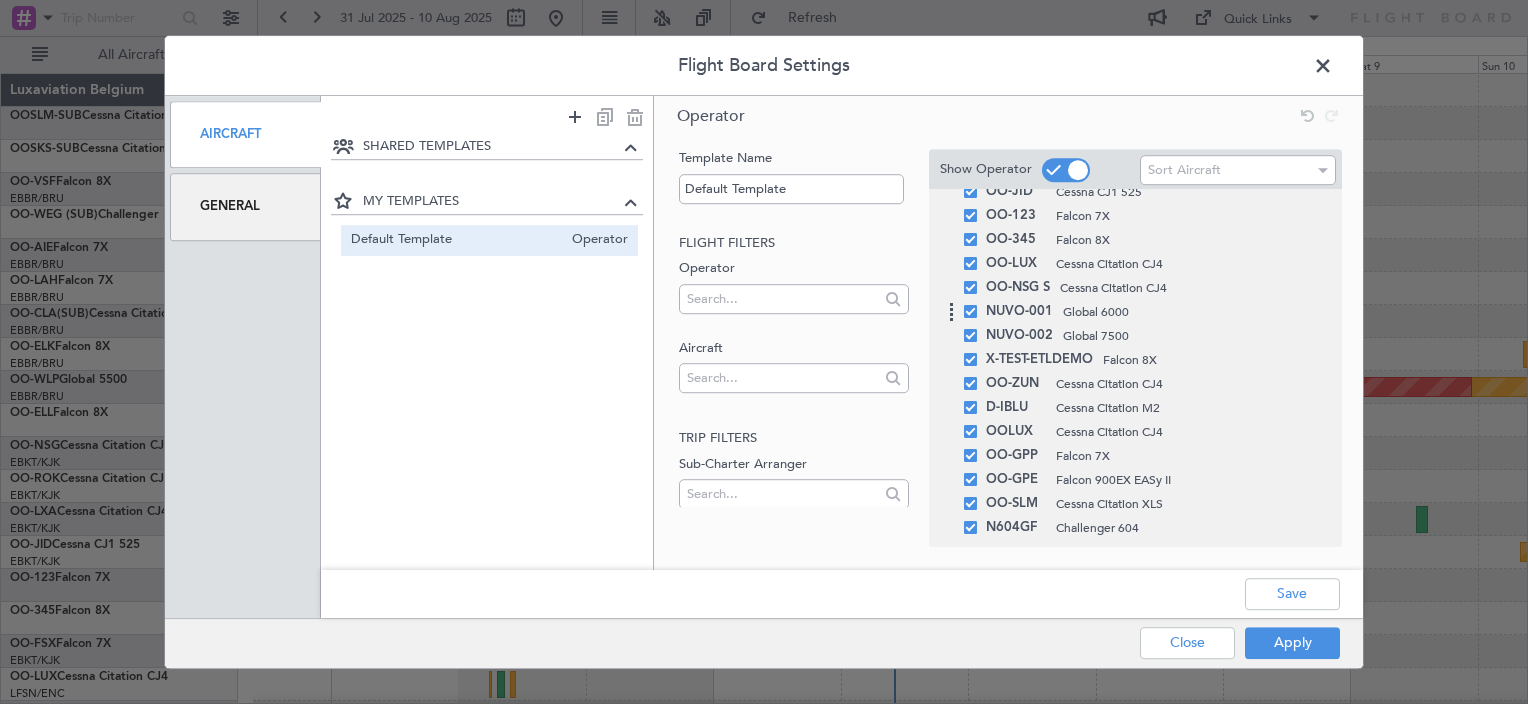 scroll, scrollTop: 413, scrollLeft: 0, axis: vertical 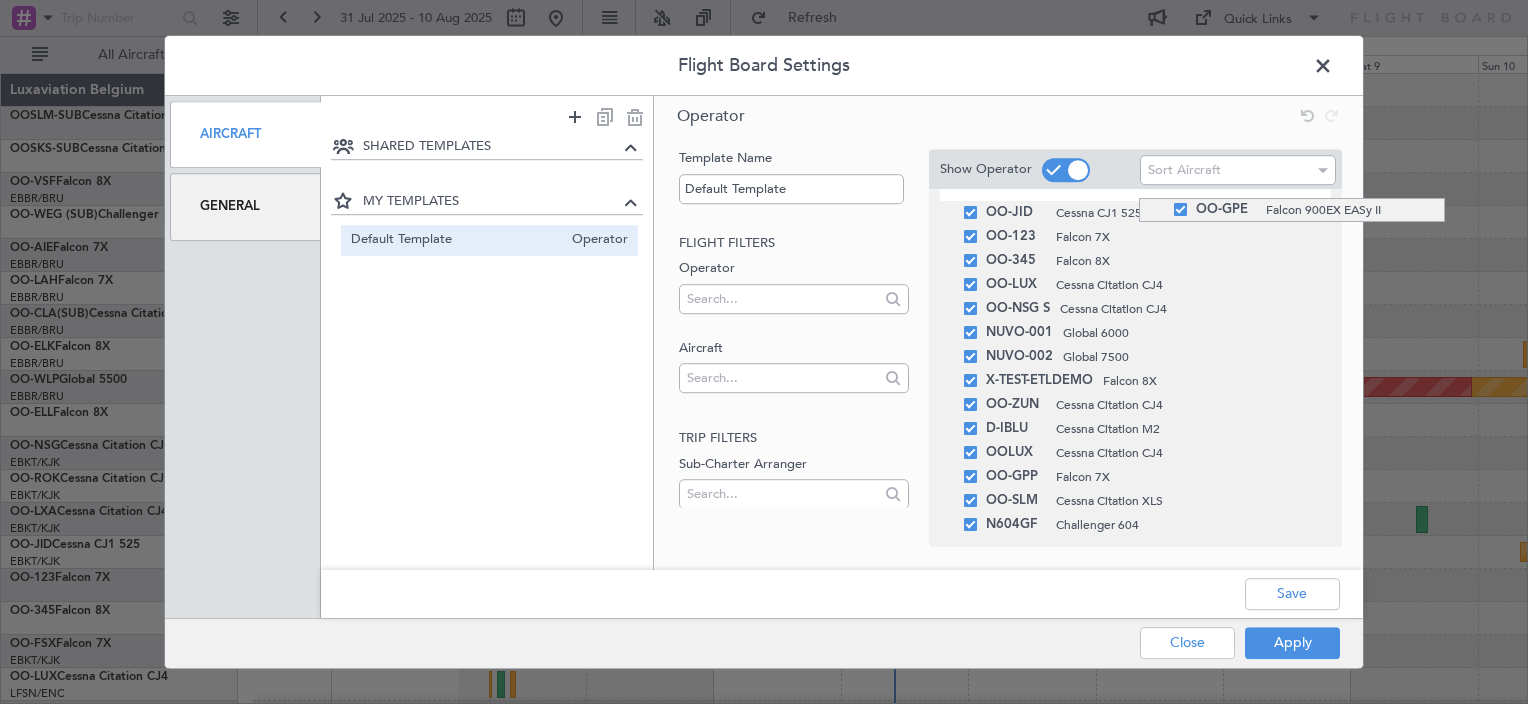 drag, startPoint x: 1139, startPoint y: 479, endPoint x: 1089, endPoint y: 198, distance: 285.41373 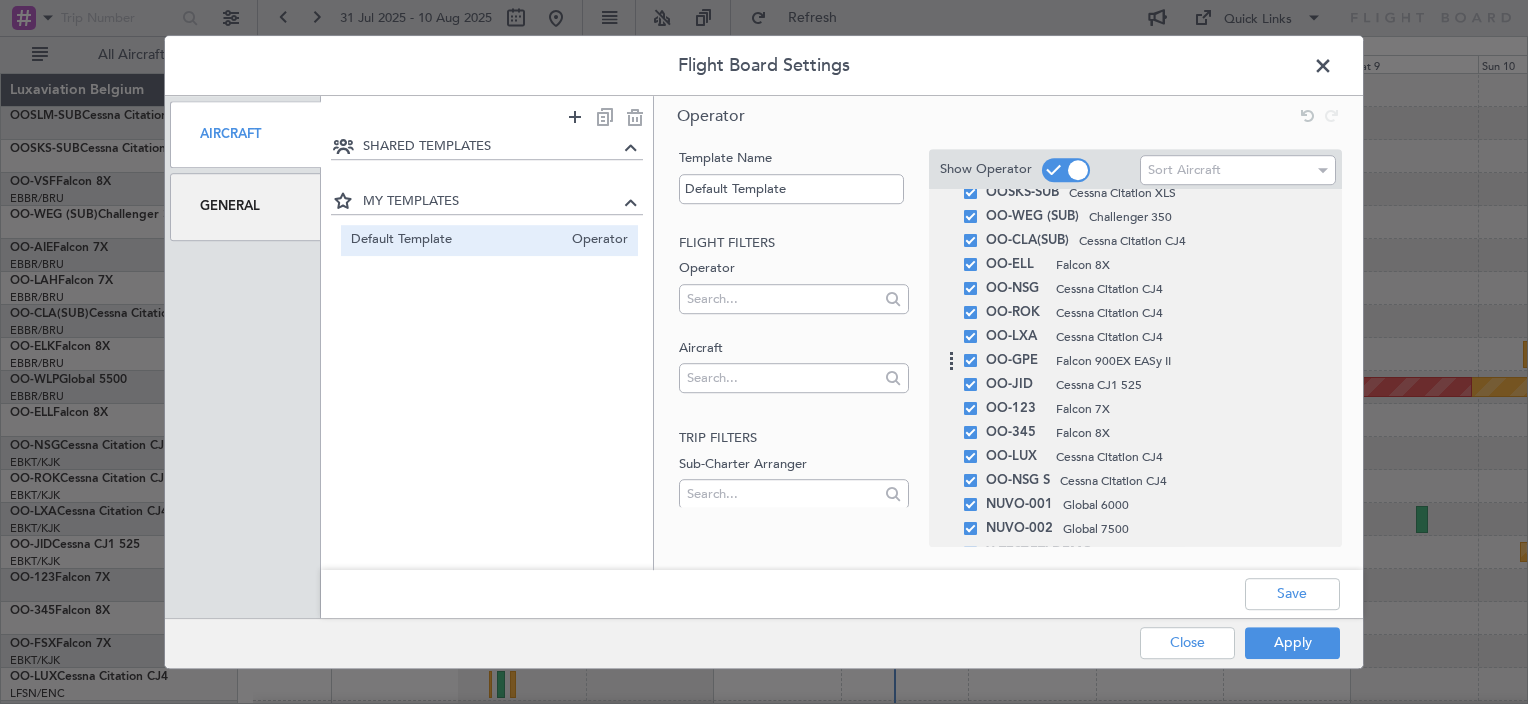 scroll, scrollTop: 213, scrollLeft: 0, axis: vertical 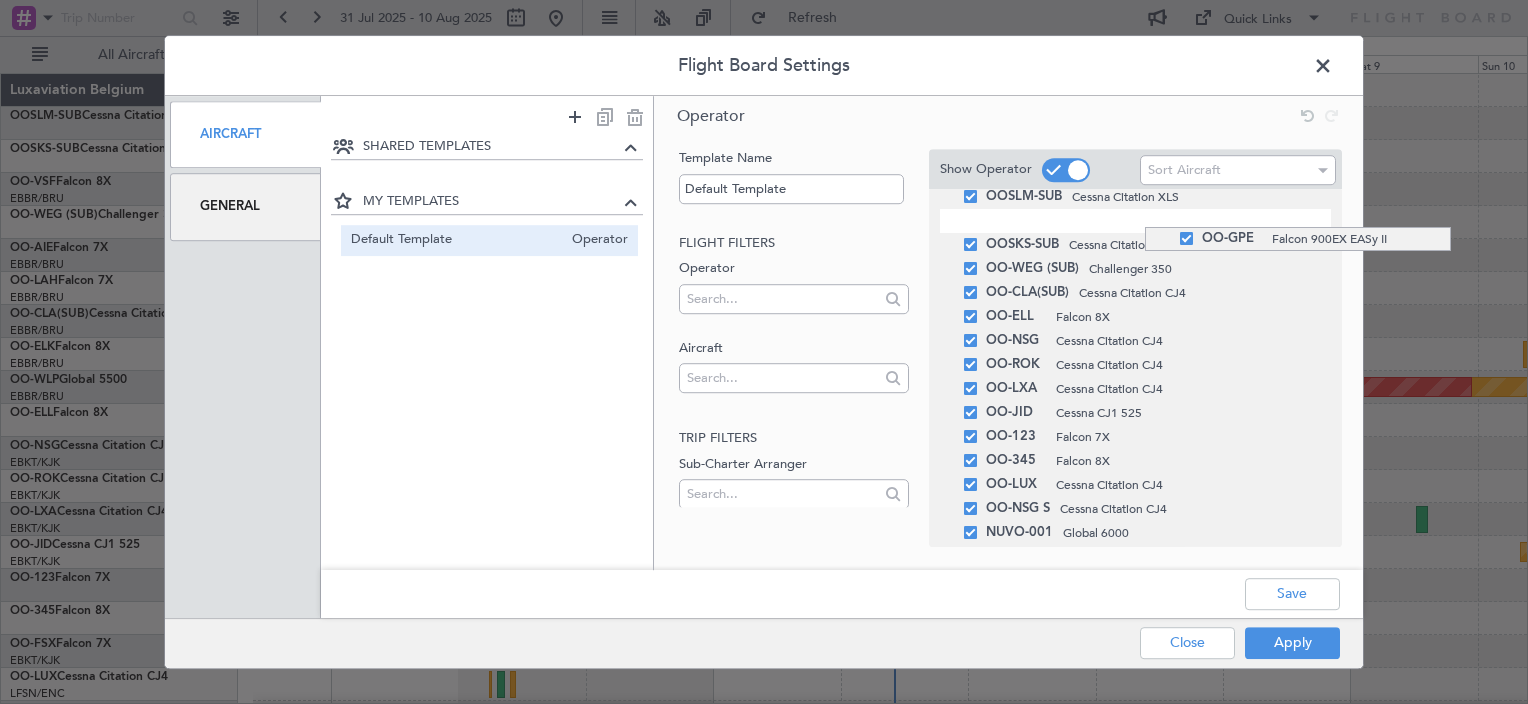 drag, startPoint x: 1143, startPoint y: 393, endPoint x: 1106, endPoint y: 227, distance: 170.07352 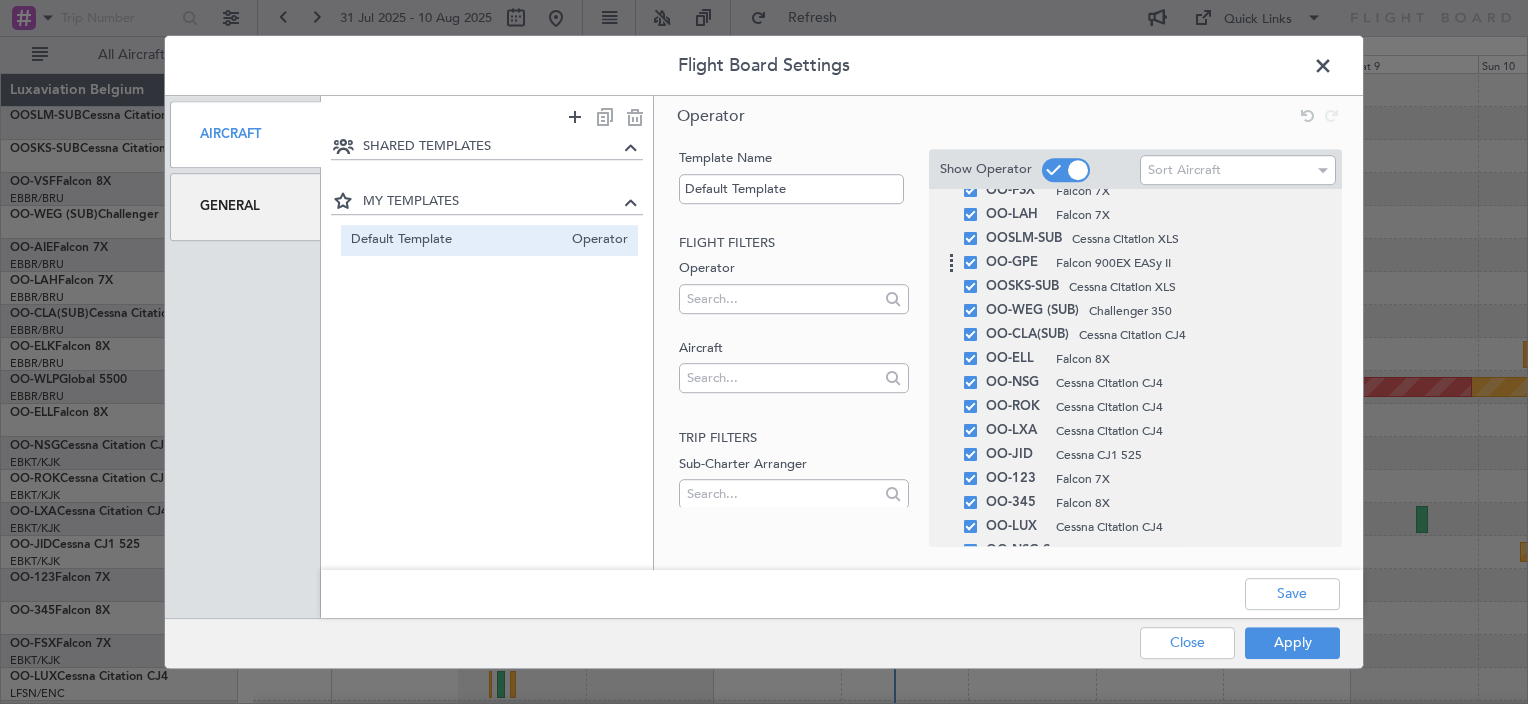 scroll, scrollTop: 113, scrollLeft: 0, axis: vertical 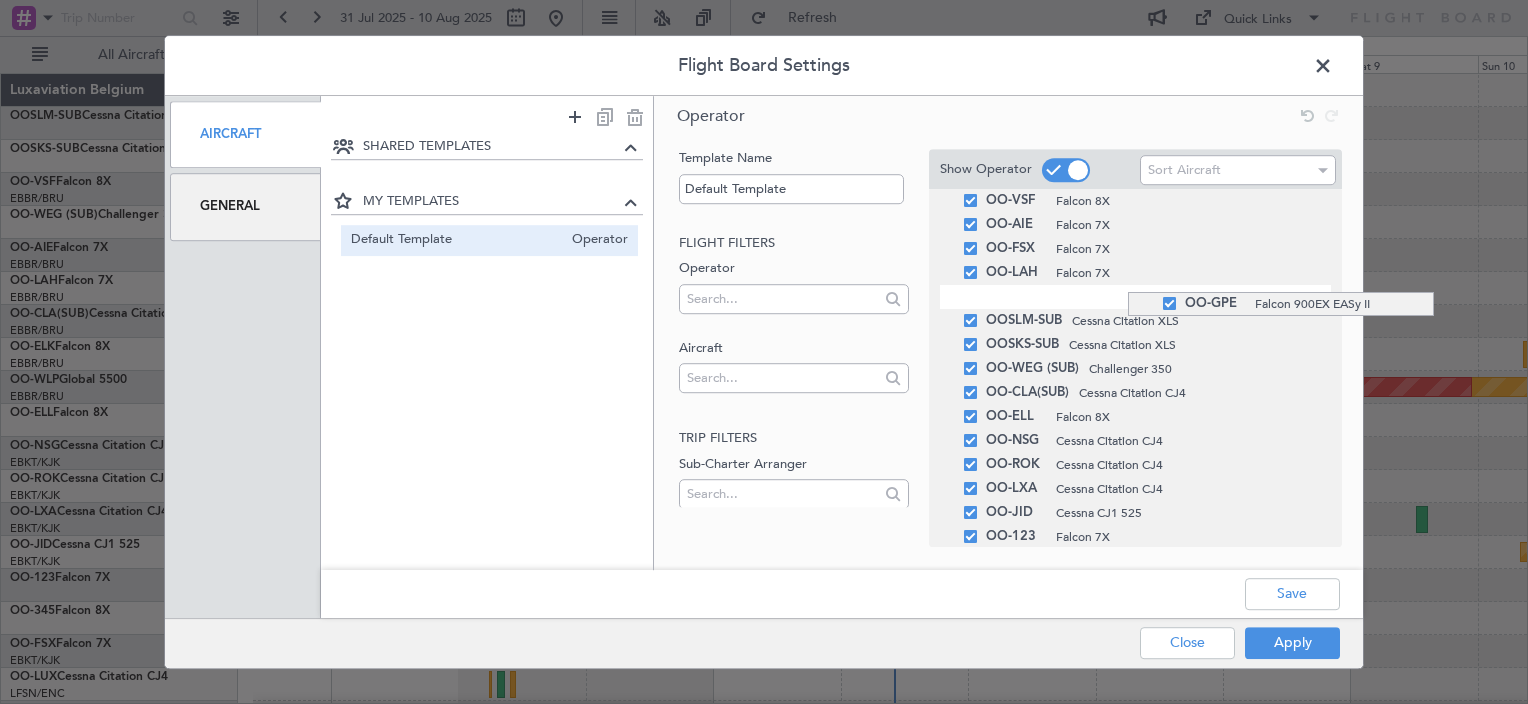 drag, startPoint x: 1128, startPoint y: 324, endPoint x: 1114, endPoint y: 292, distance: 34.928497 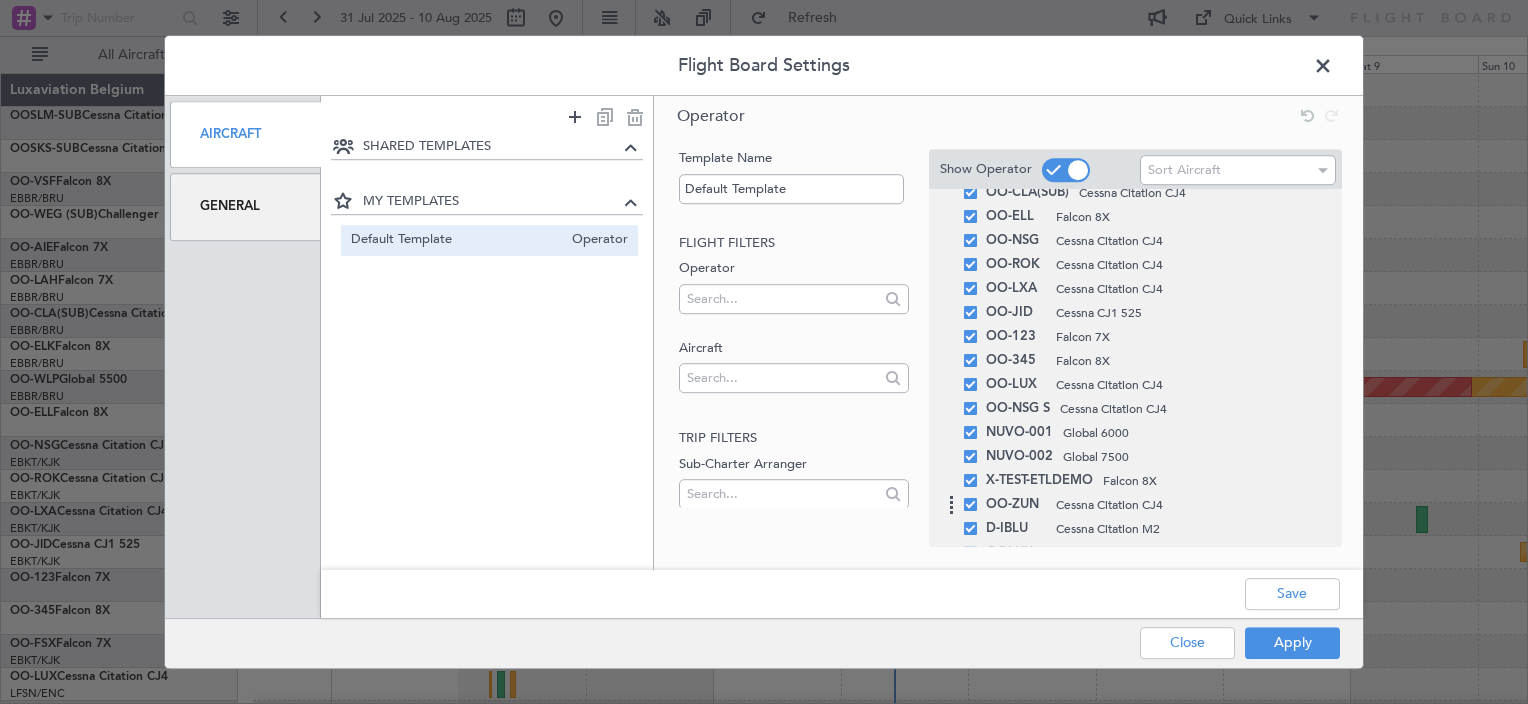 scroll, scrollTop: 413, scrollLeft: 0, axis: vertical 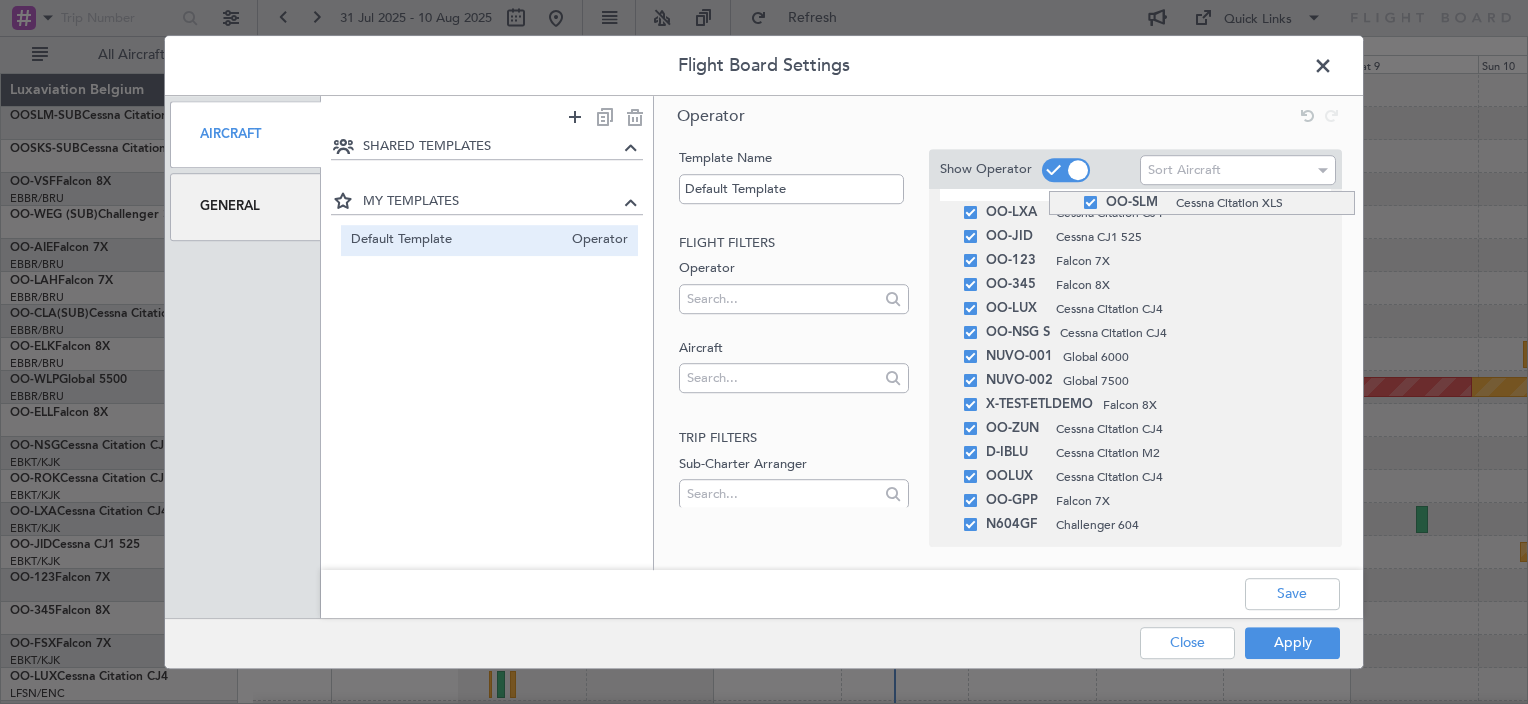 drag, startPoint x: 1049, startPoint y: 502, endPoint x: 1021, endPoint y: 191, distance: 312.2579 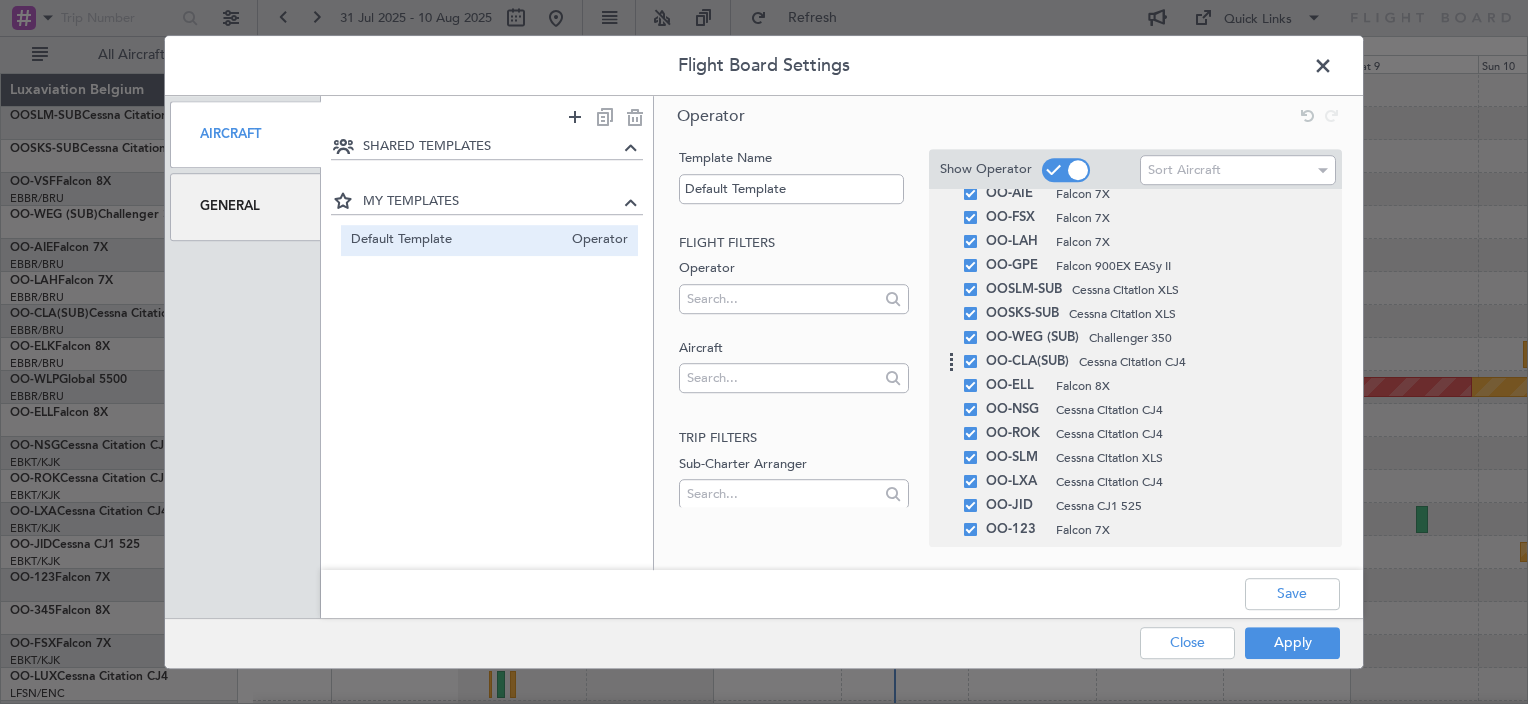 scroll, scrollTop: 113, scrollLeft: 0, axis: vertical 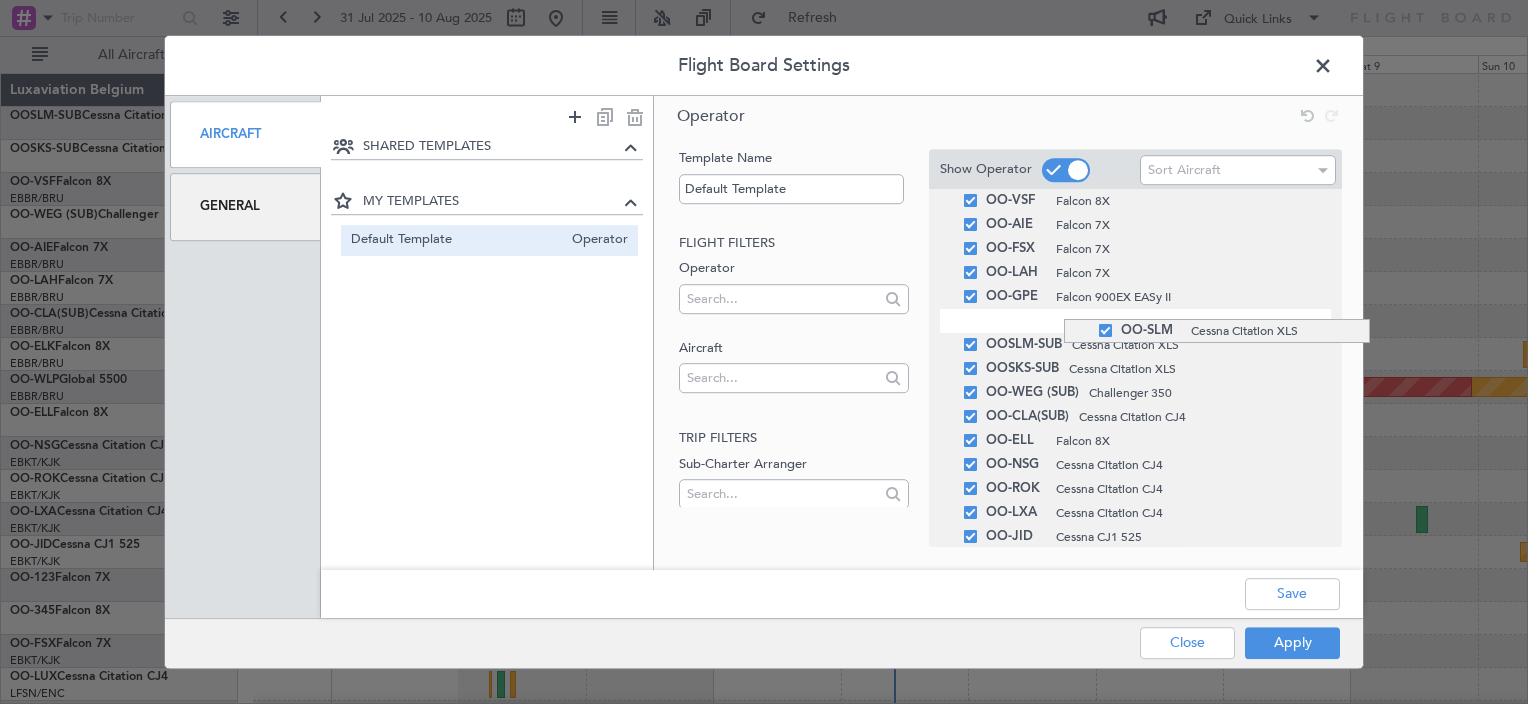 drag, startPoint x: 1064, startPoint y: 488, endPoint x: 1079, endPoint y: 319, distance: 169.66437 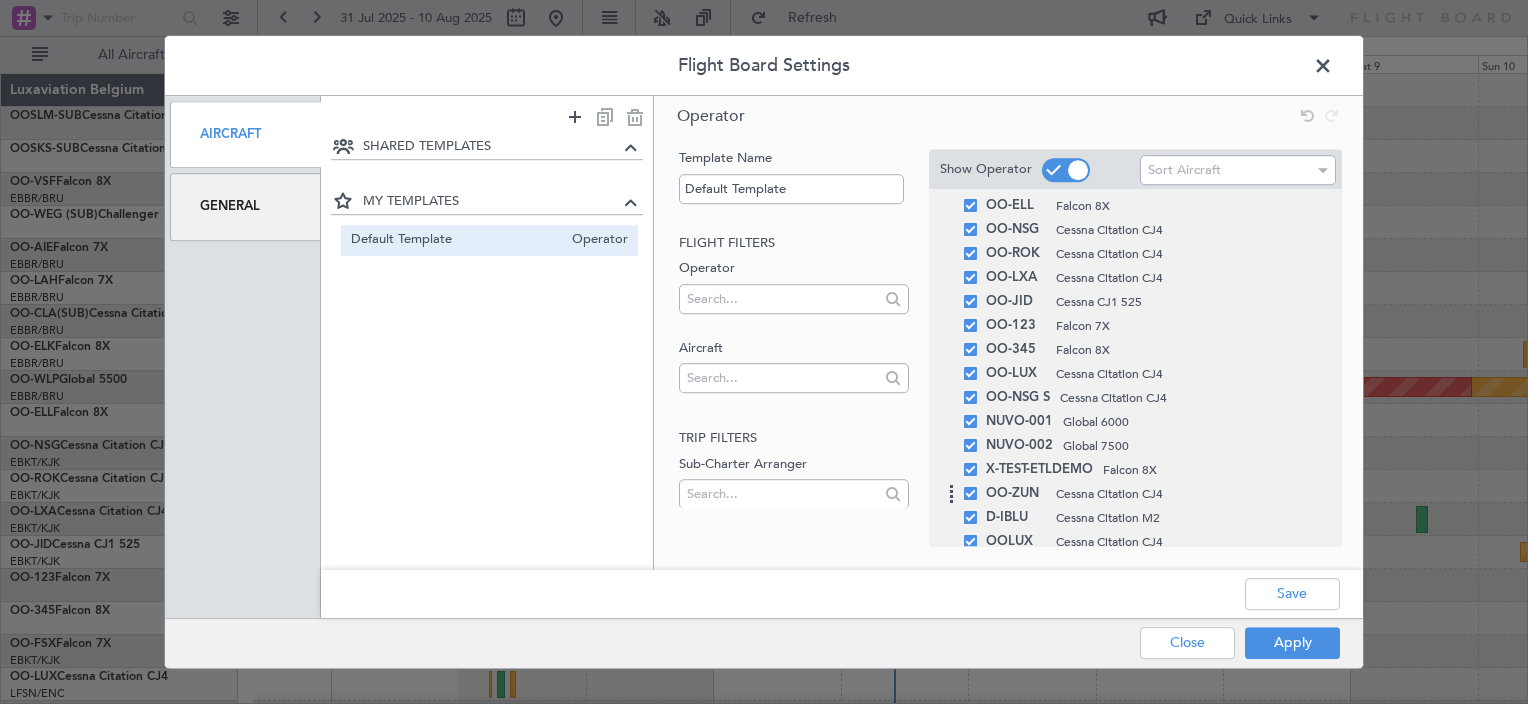 scroll, scrollTop: 313, scrollLeft: 0, axis: vertical 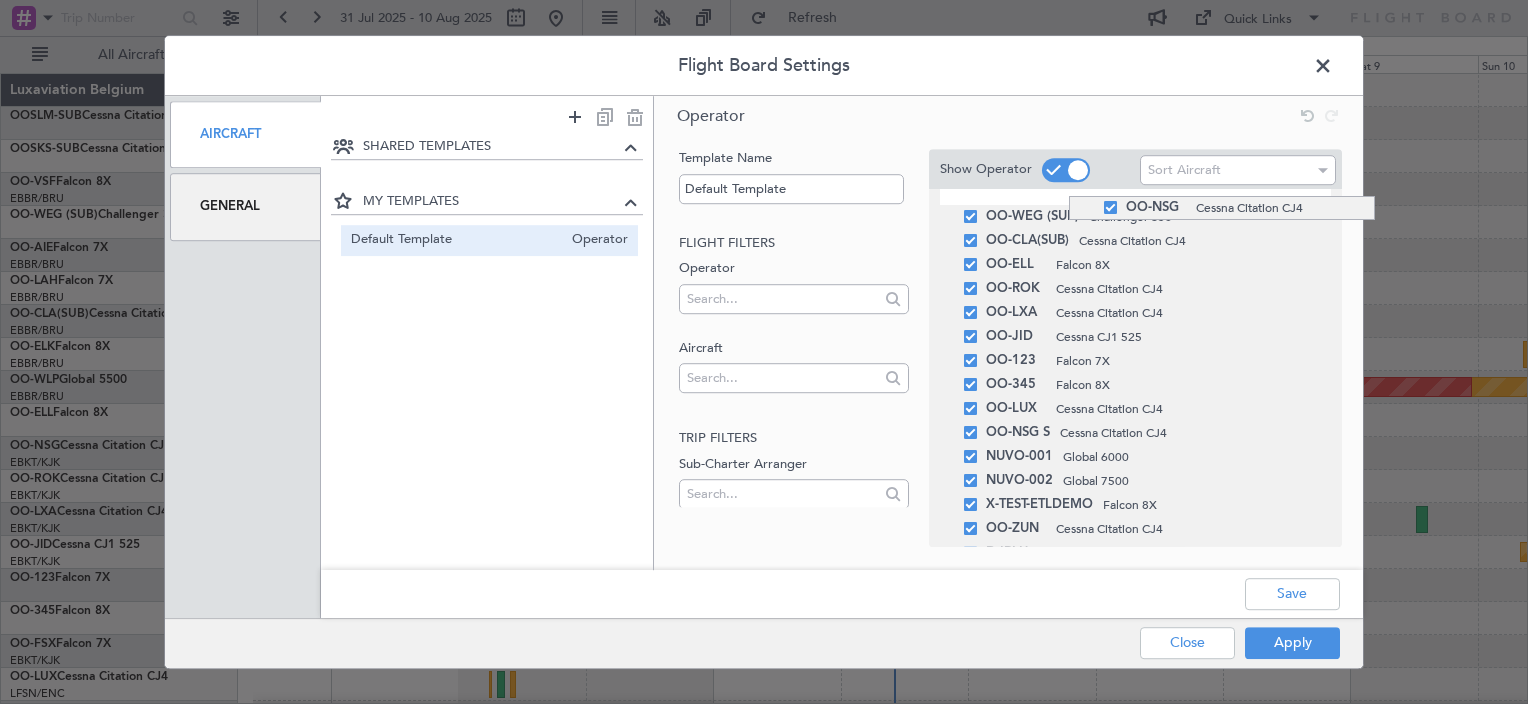drag, startPoint x: 1069, startPoint y: 270, endPoint x: 1063, endPoint y: 195, distance: 75.23962 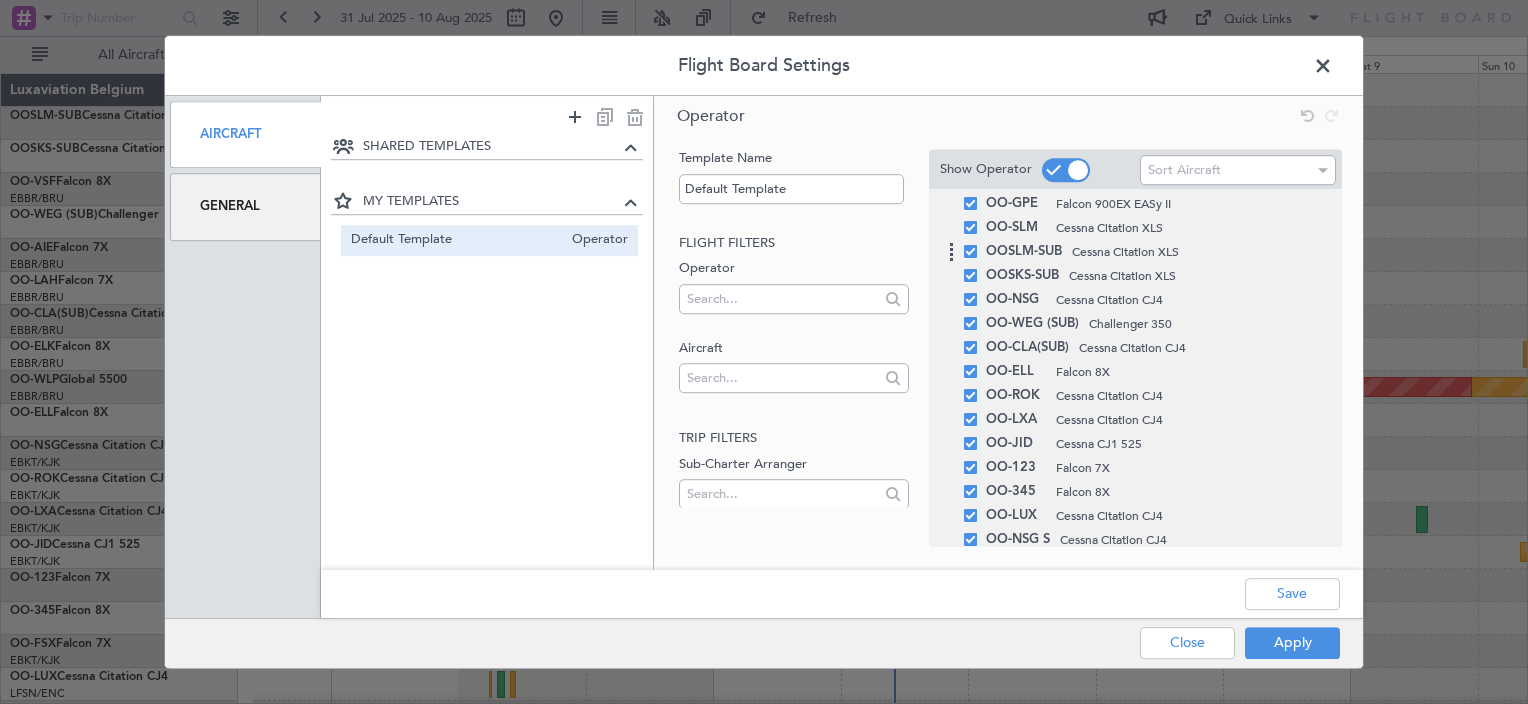 scroll, scrollTop: 113, scrollLeft: 0, axis: vertical 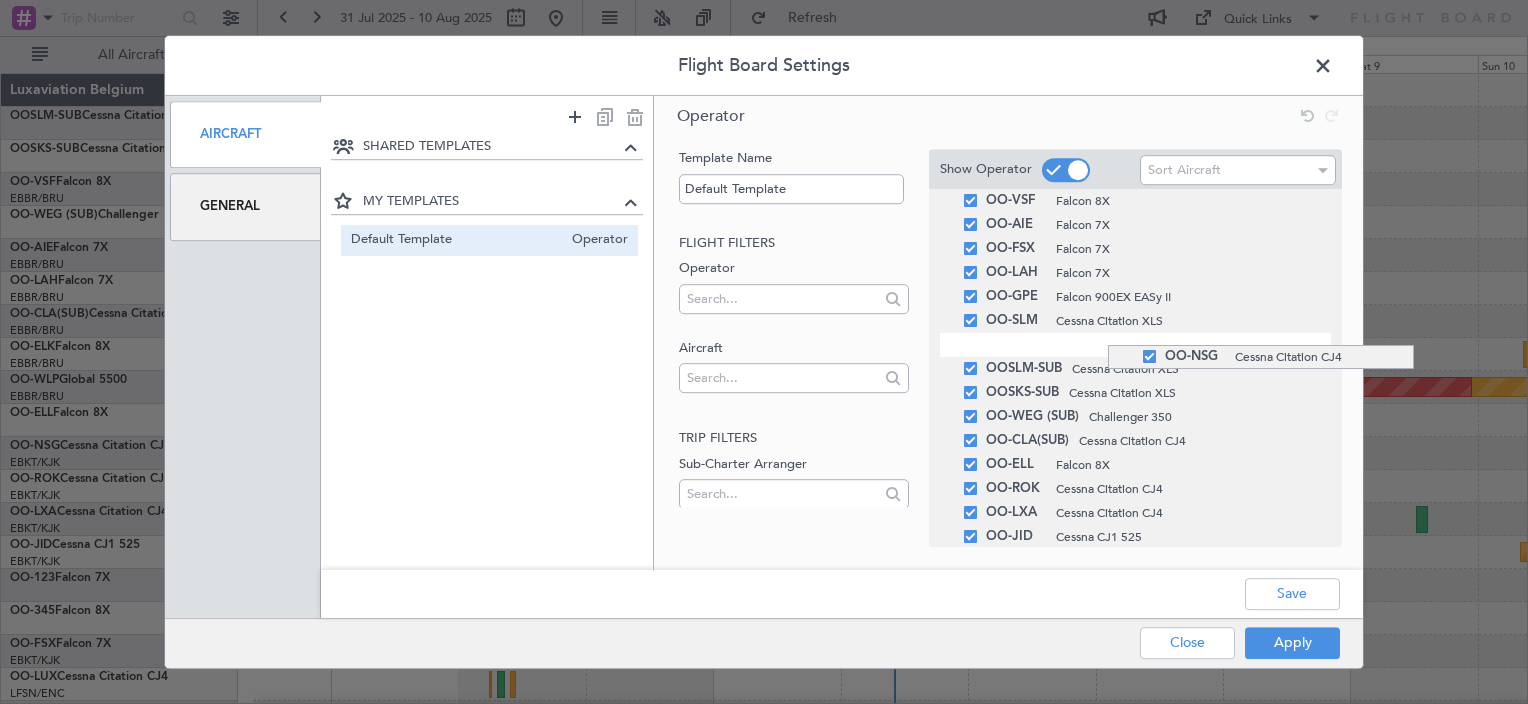drag, startPoint x: 1108, startPoint y: 397, endPoint x: 1147, endPoint y: 345, distance: 65 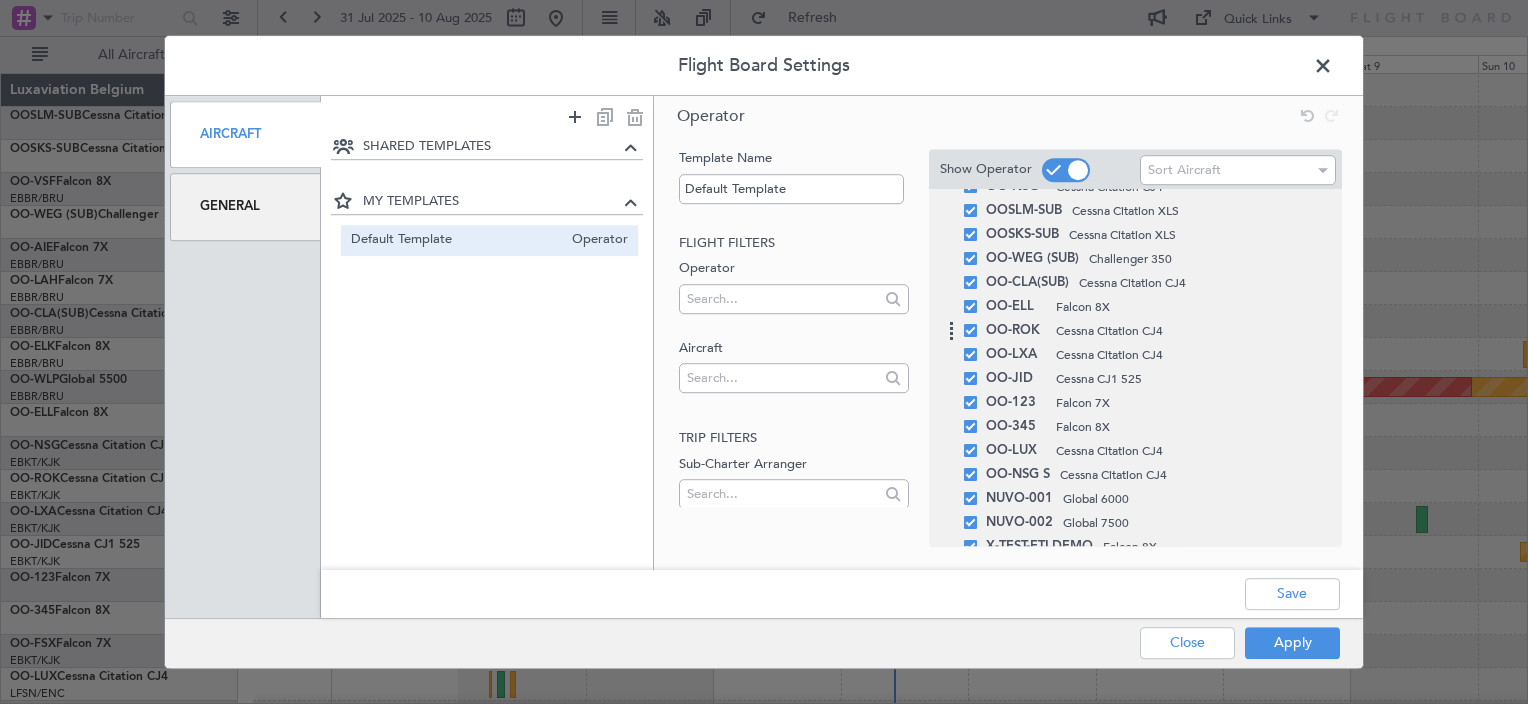 scroll, scrollTop: 213, scrollLeft: 0, axis: vertical 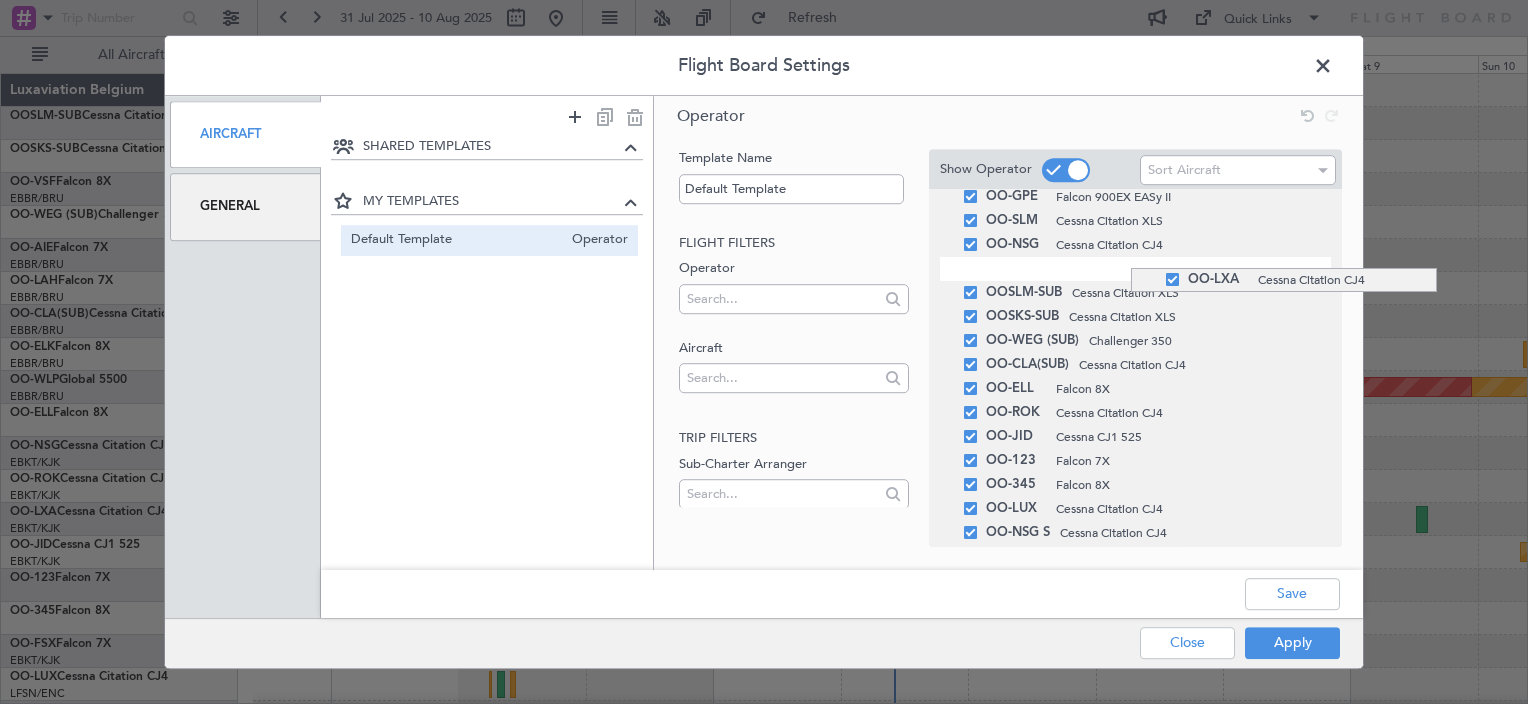 drag, startPoint x: 1131, startPoint y: 400, endPoint x: 1160, endPoint y: 268, distance: 135.14807 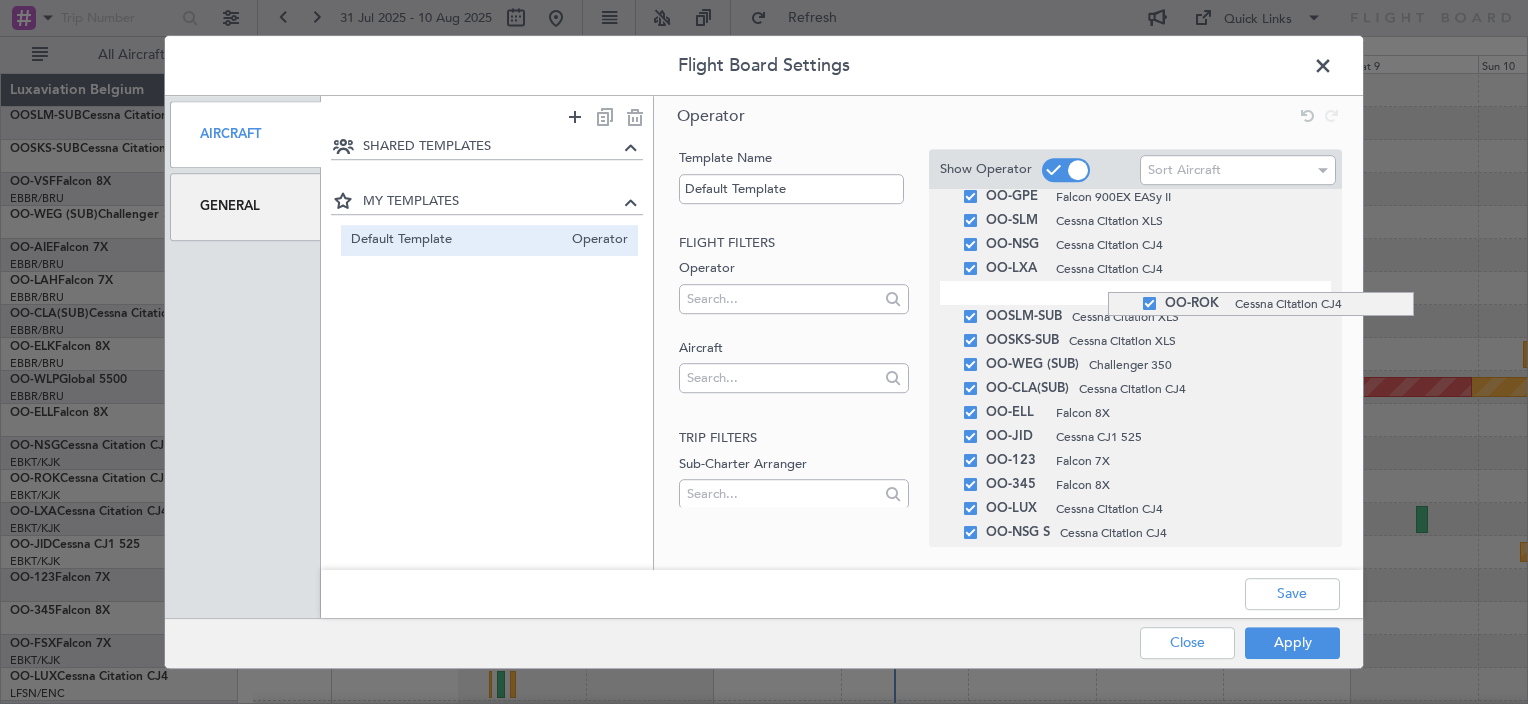 drag, startPoint x: 1108, startPoint y: 412, endPoint x: 1131, endPoint y: 292, distance: 122.18429 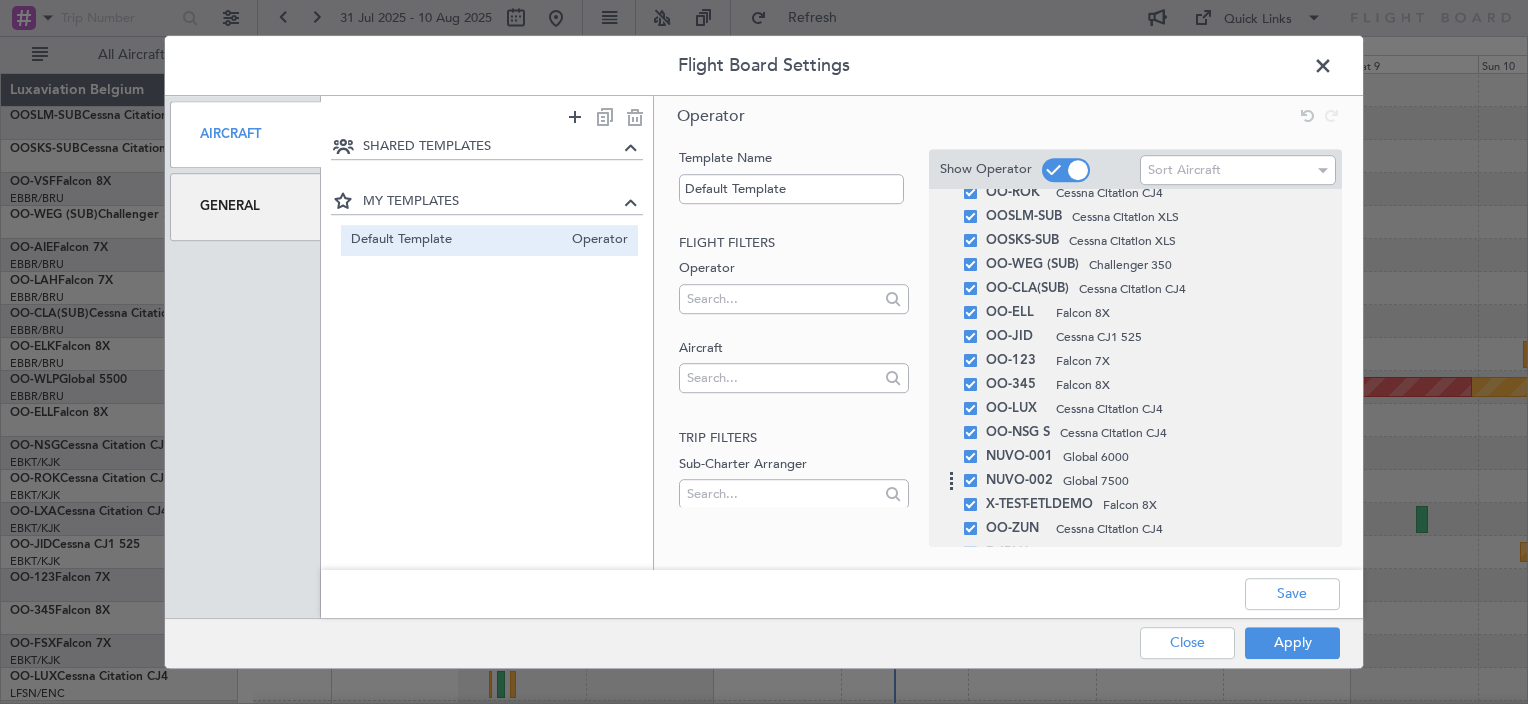scroll, scrollTop: 413, scrollLeft: 0, axis: vertical 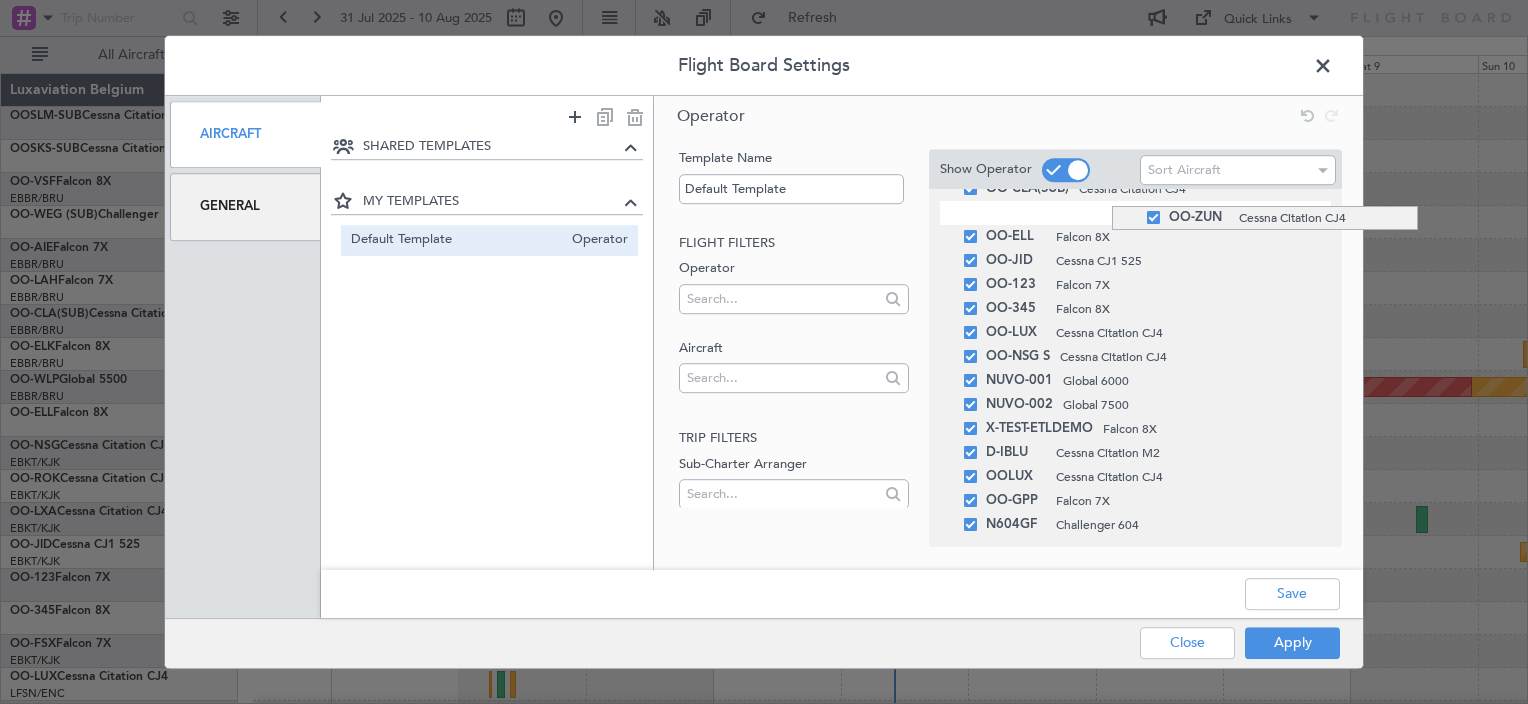 drag, startPoint x: 1112, startPoint y: 430, endPoint x: 1094, endPoint y: 206, distance: 224.72205 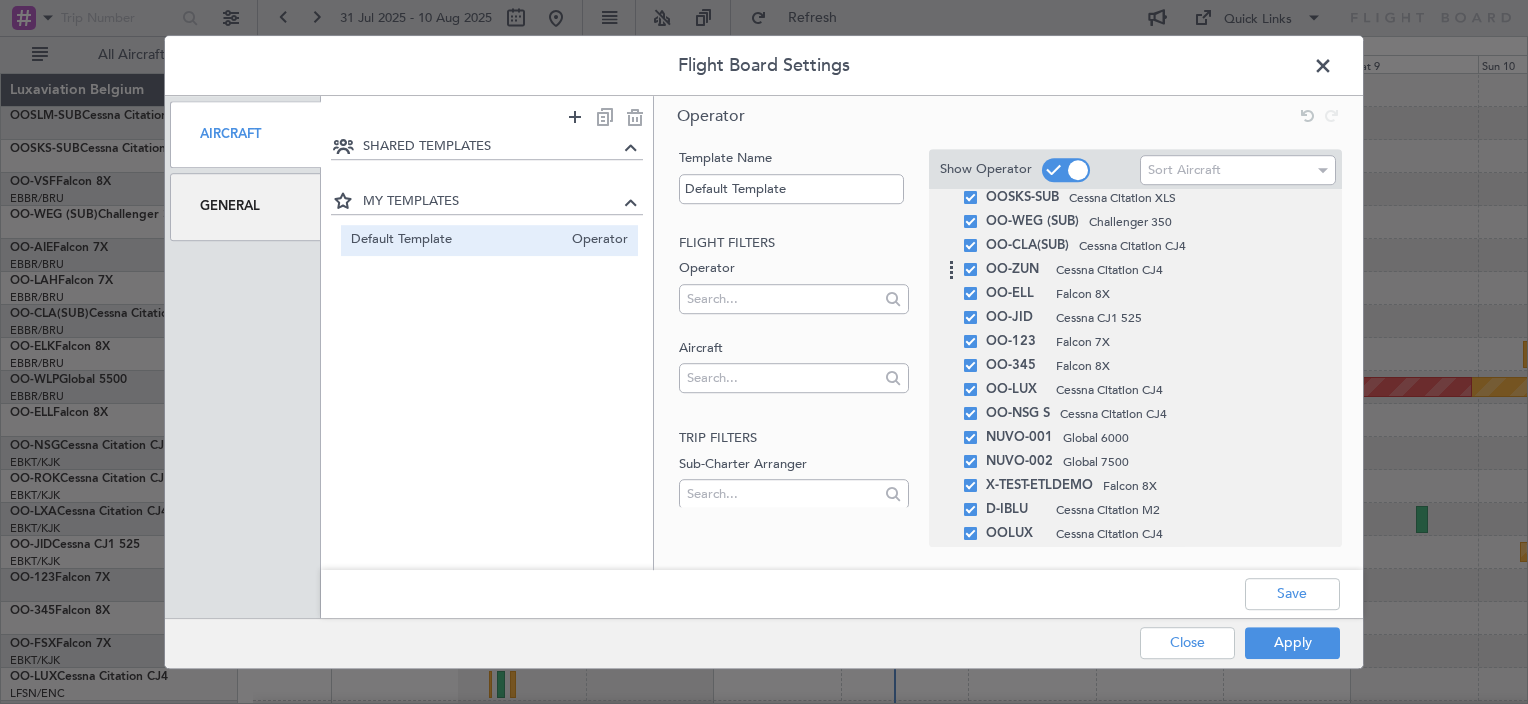 scroll, scrollTop: 313, scrollLeft: 0, axis: vertical 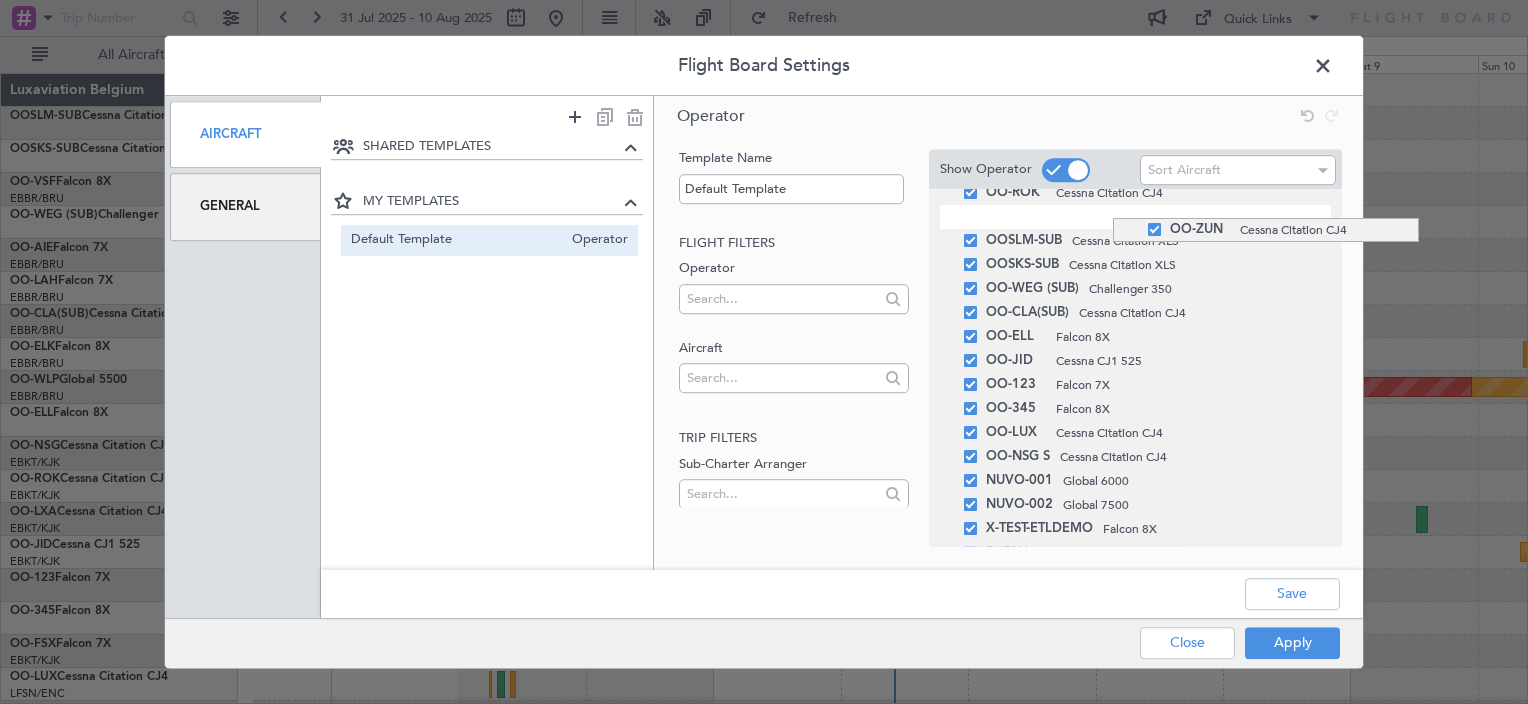 drag, startPoint x: 1113, startPoint y: 320, endPoint x: 1104, endPoint y: 217, distance: 103.392456 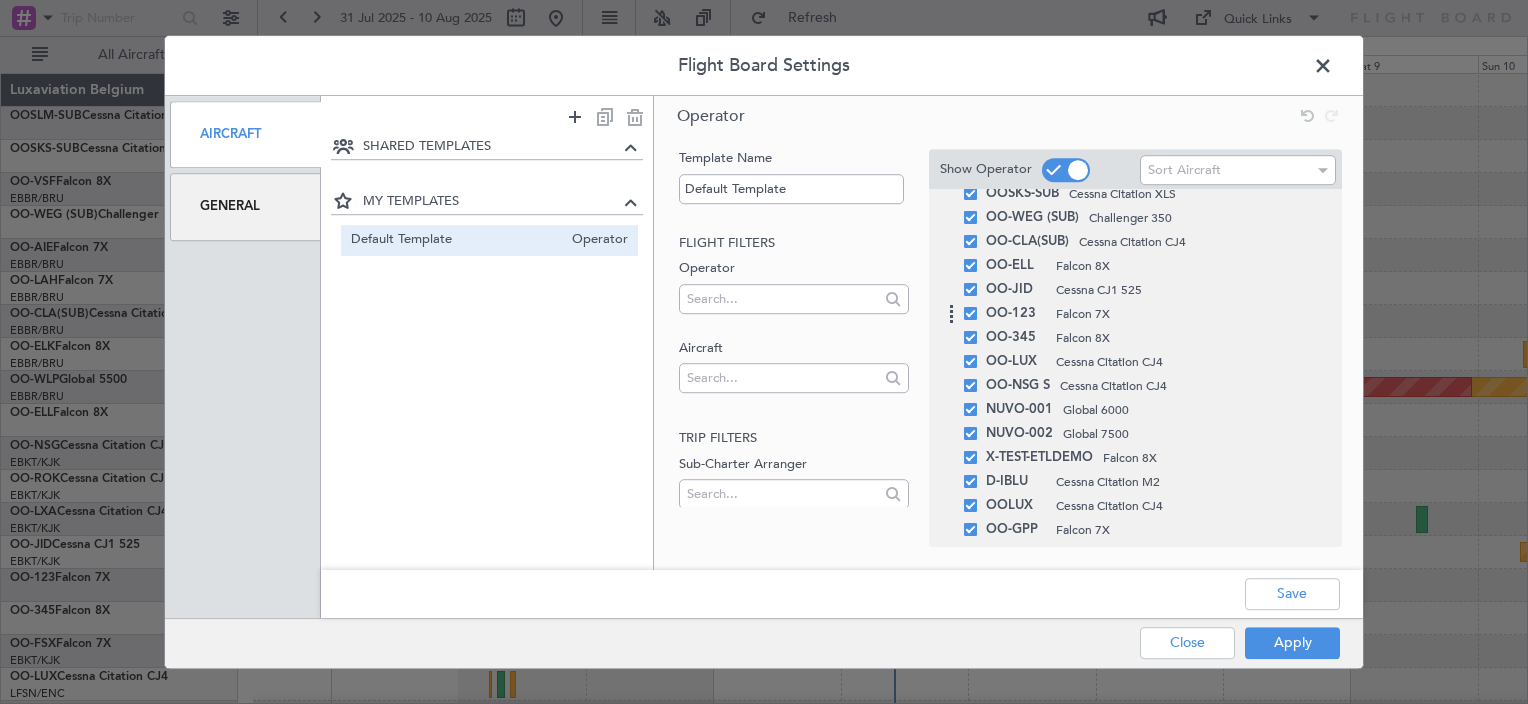 scroll, scrollTop: 413, scrollLeft: 0, axis: vertical 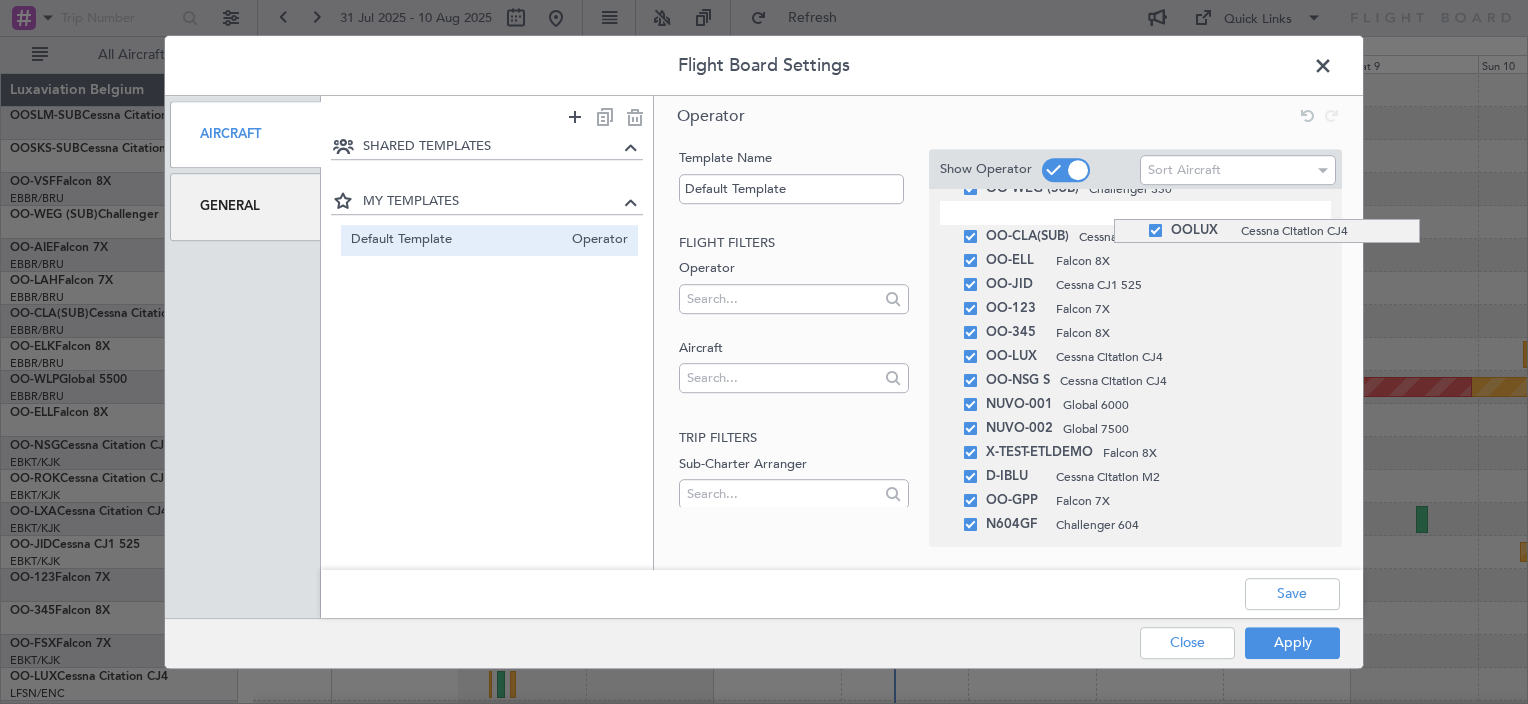 drag, startPoint x: 1114, startPoint y: 475, endPoint x: 1123, endPoint y: 219, distance: 256.15814 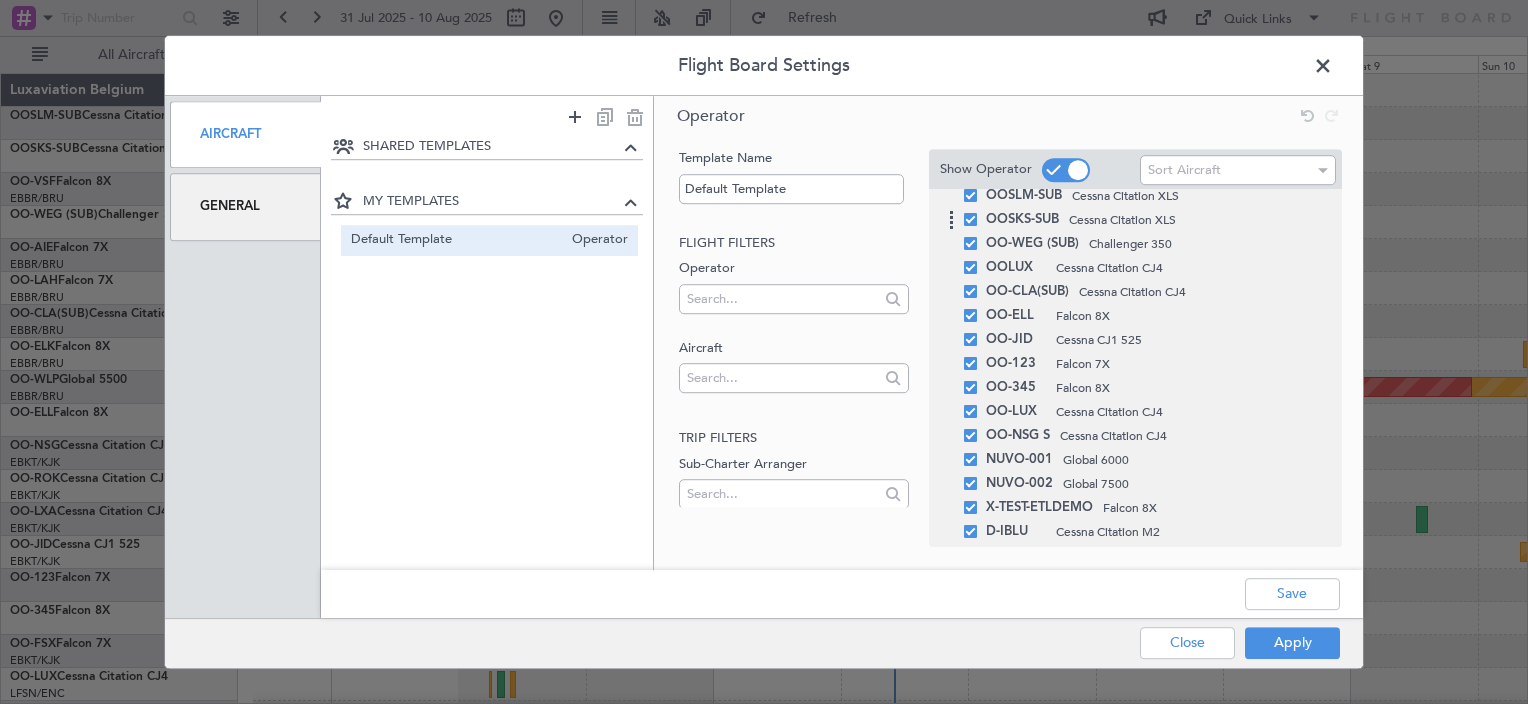 scroll, scrollTop: 313, scrollLeft: 0, axis: vertical 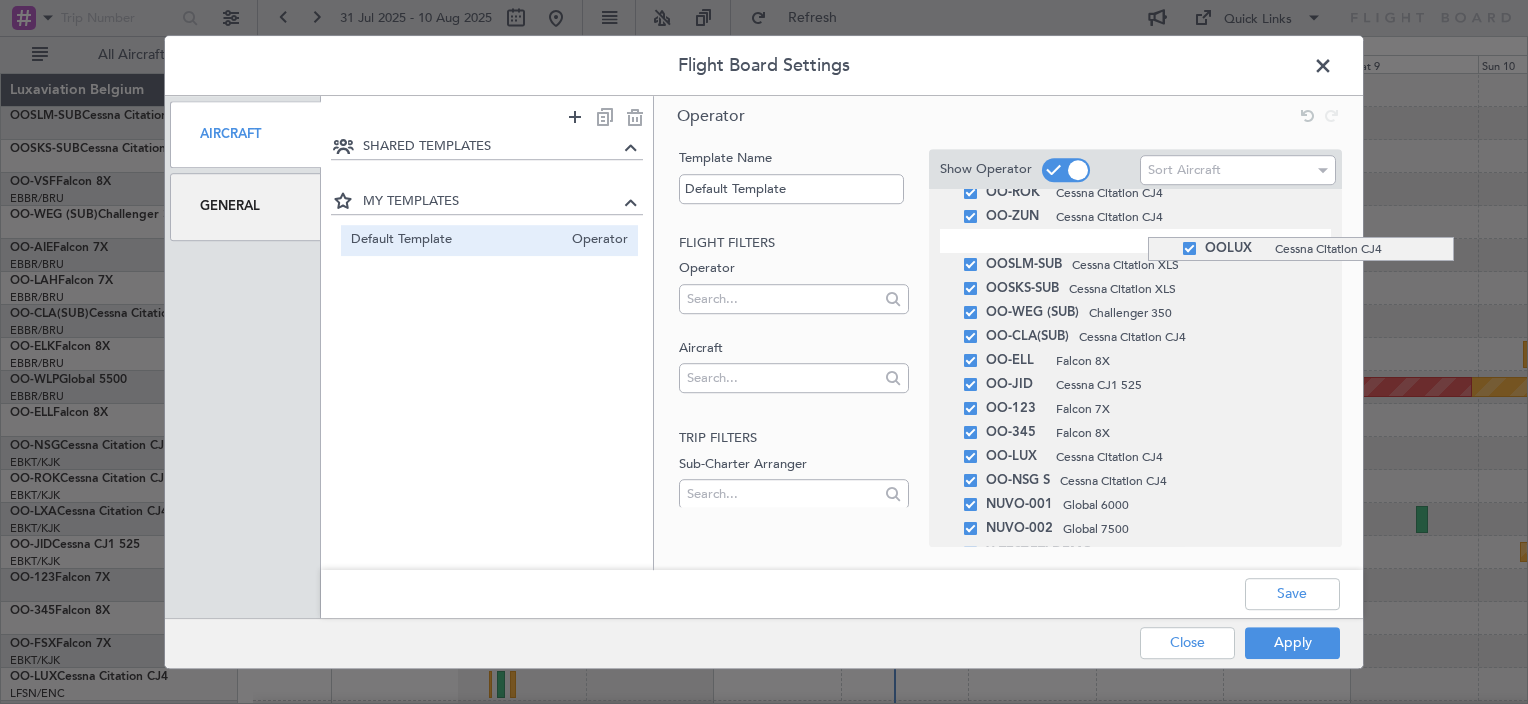 drag, startPoint x: 1148, startPoint y: 313, endPoint x: 1128, endPoint y: 240, distance: 75.690155 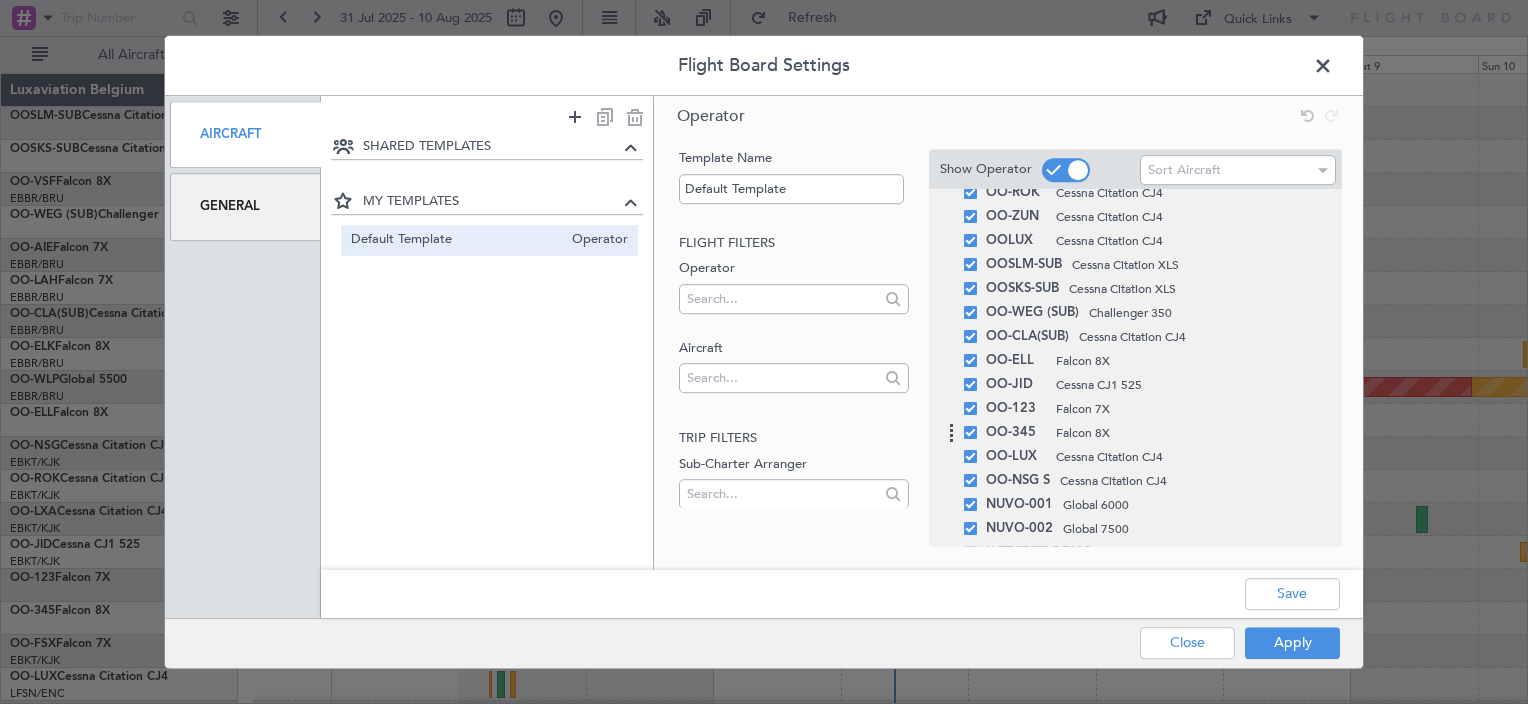 scroll, scrollTop: 413, scrollLeft: 0, axis: vertical 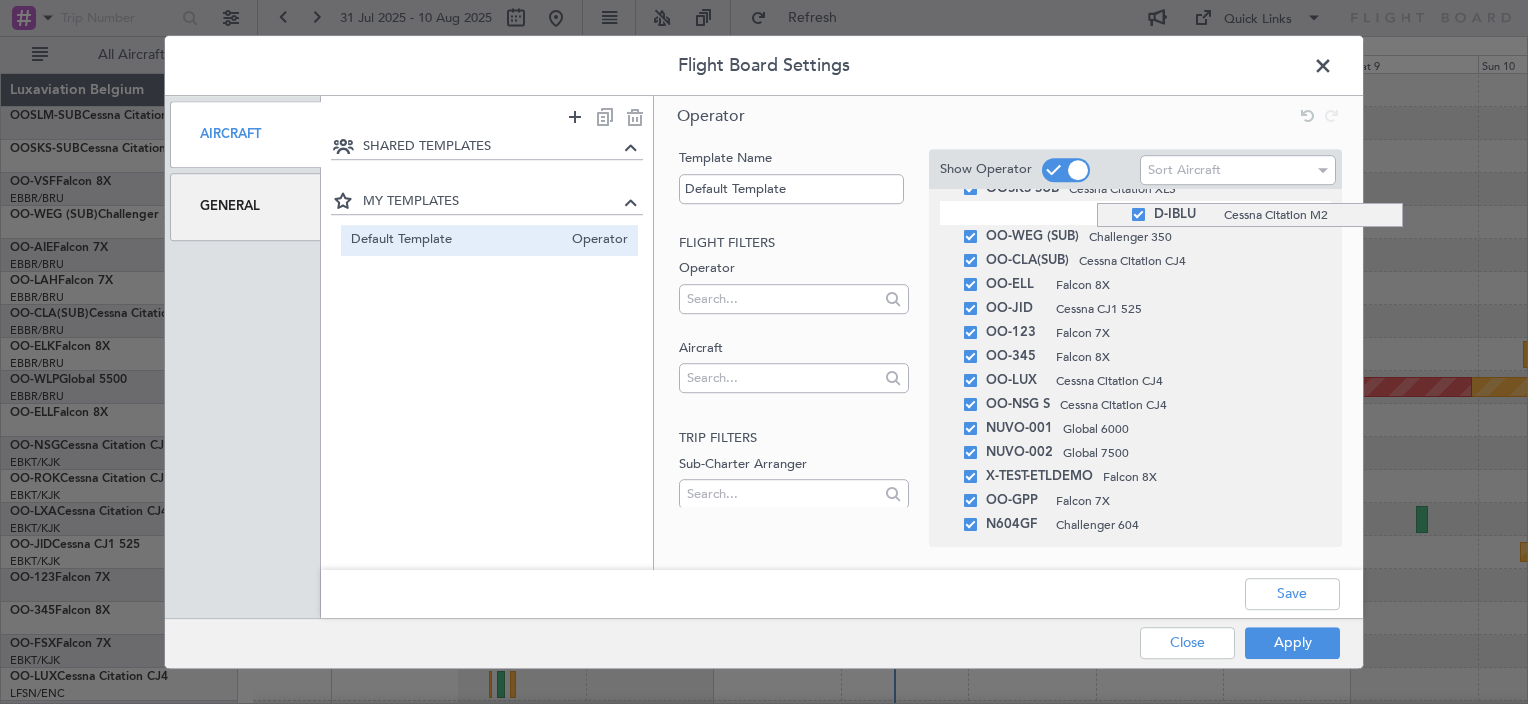 drag, startPoint x: 1097, startPoint y: 478, endPoint x: 1112, endPoint y: 203, distance: 275.40878 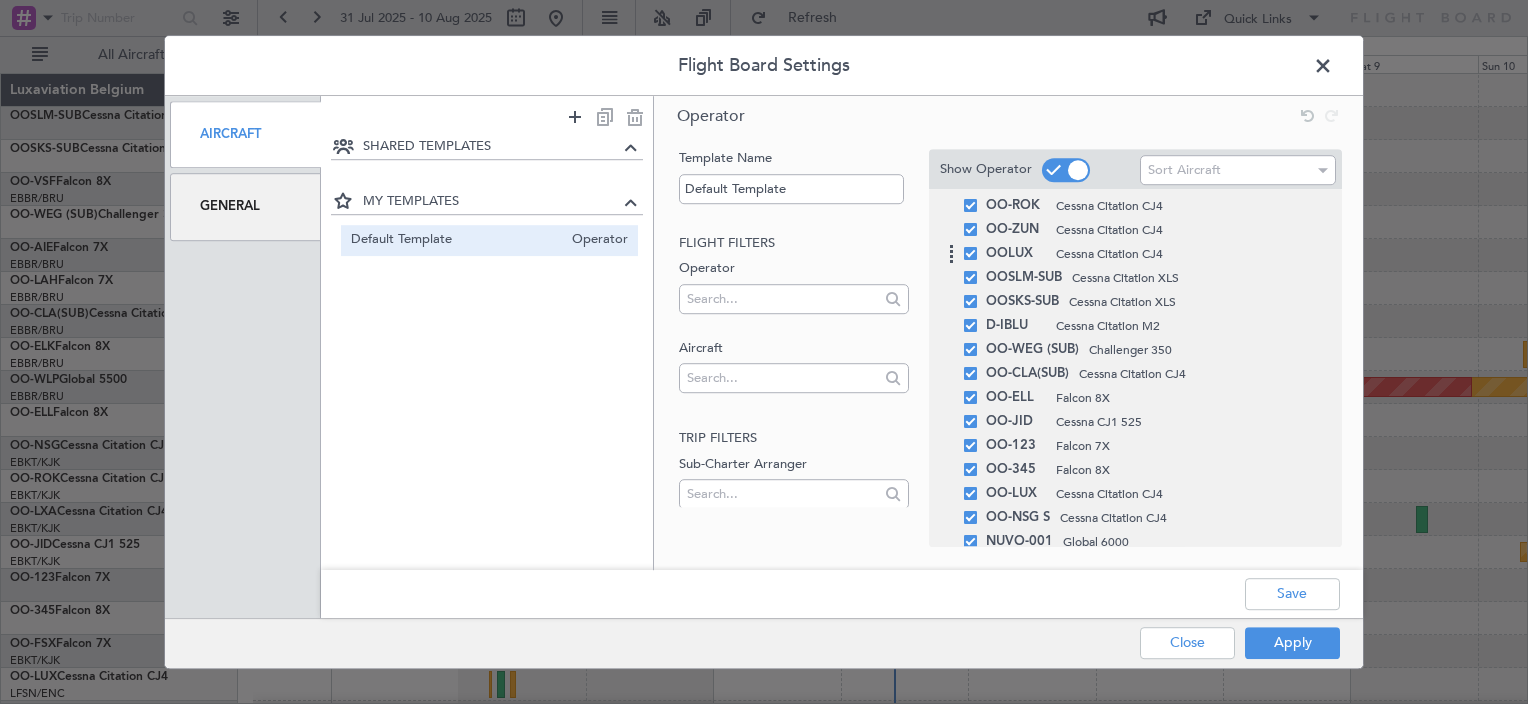 scroll, scrollTop: 213, scrollLeft: 0, axis: vertical 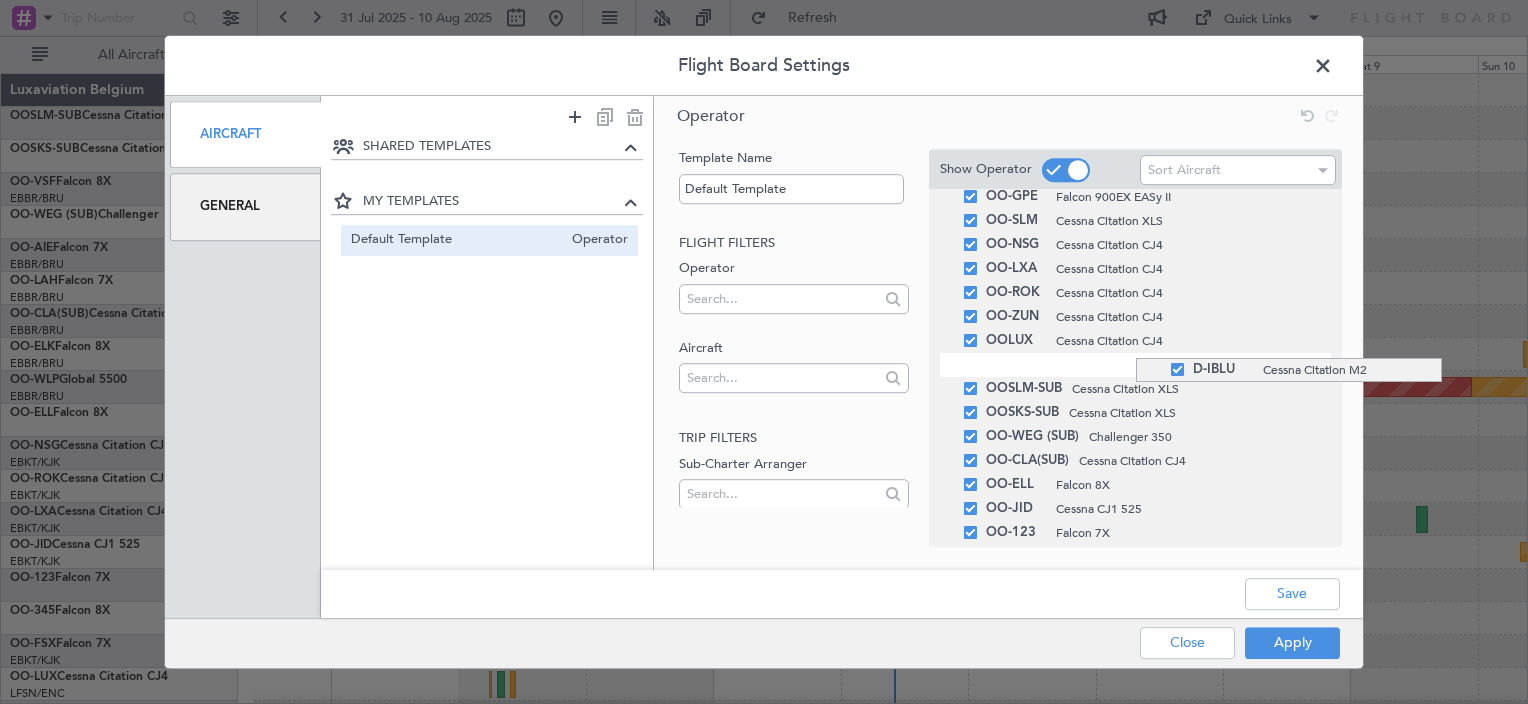 drag, startPoint x: 1136, startPoint y: 420, endPoint x: 1171, endPoint y: 358, distance: 71.19691 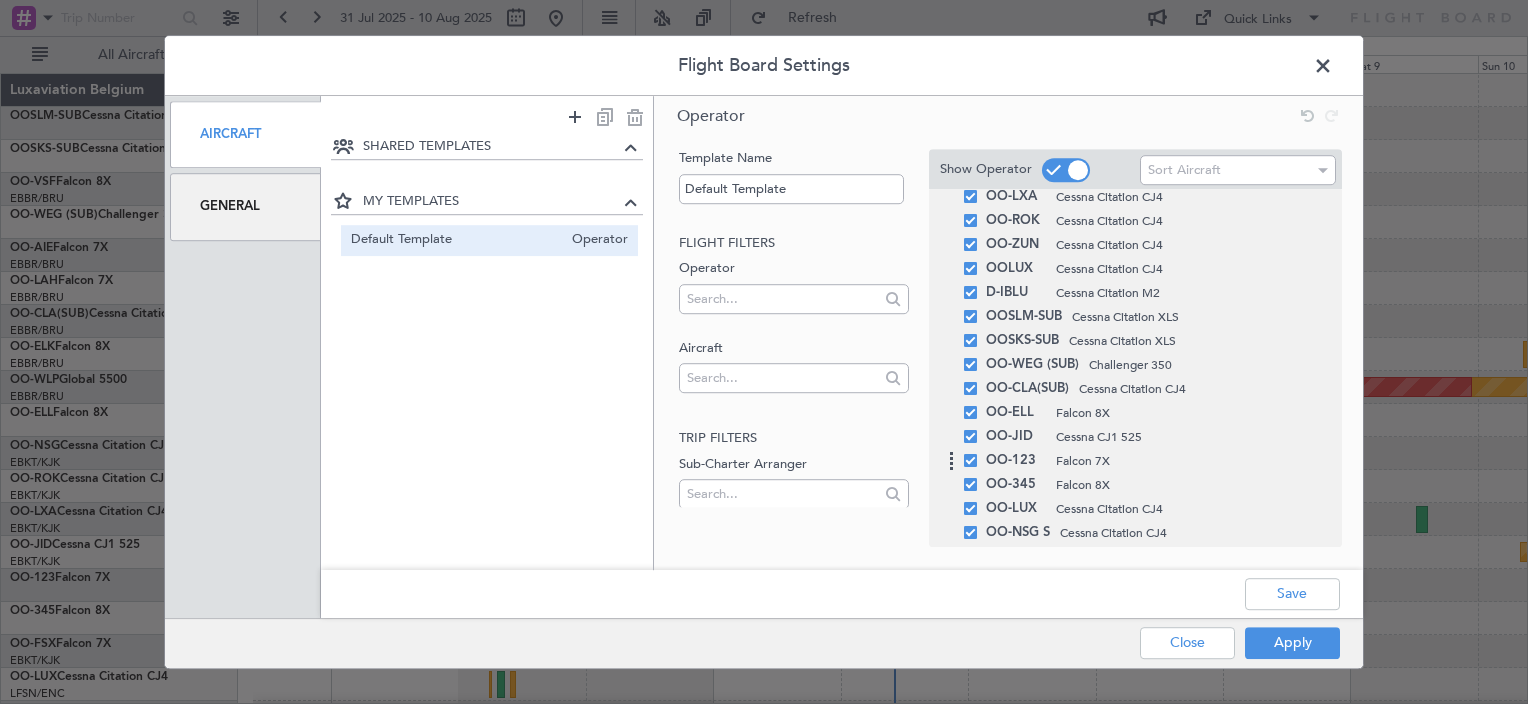 scroll, scrollTop: 313, scrollLeft: 0, axis: vertical 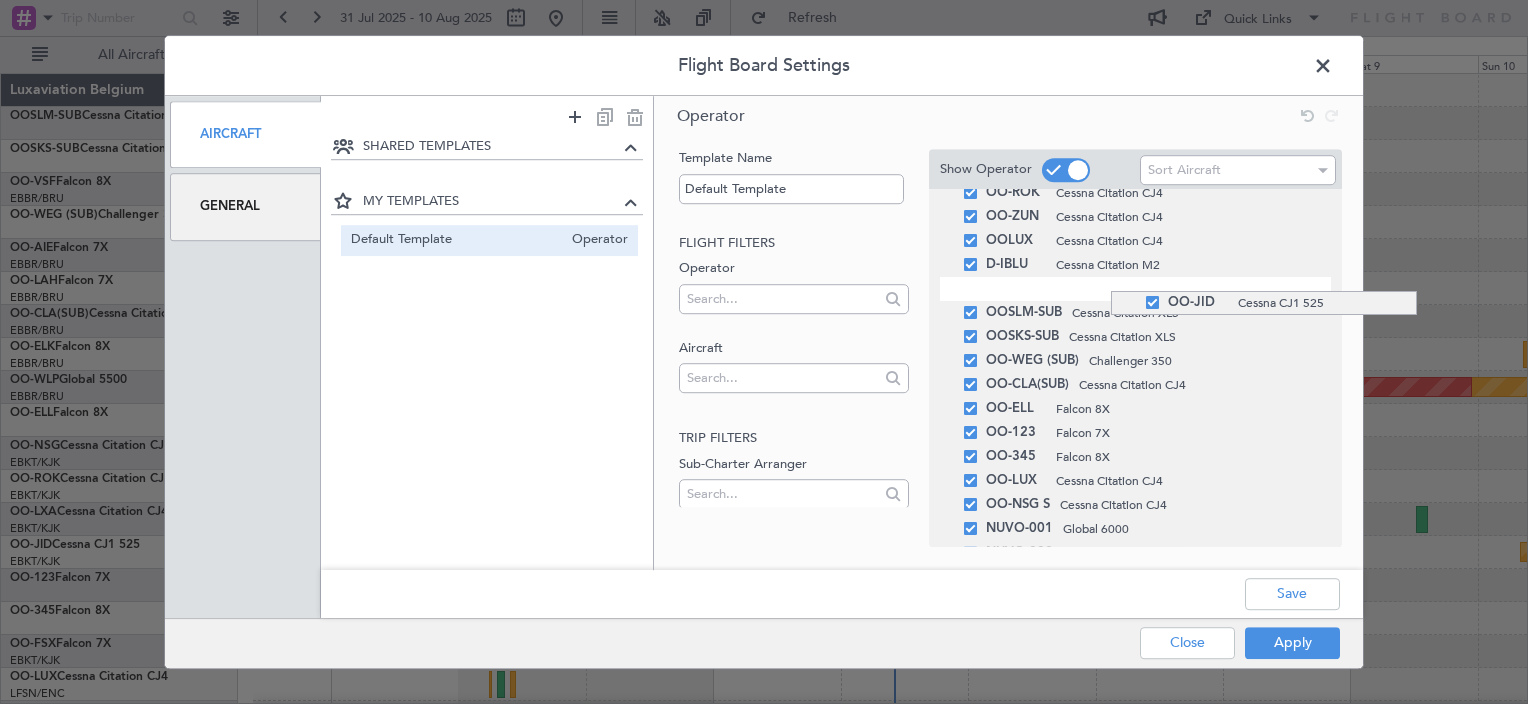 drag, startPoint x: 1111, startPoint y: 417, endPoint x: 1112, endPoint y: 291, distance: 126.00397 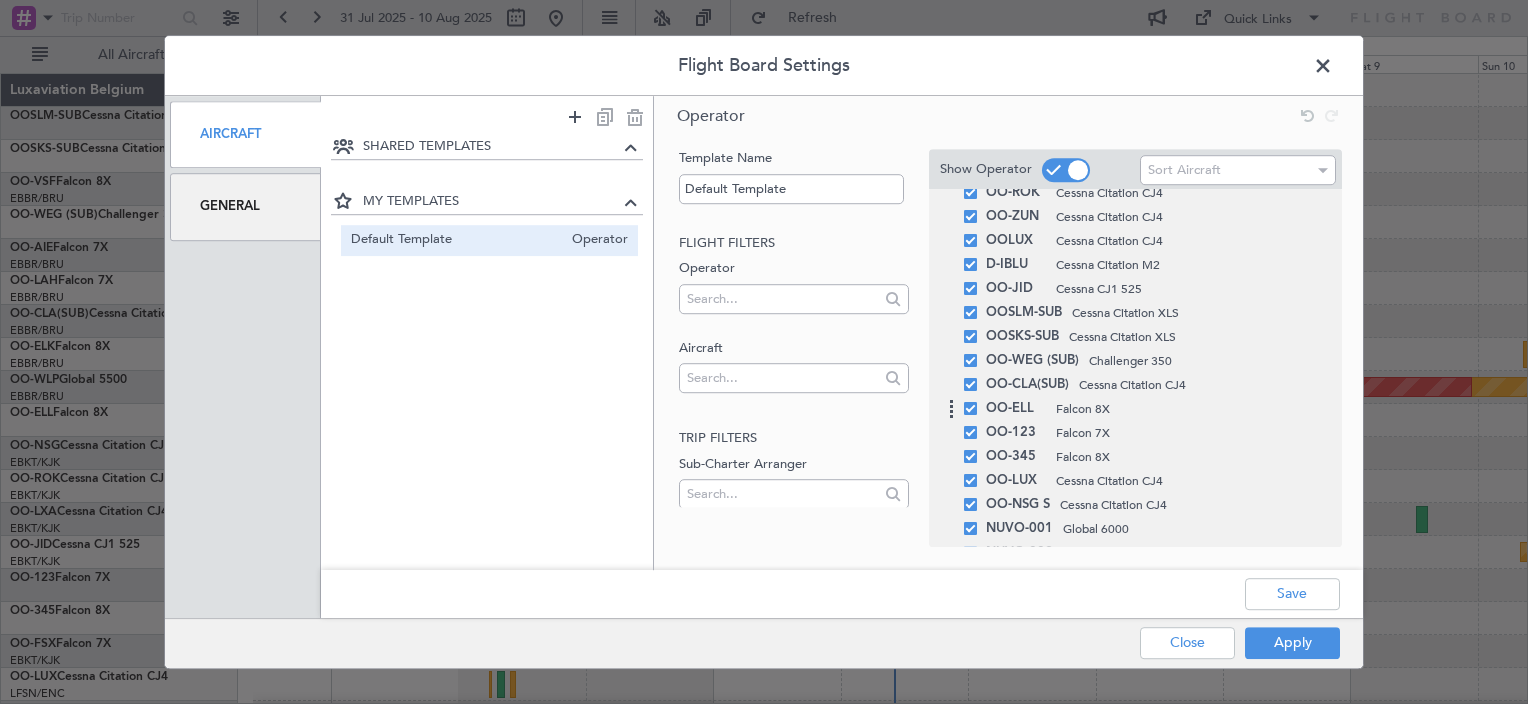 scroll, scrollTop: 413, scrollLeft: 0, axis: vertical 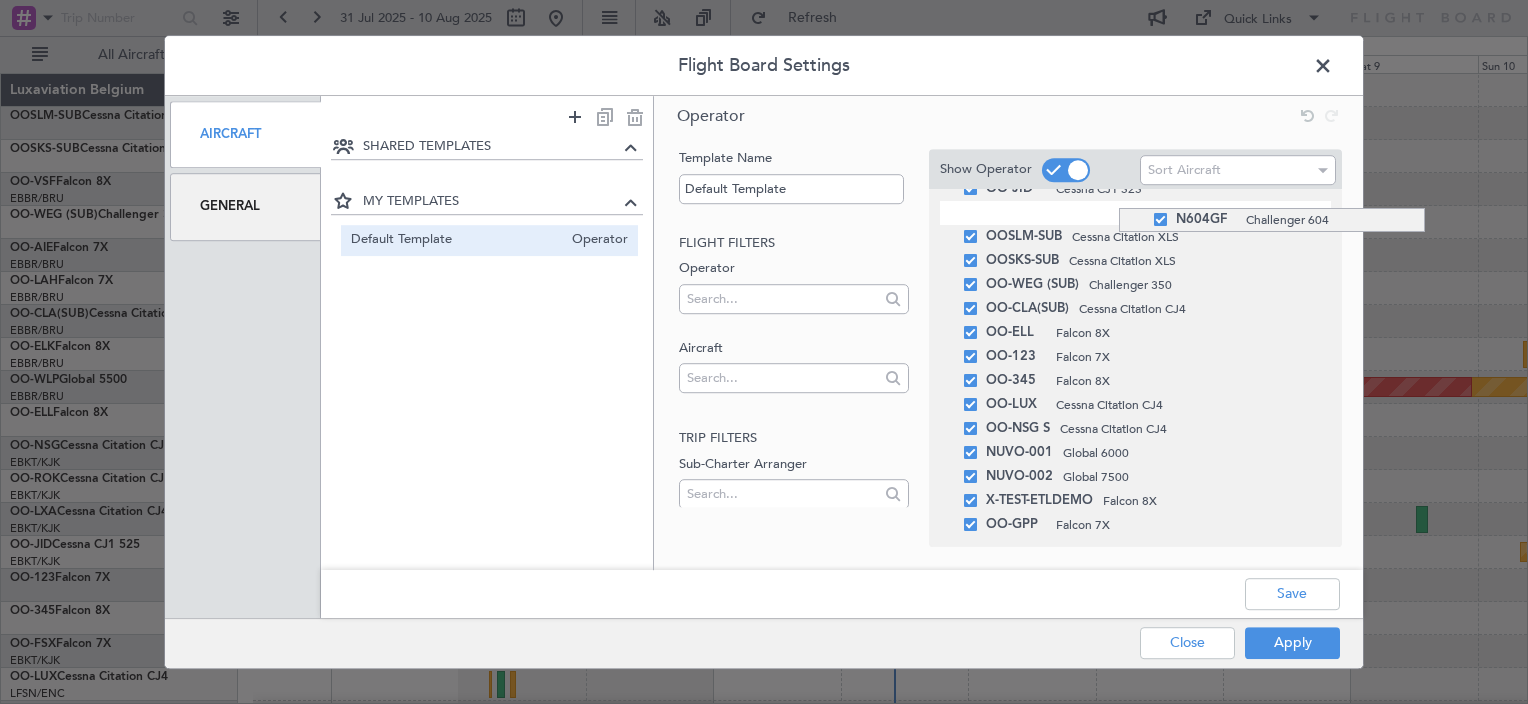 drag, startPoint x: 1119, startPoint y: 528, endPoint x: 1119, endPoint y: 208, distance: 320 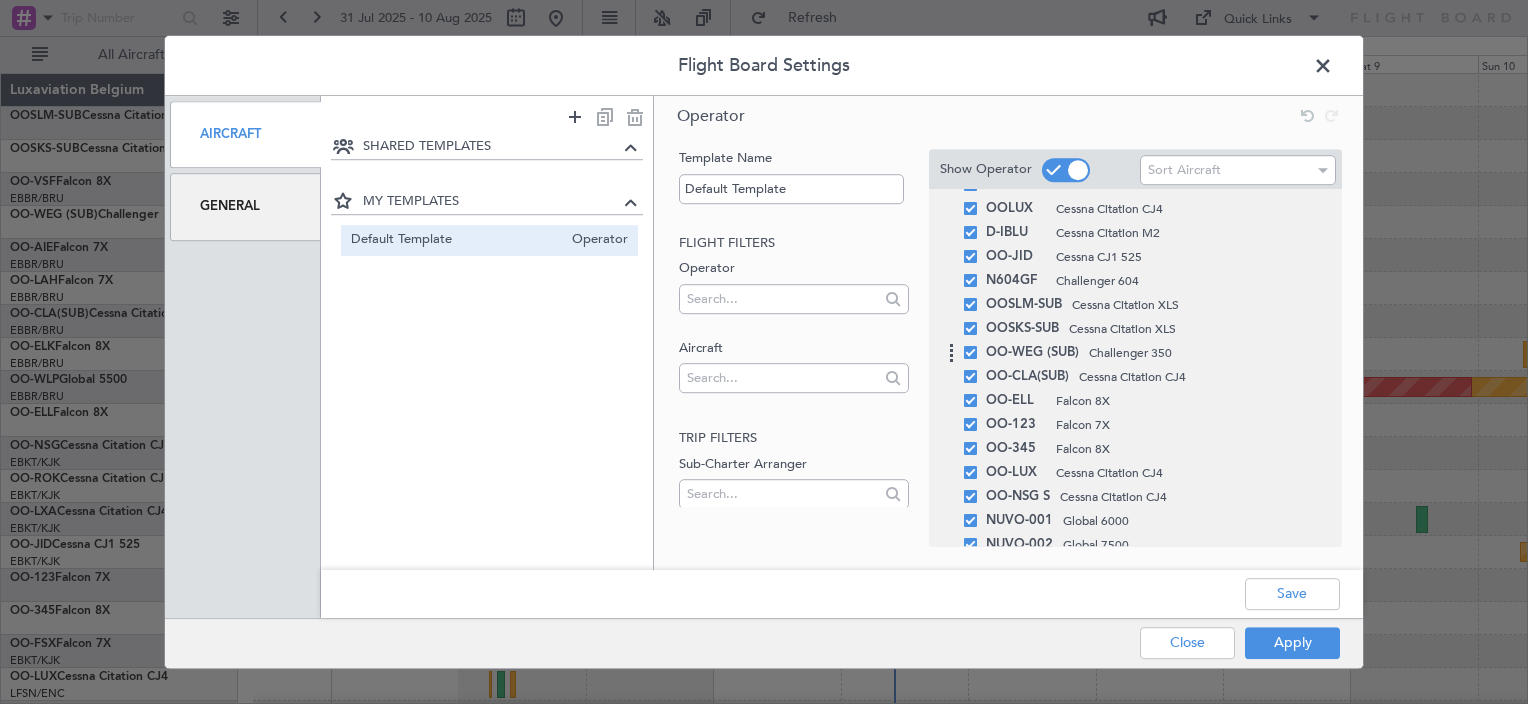 scroll, scrollTop: 313, scrollLeft: 0, axis: vertical 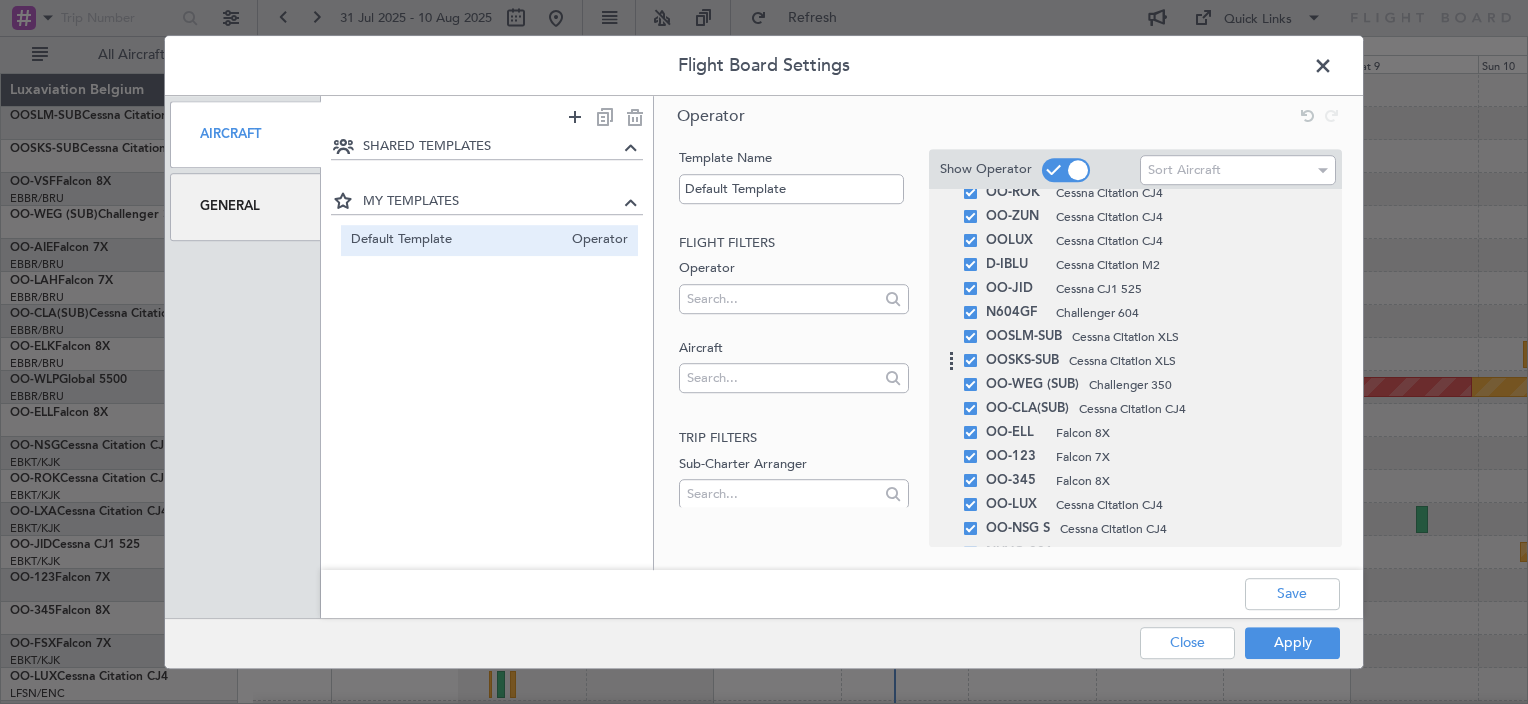 click at bounding box center (970, 336) 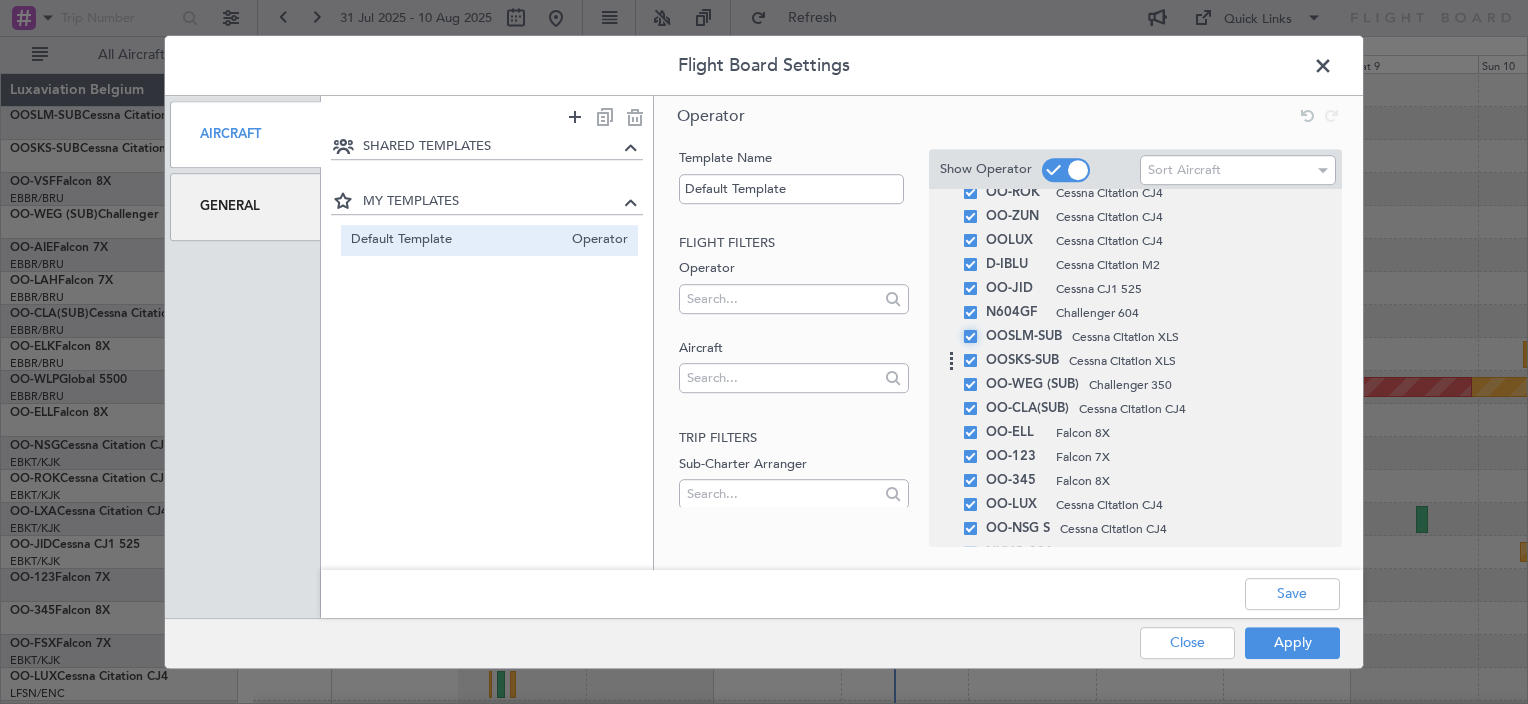 click at bounding box center (978, 330) 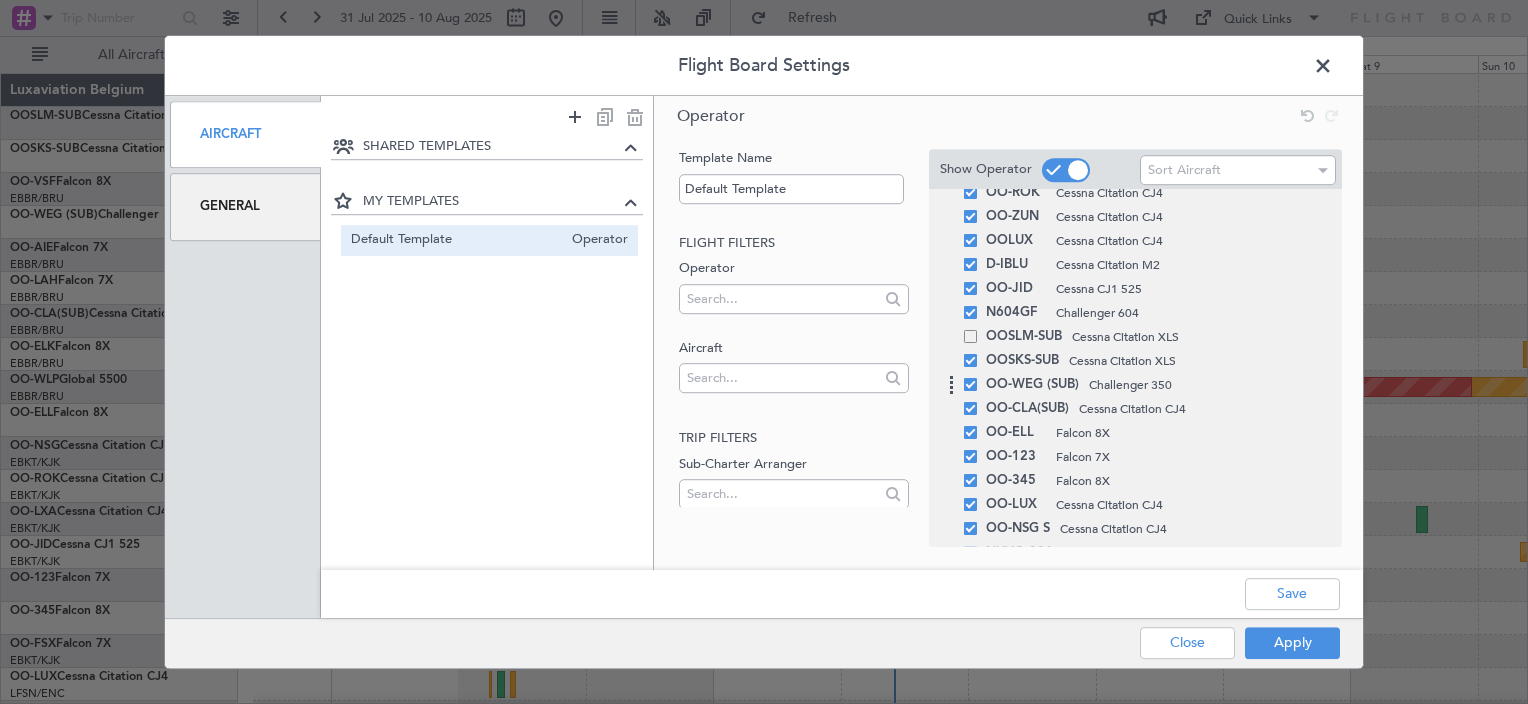 click at bounding box center [970, 384] 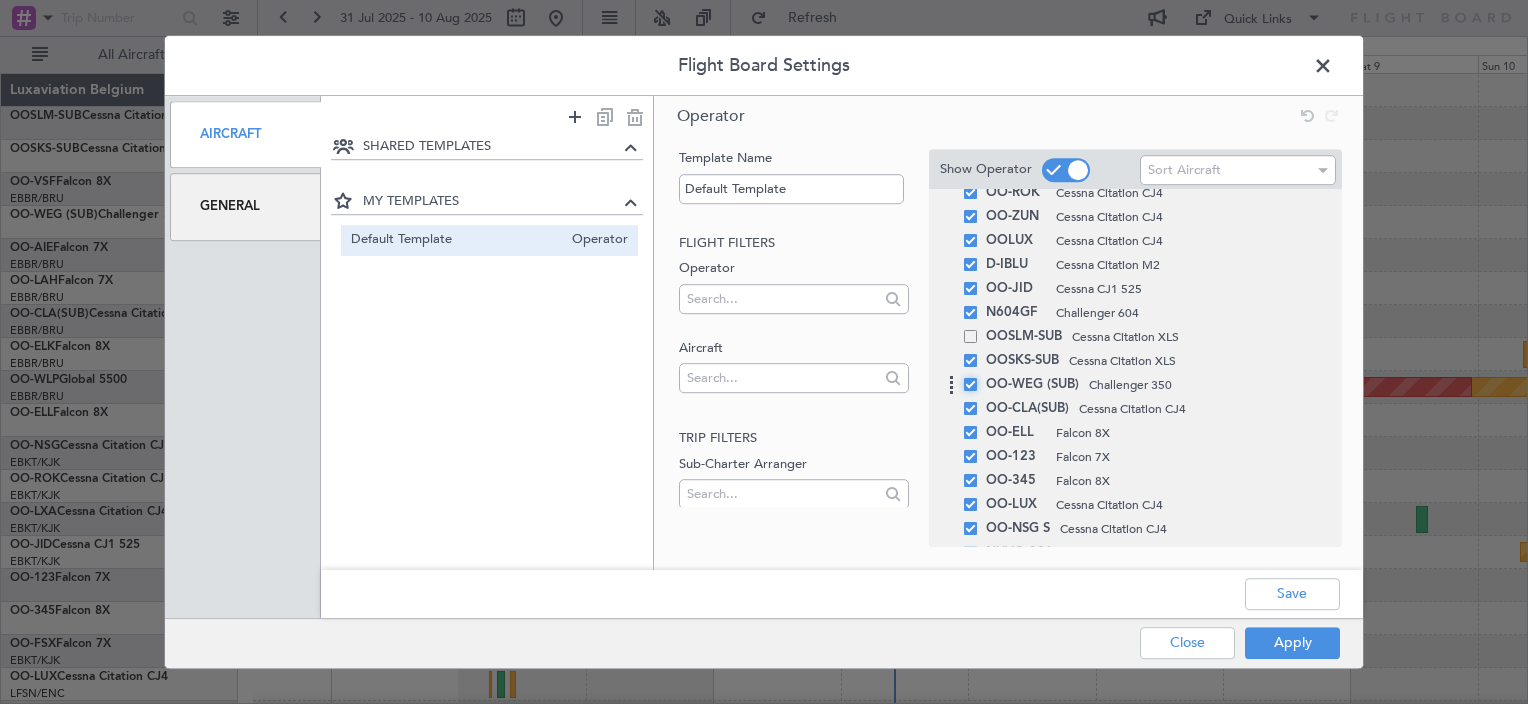 click at bounding box center [978, 378] 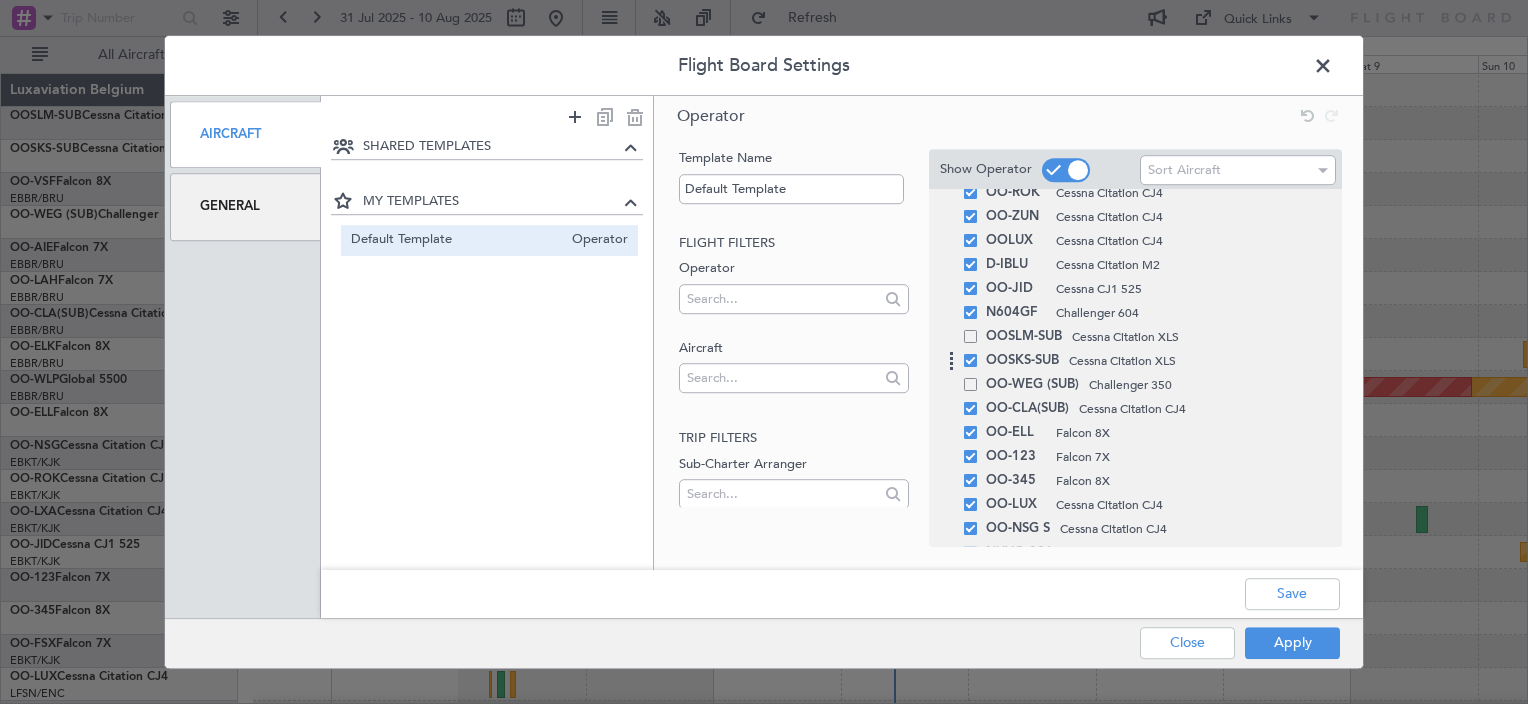 click at bounding box center (970, 360) 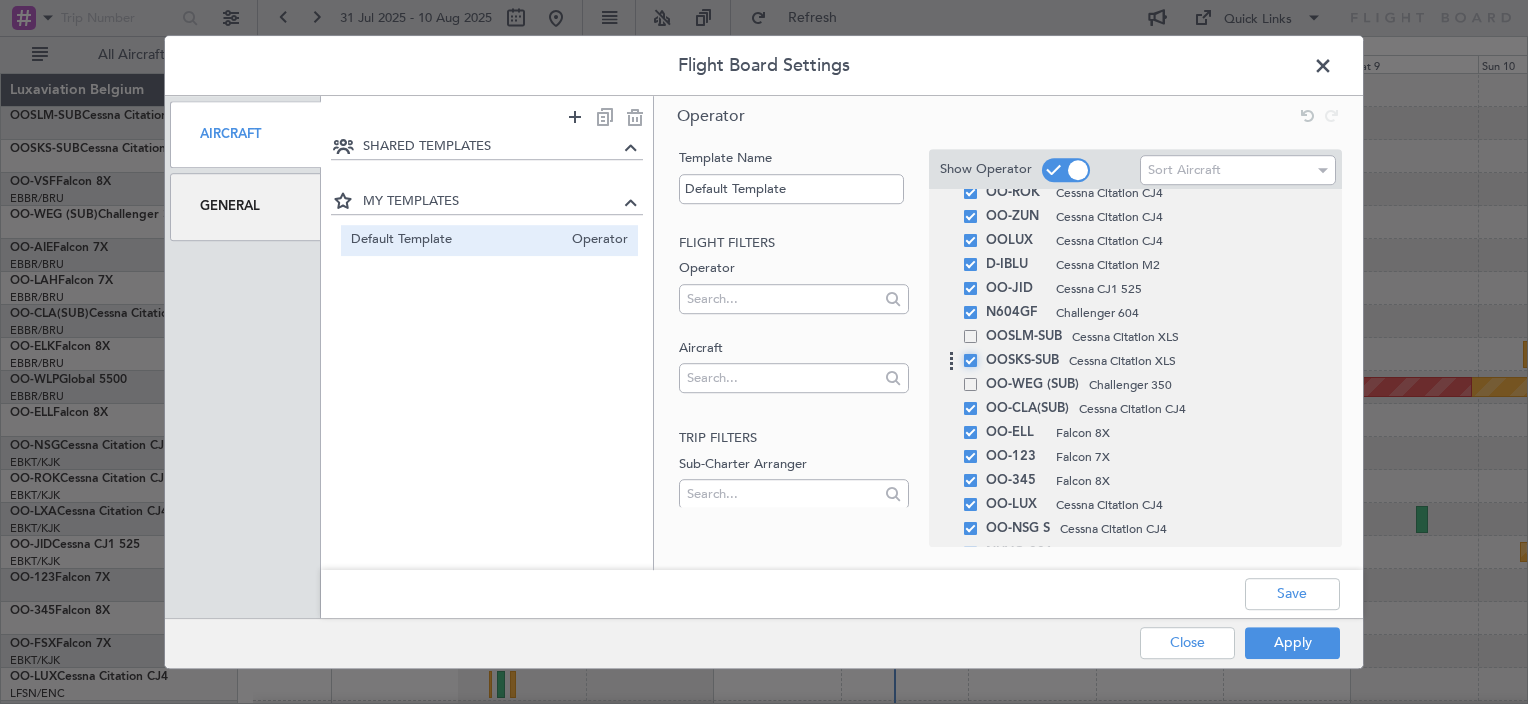 click at bounding box center (978, 354) 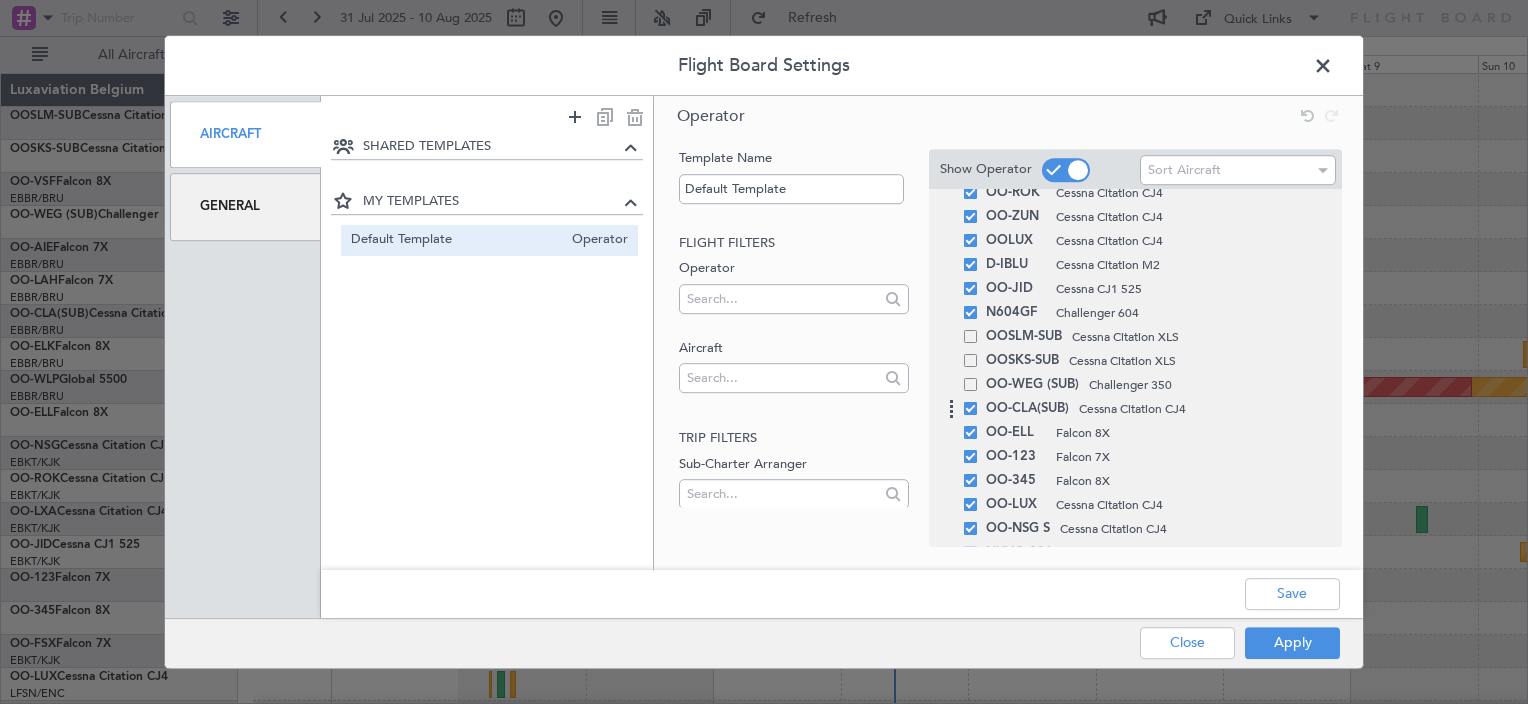 click at bounding box center (970, 408) 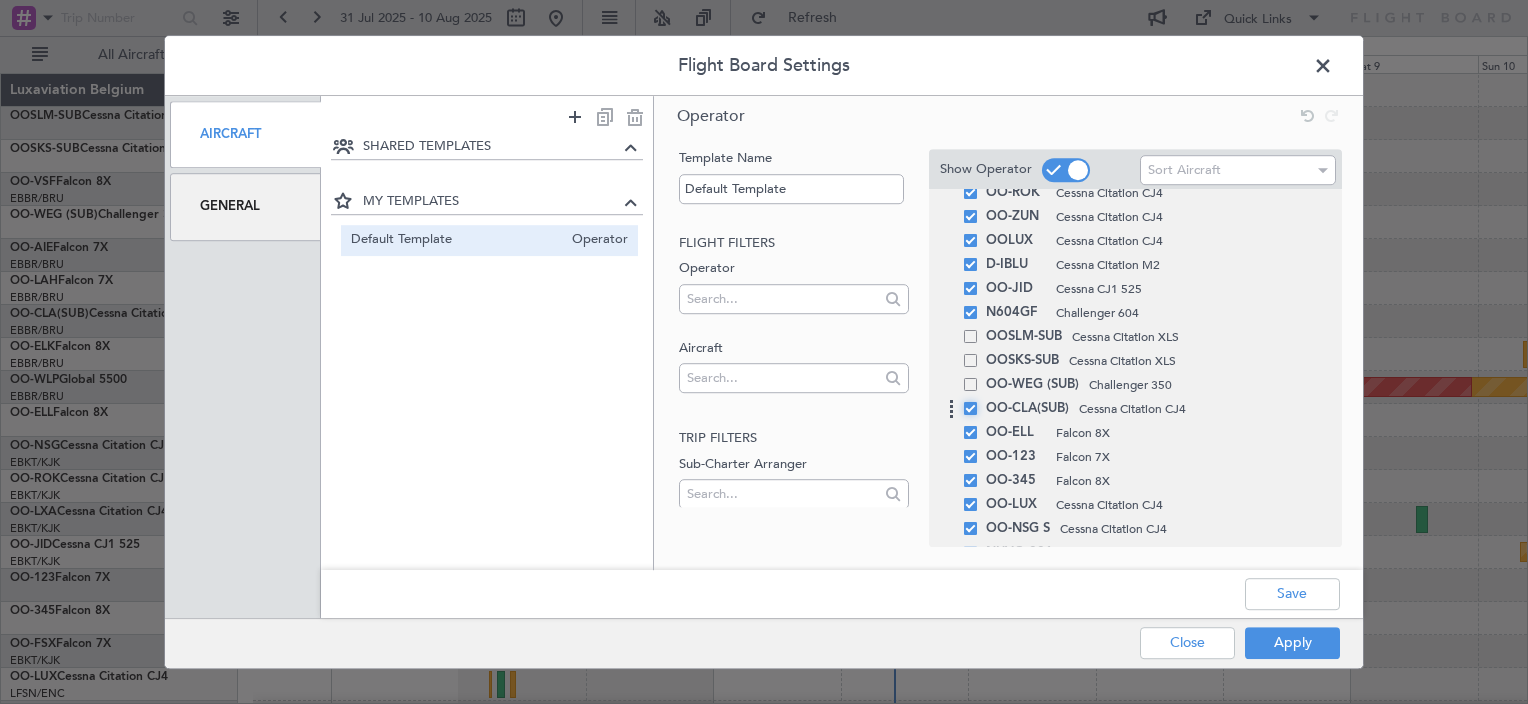 click at bounding box center (978, 402) 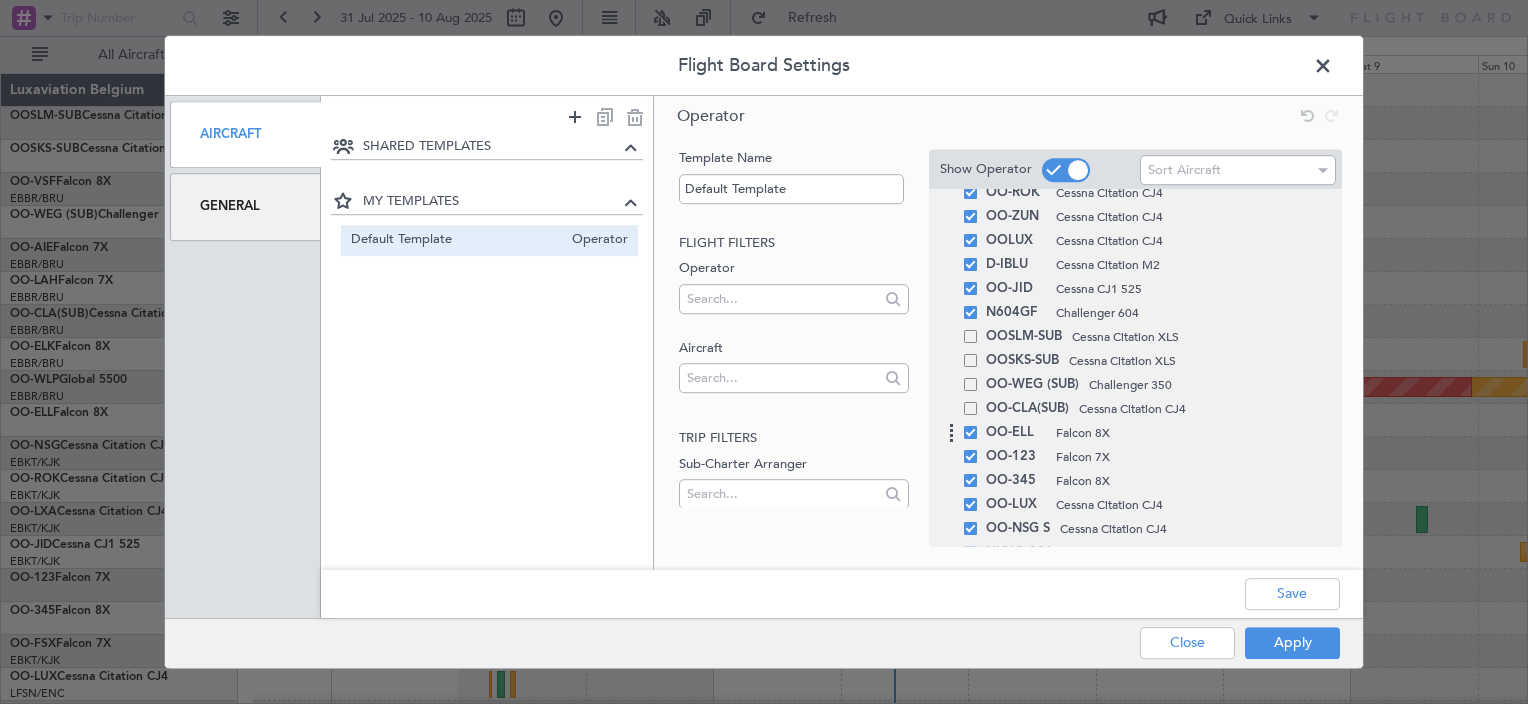 click at bounding box center [970, 432] 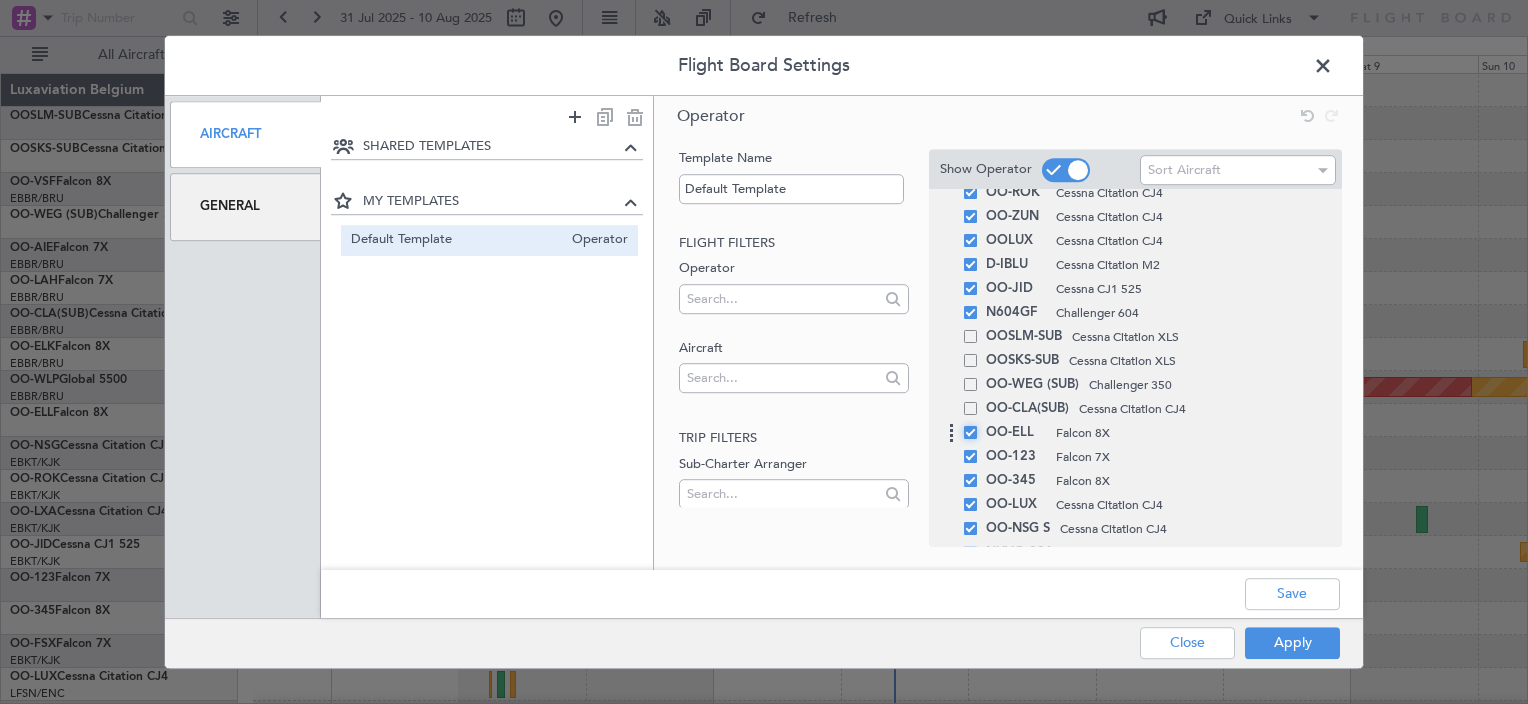 click at bounding box center (978, 426) 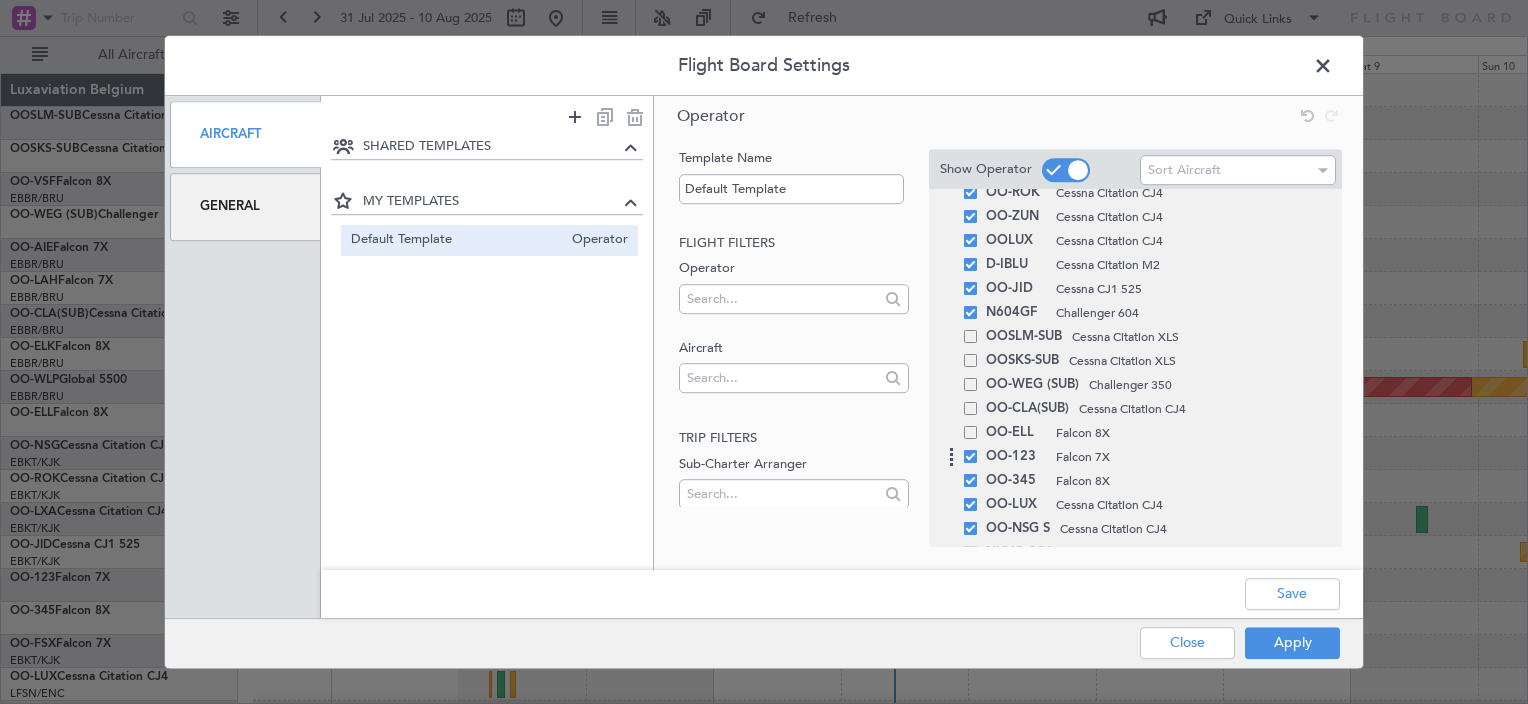 click at bounding box center [970, 456] 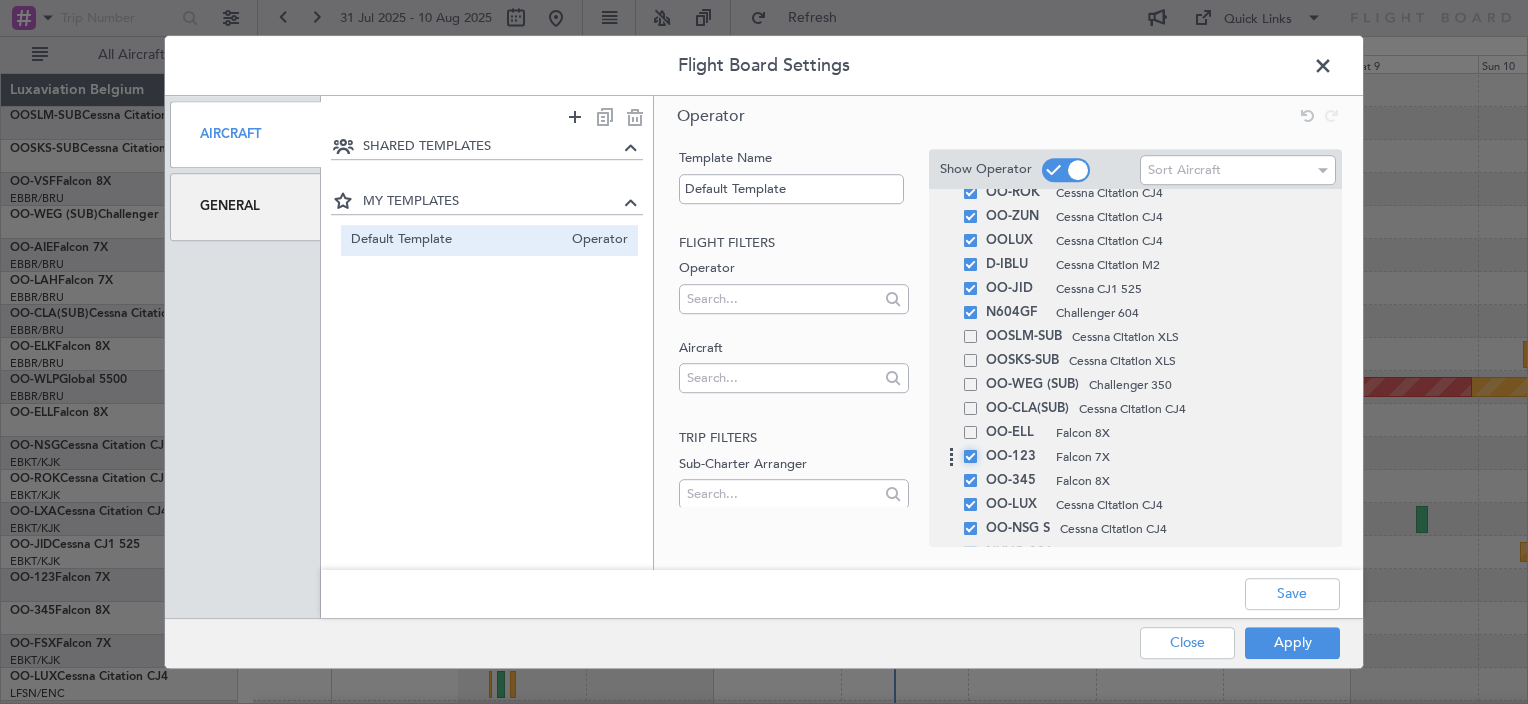 click at bounding box center (978, 450) 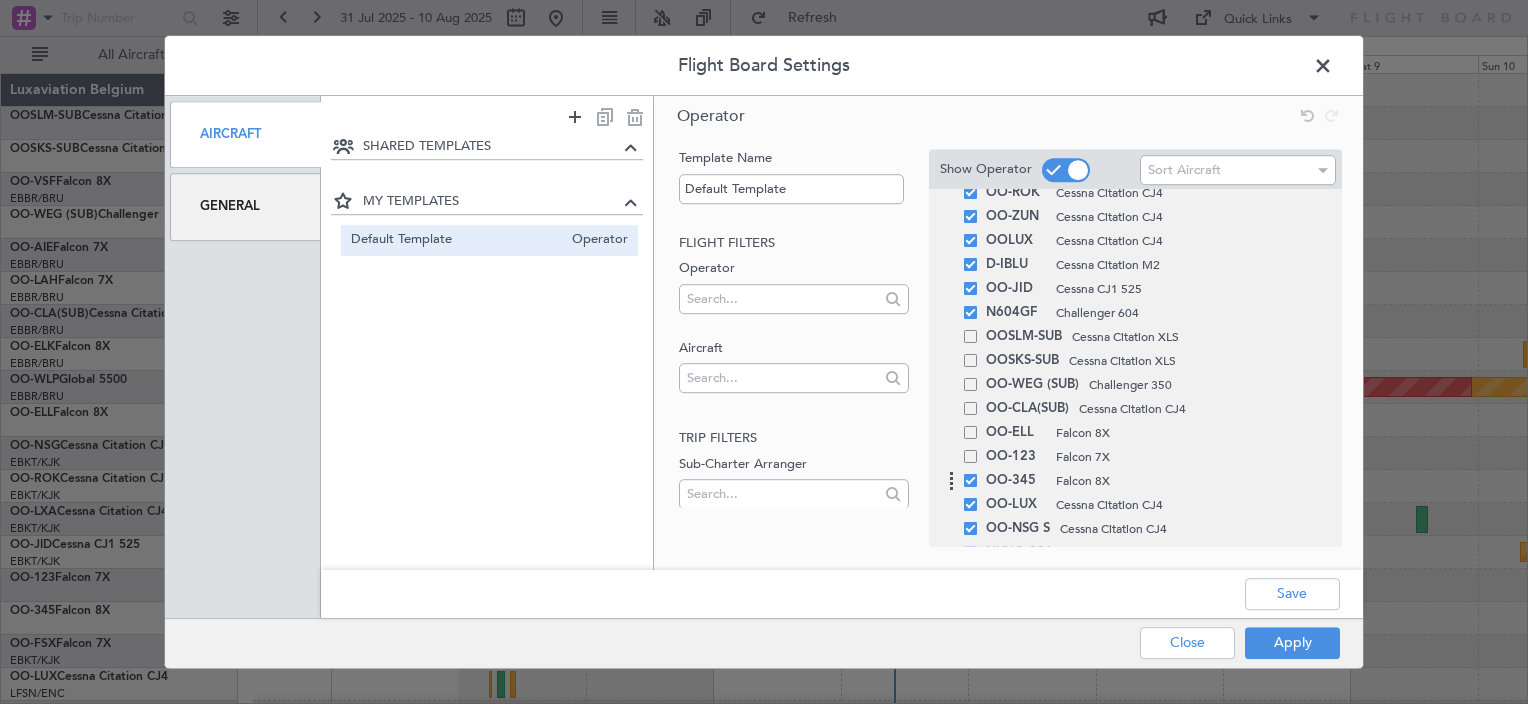 click at bounding box center [970, 480] 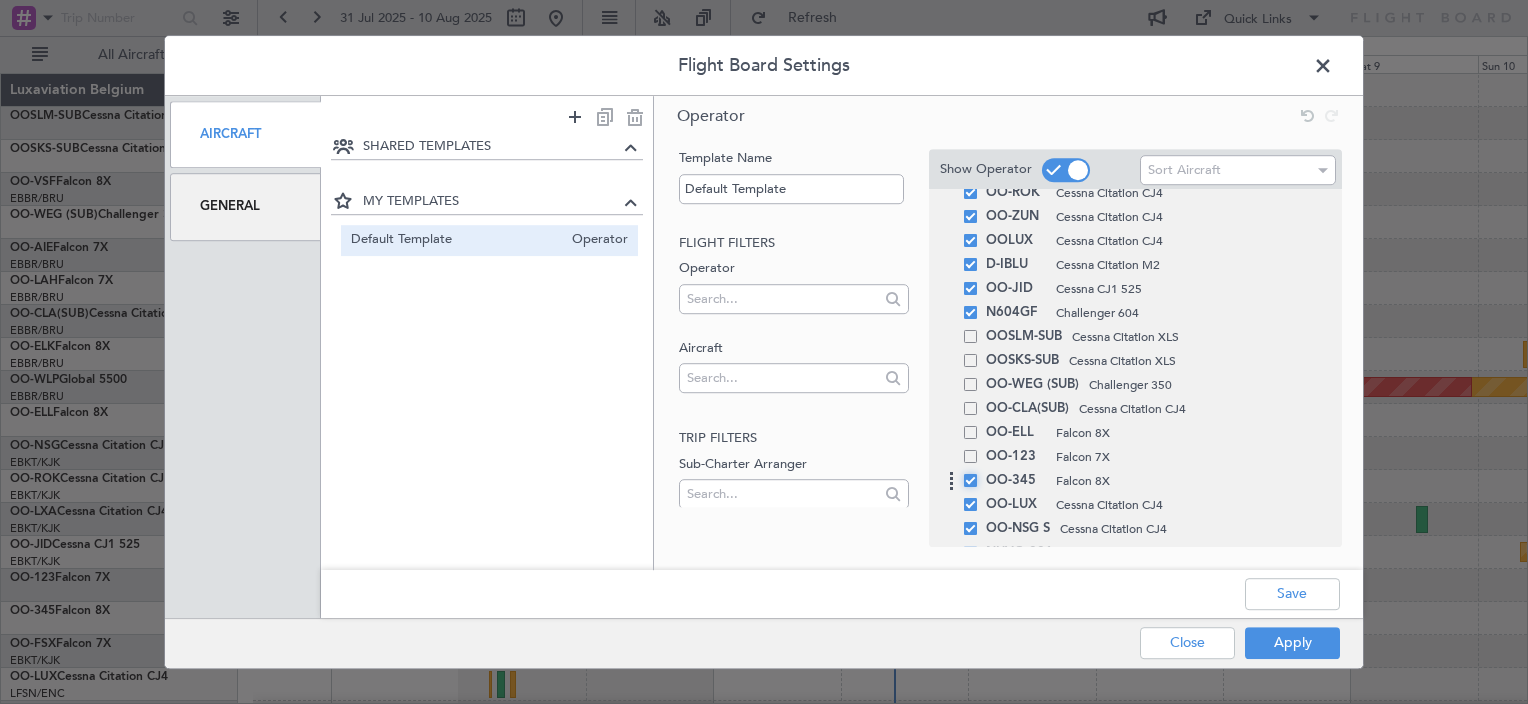 click at bounding box center (978, 474) 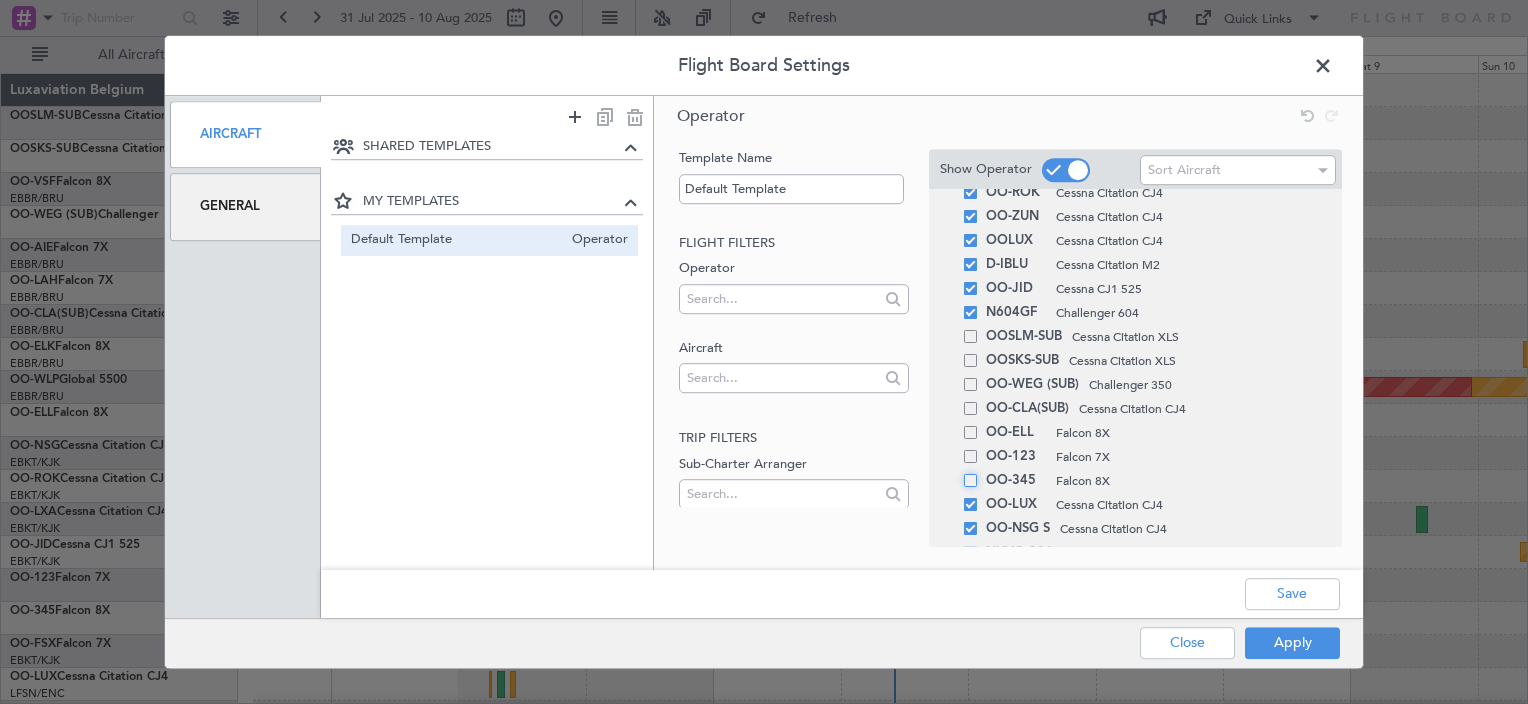 scroll, scrollTop: 413, scrollLeft: 0, axis: vertical 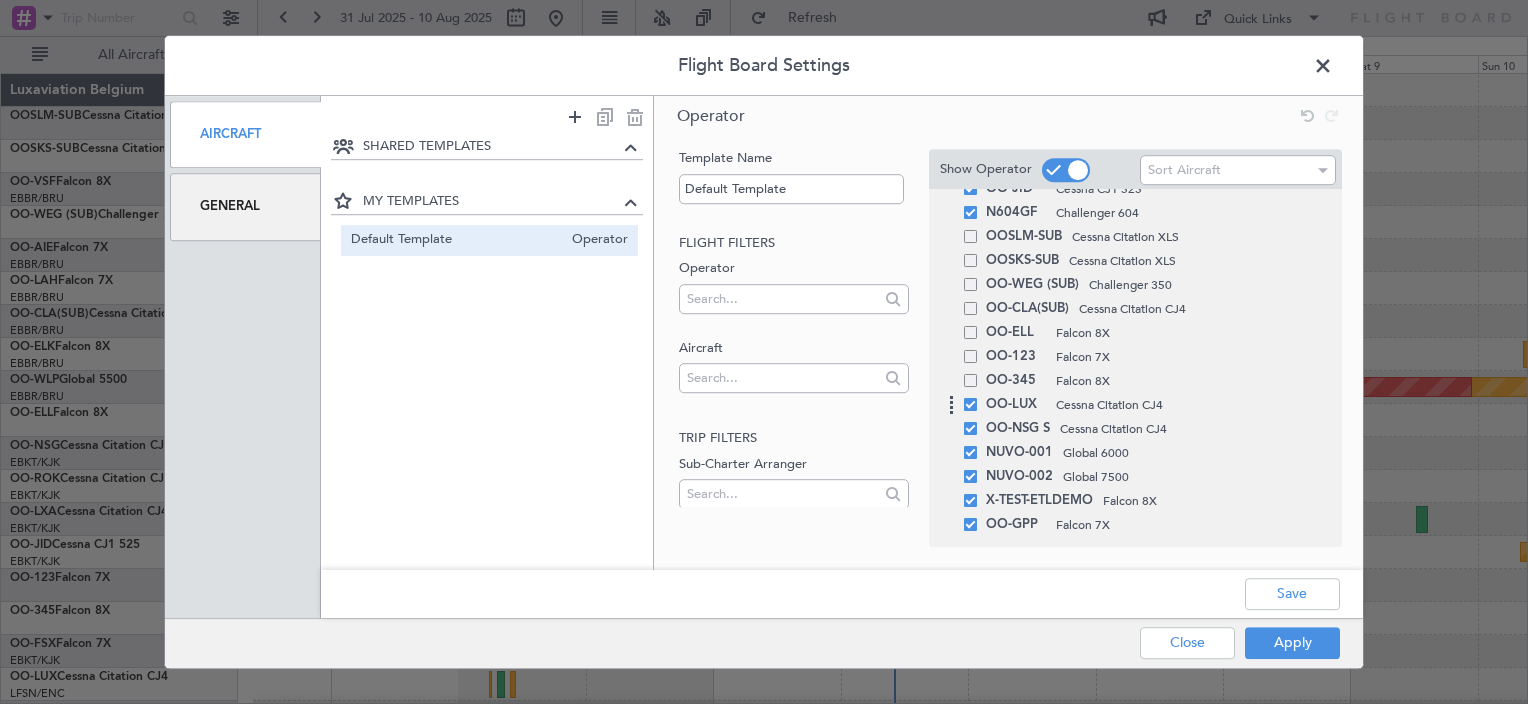 click on "OO-LUX   Cessna Citation CJ4" at bounding box center [1135, 405] 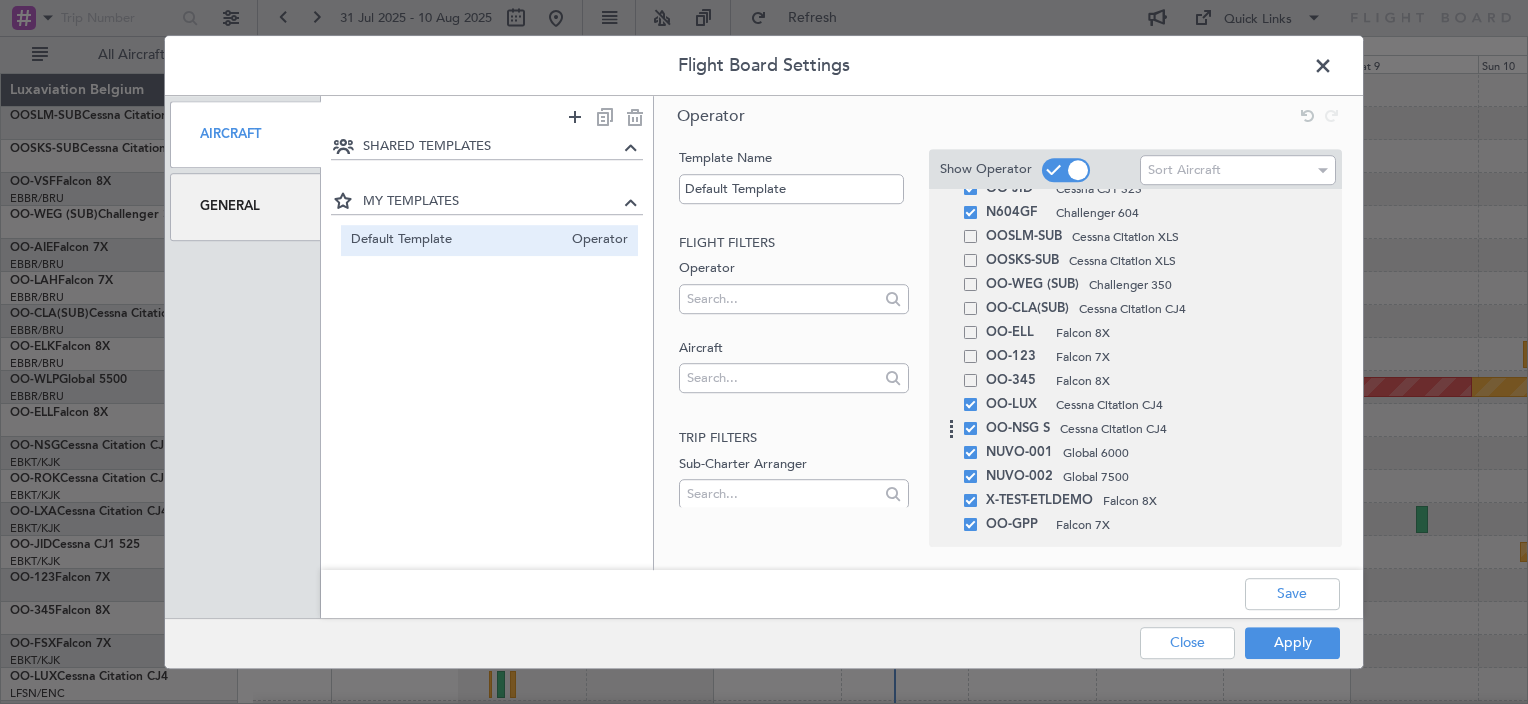 click at bounding box center [970, 428] 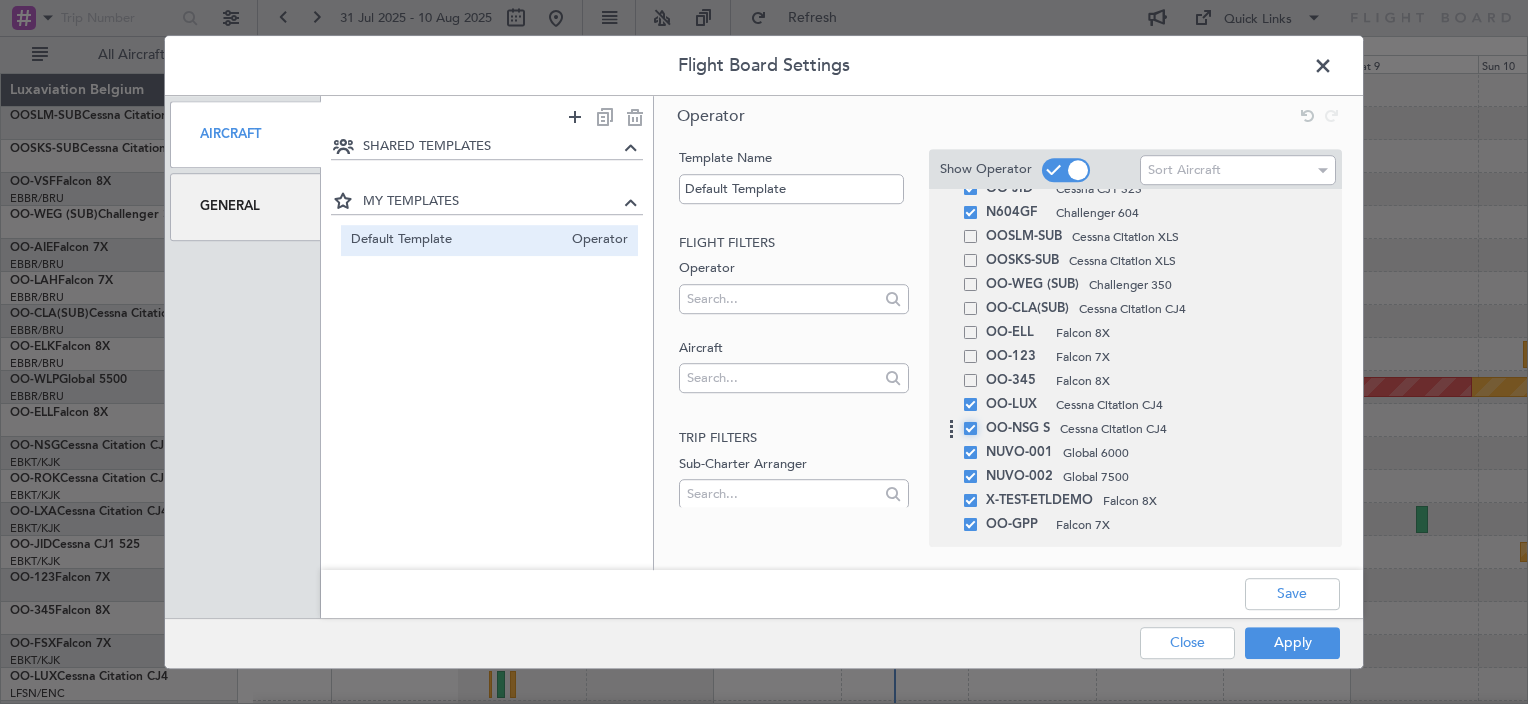click at bounding box center [978, 422] 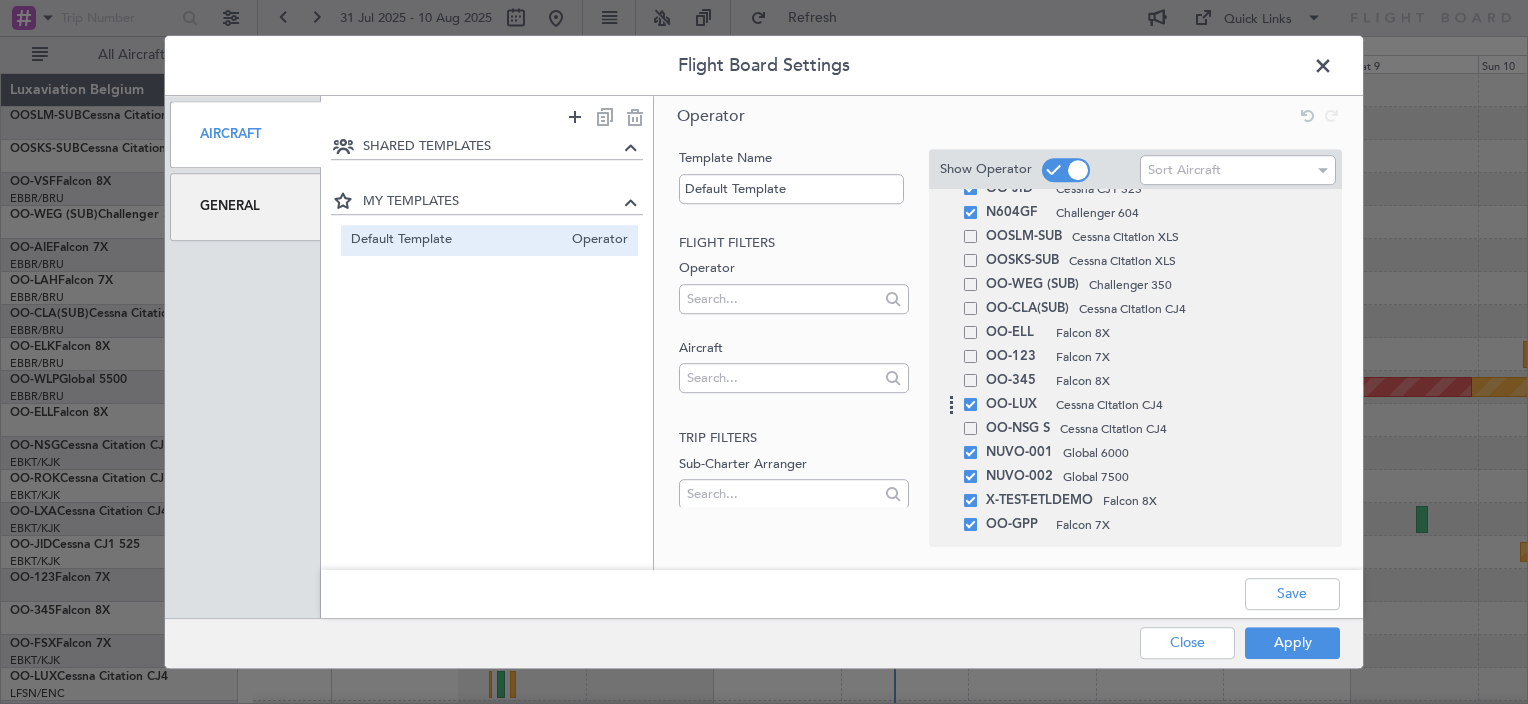 click on "OO-LUX   Cessna Citation CJ4" at bounding box center (1135, 405) 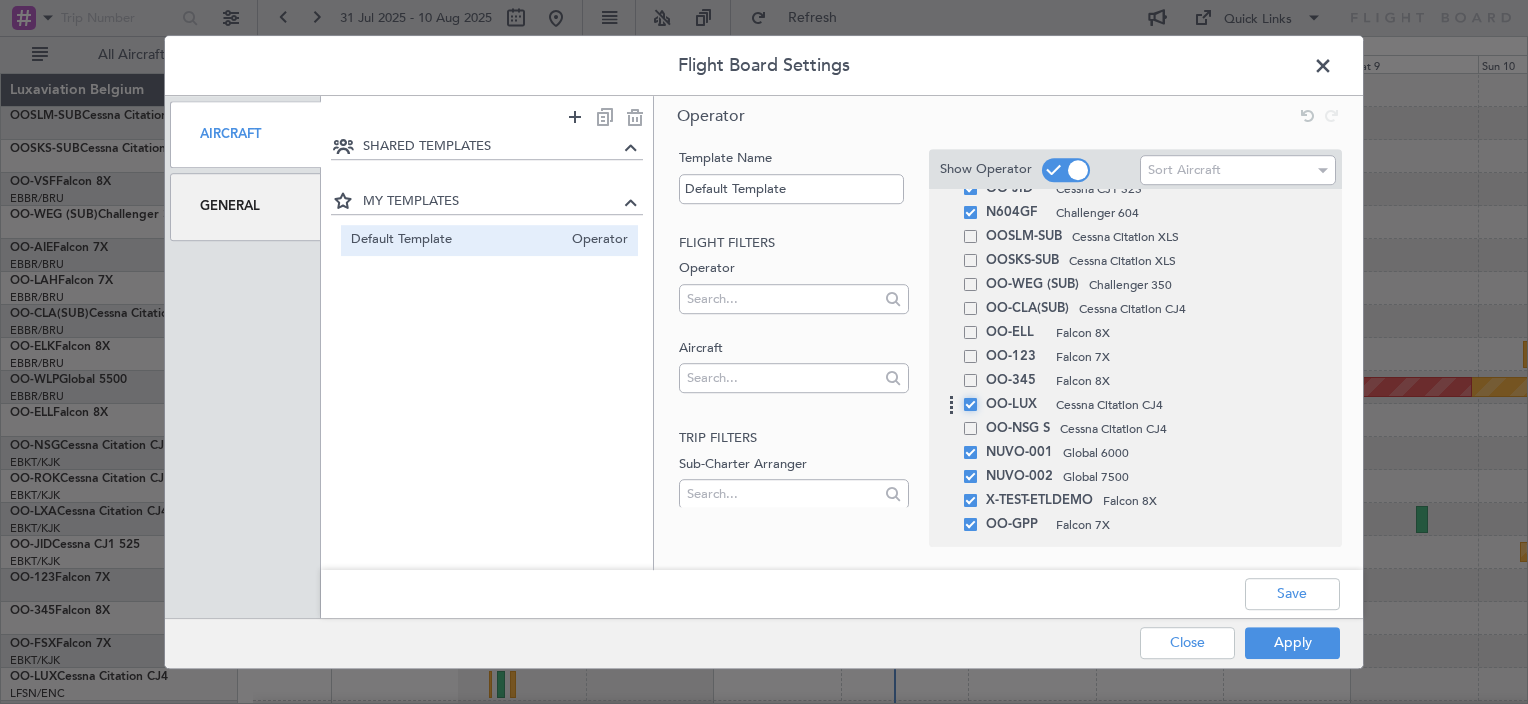 click at bounding box center (978, 398) 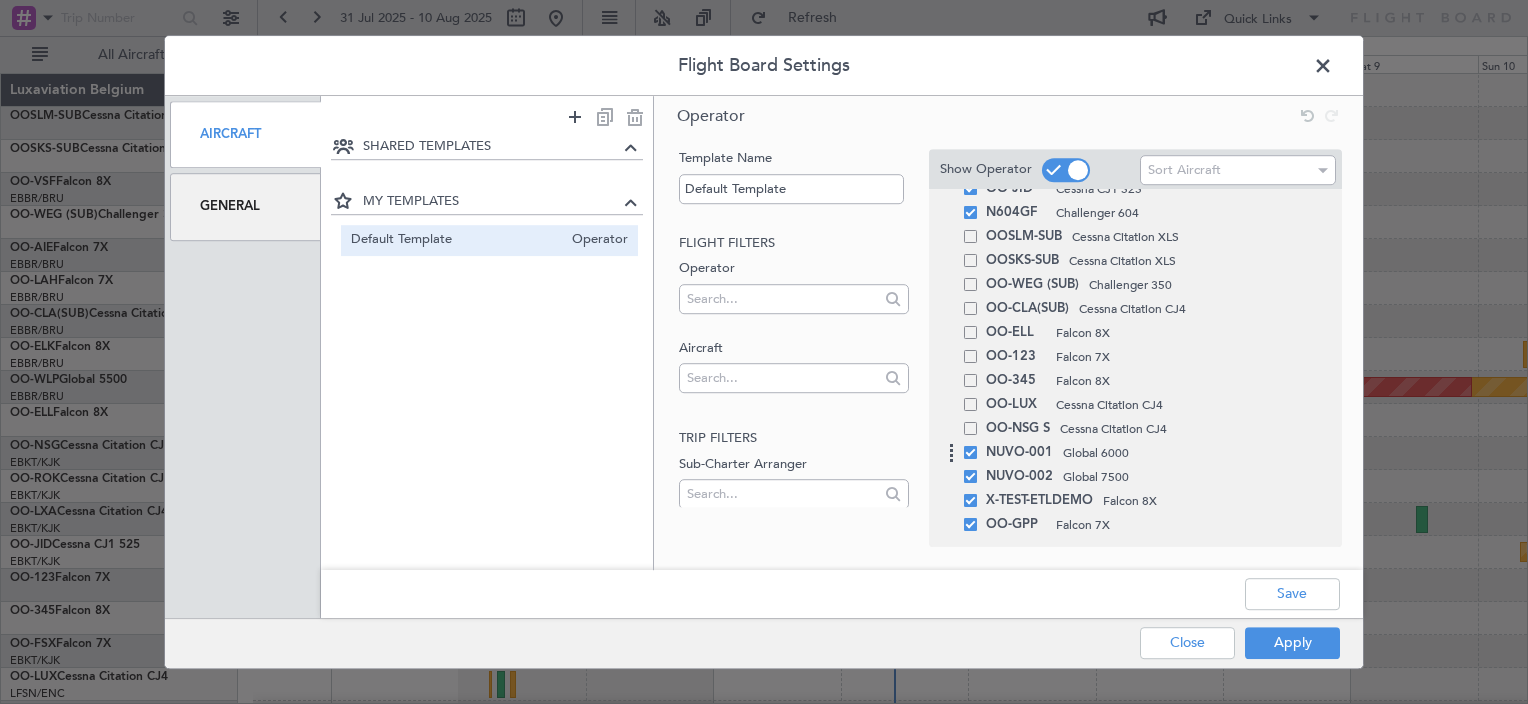 click on "NUVO-001   Global 6000" at bounding box center (1135, 453) 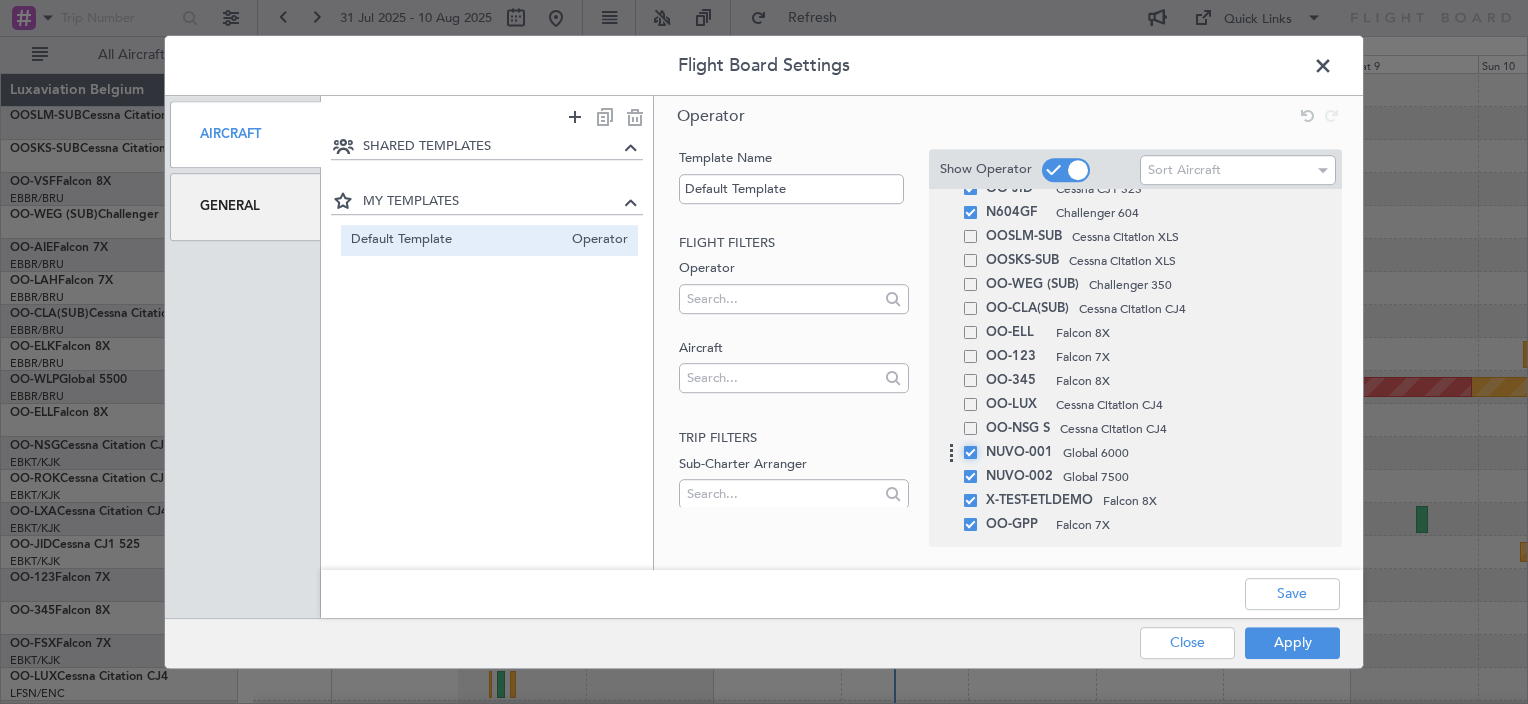 click at bounding box center (978, 446) 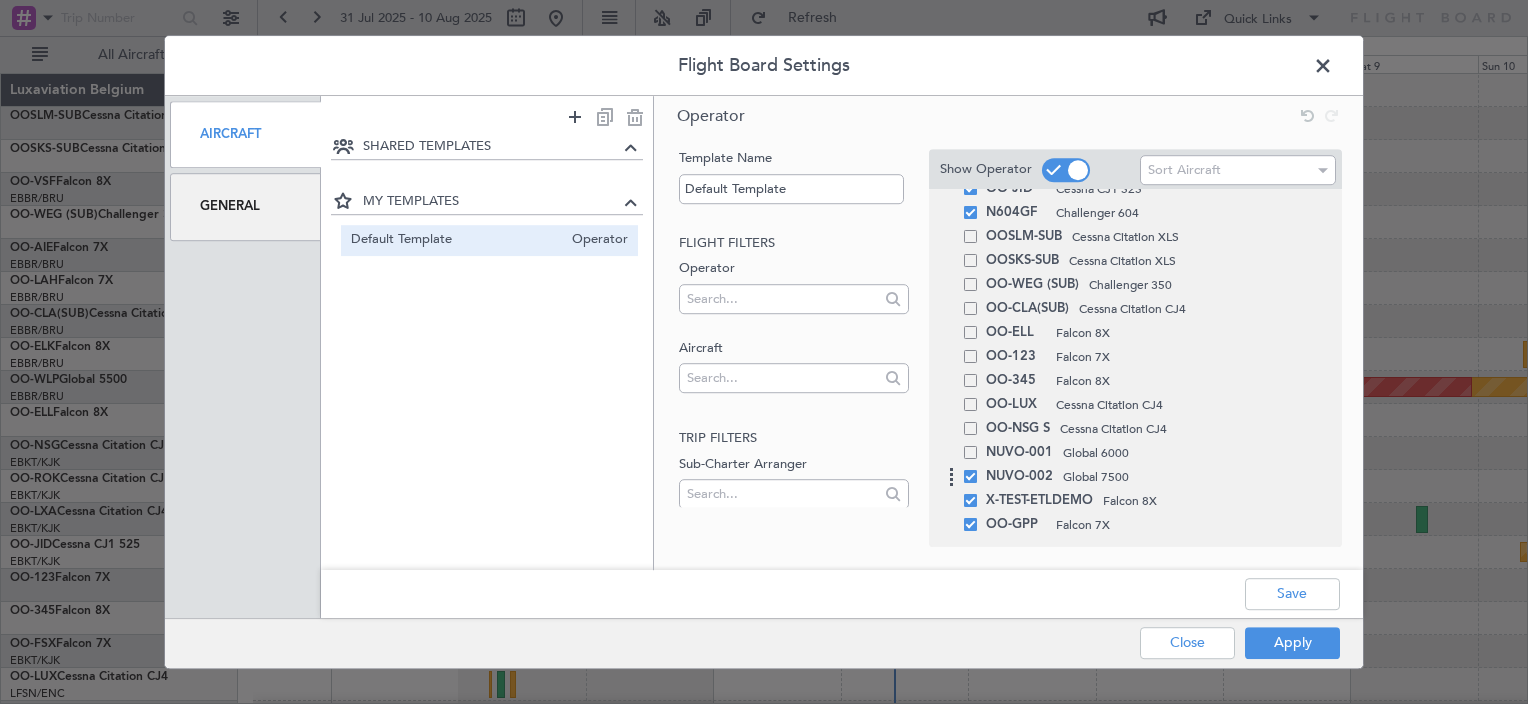 click at bounding box center [970, 476] 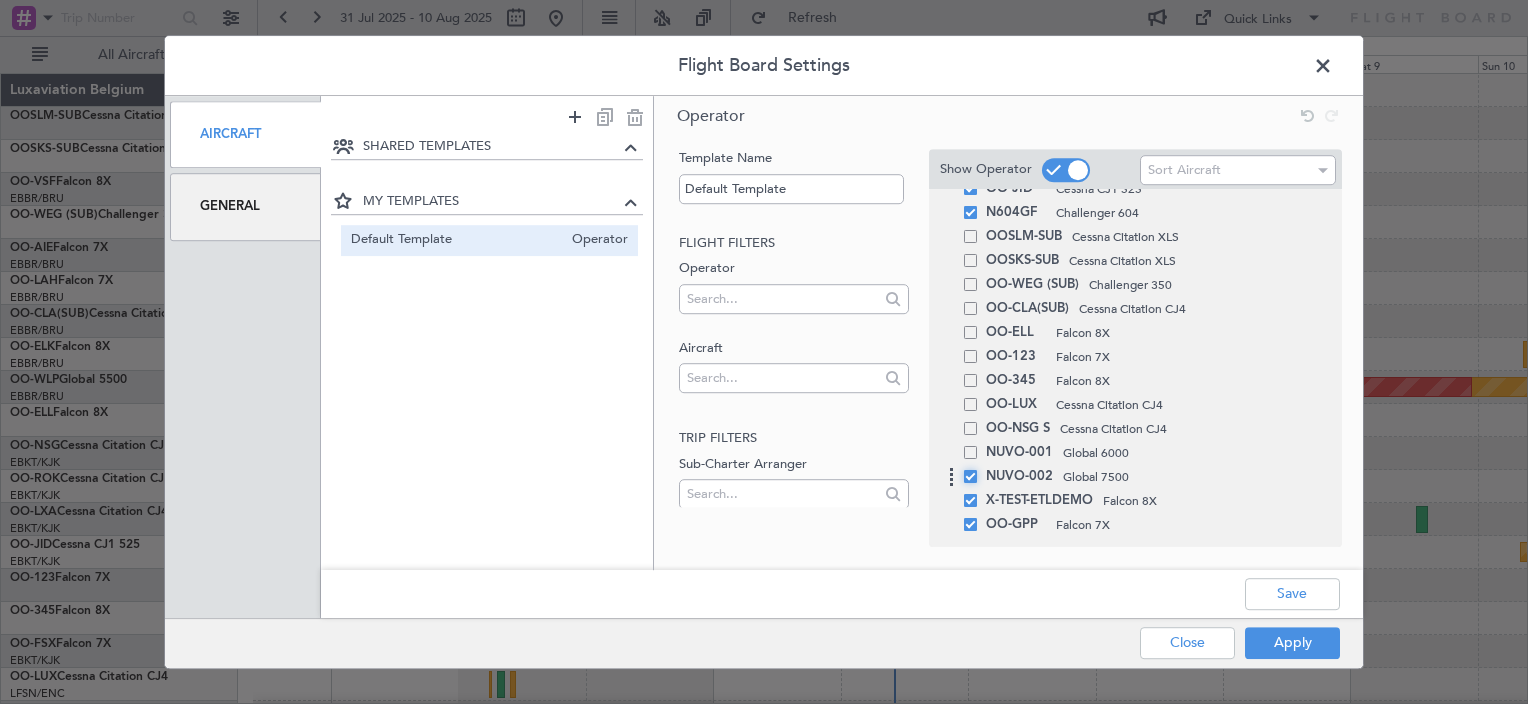 click at bounding box center [978, 470] 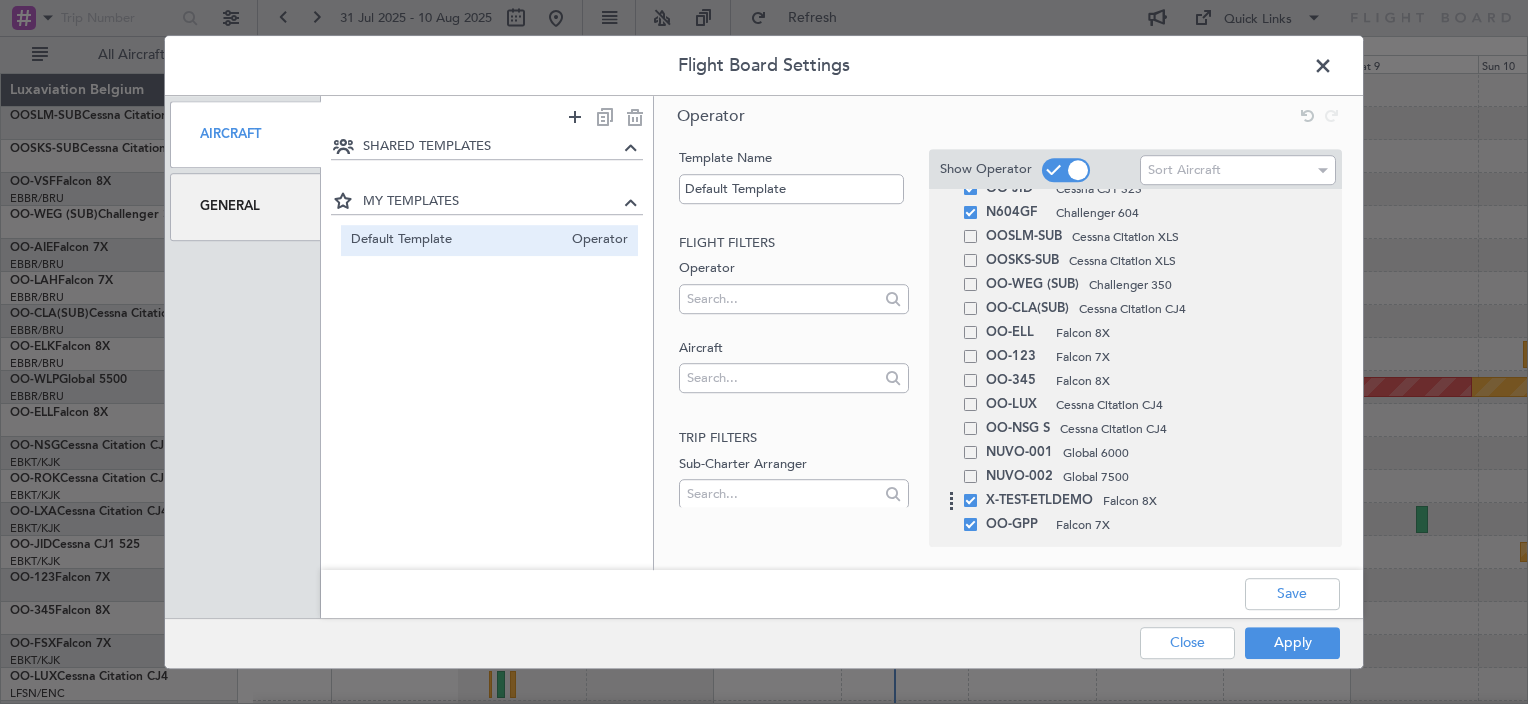 click at bounding box center [970, 500] 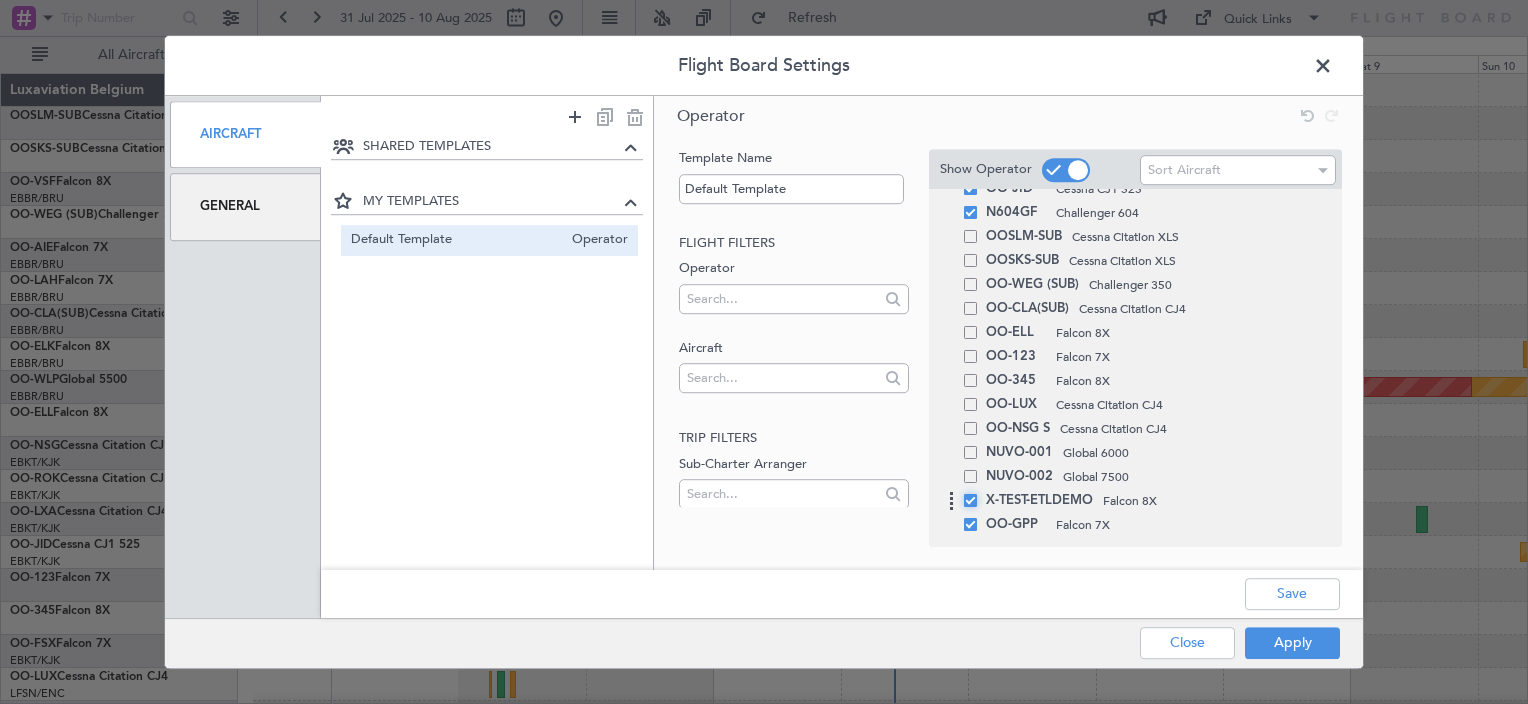 click at bounding box center [978, 494] 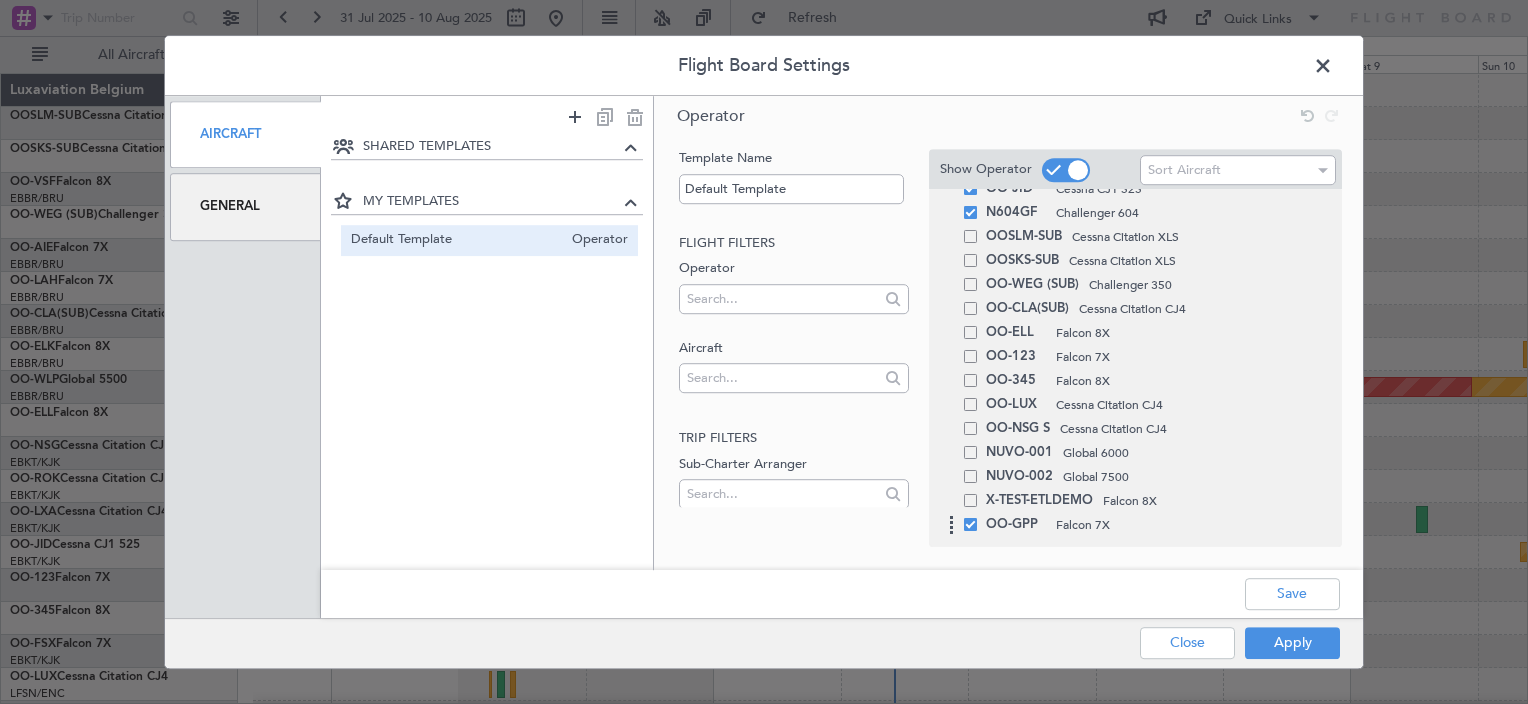 click at bounding box center (970, 524) 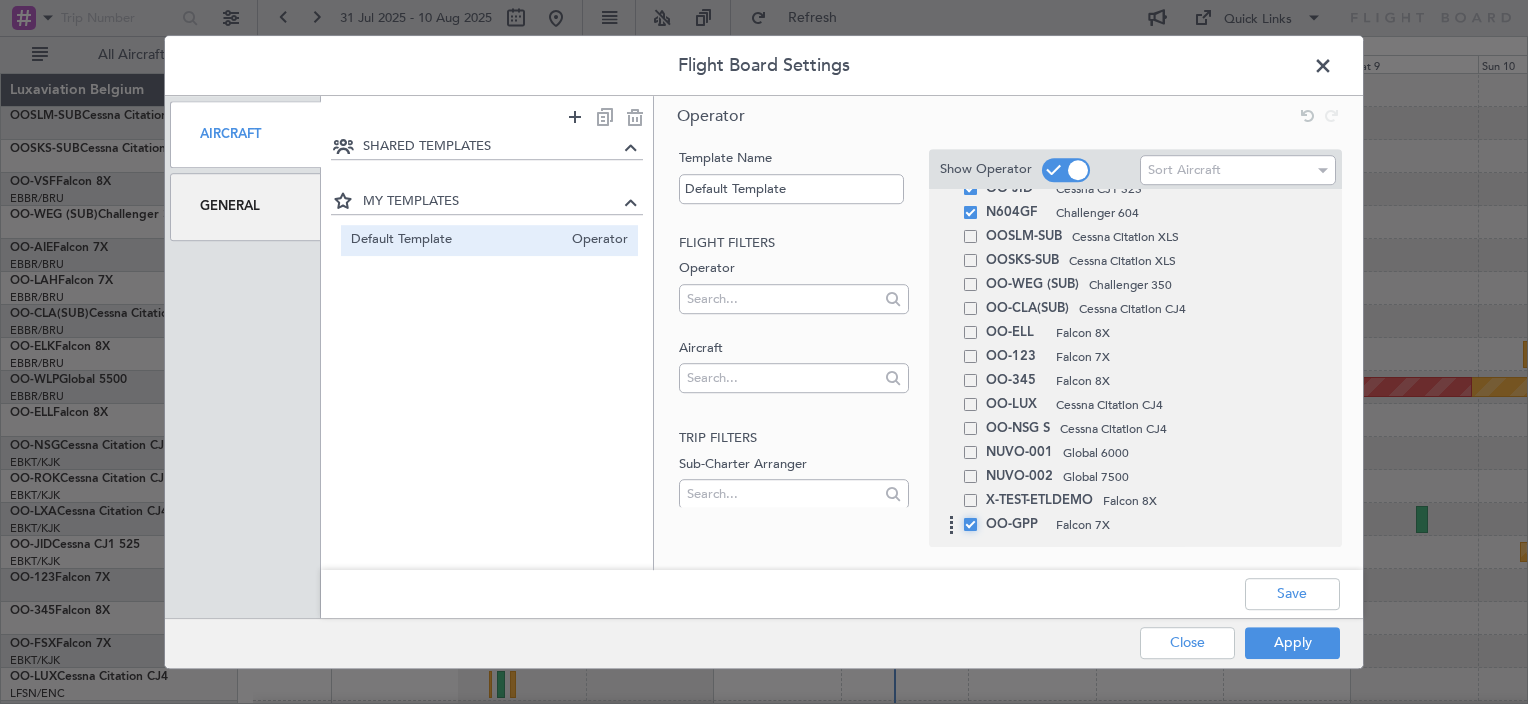 click at bounding box center [978, 518] 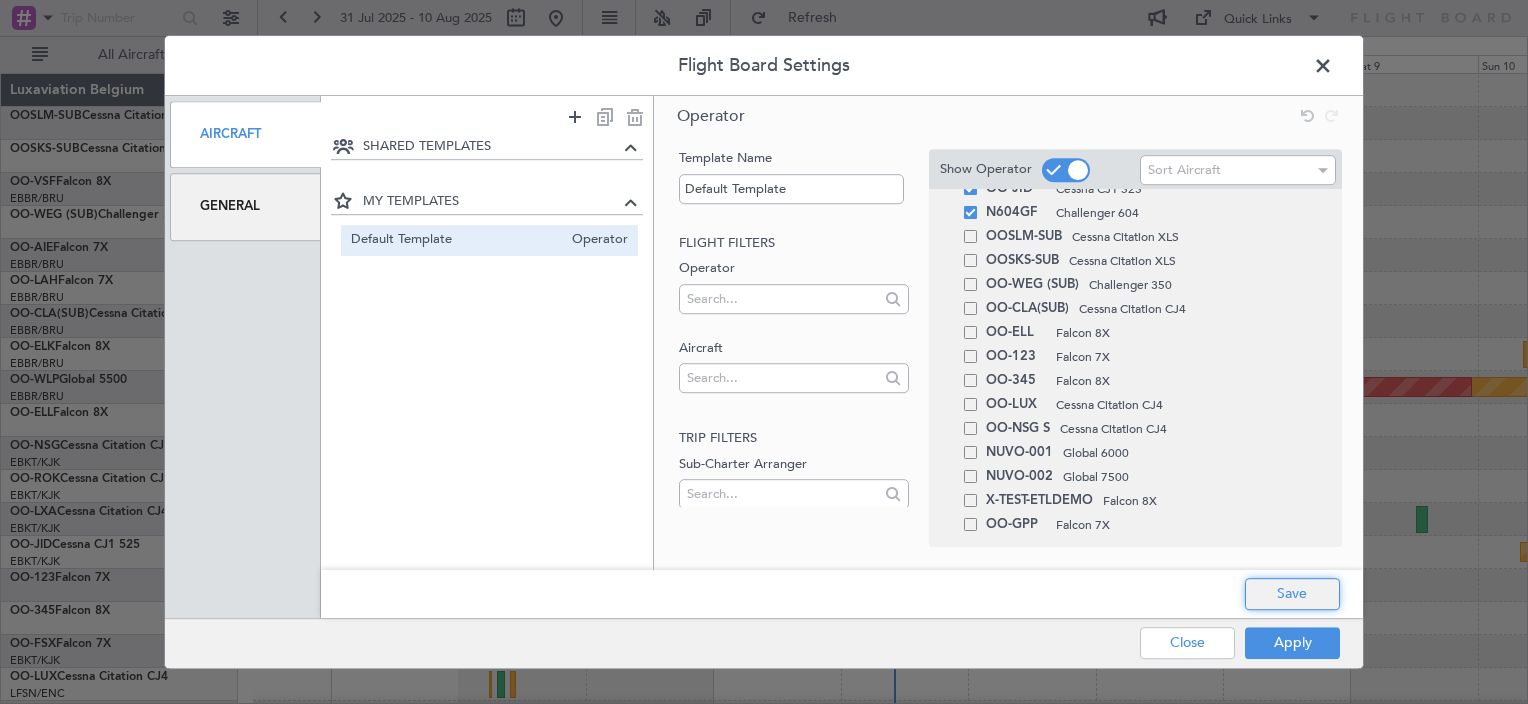 click on "Save" at bounding box center [1292, 594] 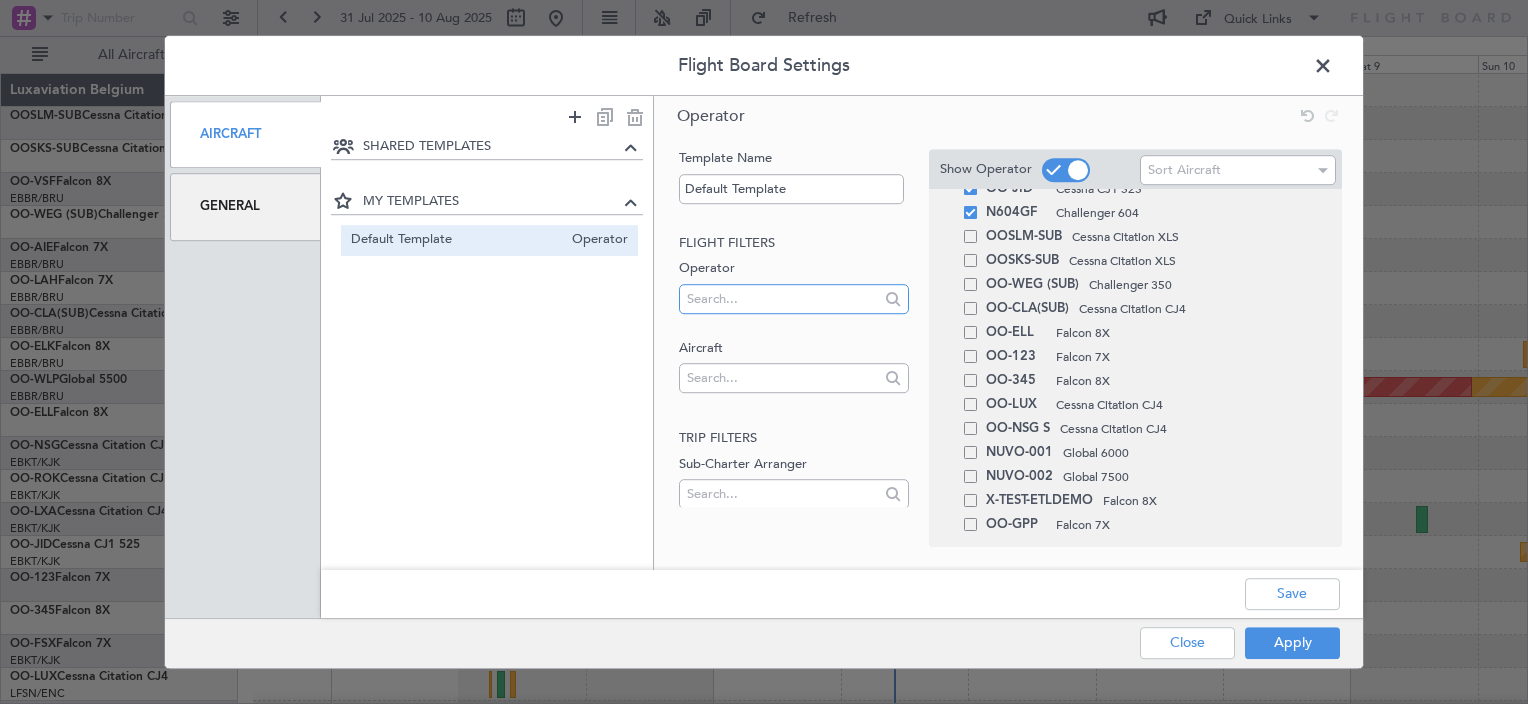 click at bounding box center (780, 299) 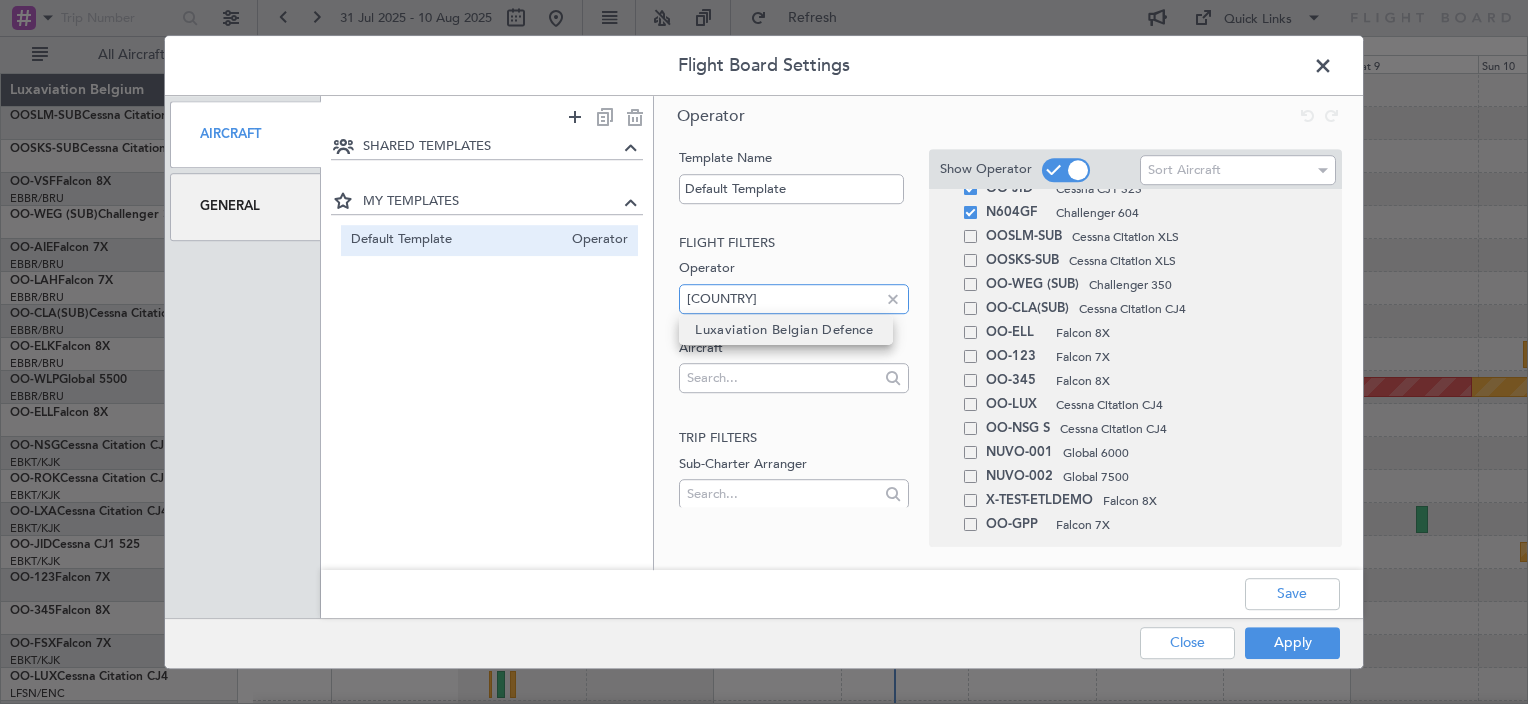 type on "[COUNTRY]" 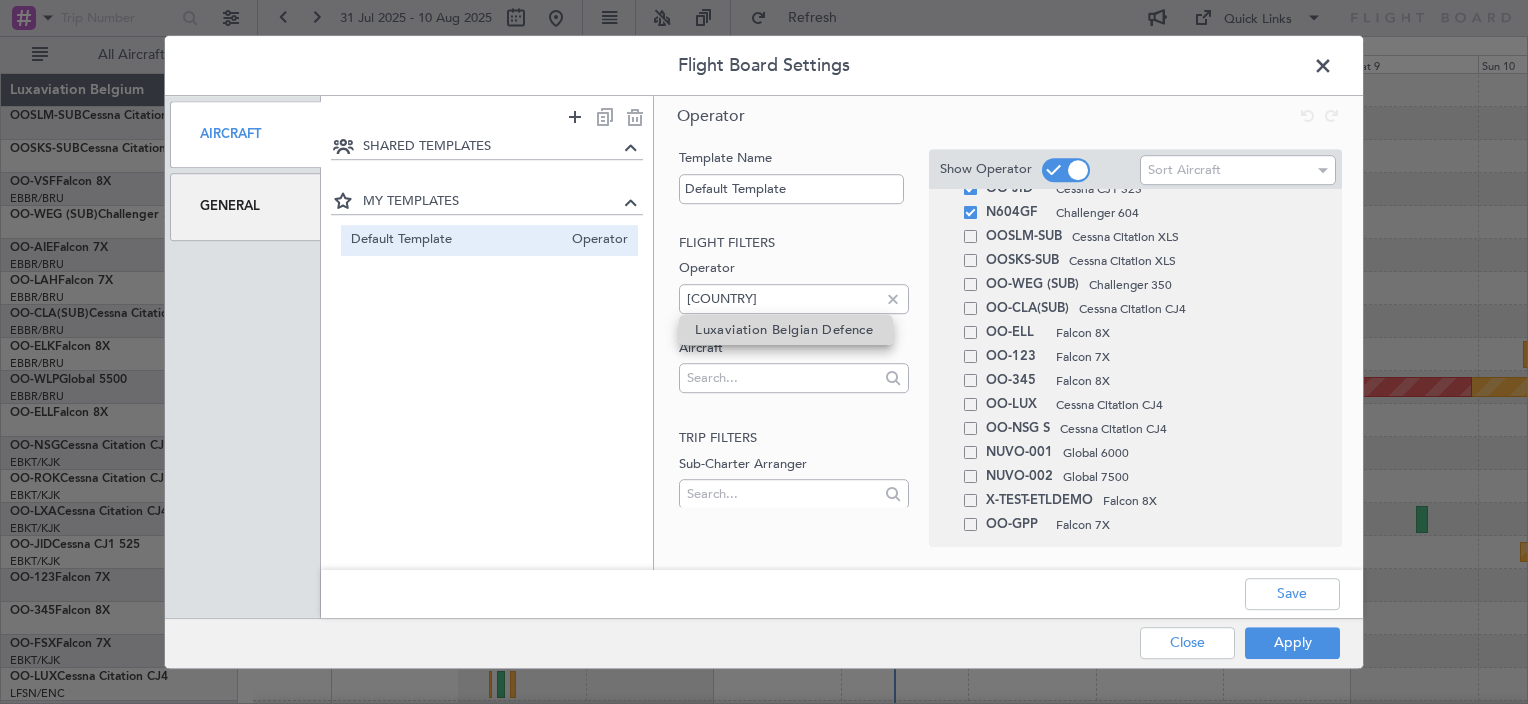 click on "Luxaviation Belgian Defence" at bounding box center (784, 330) 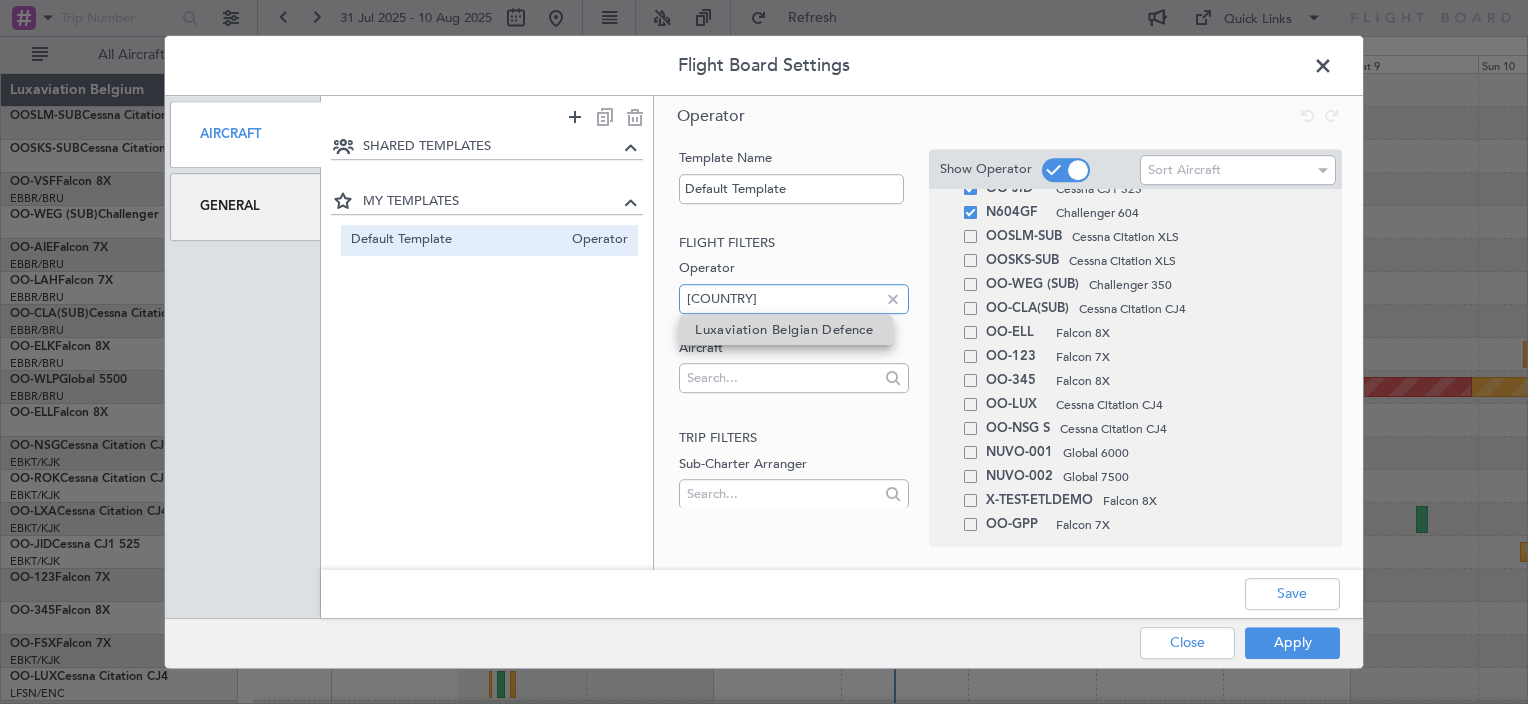 type 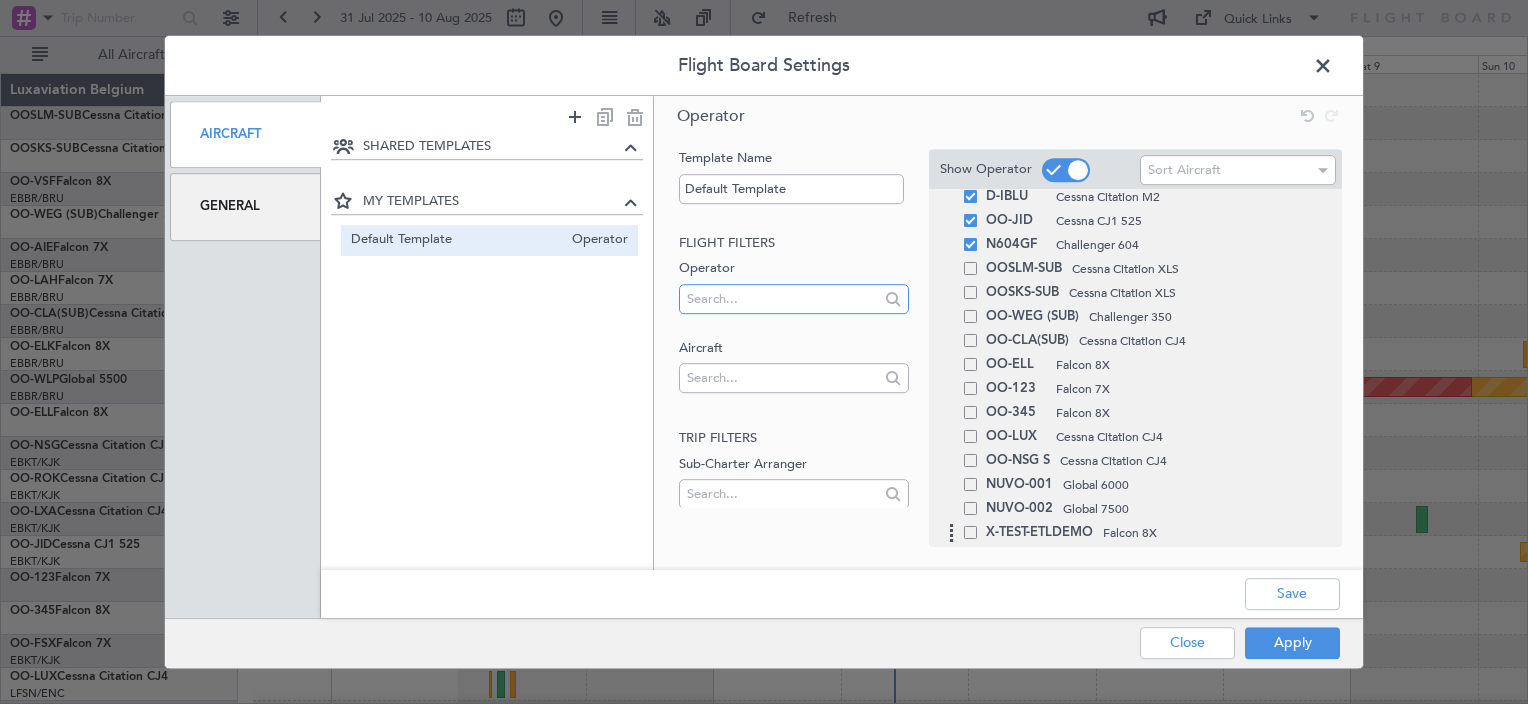 scroll, scrollTop: 379, scrollLeft: 0, axis: vertical 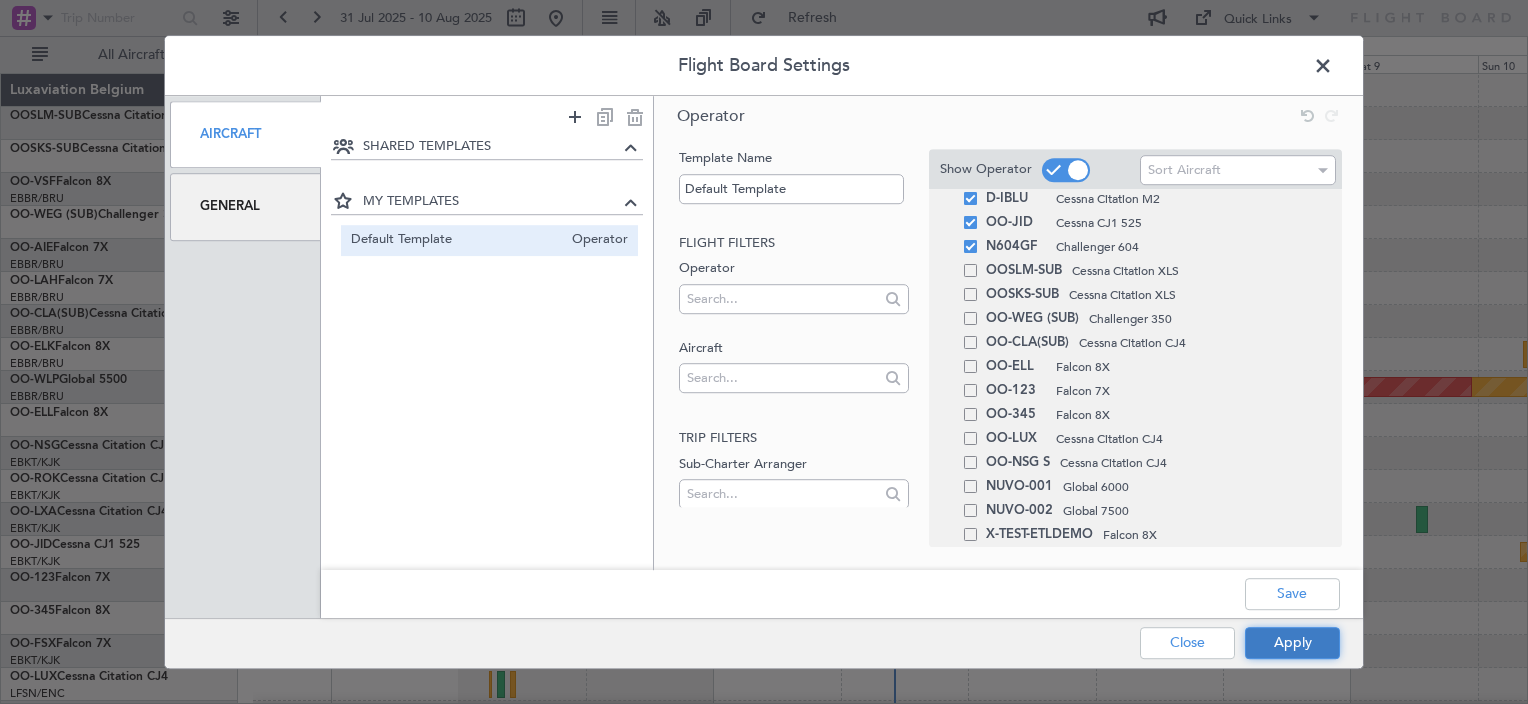 click on "Apply" at bounding box center (1292, 643) 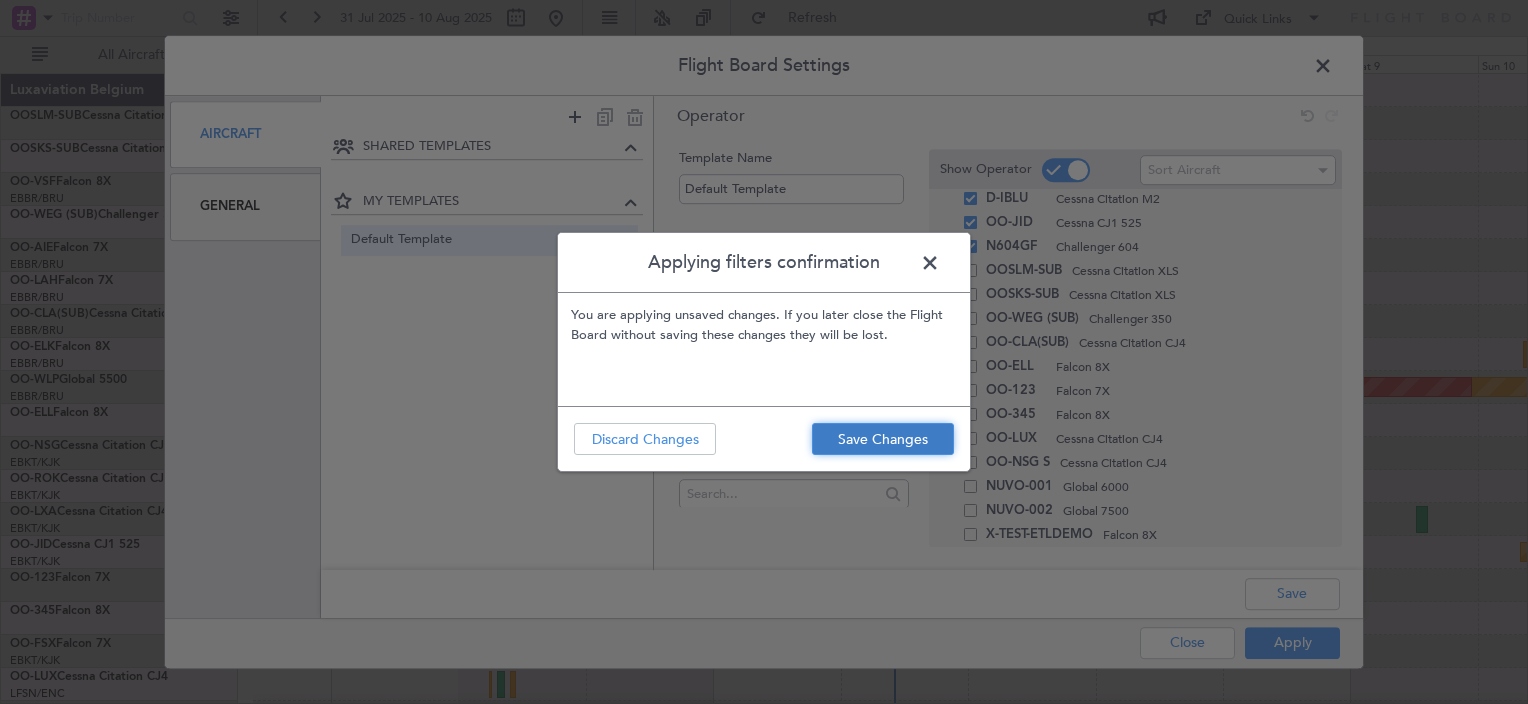 click on "Save Changes" 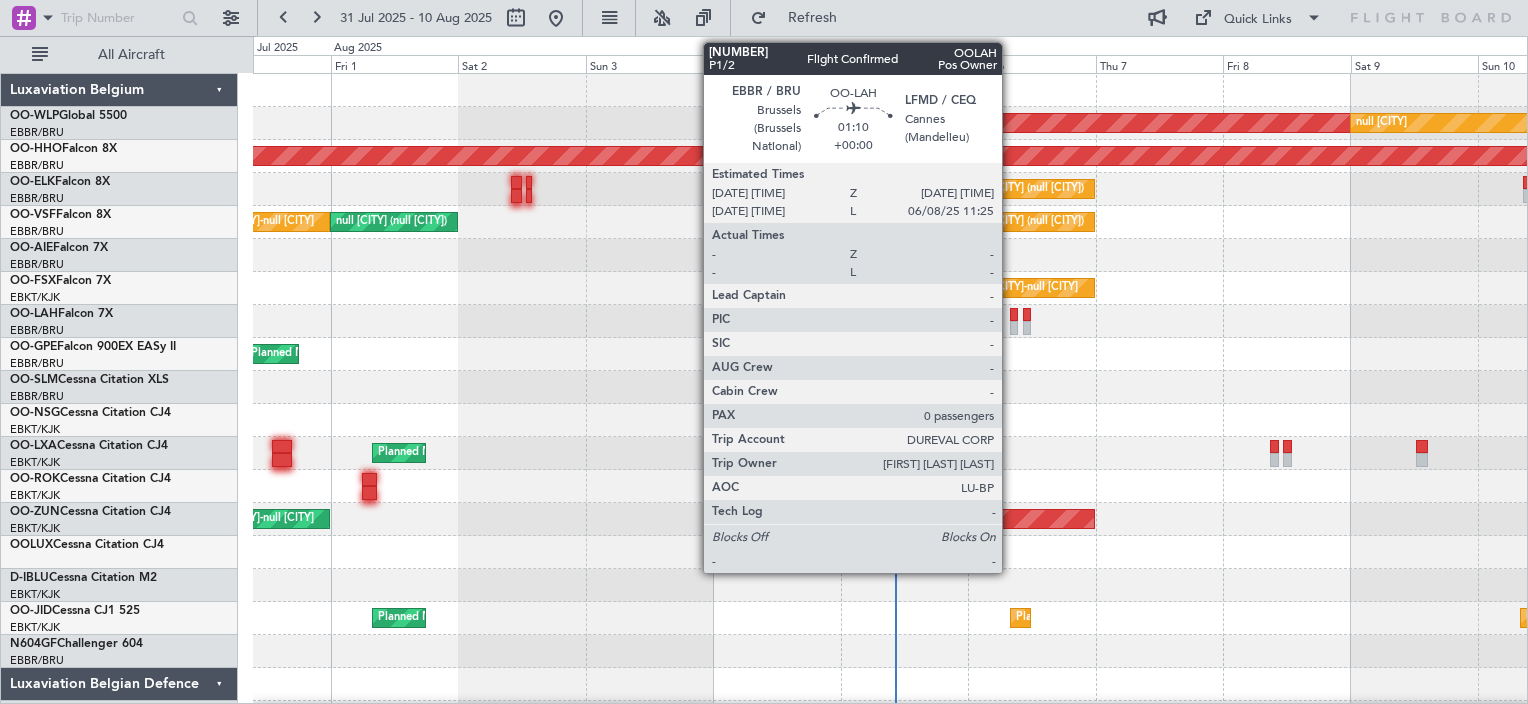 click 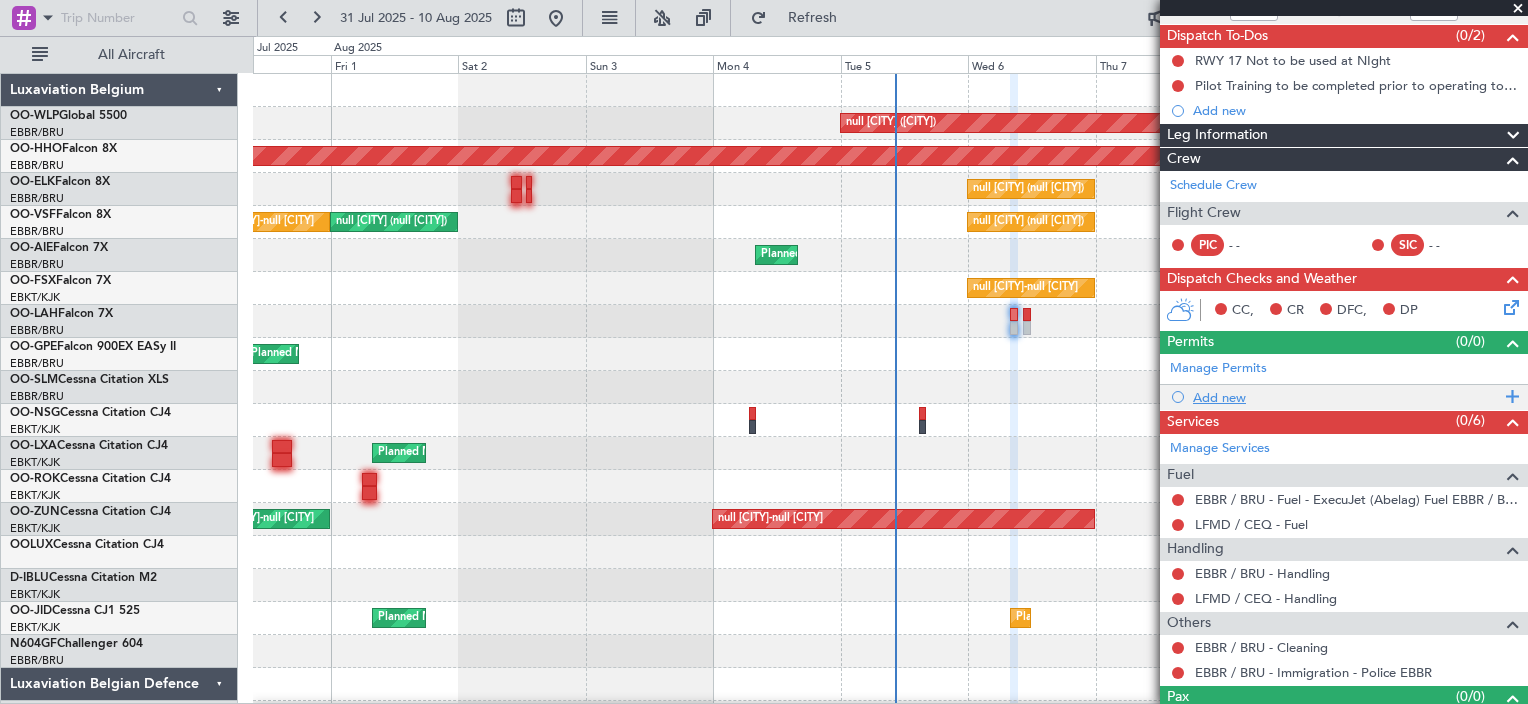scroll, scrollTop: 205, scrollLeft: 0, axis: vertical 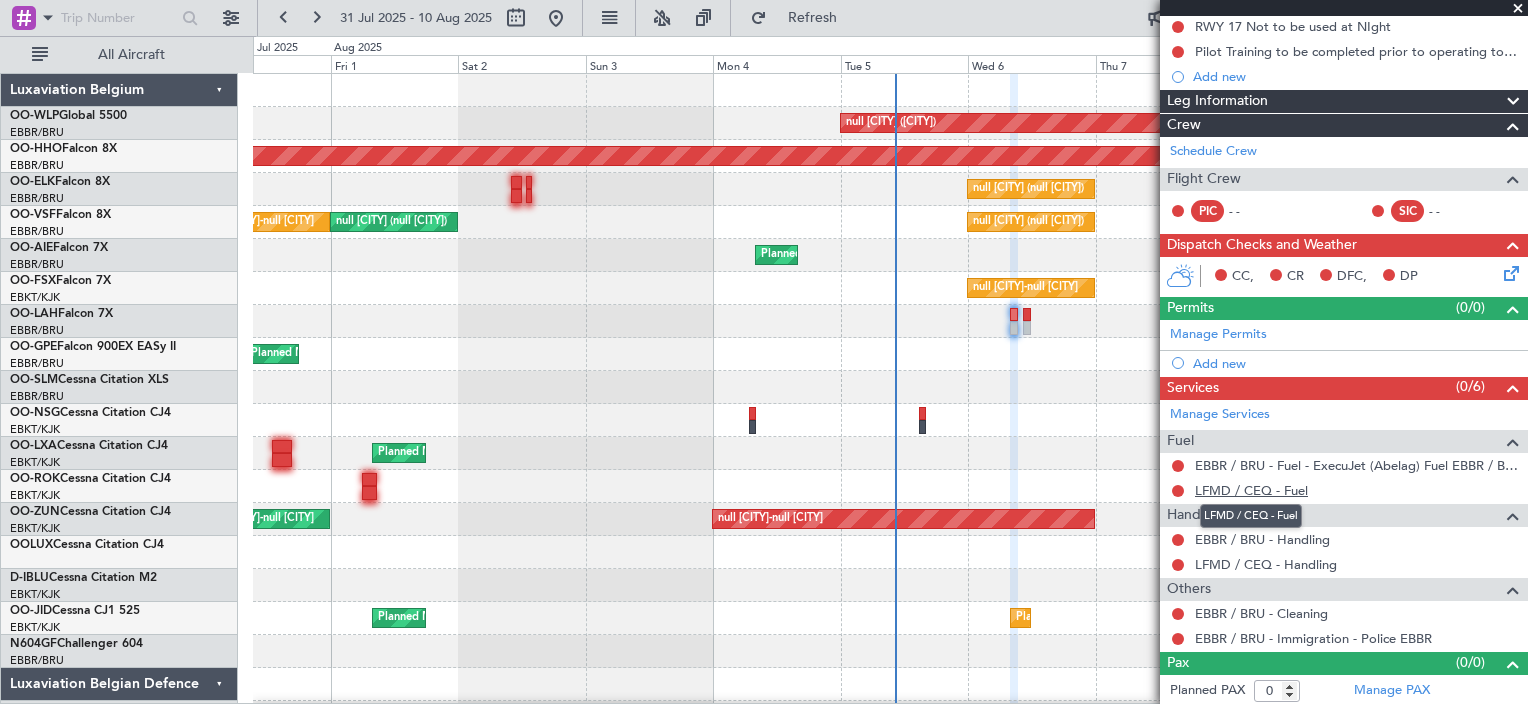 click on "LFMD / CEQ - Fuel" at bounding box center [1251, 490] 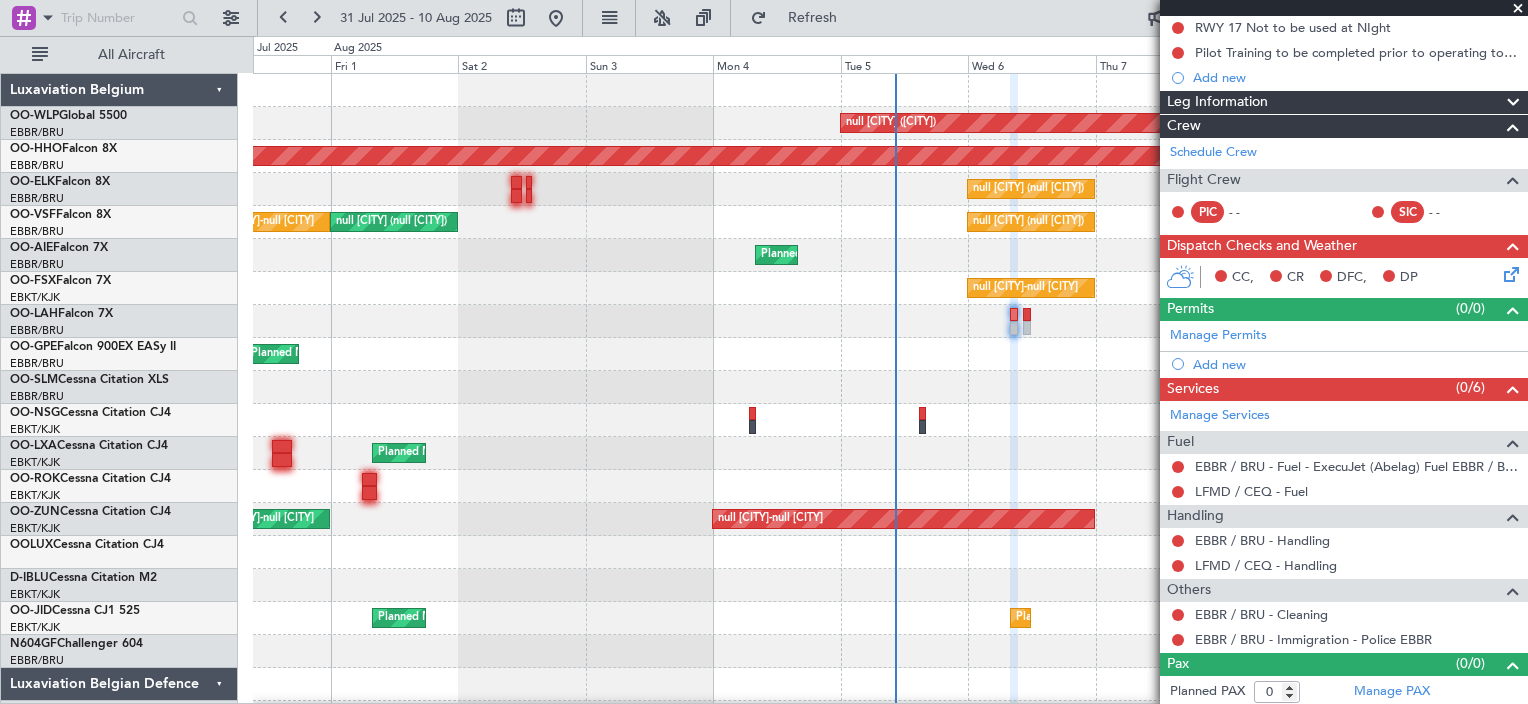 scroll, scrollTop: 205, scrollLeft: 0, axis: vertical 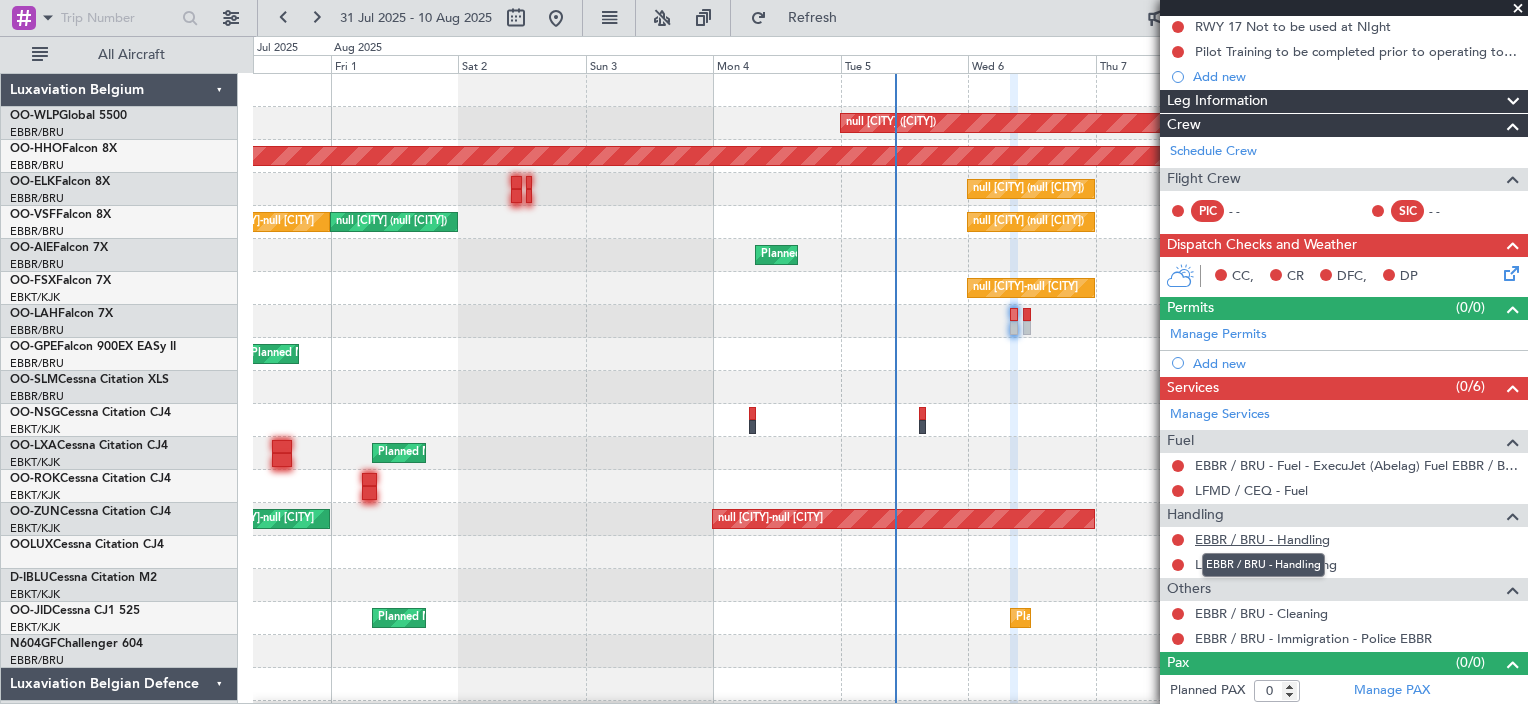 click on "EBBR / BRU - Handling" at bounding box center (1262, 539) 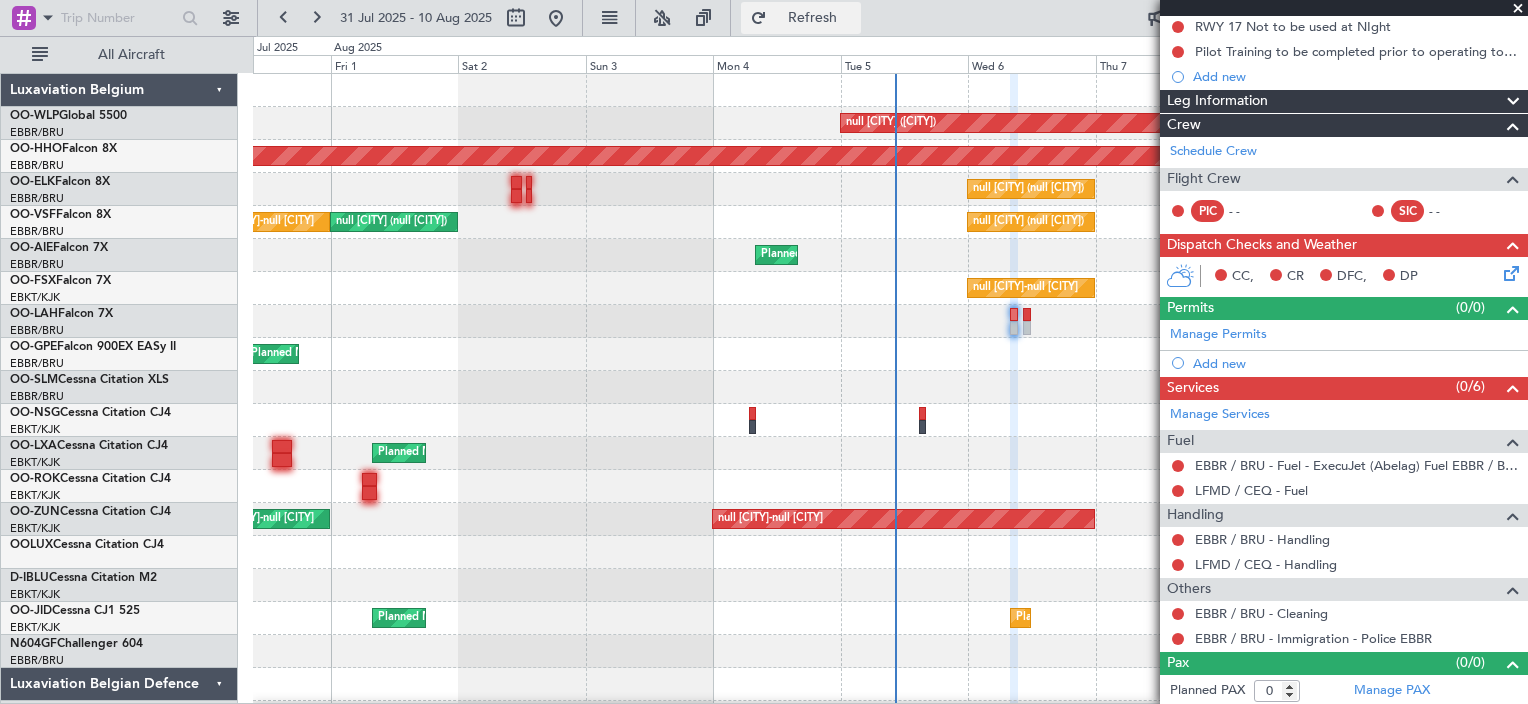 click on "Refresh" 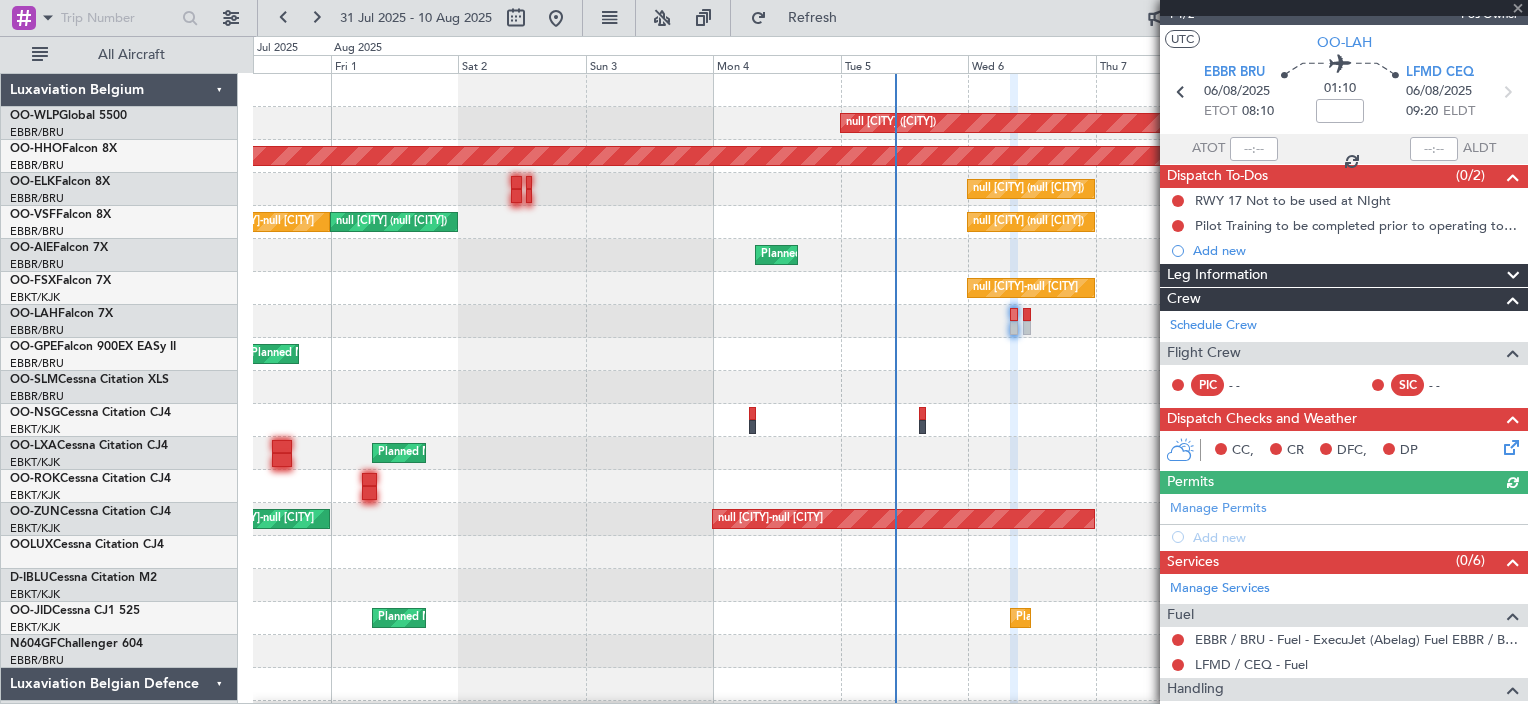 scroll, scrollTop: 5, scrollLeft: 0, axis: vertical 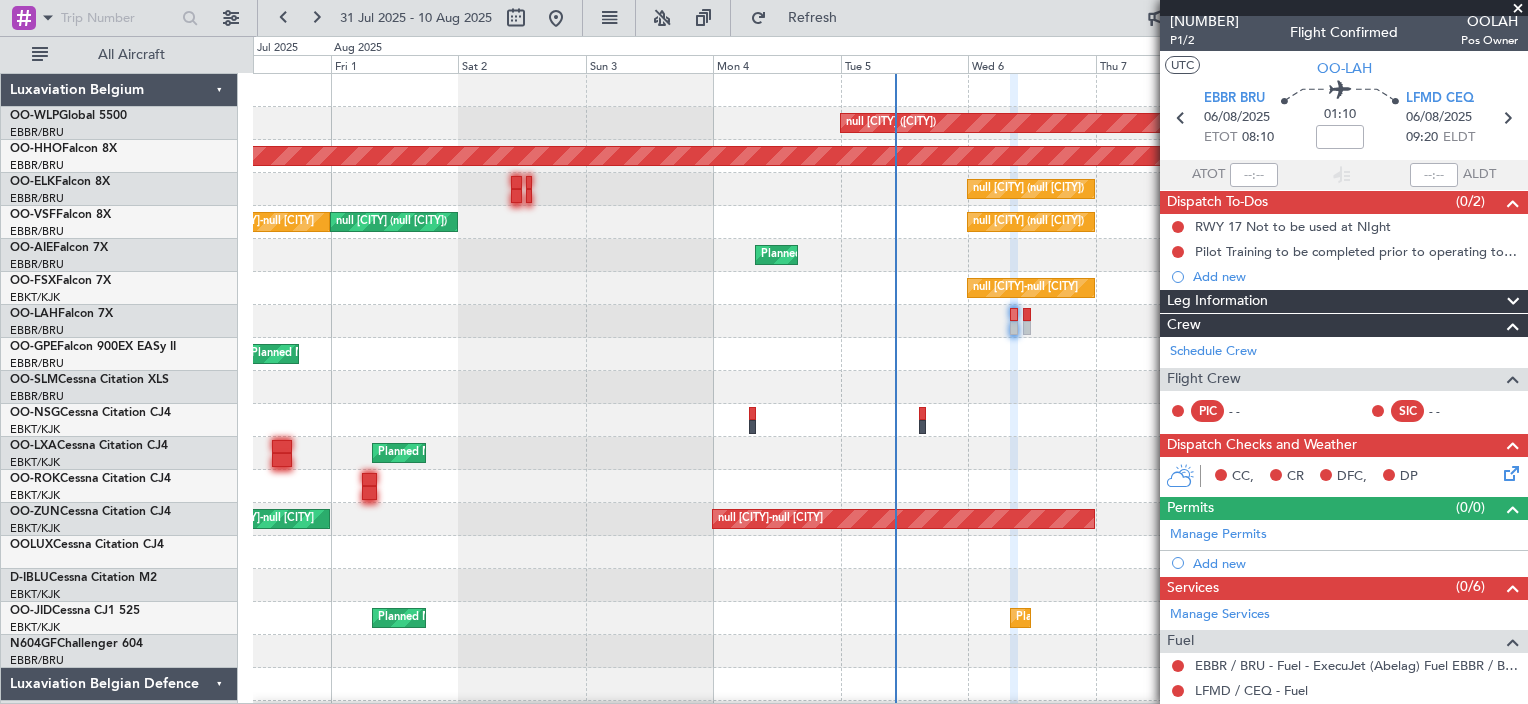 click 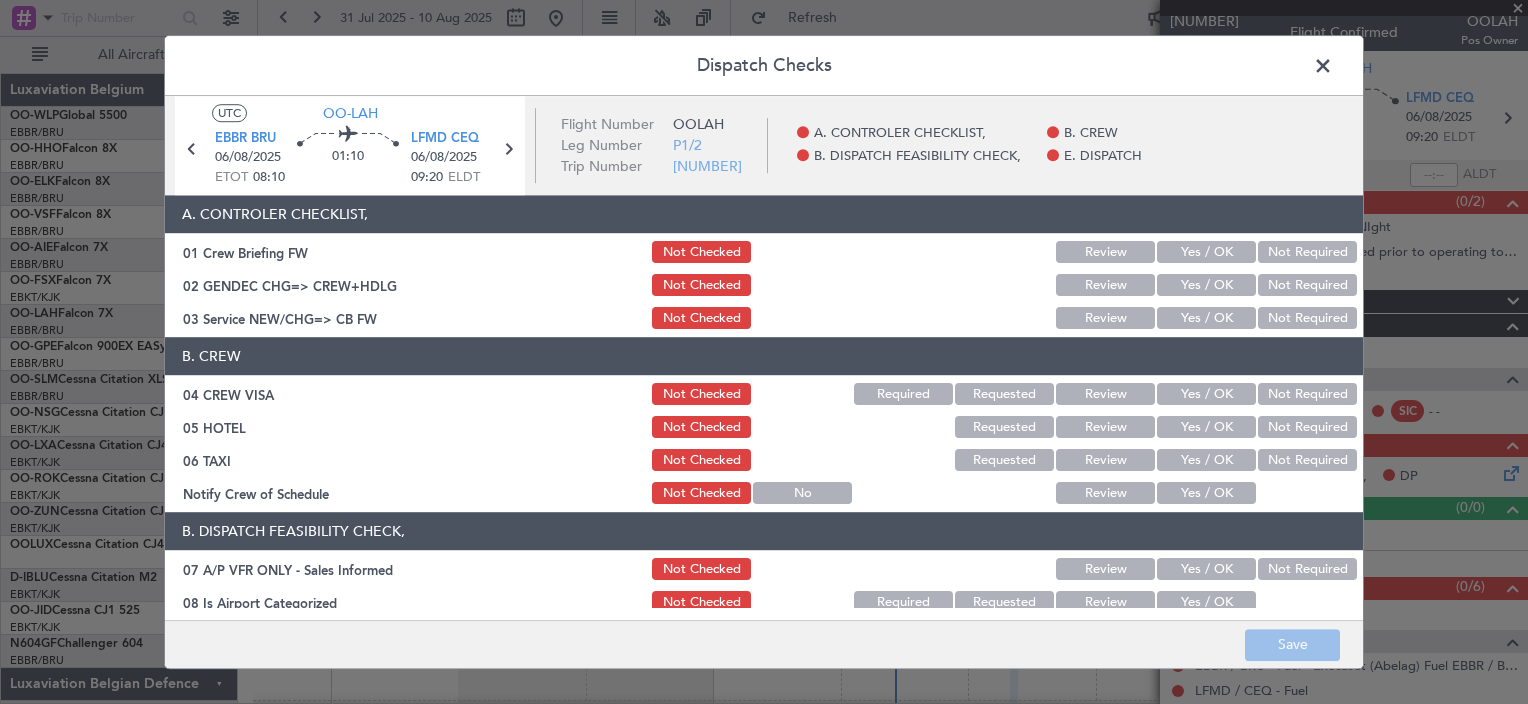 click on "Yes / OK" 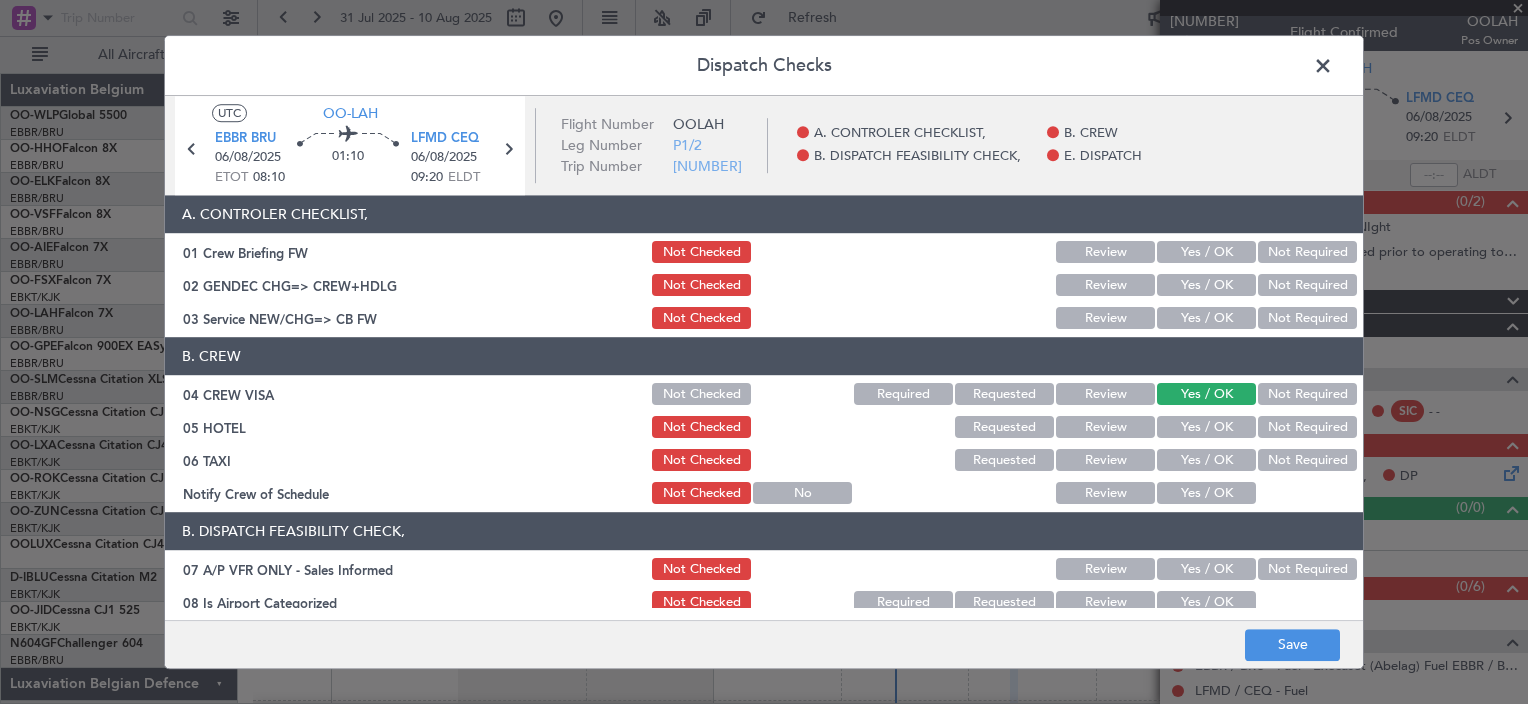 click on "Yes / OK" 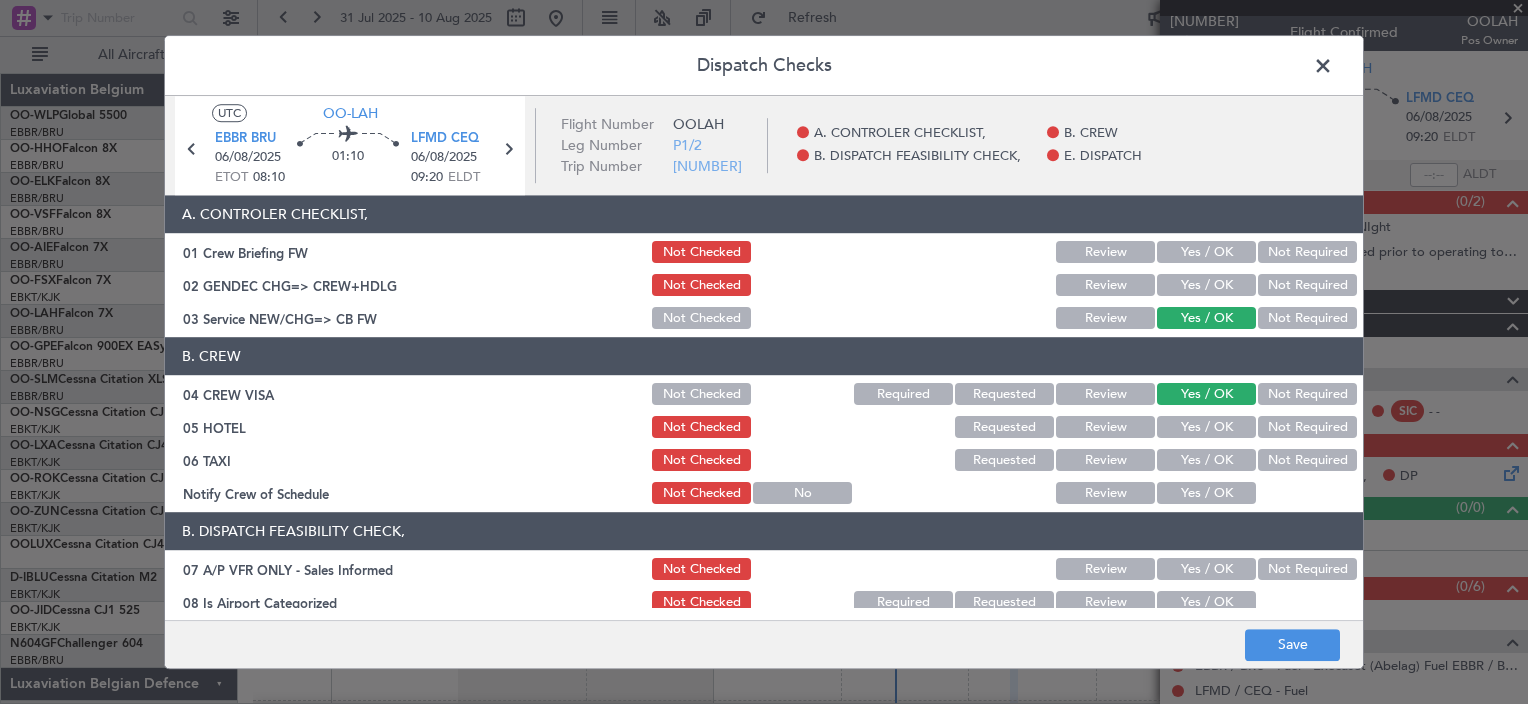 click on "Yes / OK" 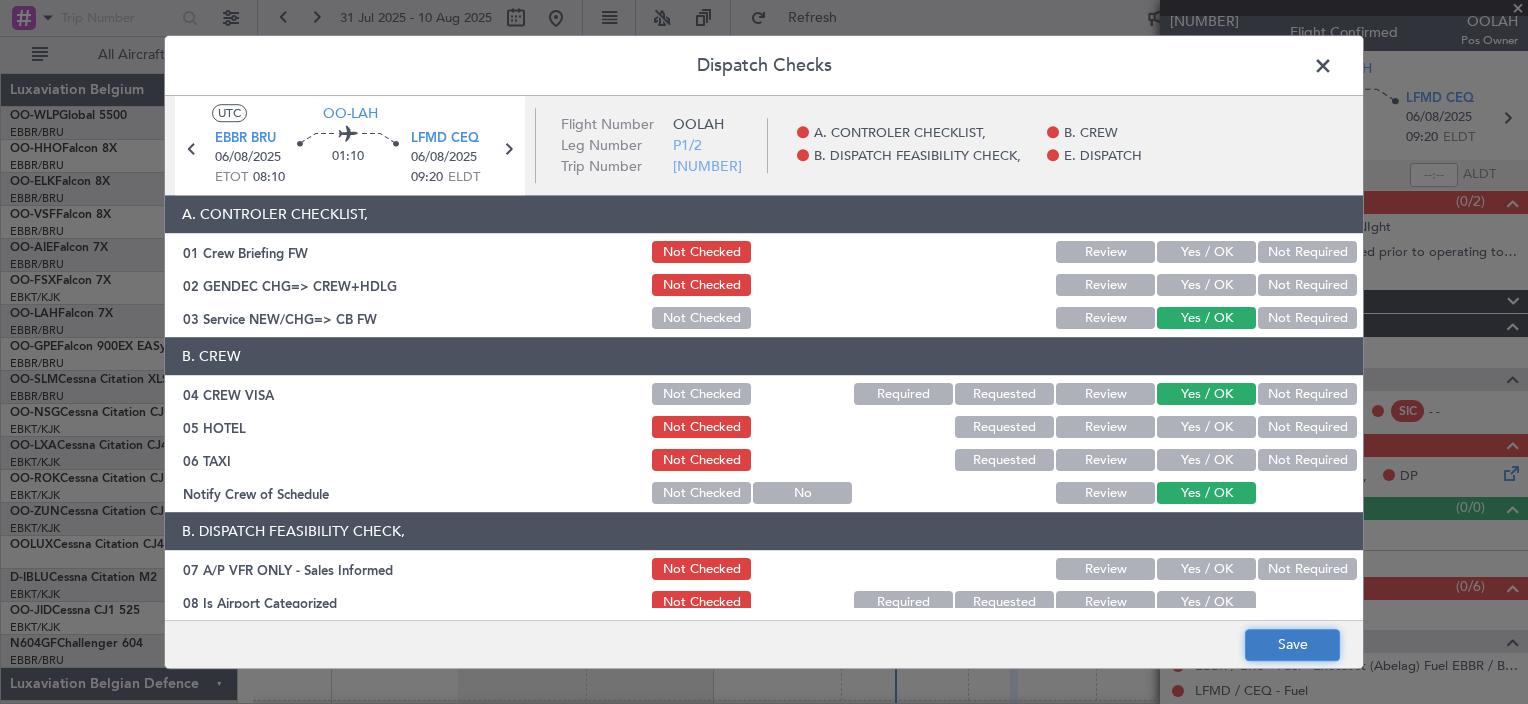 click on "Save" 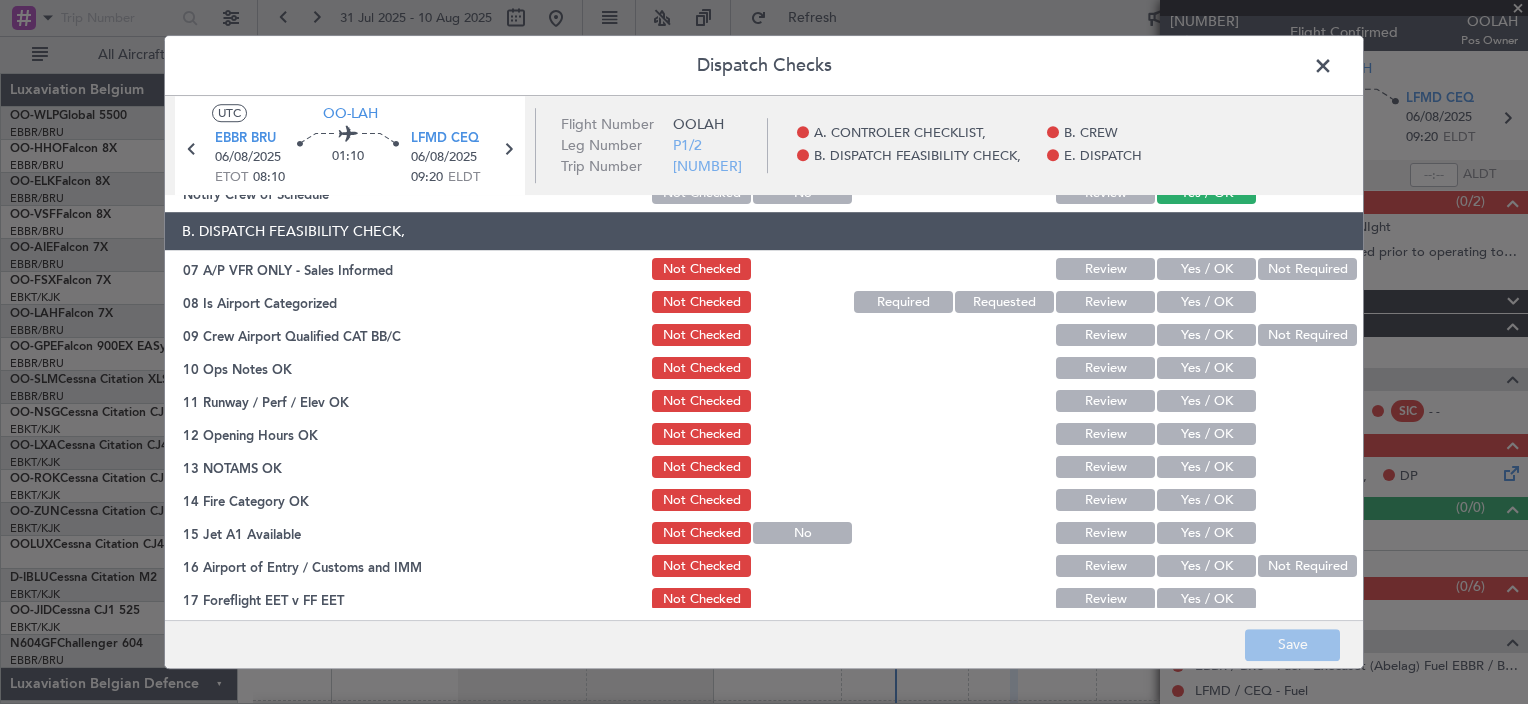 scroll, scrollTop: 200, scrollLeft: 0, axis: vertical 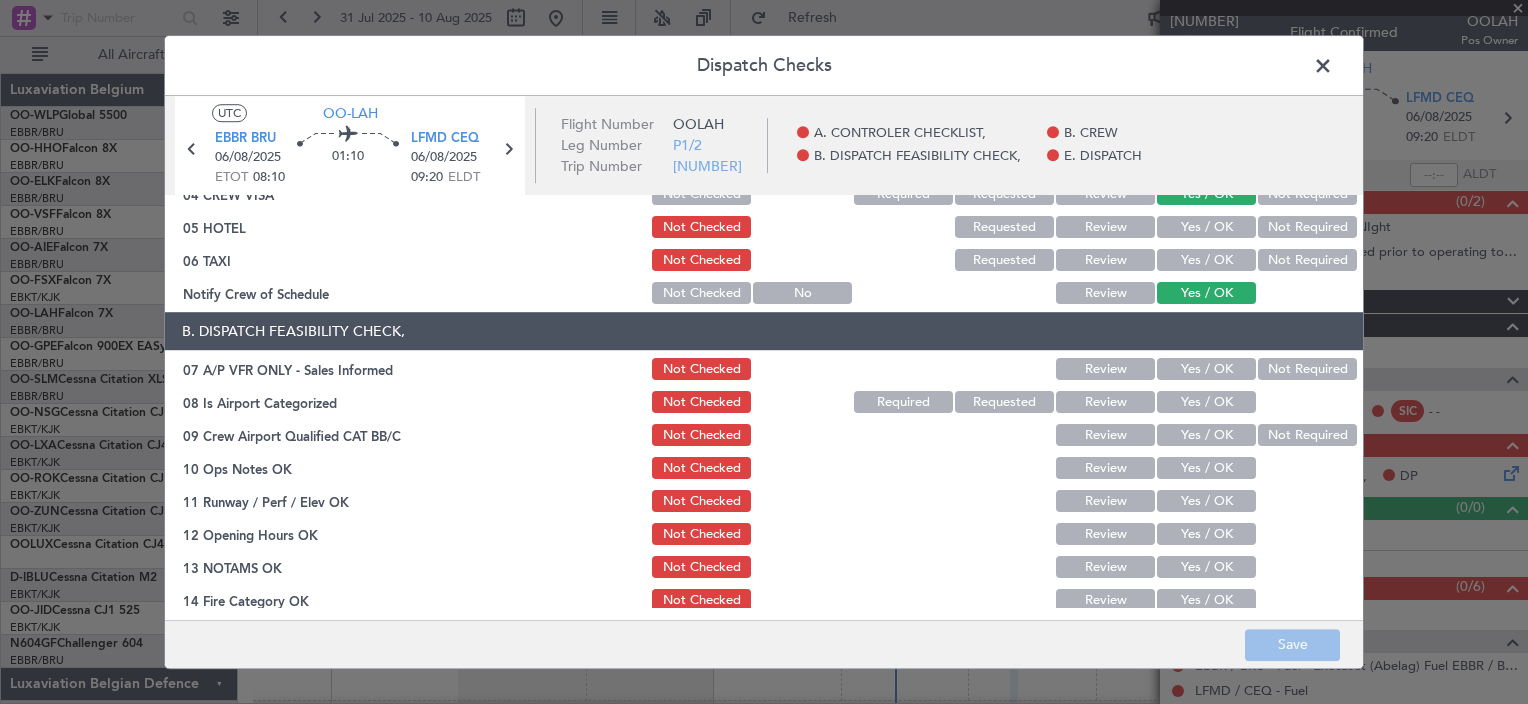 click on "Yes / OK" 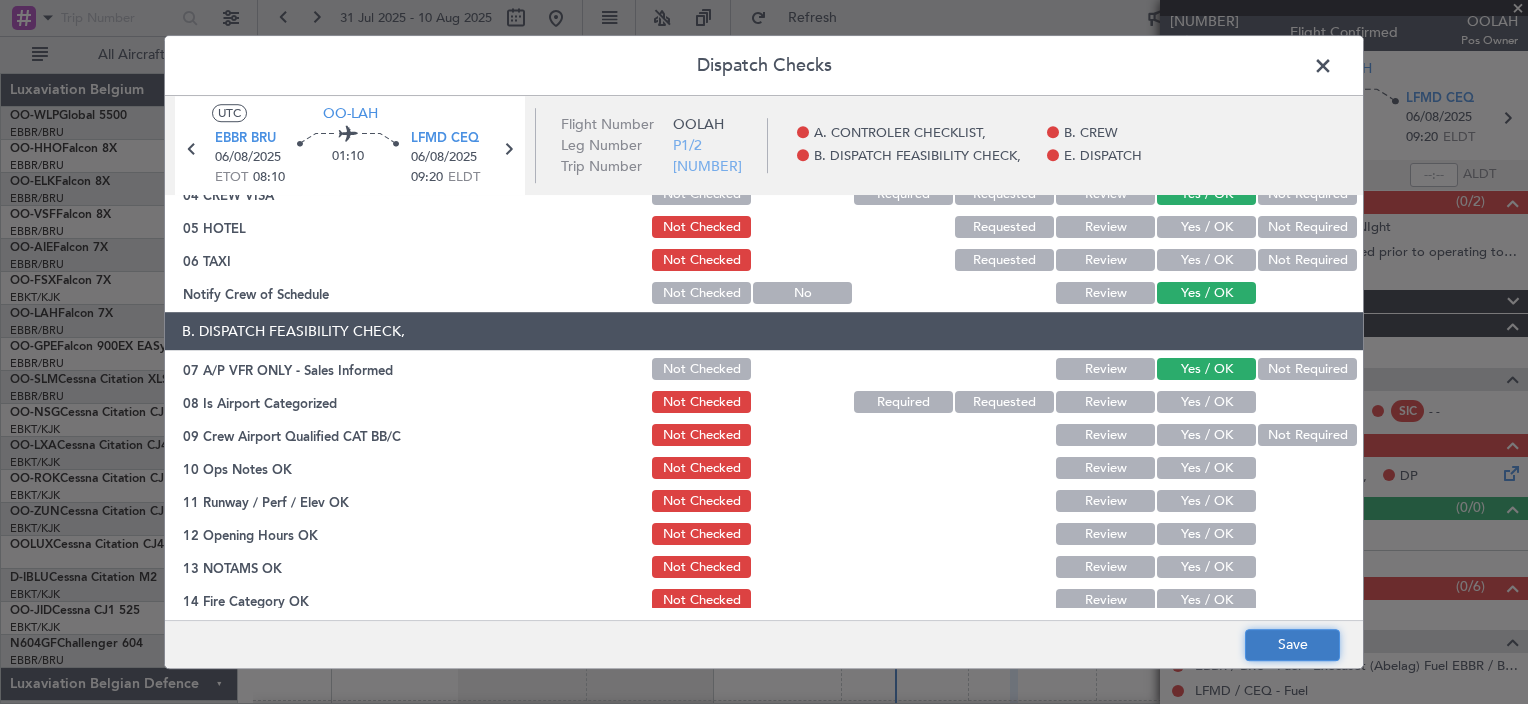 click on "Save" 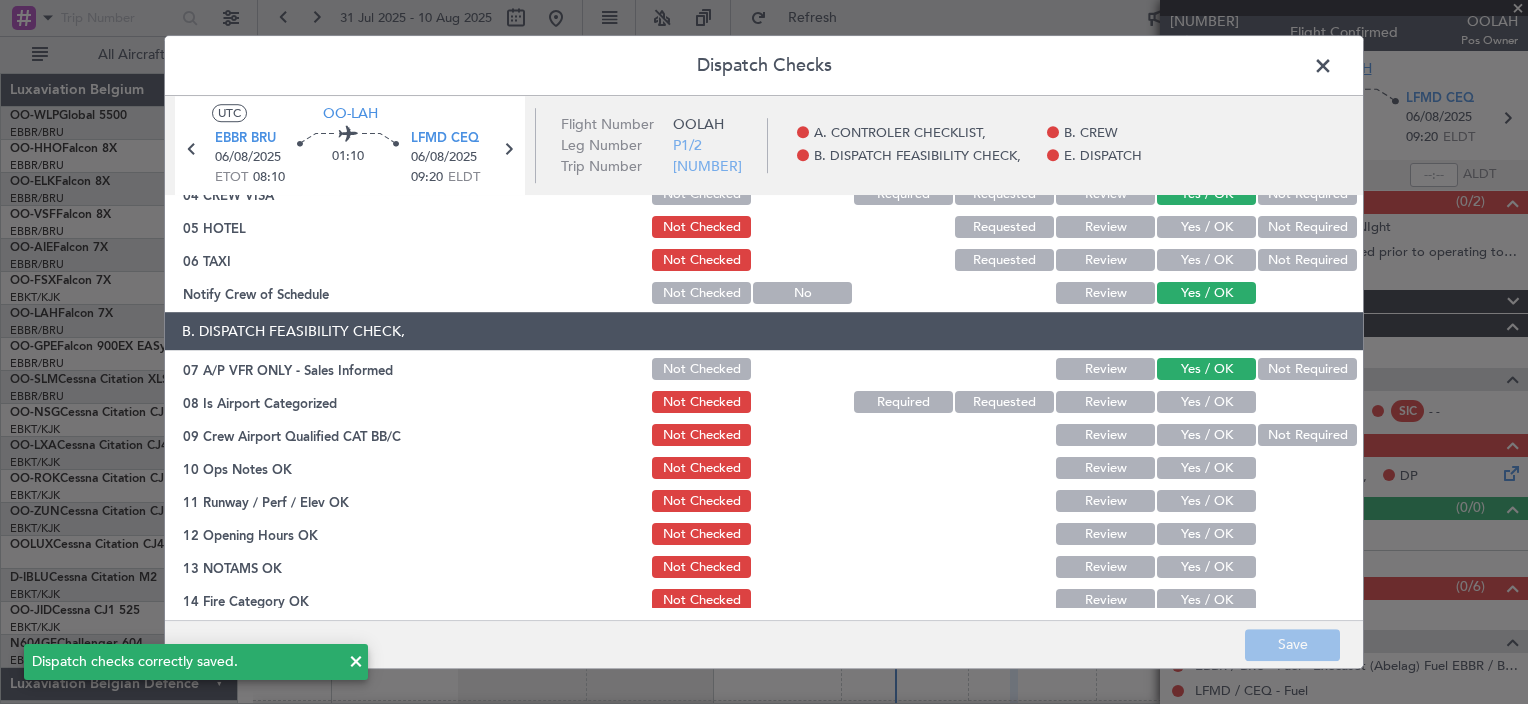 click 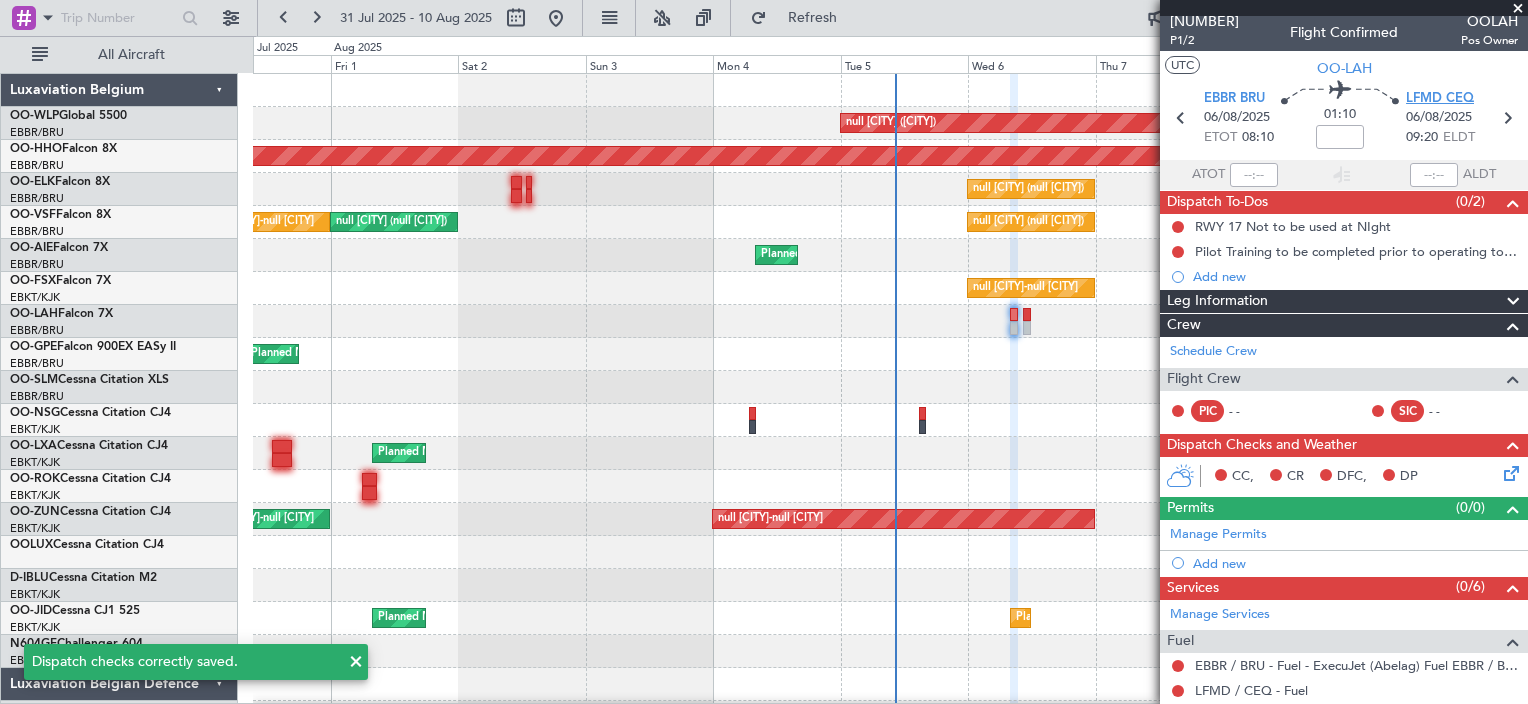 click on "LFMD  CEQ" at bounding box center [1440, 99] 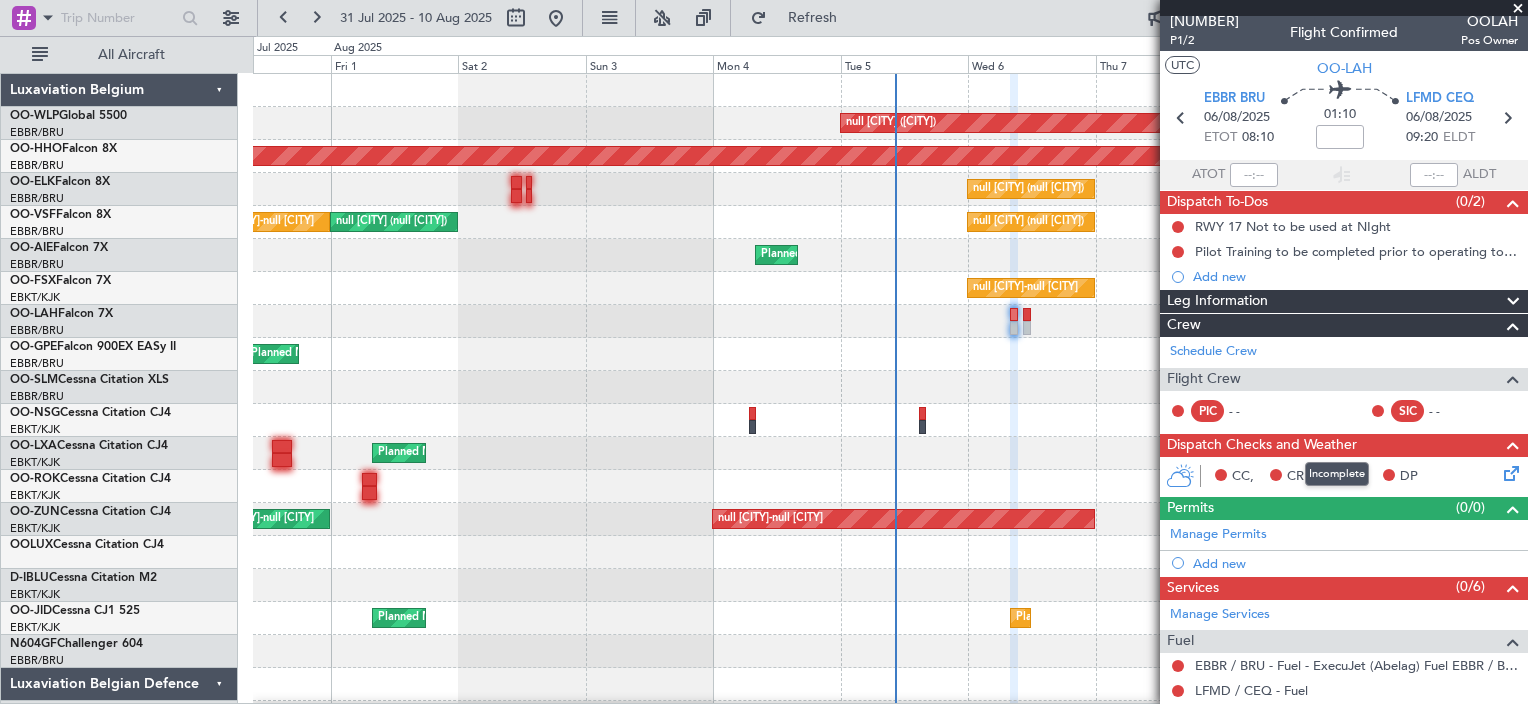 click on "Dispatch Checks and Weather" 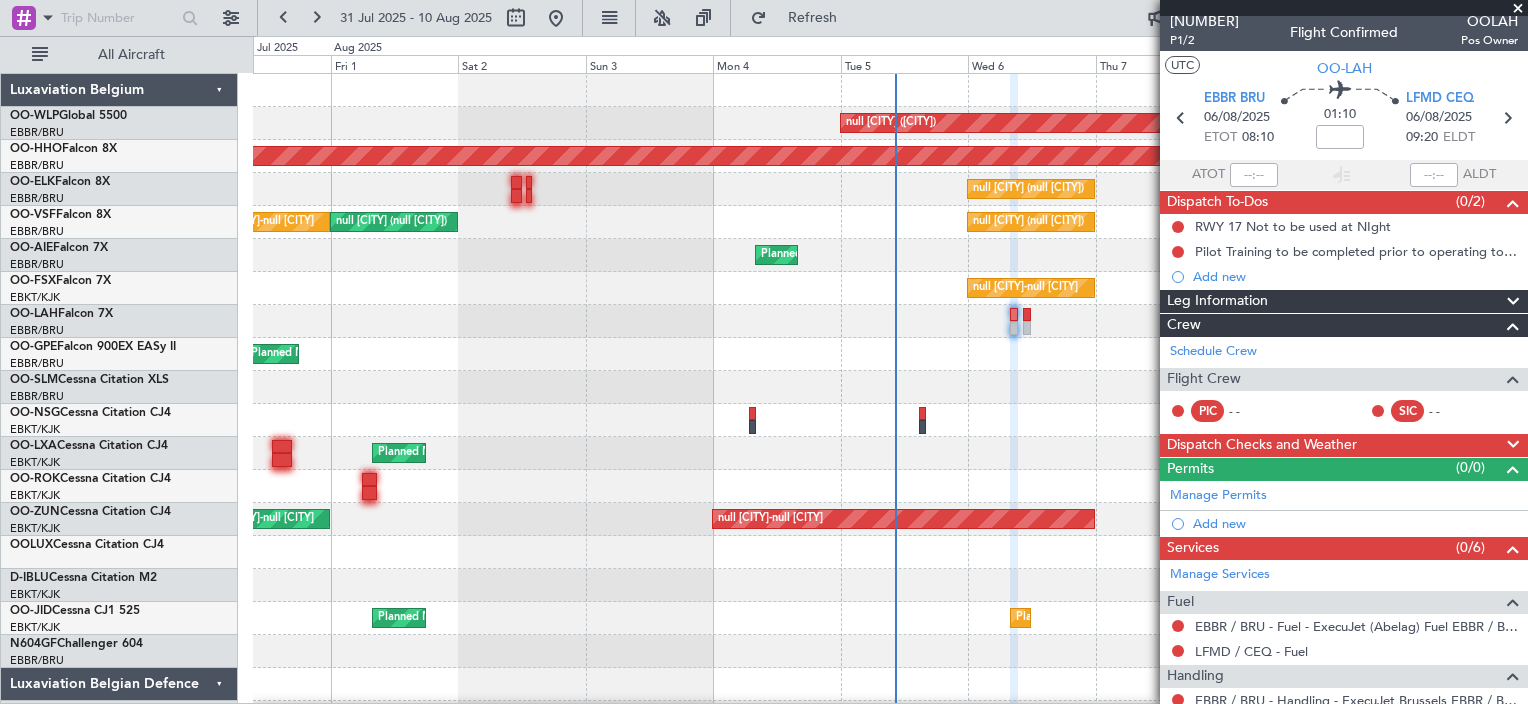 click on "Dispatch Checks and Weather" 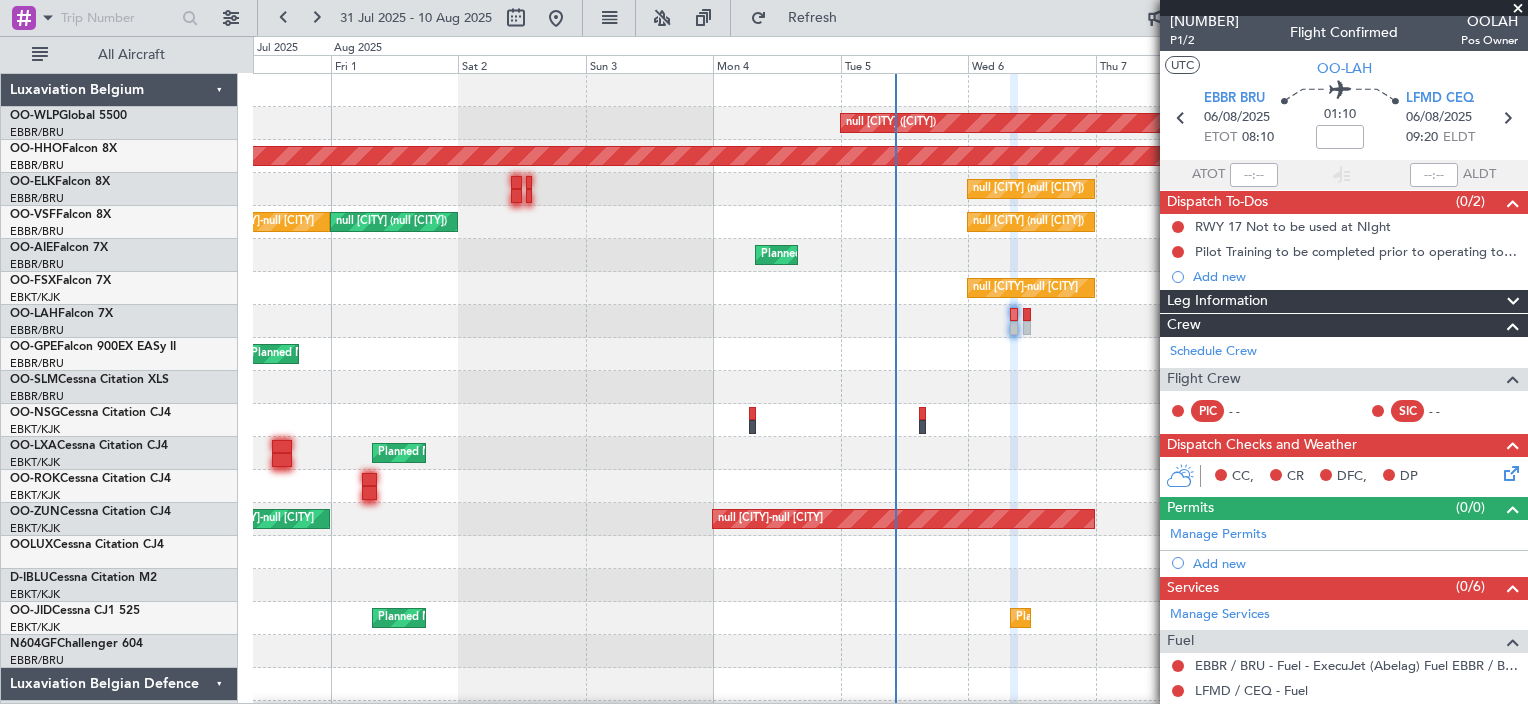 click 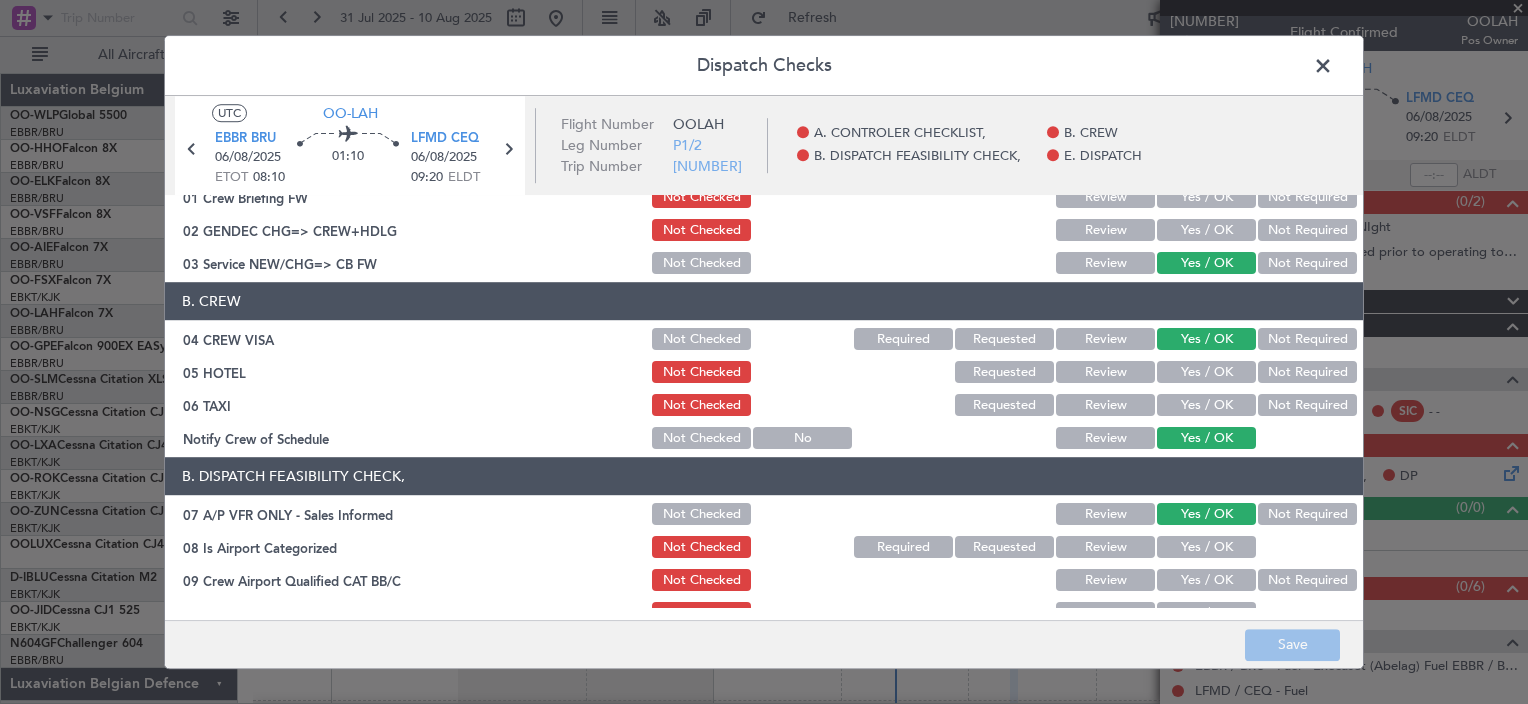 scroll, scrollTop: 100, scrollLeft: 0, axis: vertical 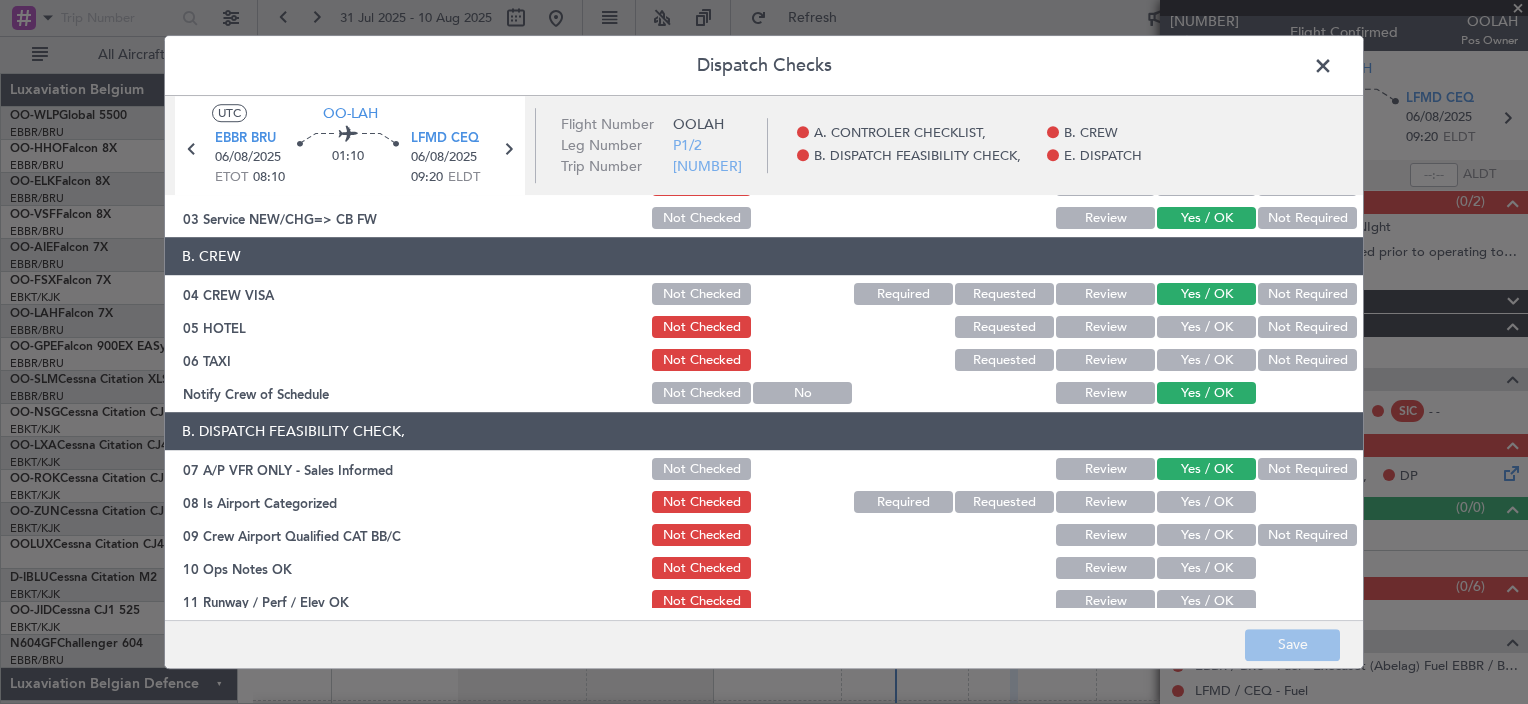 click on "Yes / OK" 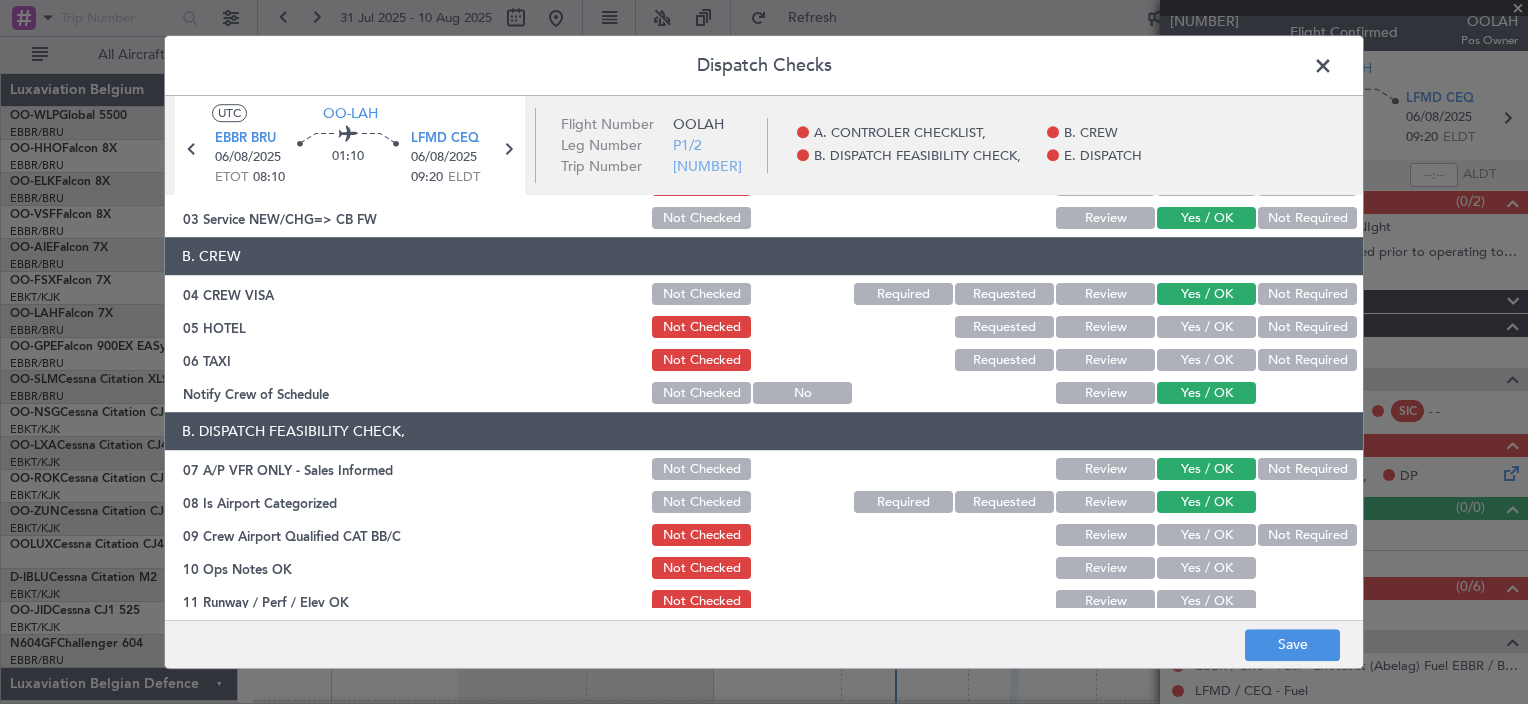 click on "Yes / OK" 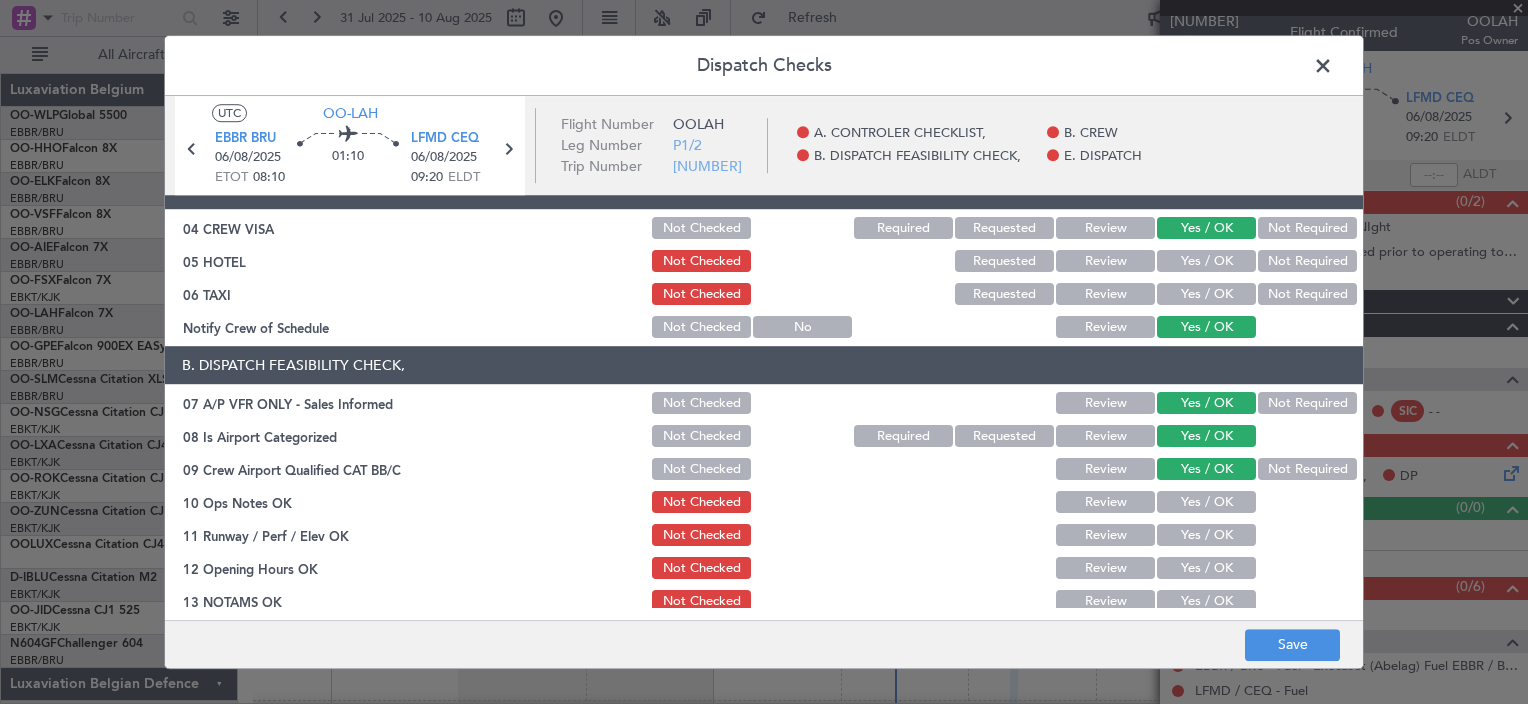 scroll, scrollTop: 200, scrollLeft: 0, axis: vertical 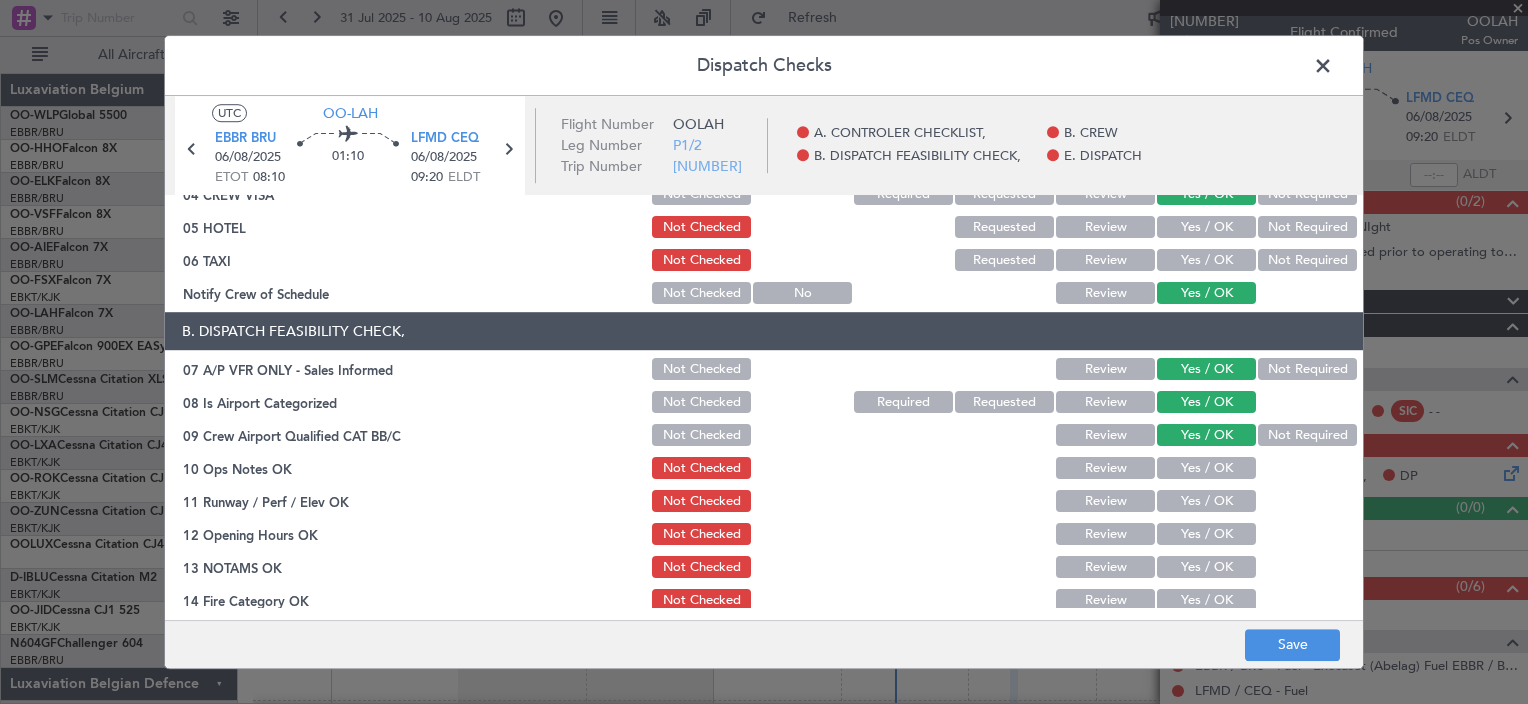 click on "Yes / OK" 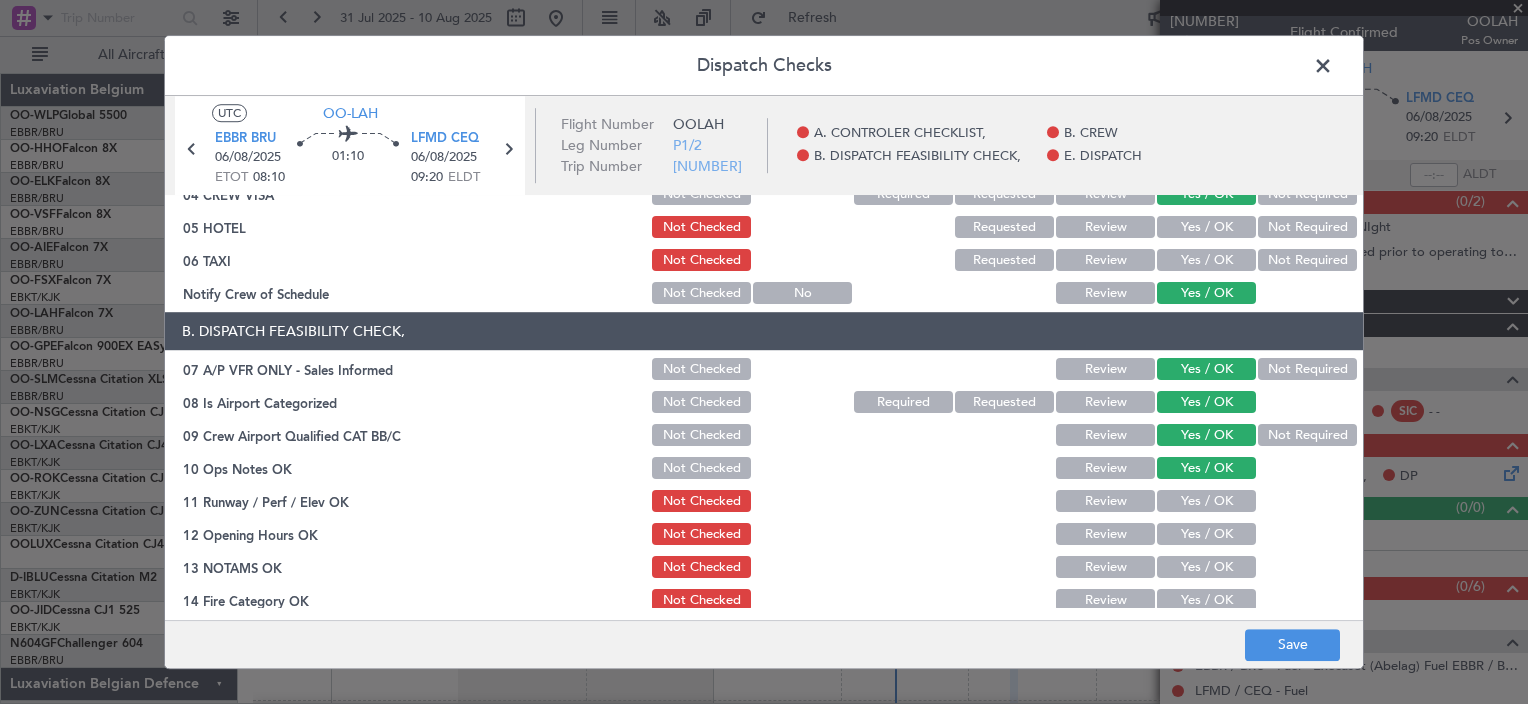 click on "Yes / OK" 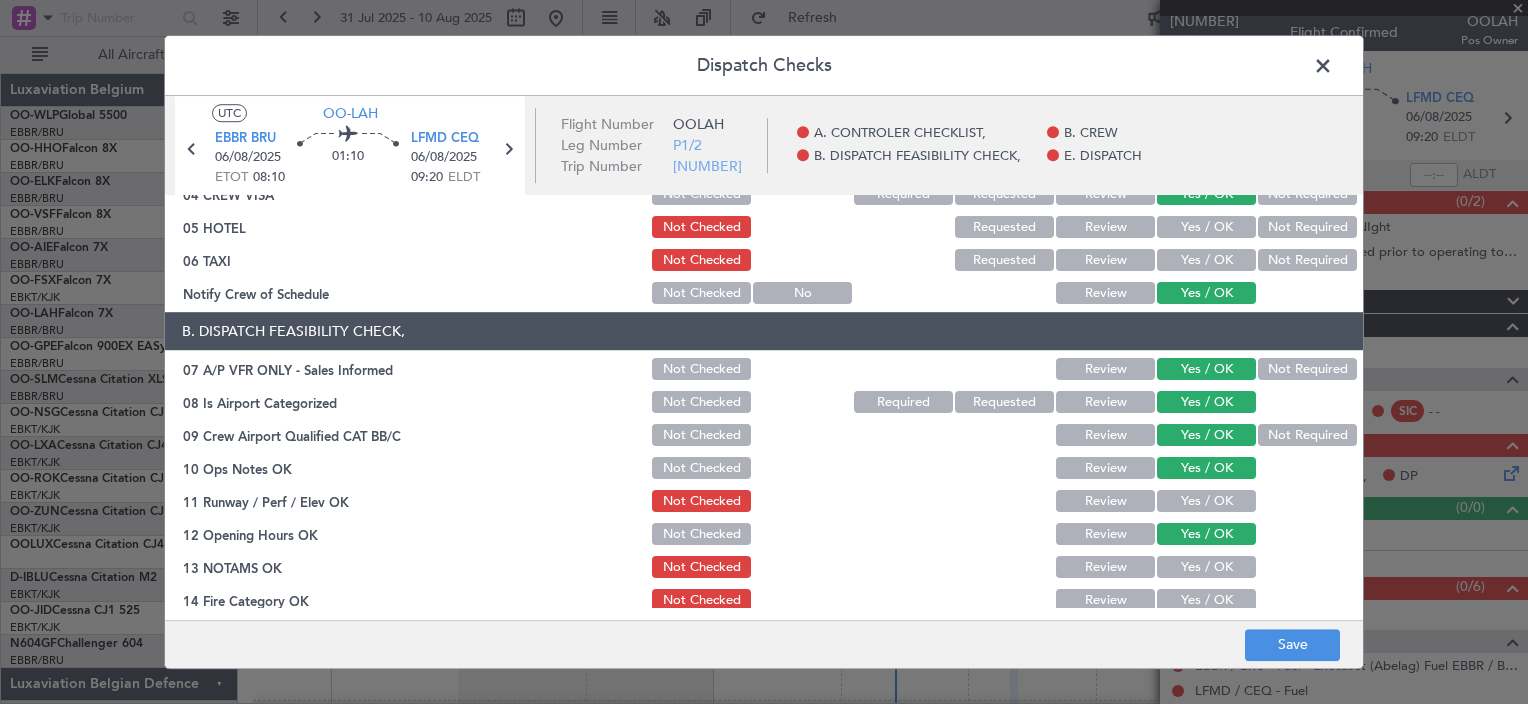 click on "Yes / OK" 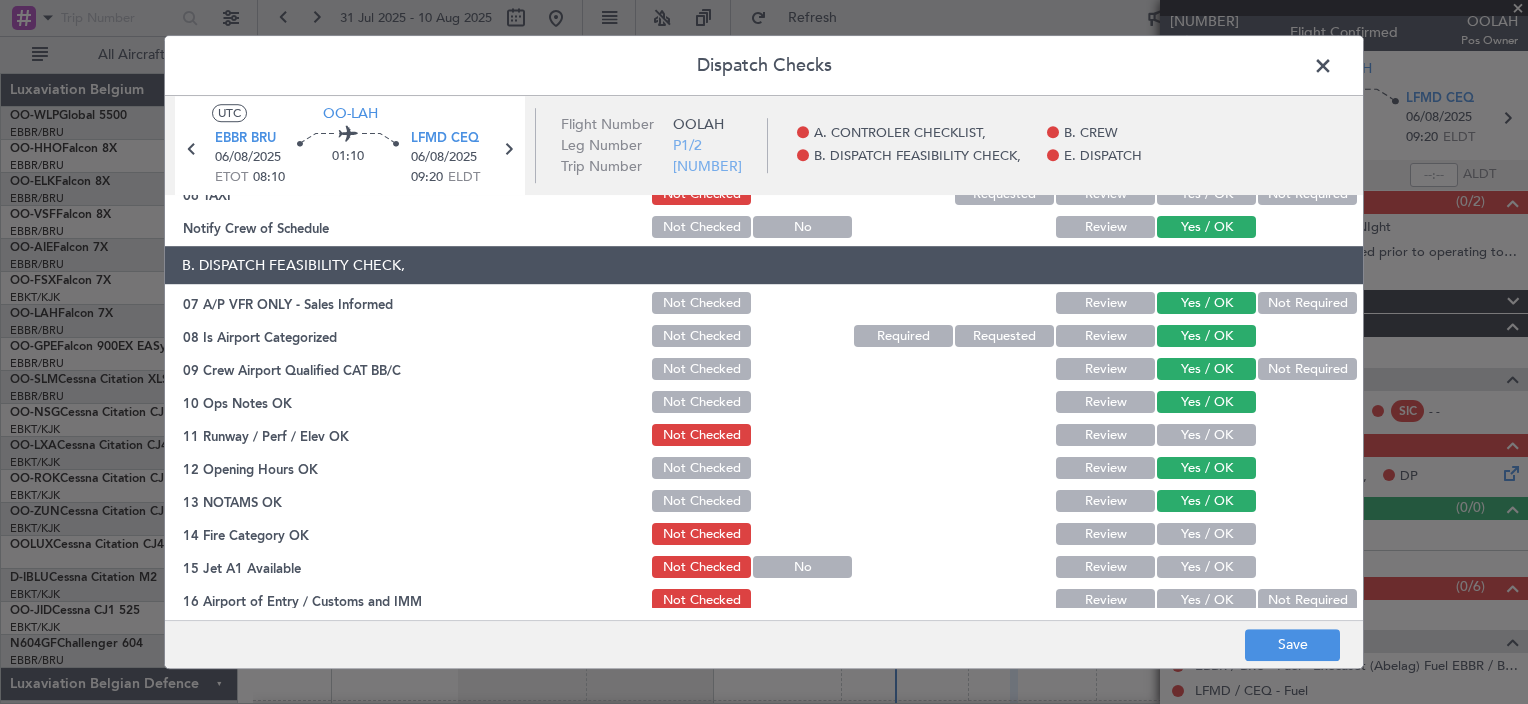 scroll, scrollTop: 300, scrollLeft: 0, axis: vertical 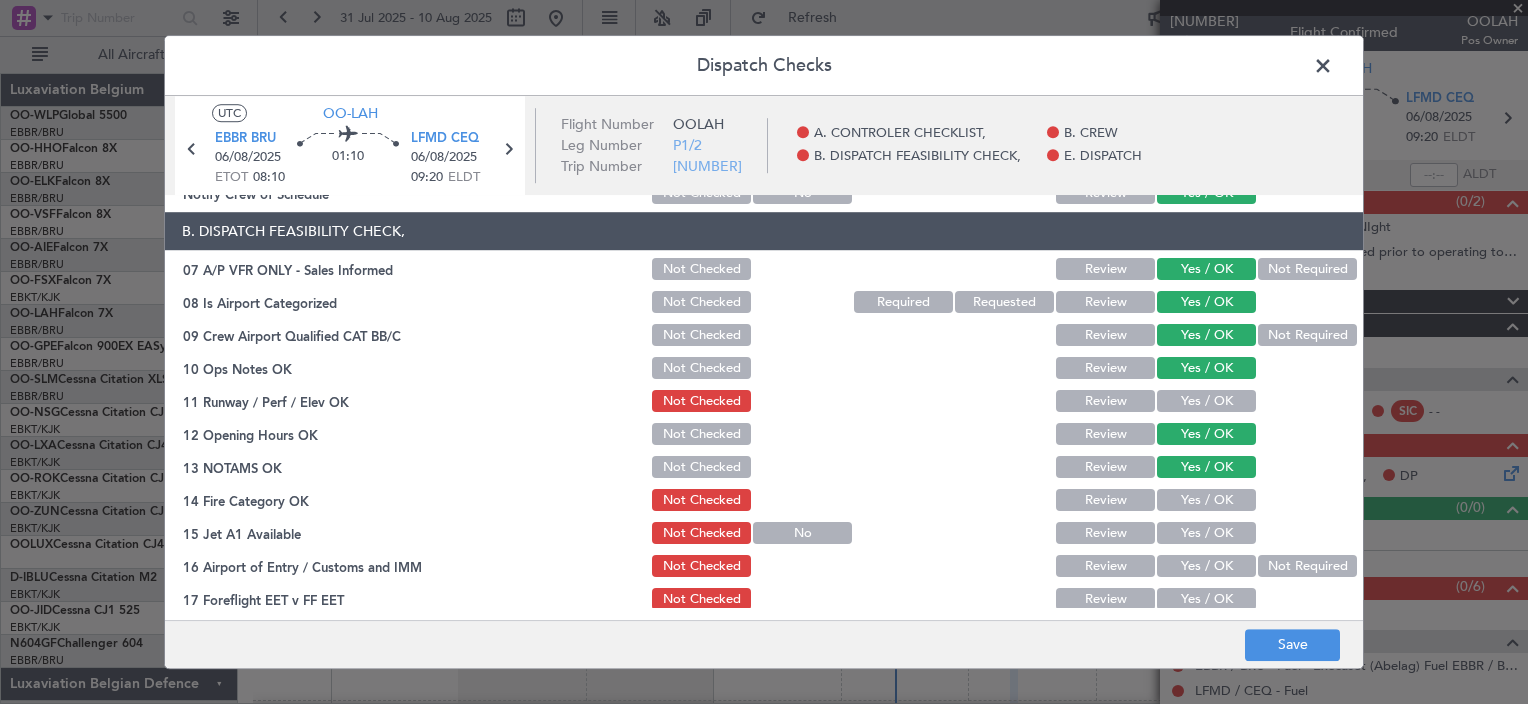 click on "Yes / OK" 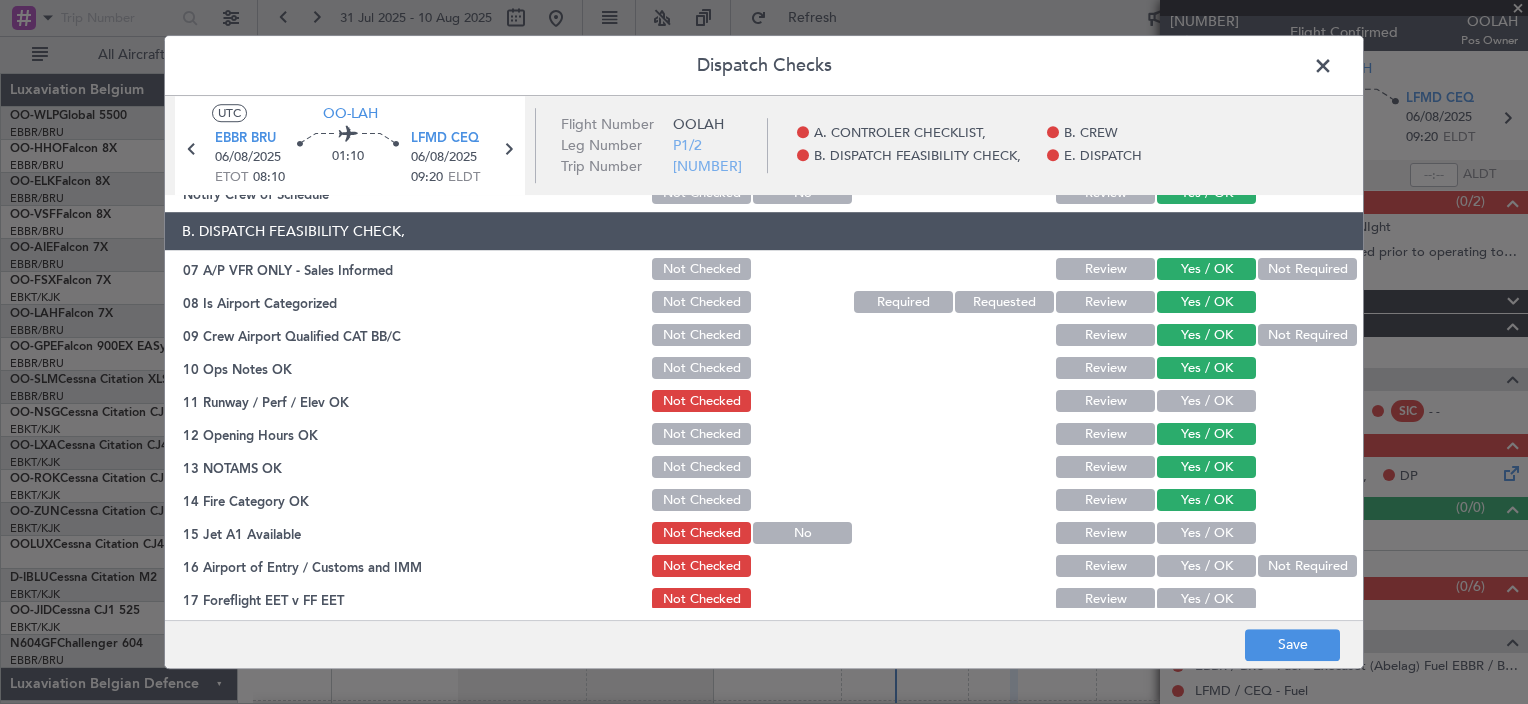 click on "Yes / OK" 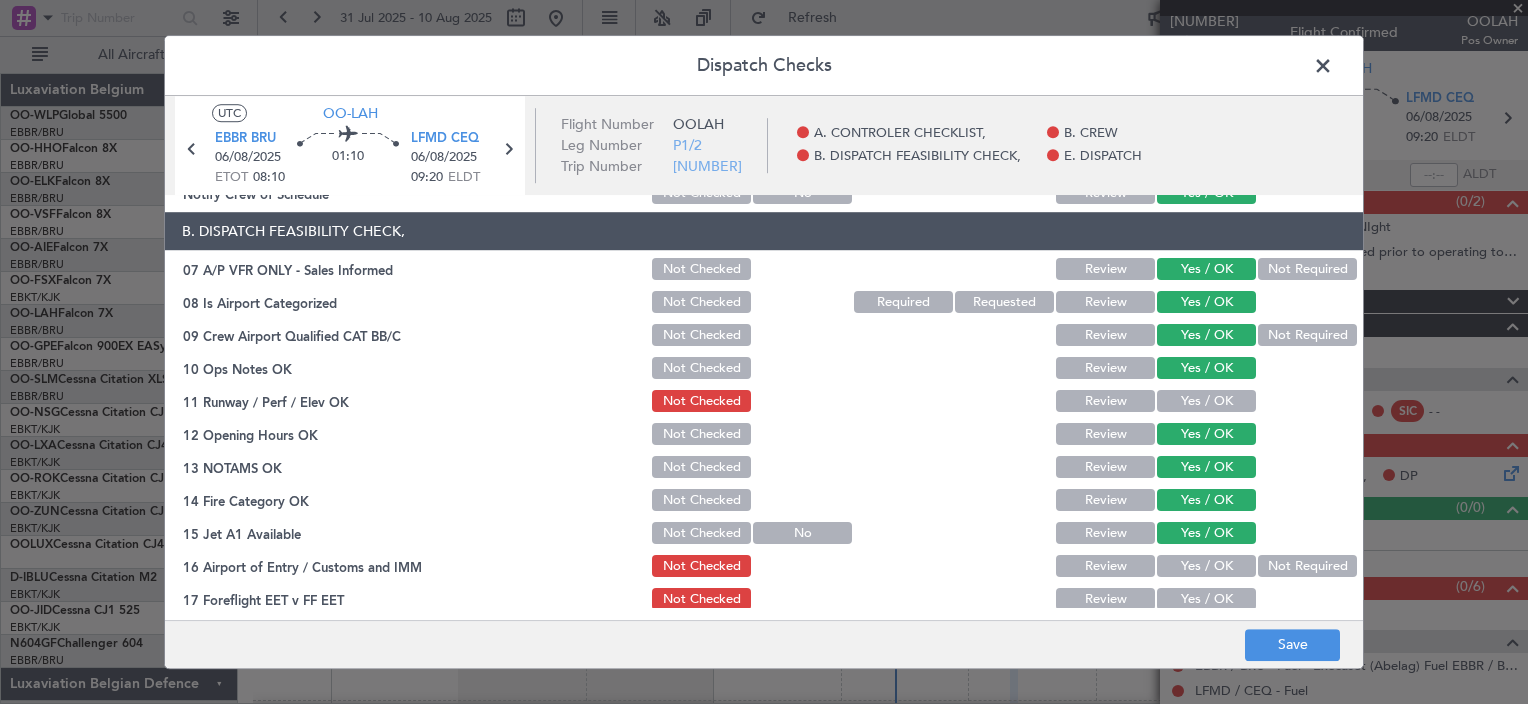 click on "Not Required" 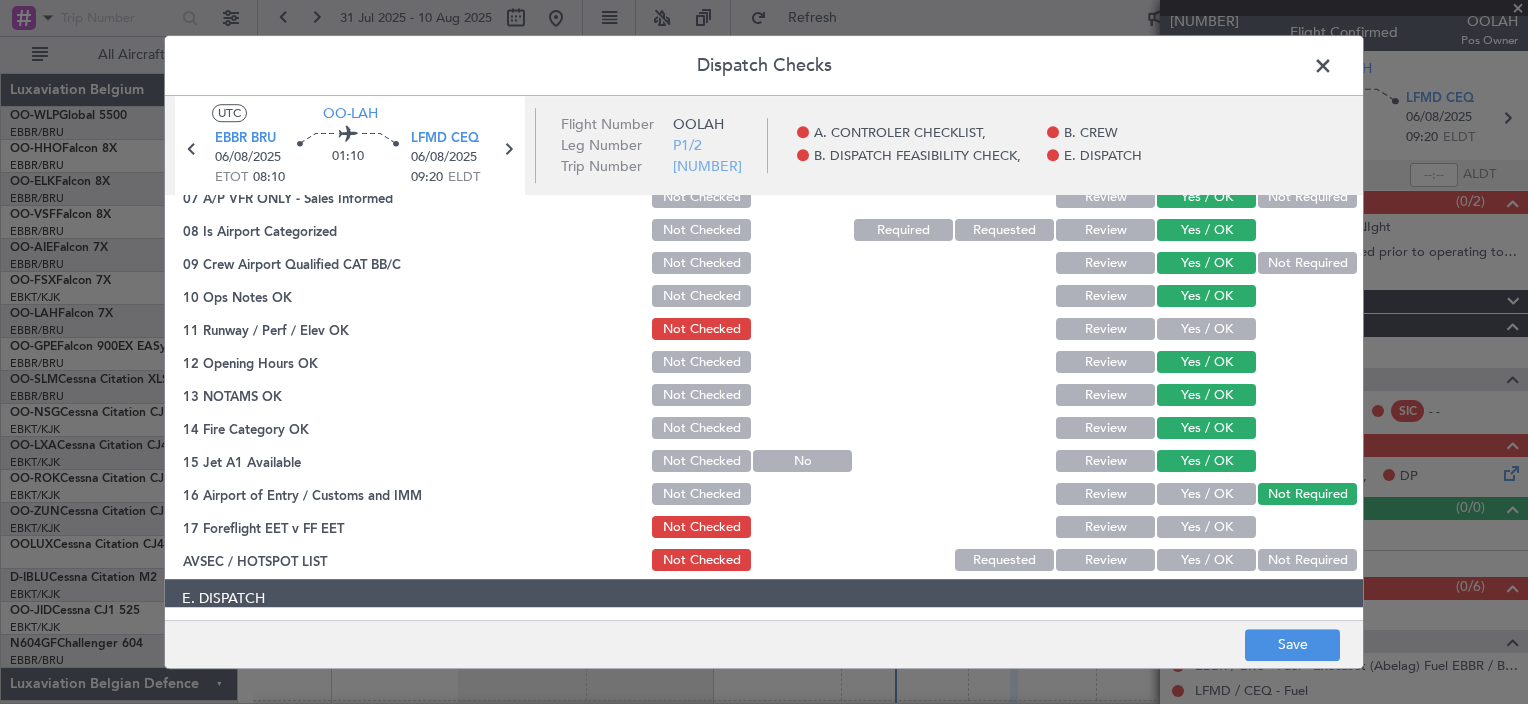 scroll, scrollTop: 400, scrollLeft: 0, axis: vertical 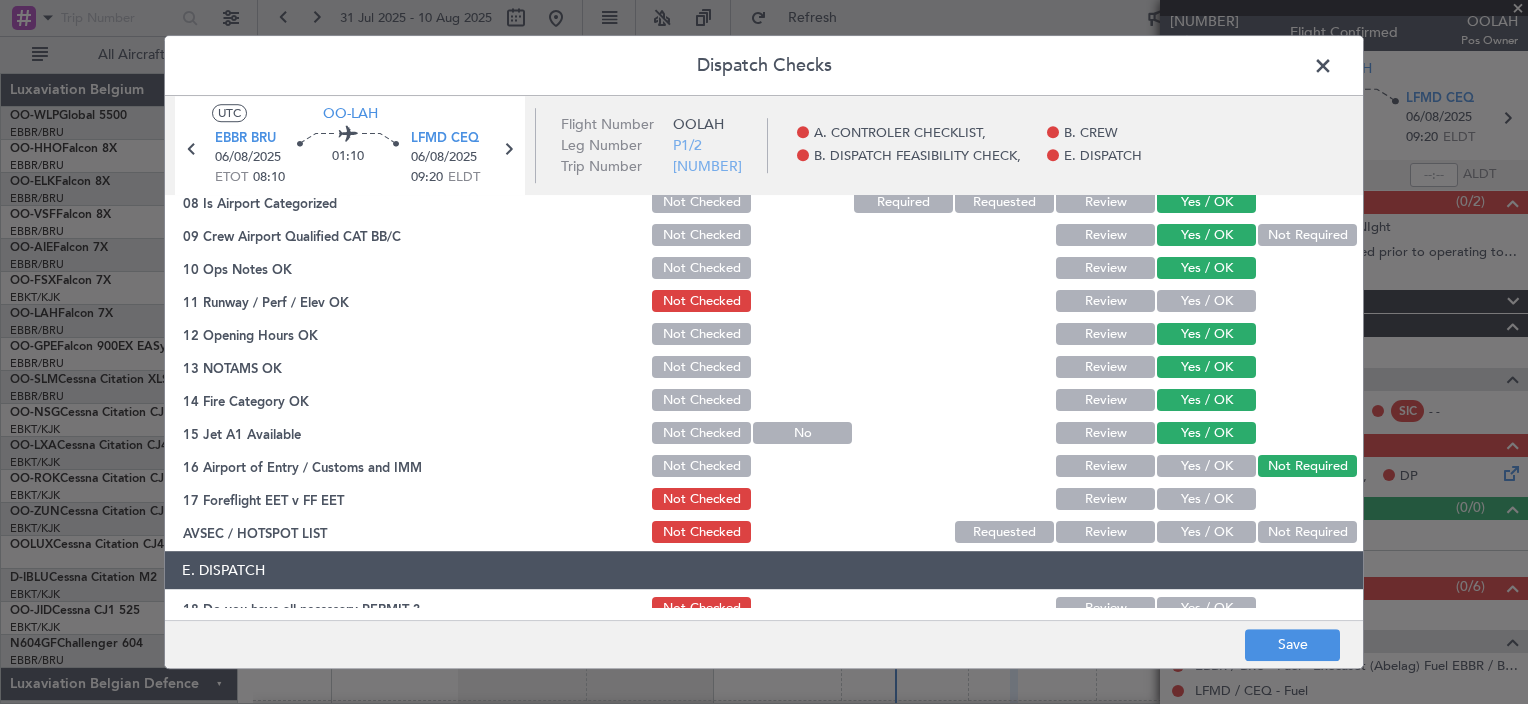 click on "Yes / OK" 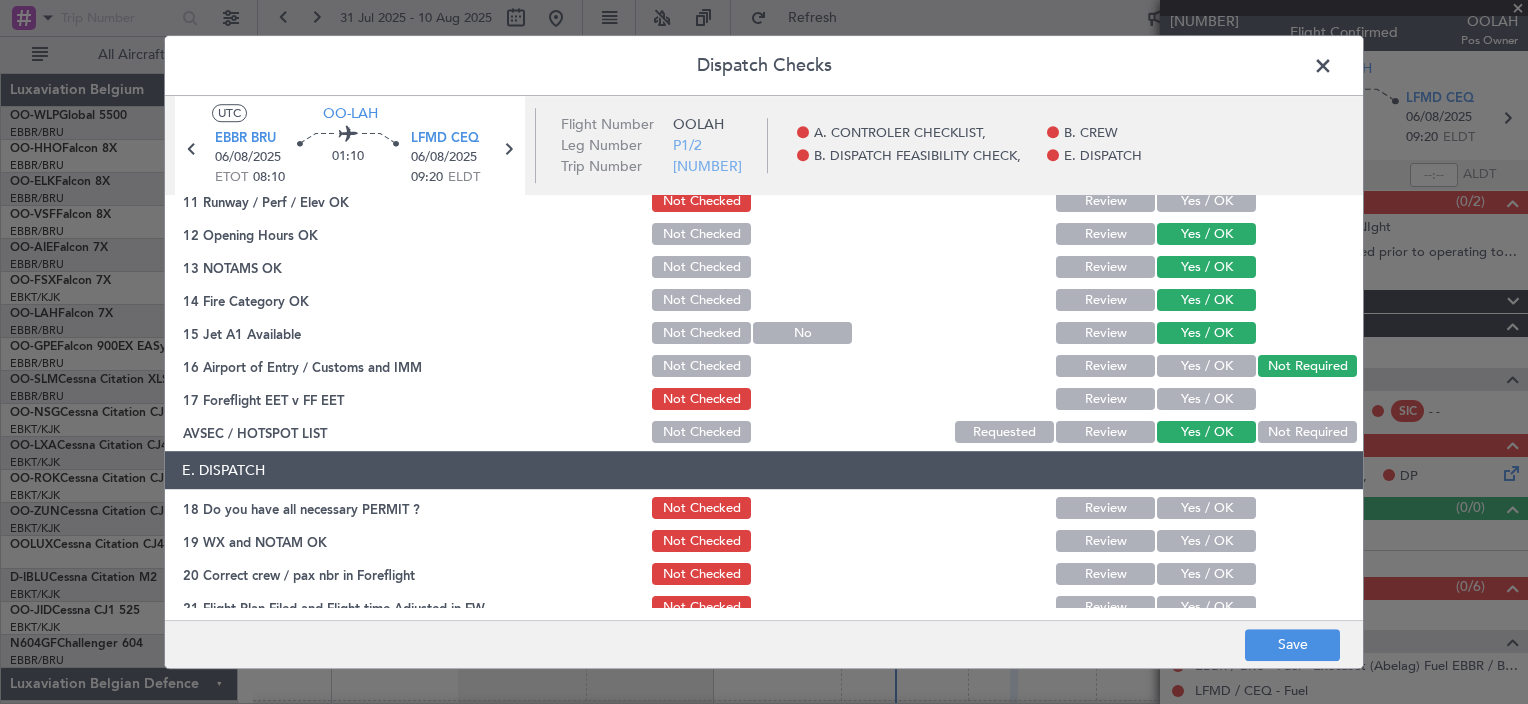scroll, scrollTop: 519, scrollLeft: 0, axis: vertical 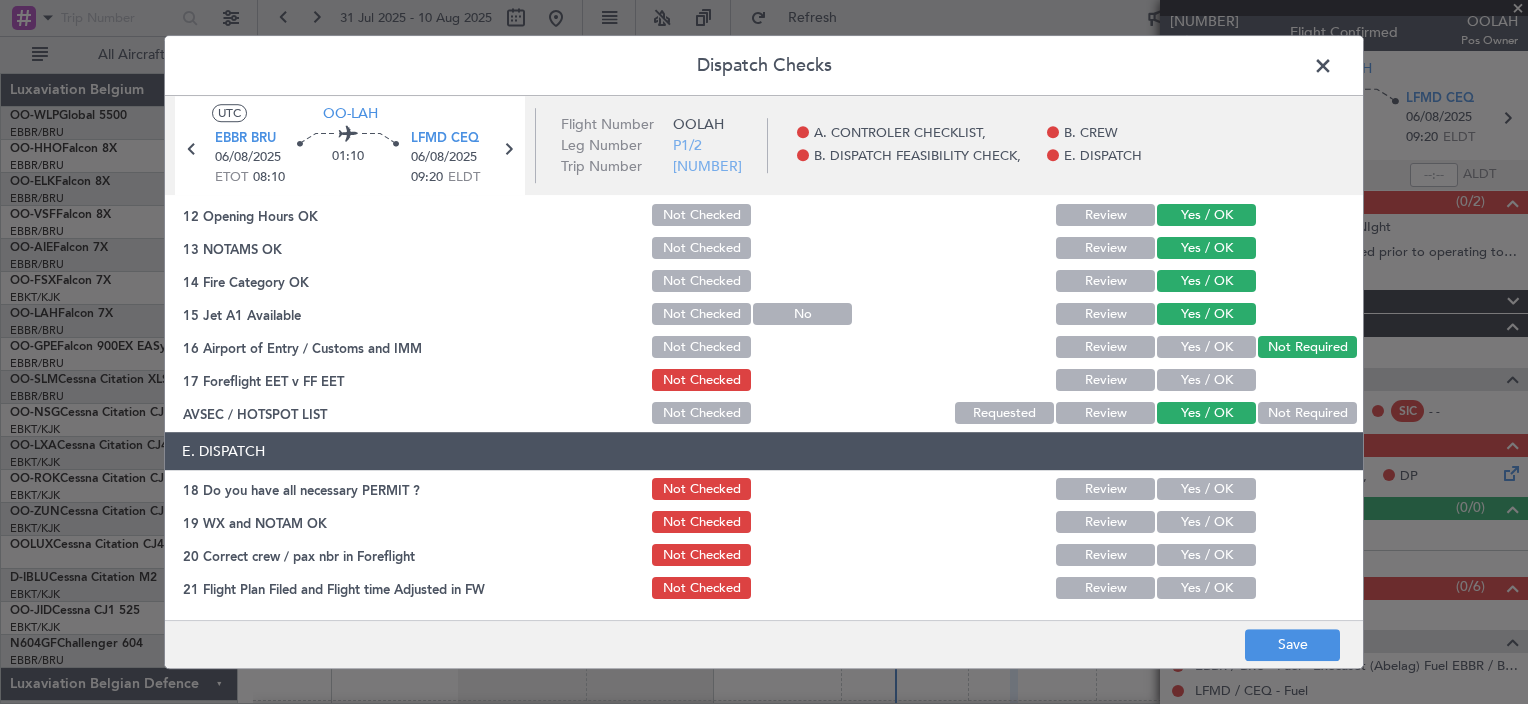 click on "Yes / OK" 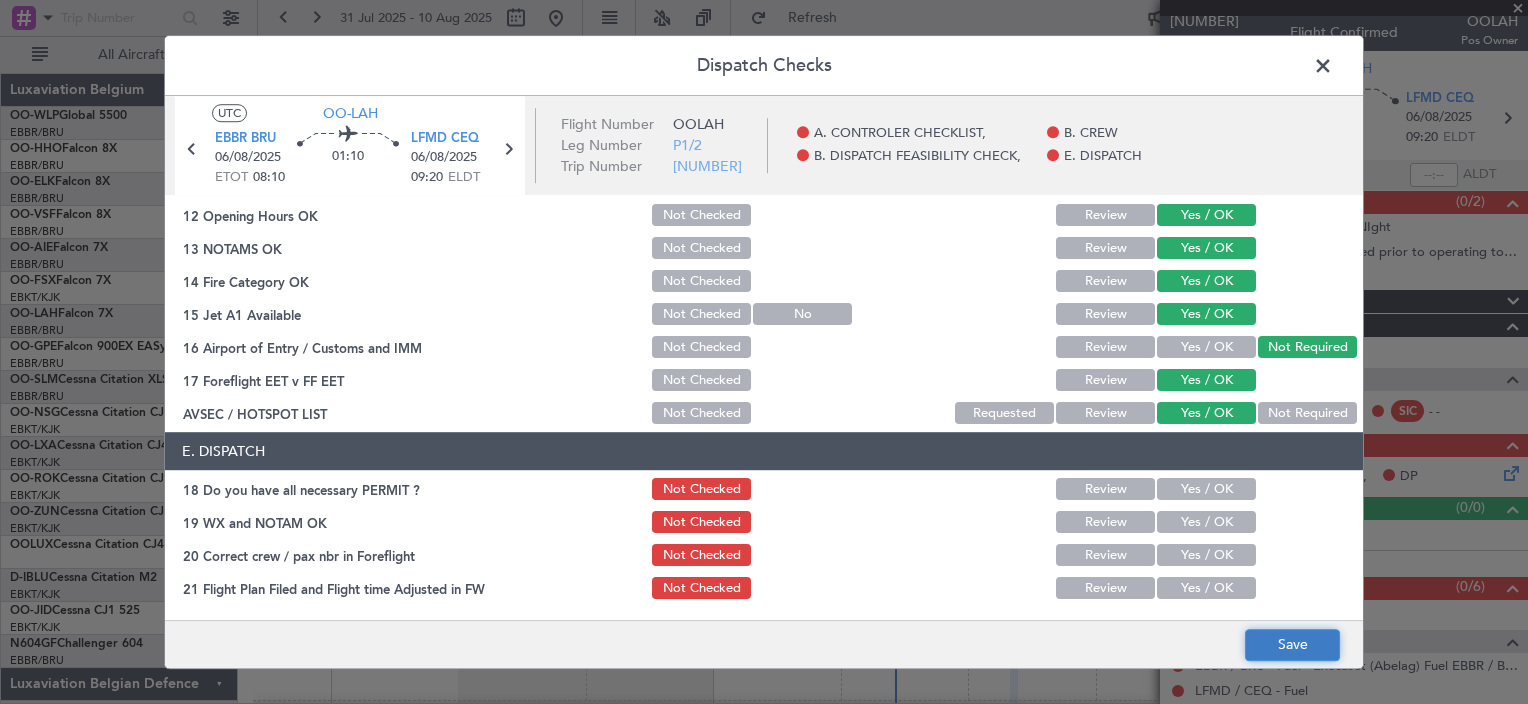 click on "Save" 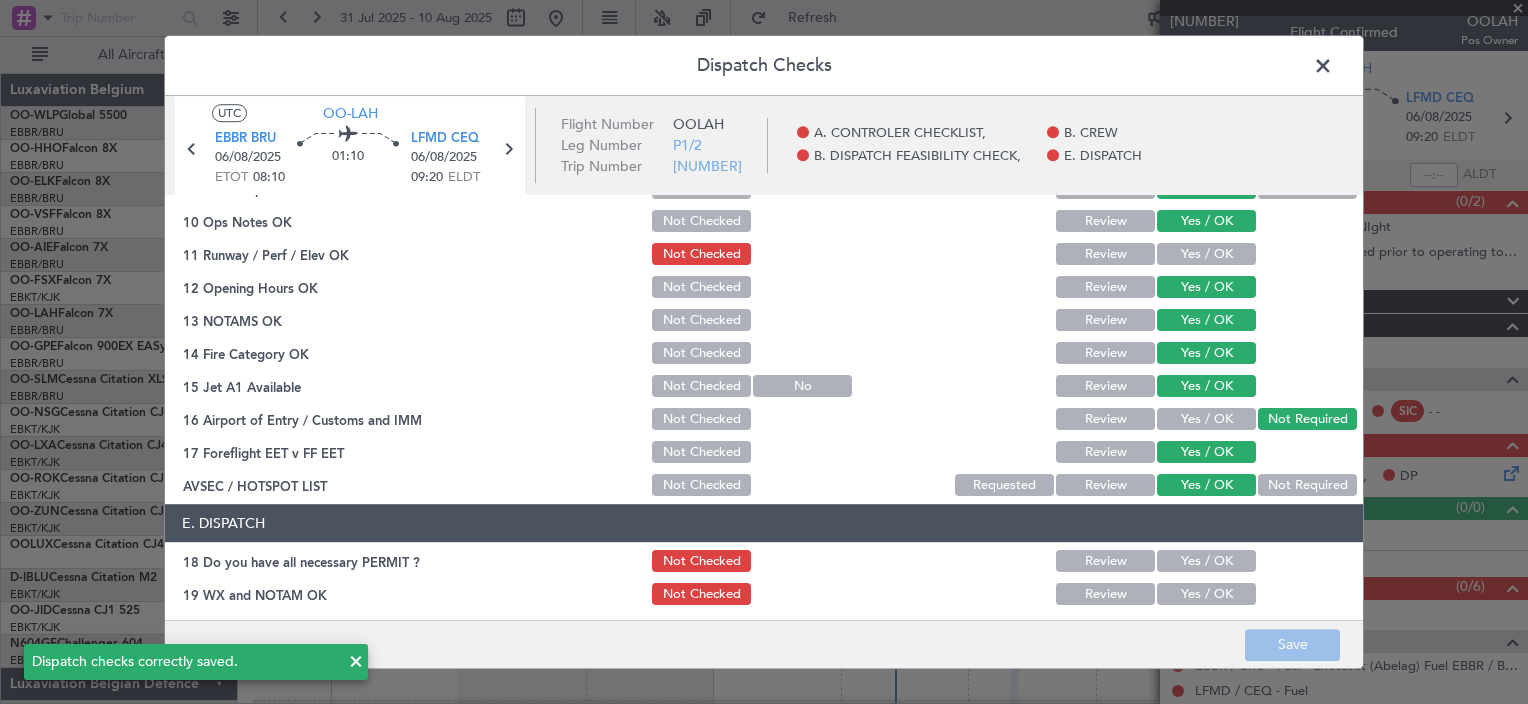 scroll, scrollTop: 419, scrollLeft: 0, axis: vertical 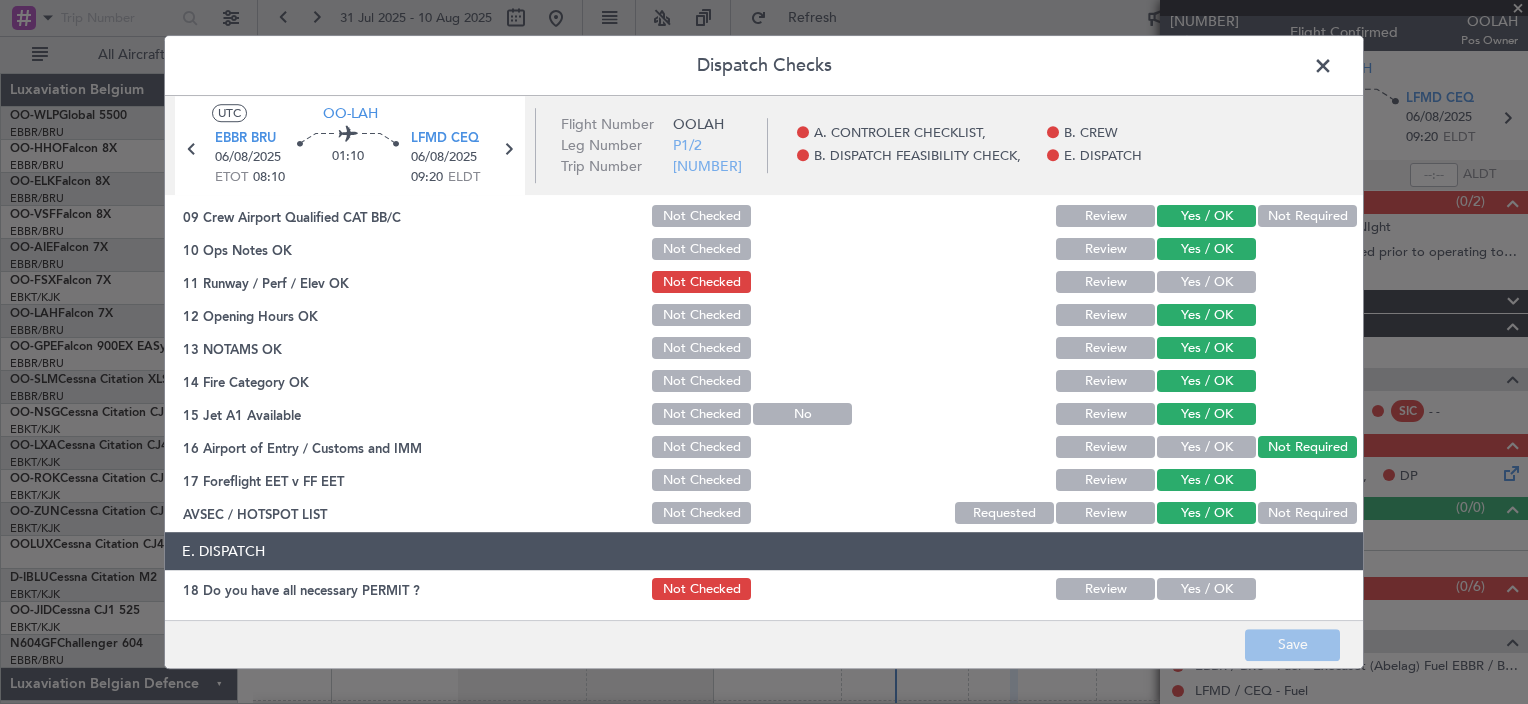 click 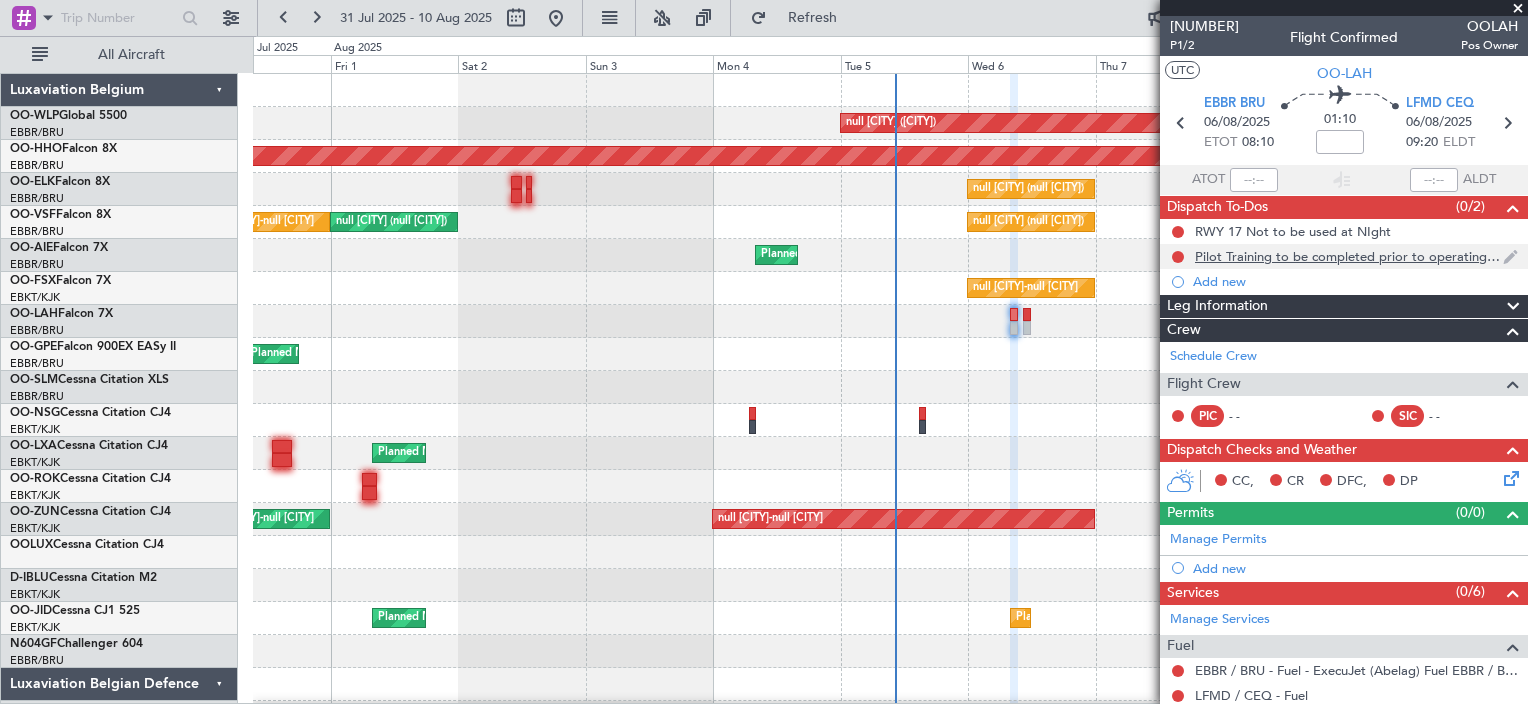 scroll, scrollTop: 0, scrollLeft: 0, axis: both 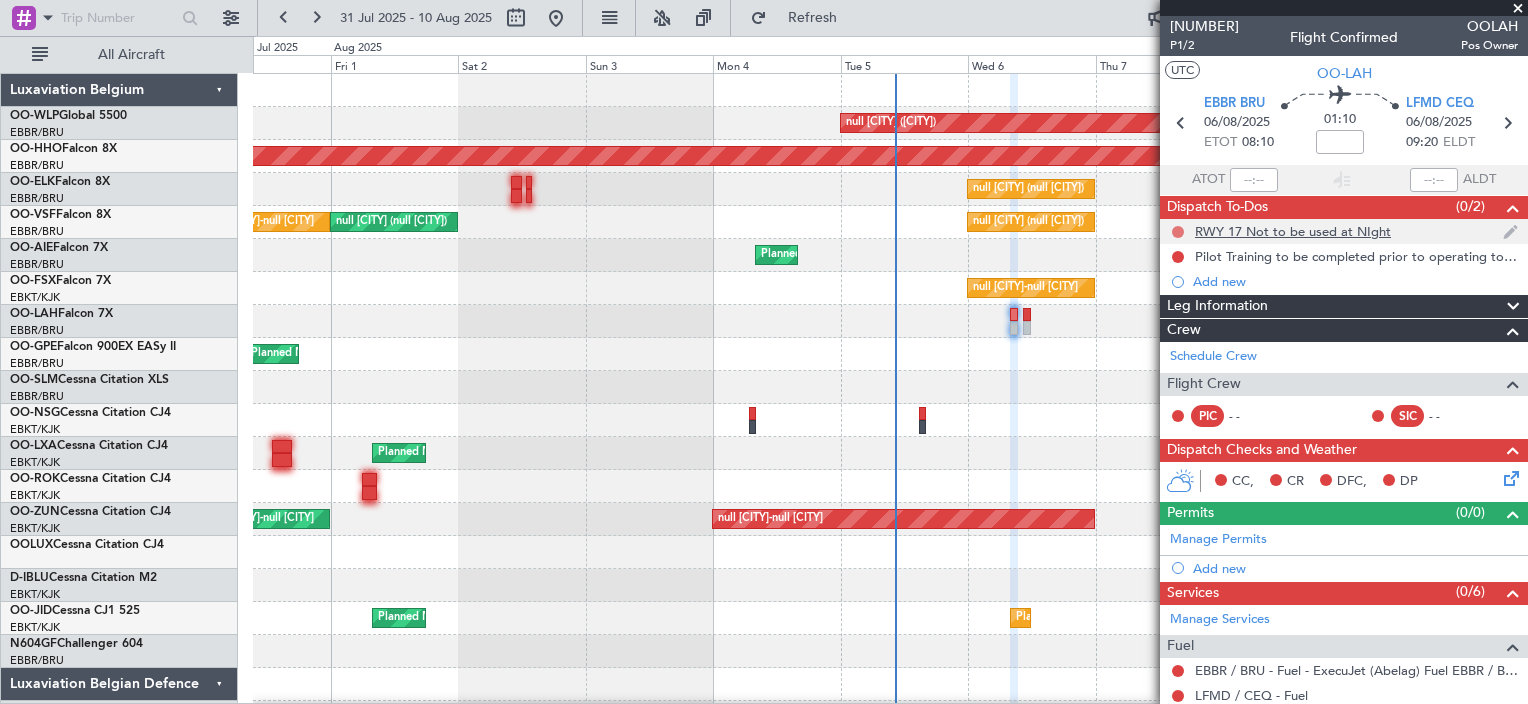 click 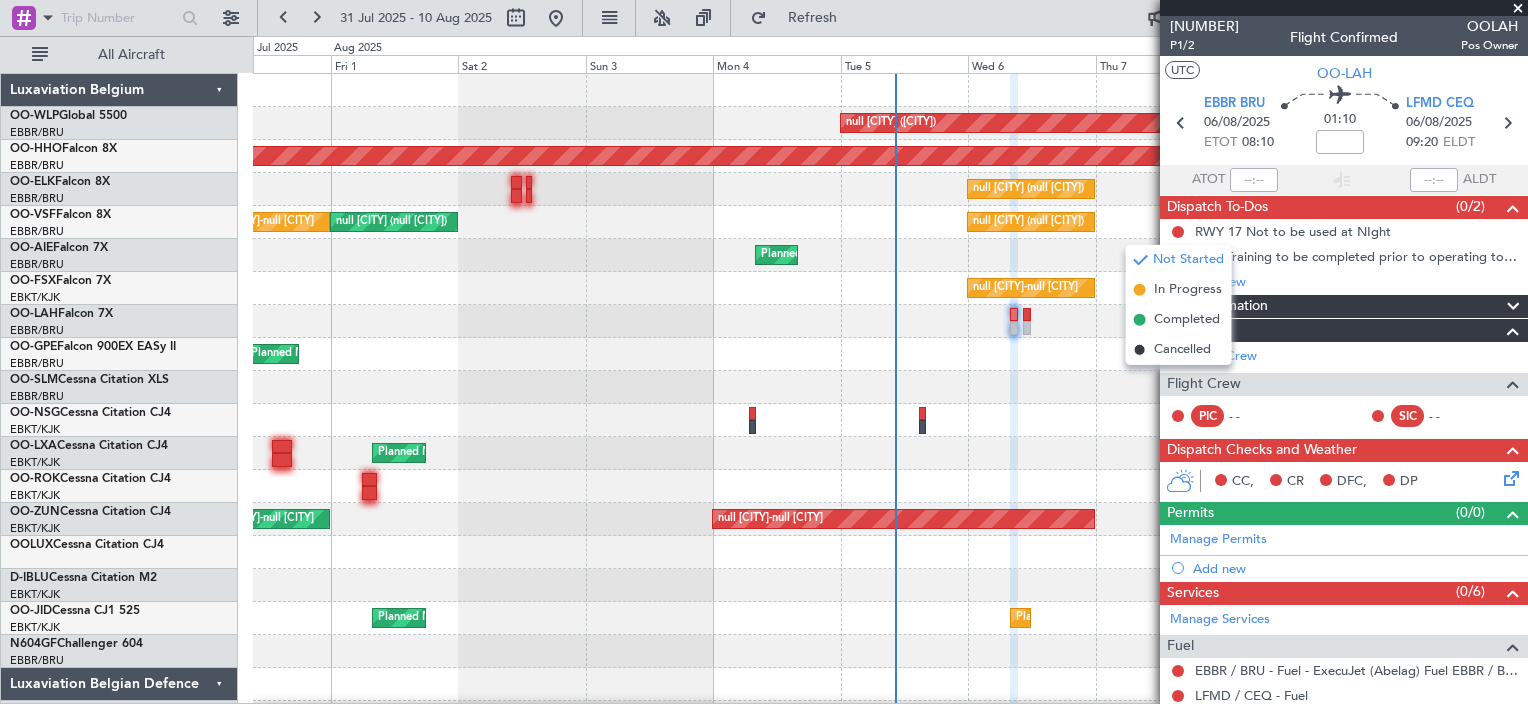 drag, startPoint x: 1195, startPoint y: 316, endPoint x: 1186, endPoint y: 305, distance: 14.21267 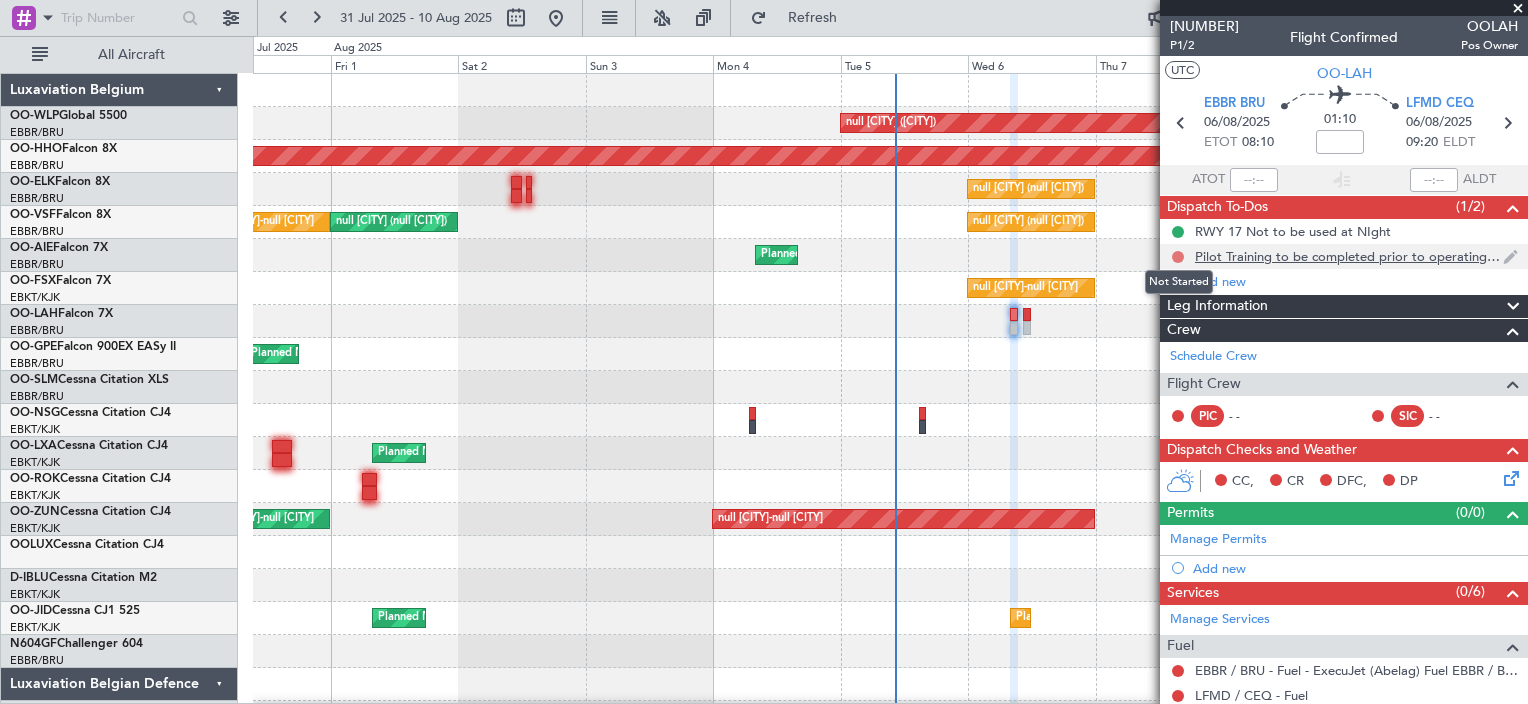 click 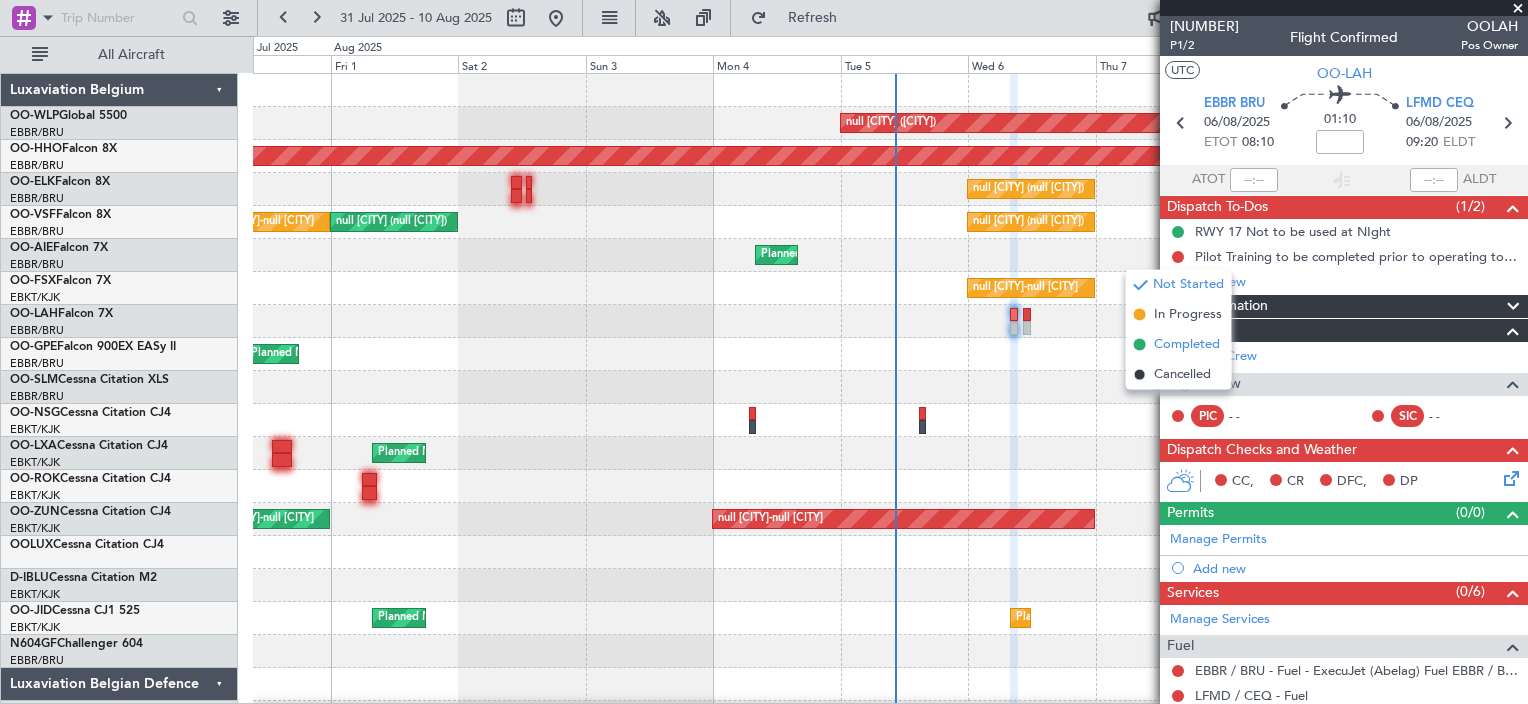 click on "Completed" at bounding box center [1187, 345] 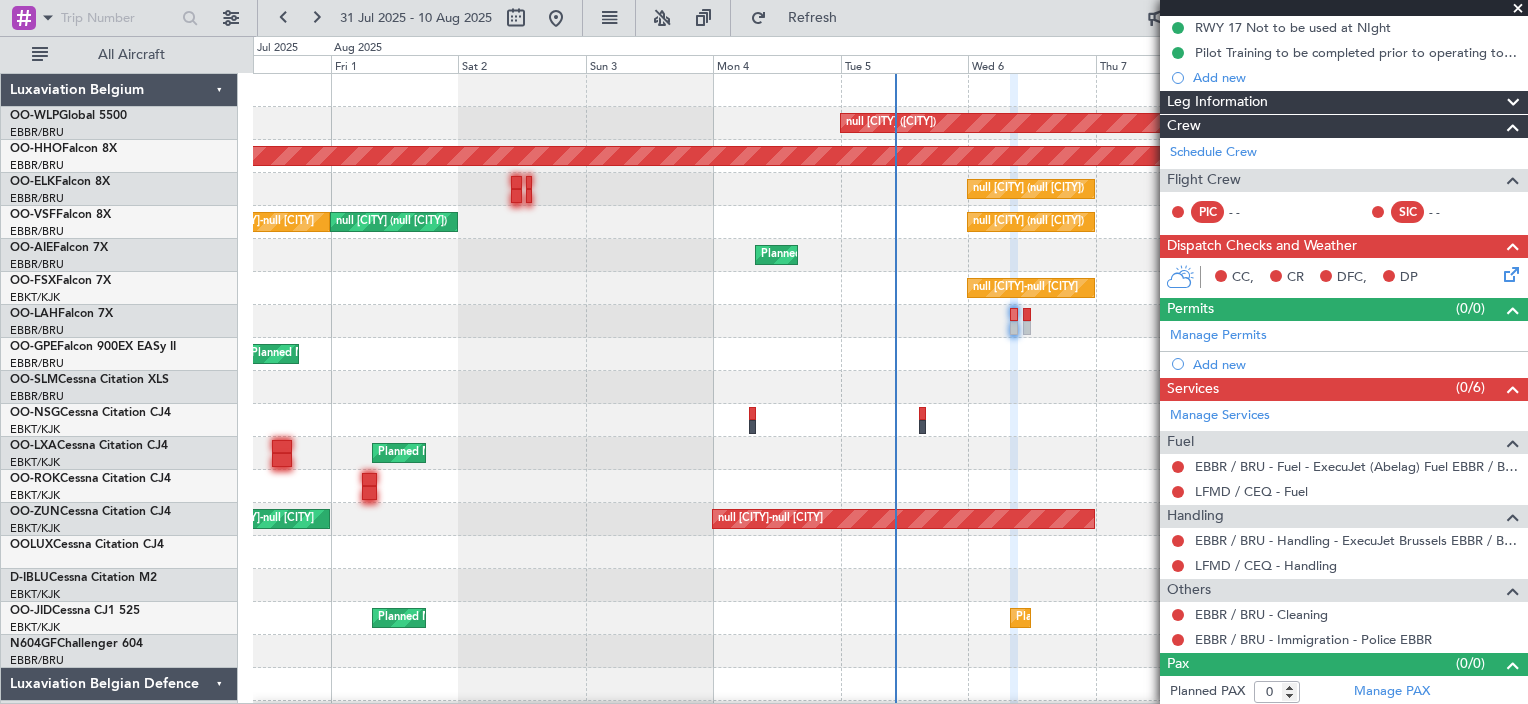 scroll, scrollTop: 205, scrollLeft: 0, axis: vertical 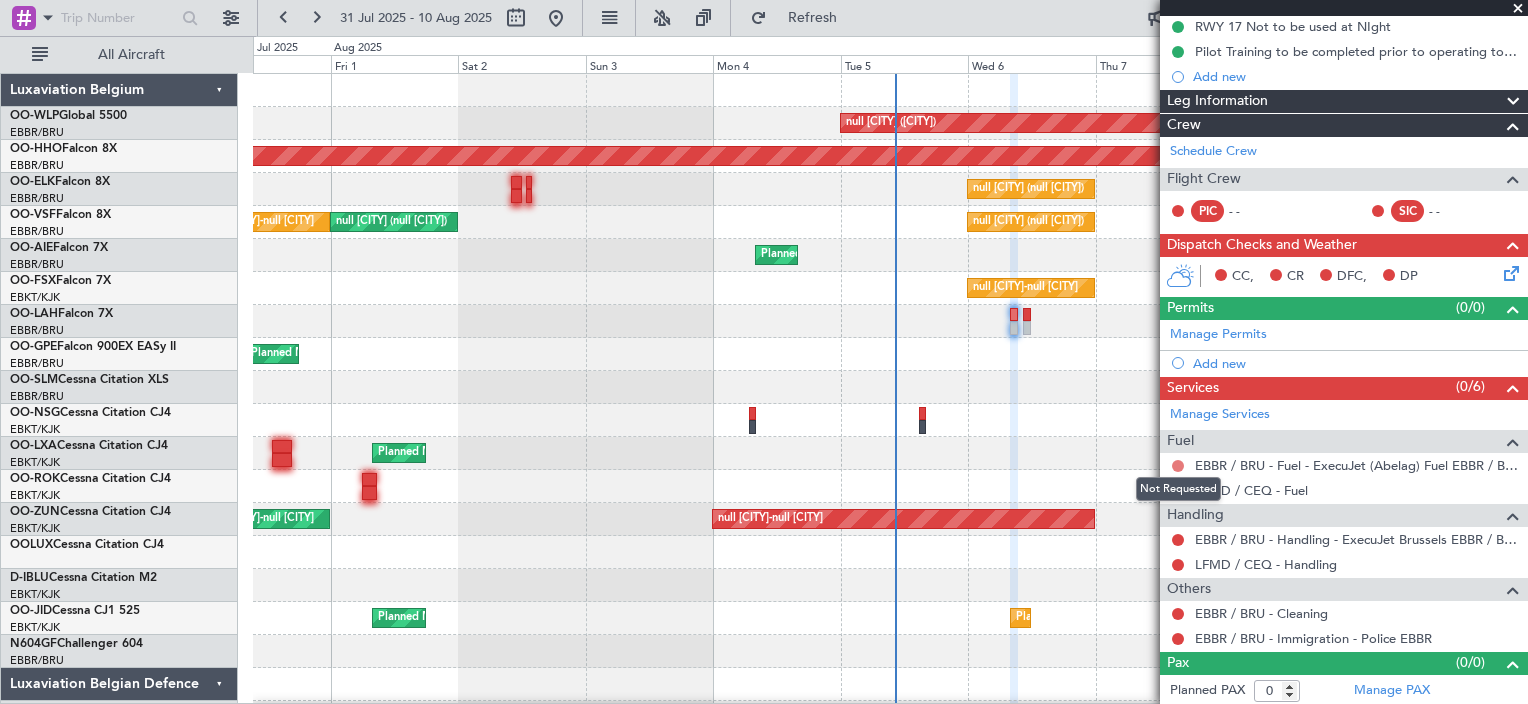 click at bounding box center (1178, 466) 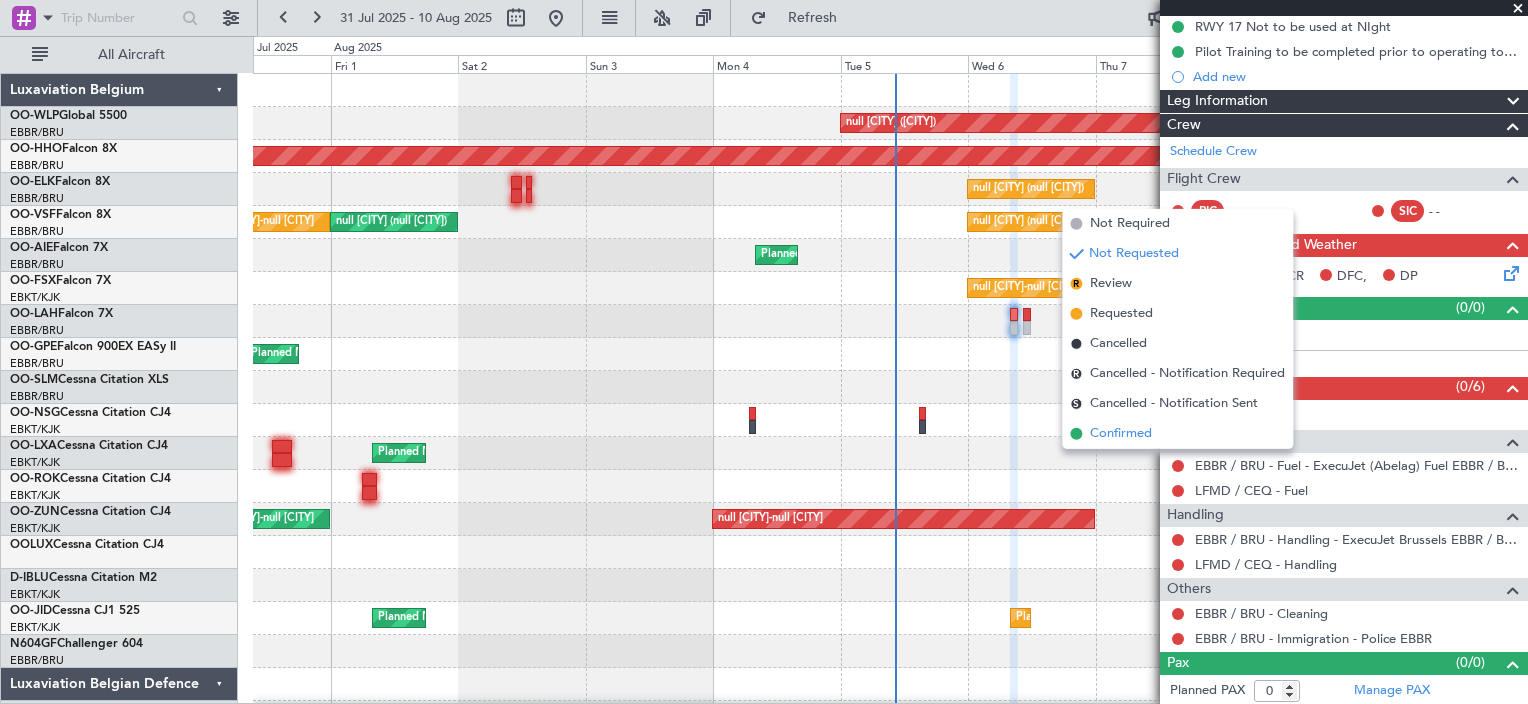 click on "Confirmed" at bounding box center [1121, 434] 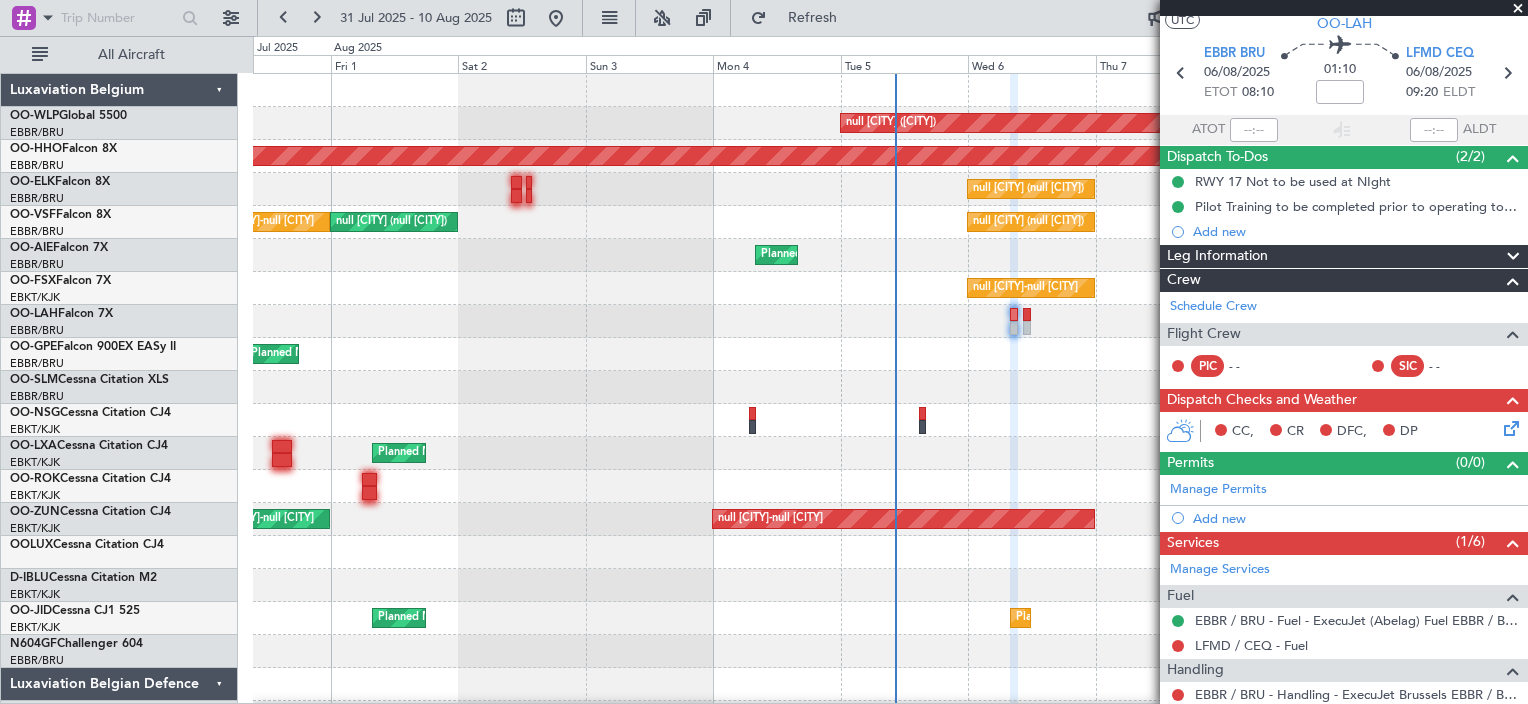 scroll, scrollTop: 0, scrollLeft: 0, axis: both 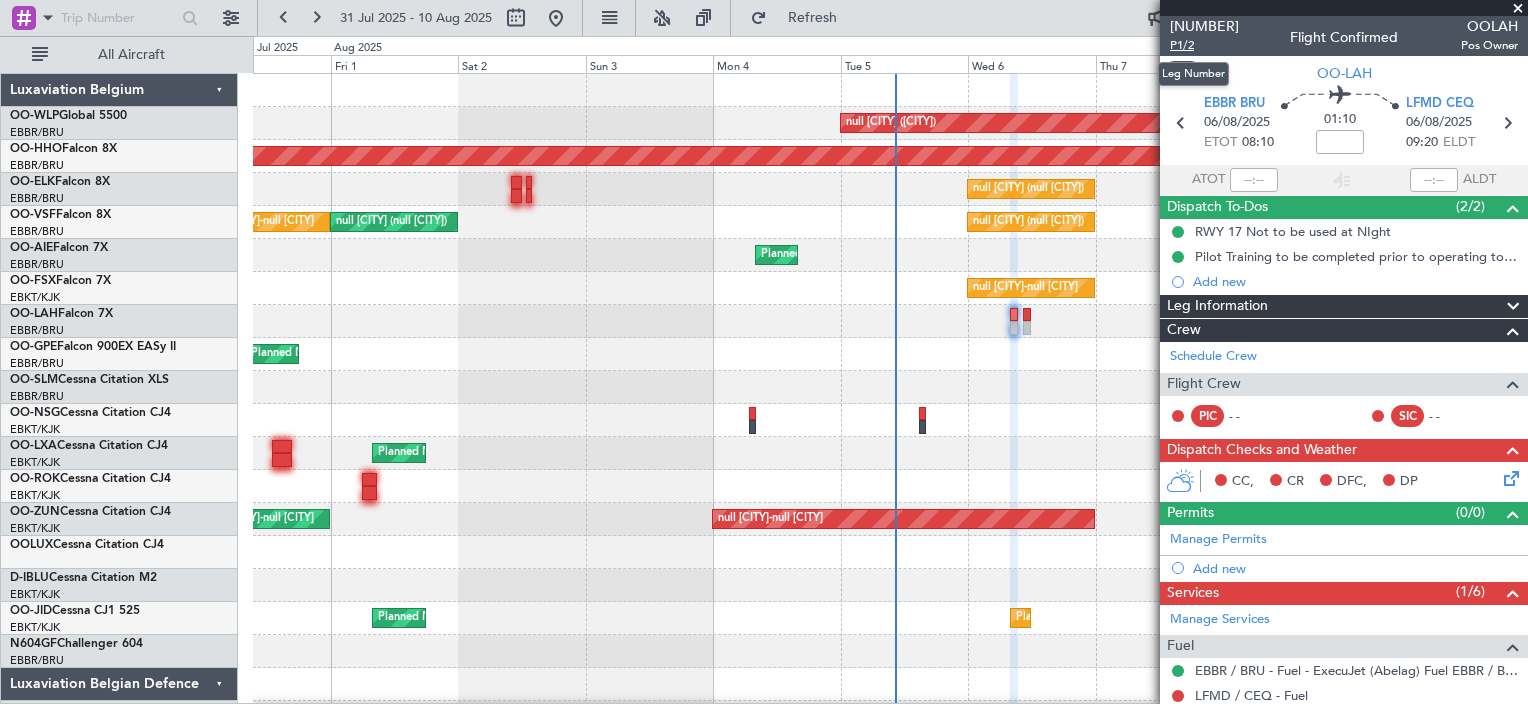 click on "P1/2" at bounding box center (1204, 45) 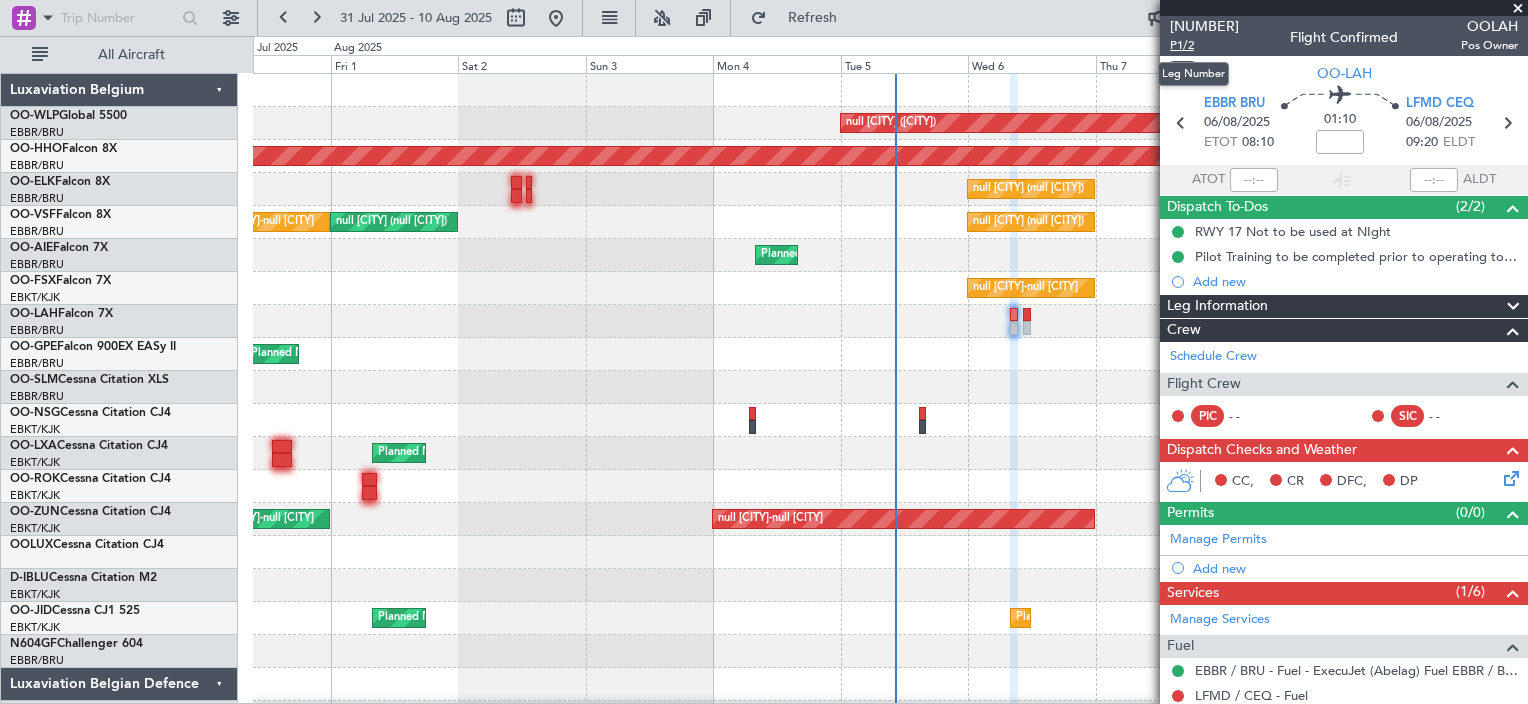 click on "P1/2" at bounding box center [1204, 45] 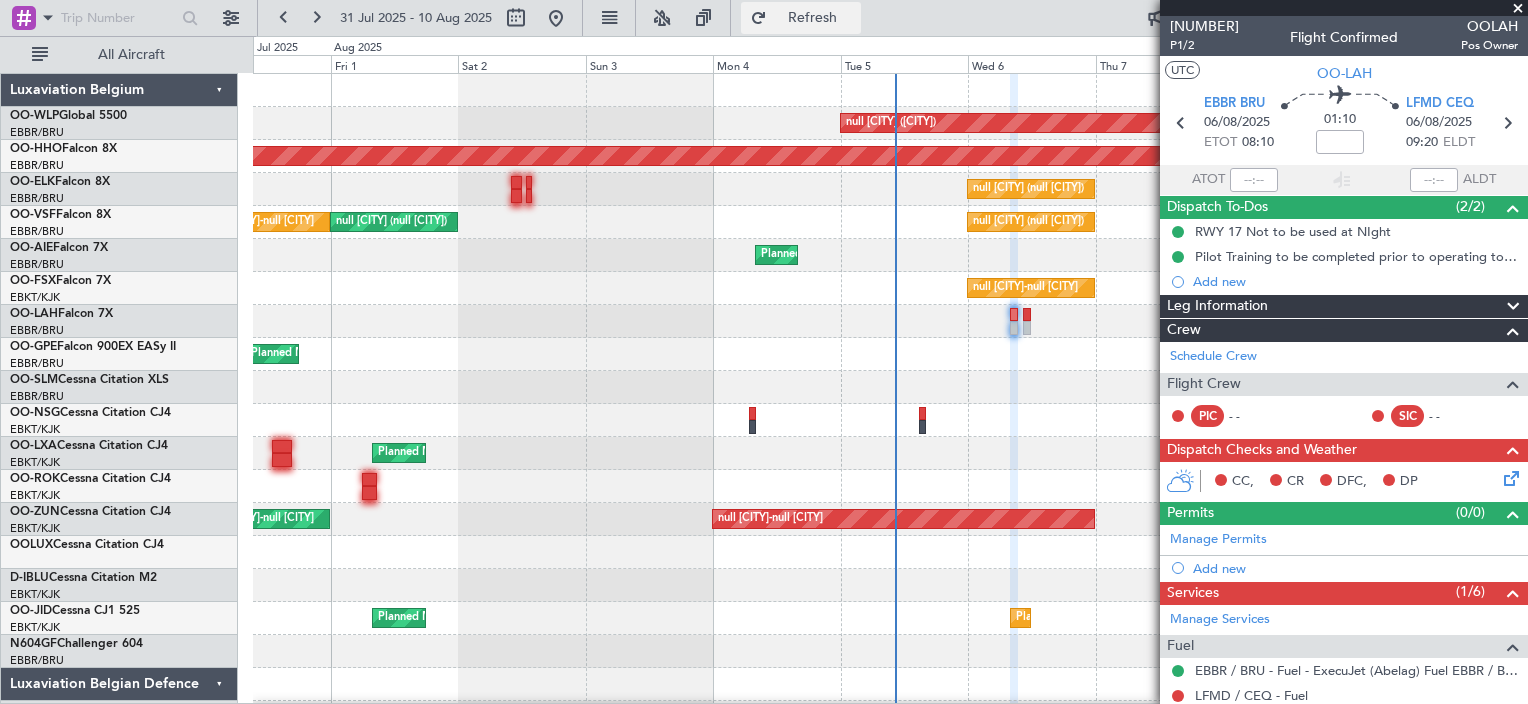 click on "Refresh" 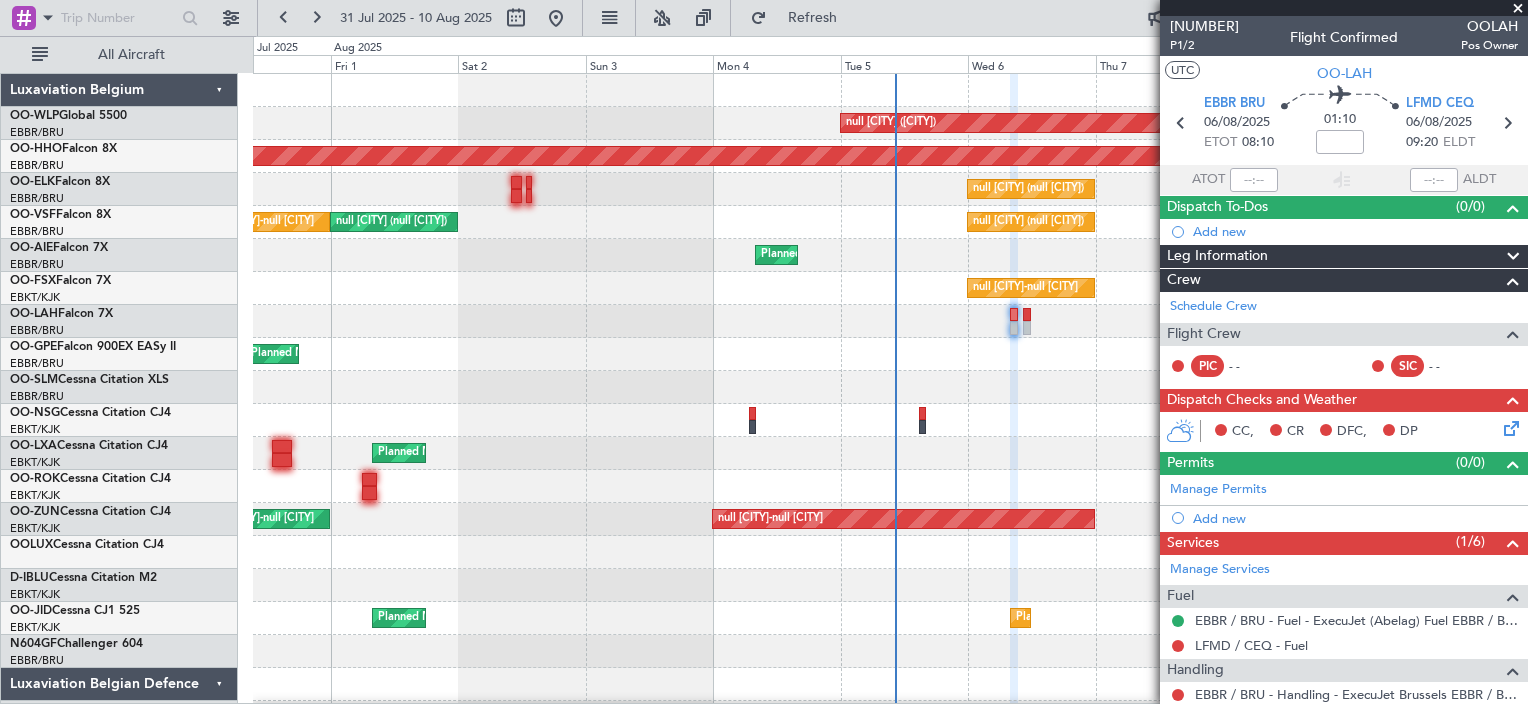 scroll, scrollTop: 156, scrollLeft: 0, axis: vertical 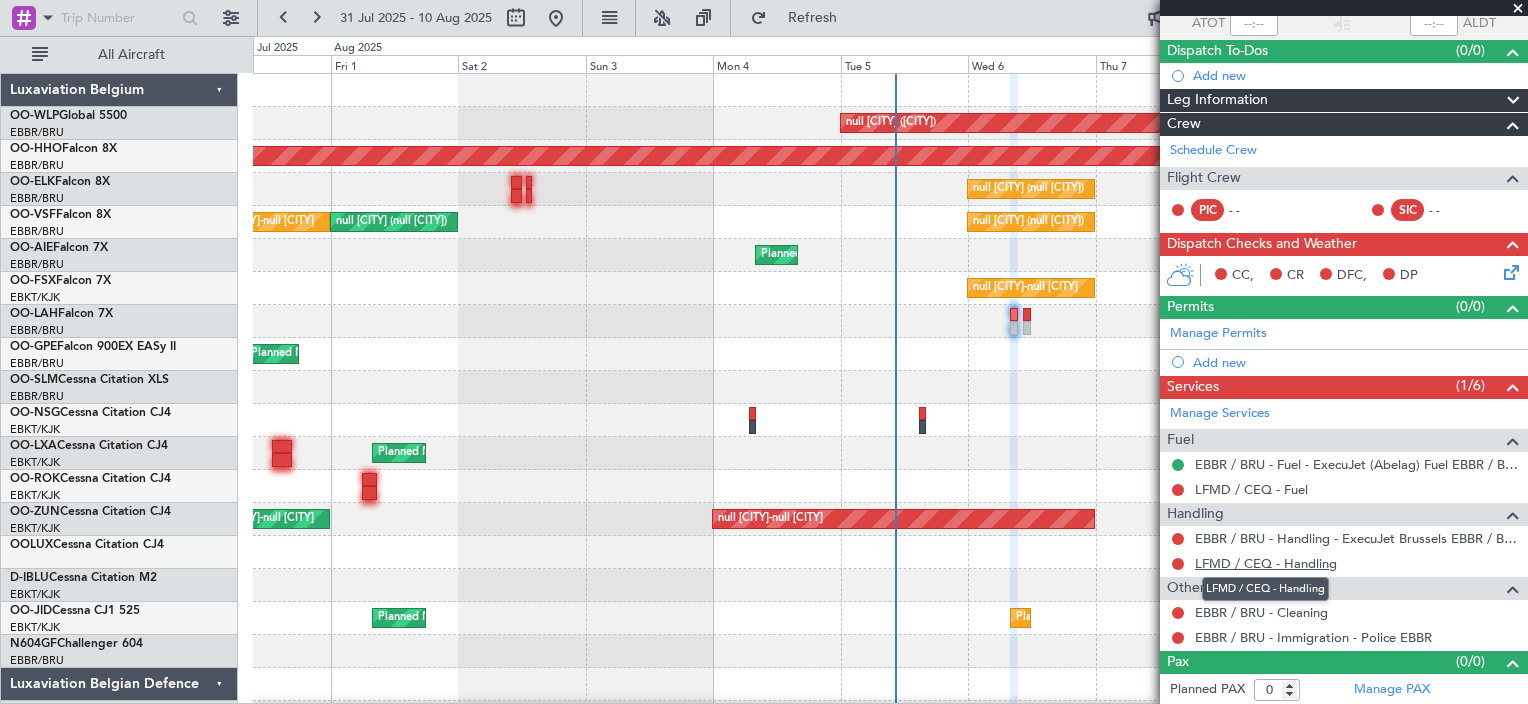 click on "LFMD / CEQ - Handling" at bounding box center [1266, 563] 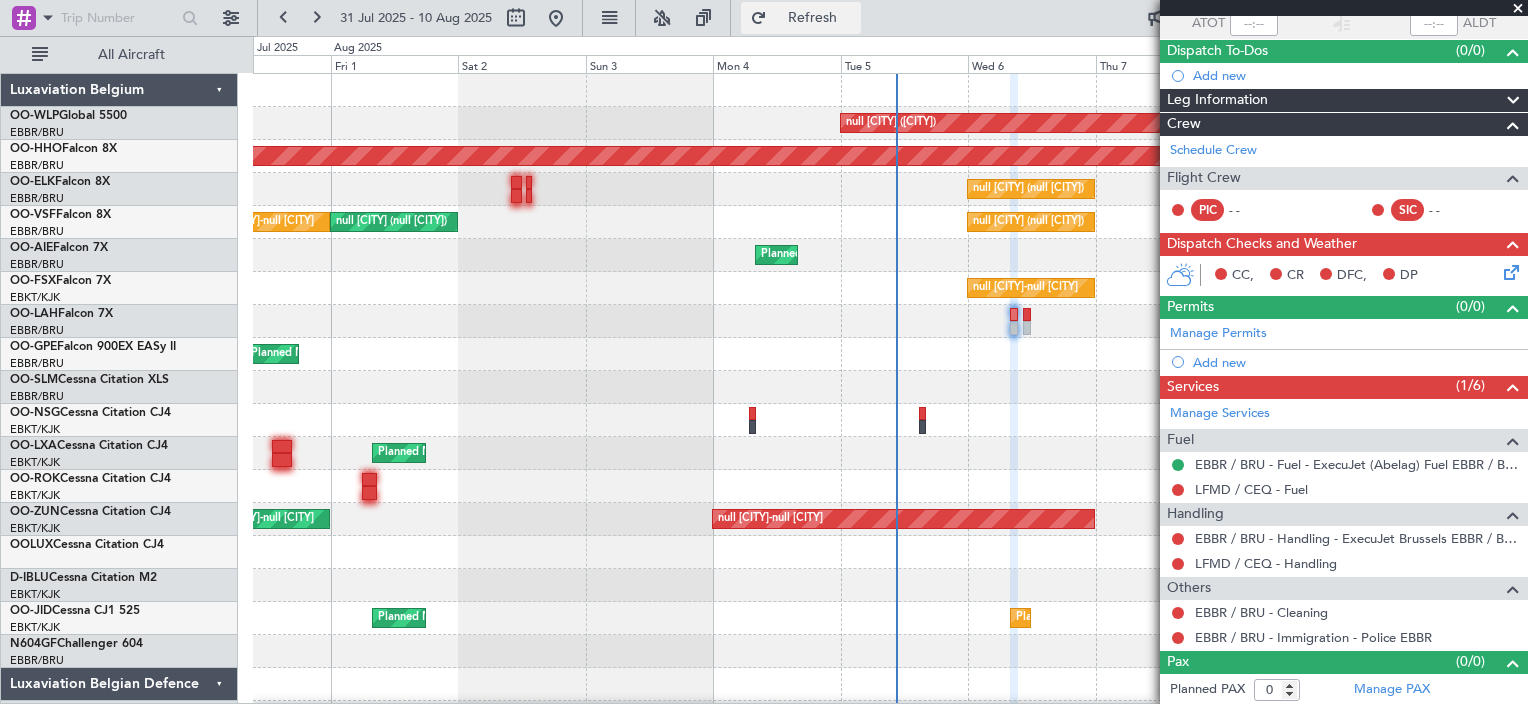 click on "Refresh" 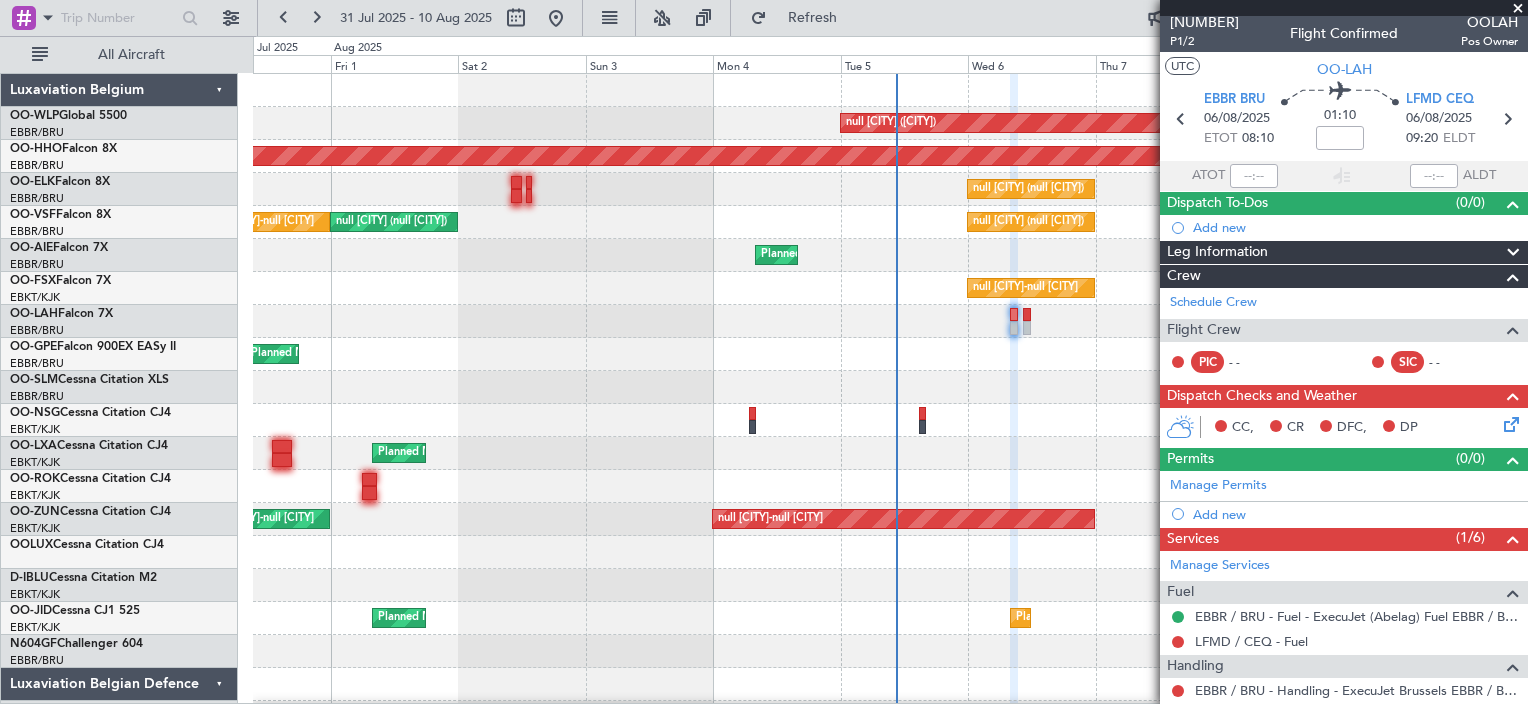 scroll, scrollTop: 0, scrollLeft: 0, axis: both 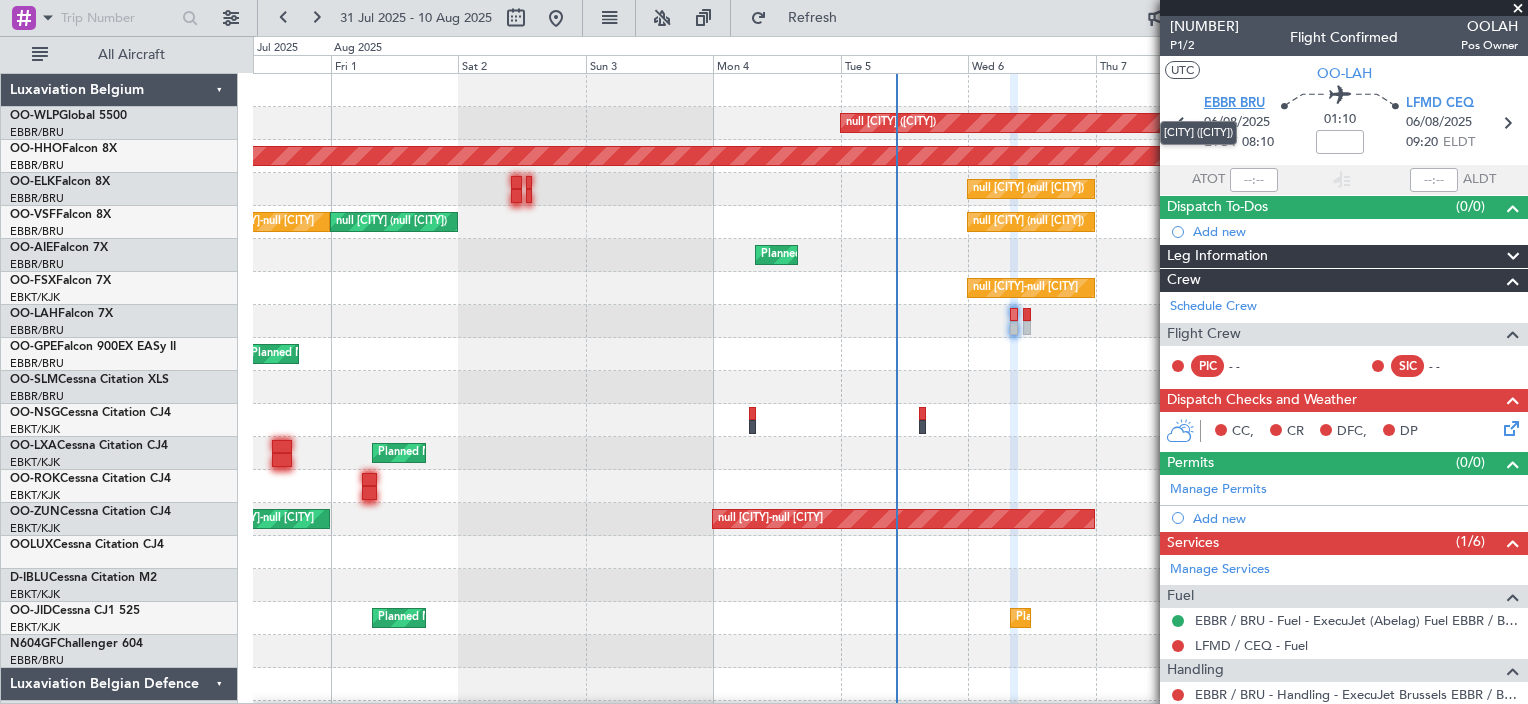 click on "EBBR  BRU" at bounding box center [1234, 104] 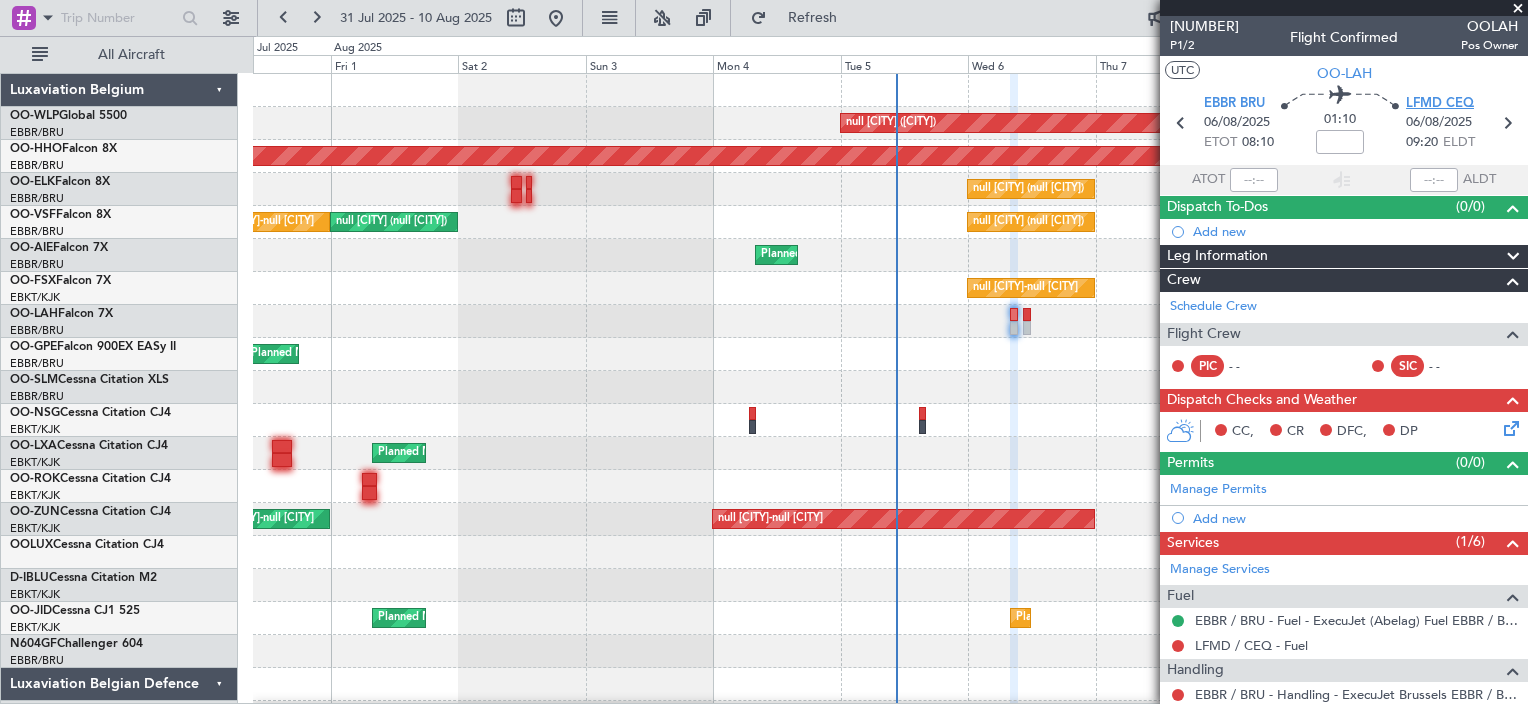 click on "LFMD  CEQ" at bounding box center (1440, 104) 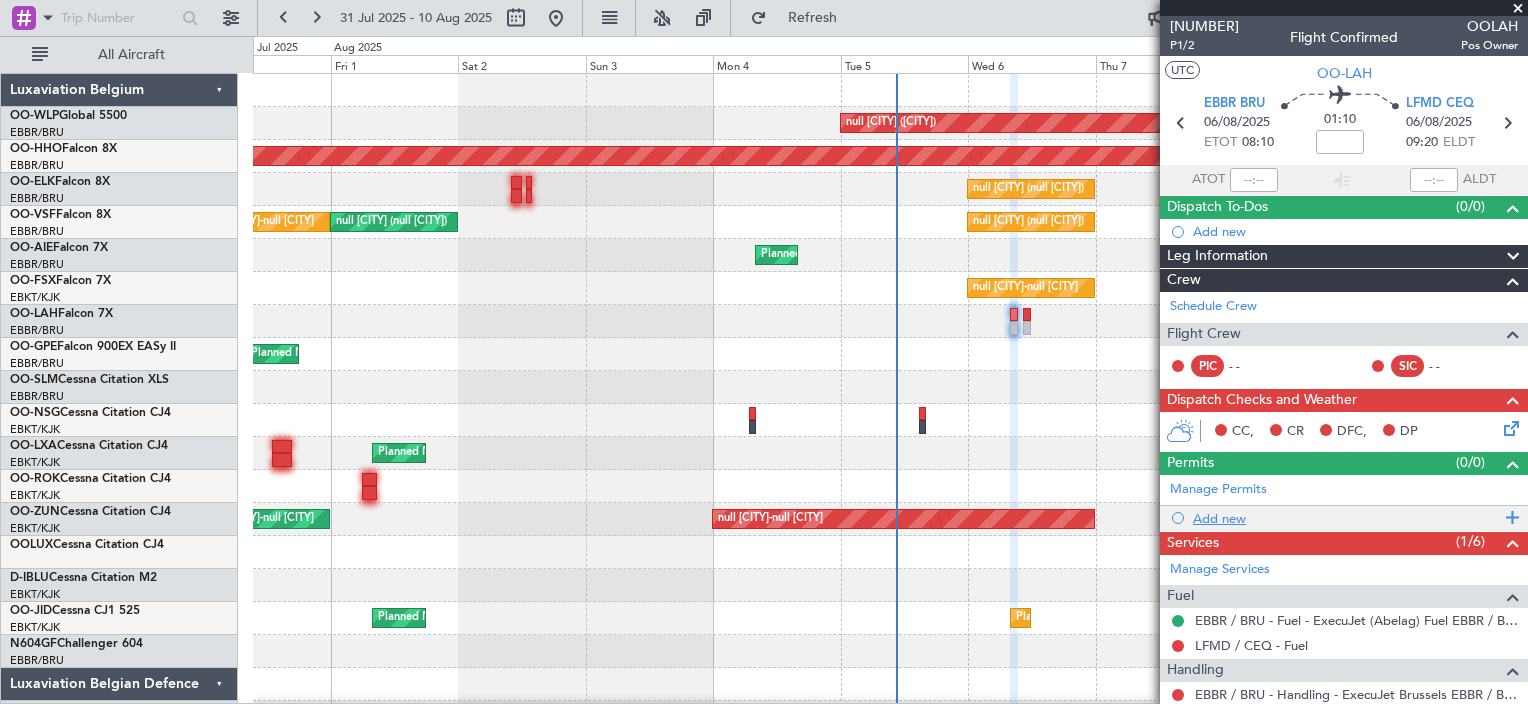 click on "Add new" at bounding box center (1346, 518) 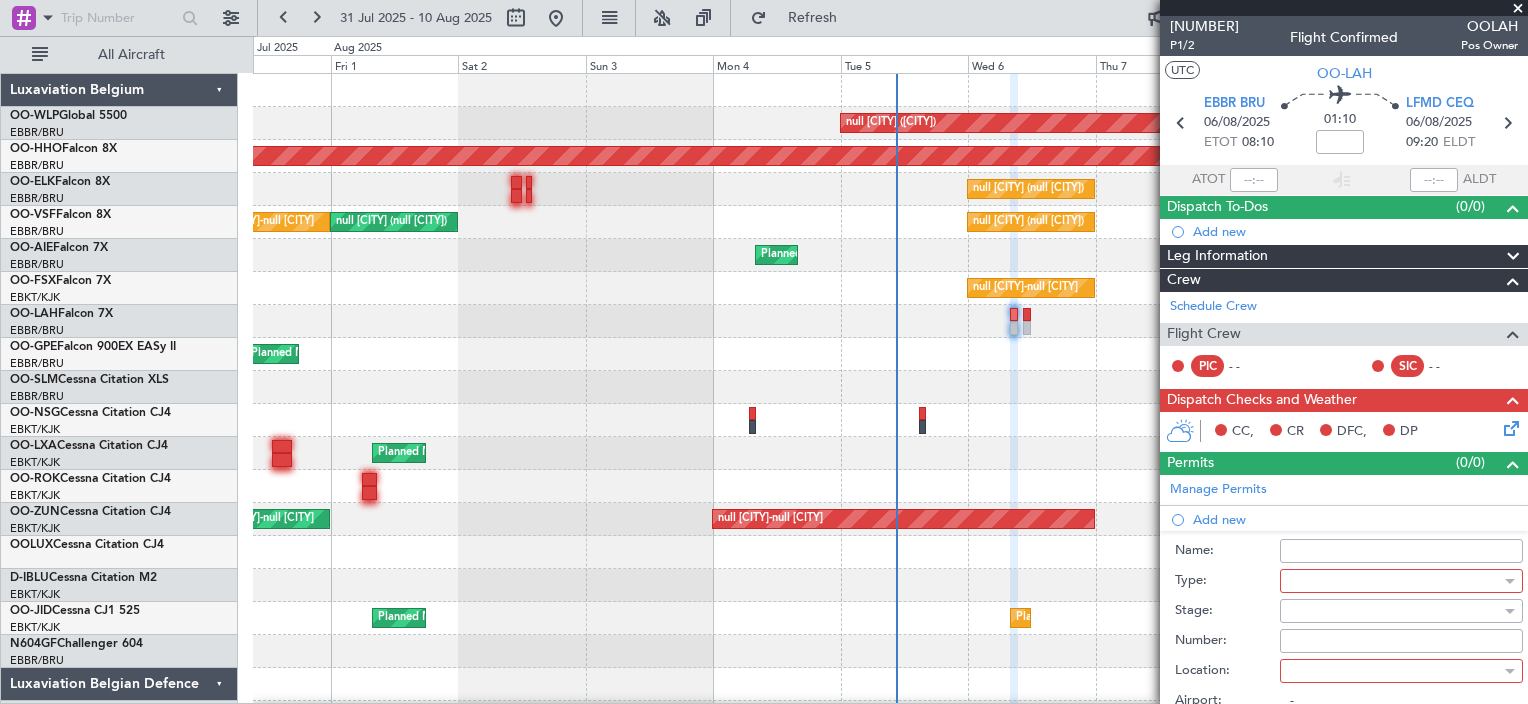 click at bounding box center [1394, 581] 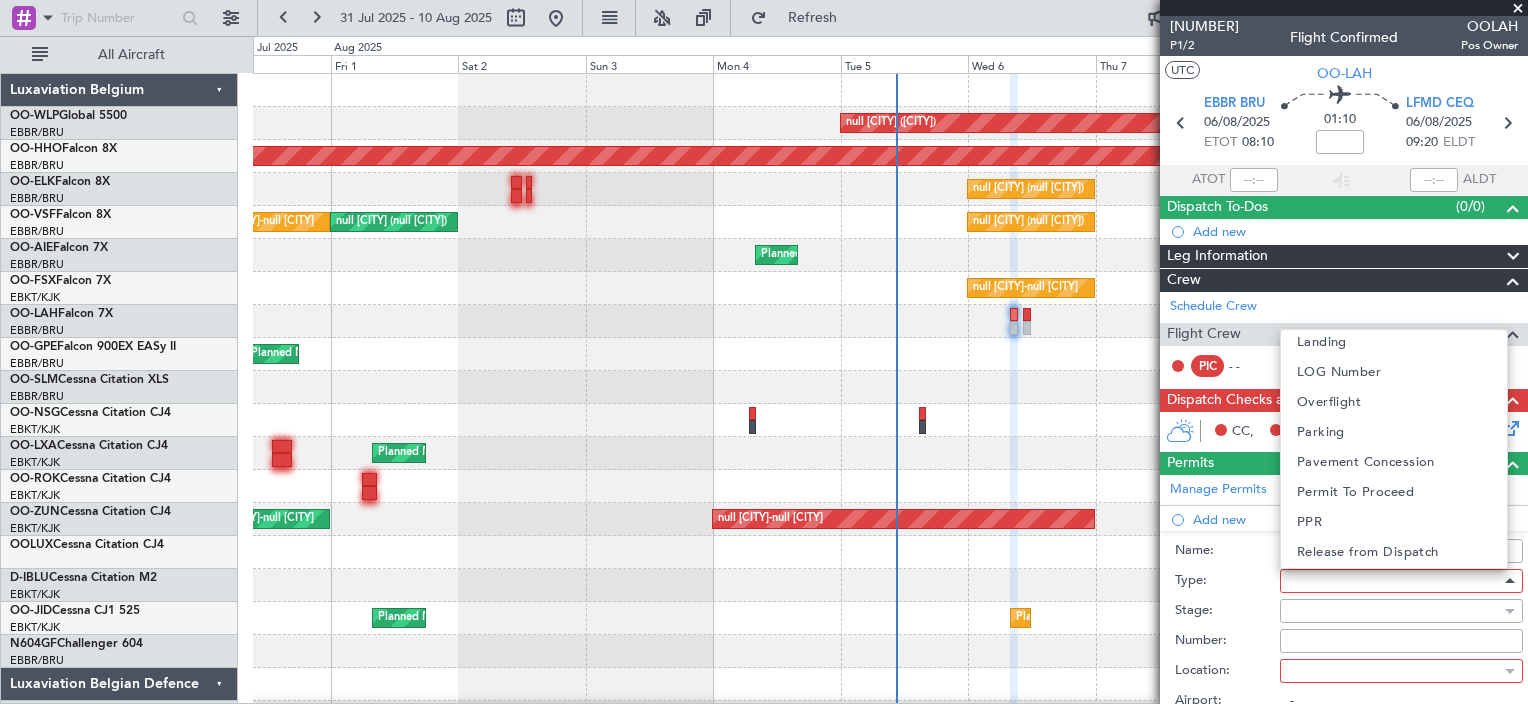 scroll, scrollTop: 600, scrollLeft: 0, axis: vertical 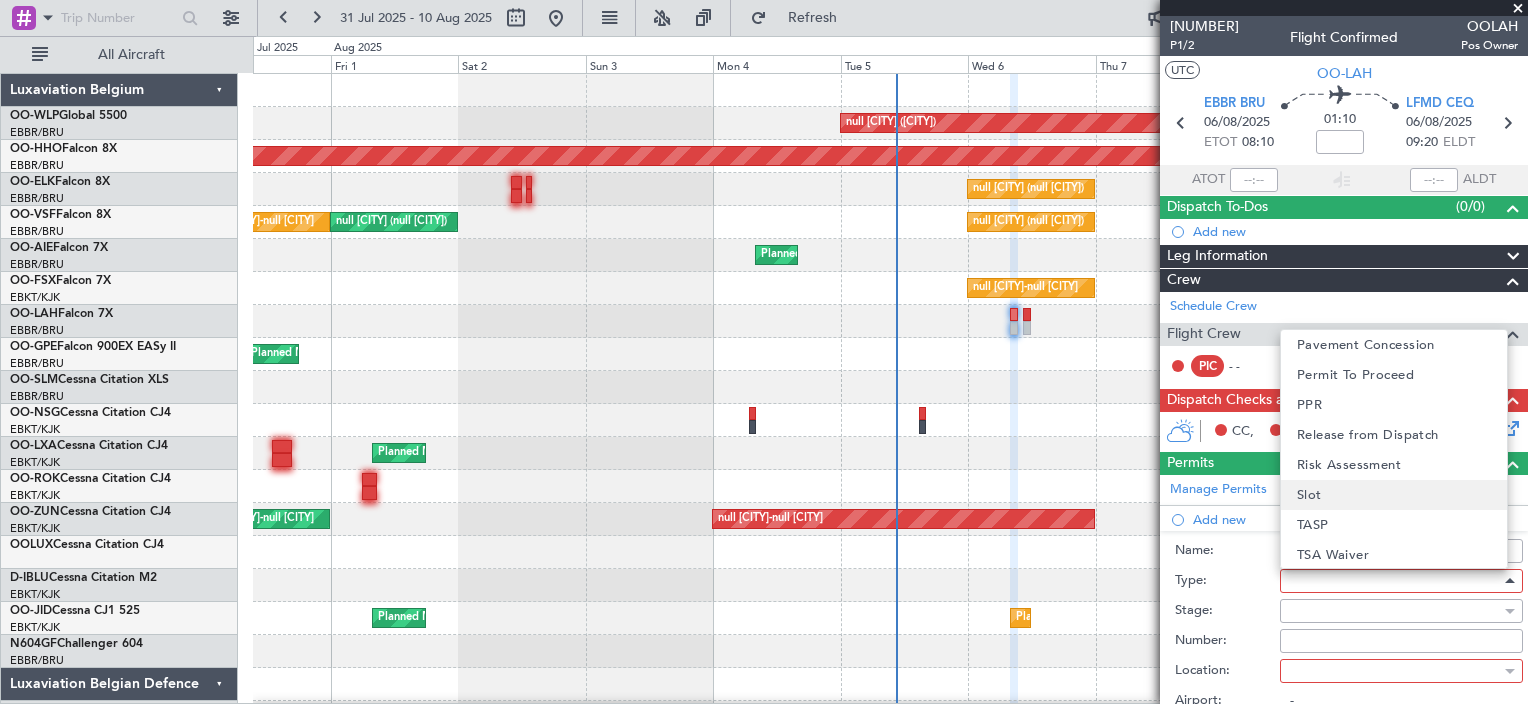 click on "Slot" at bounding box center (1394, 495) 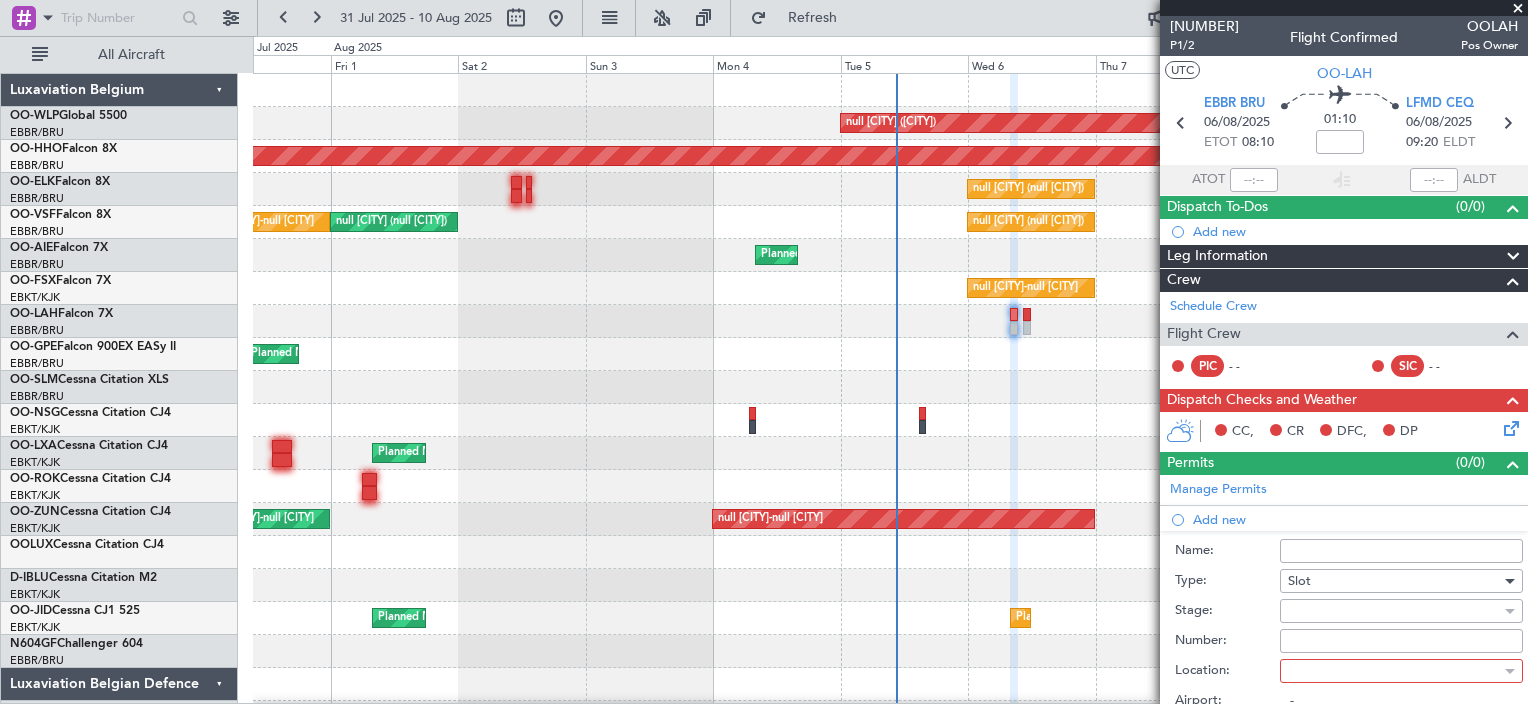 scroll, scrollTop: 100, scrollLeft: 0, axis: vertical 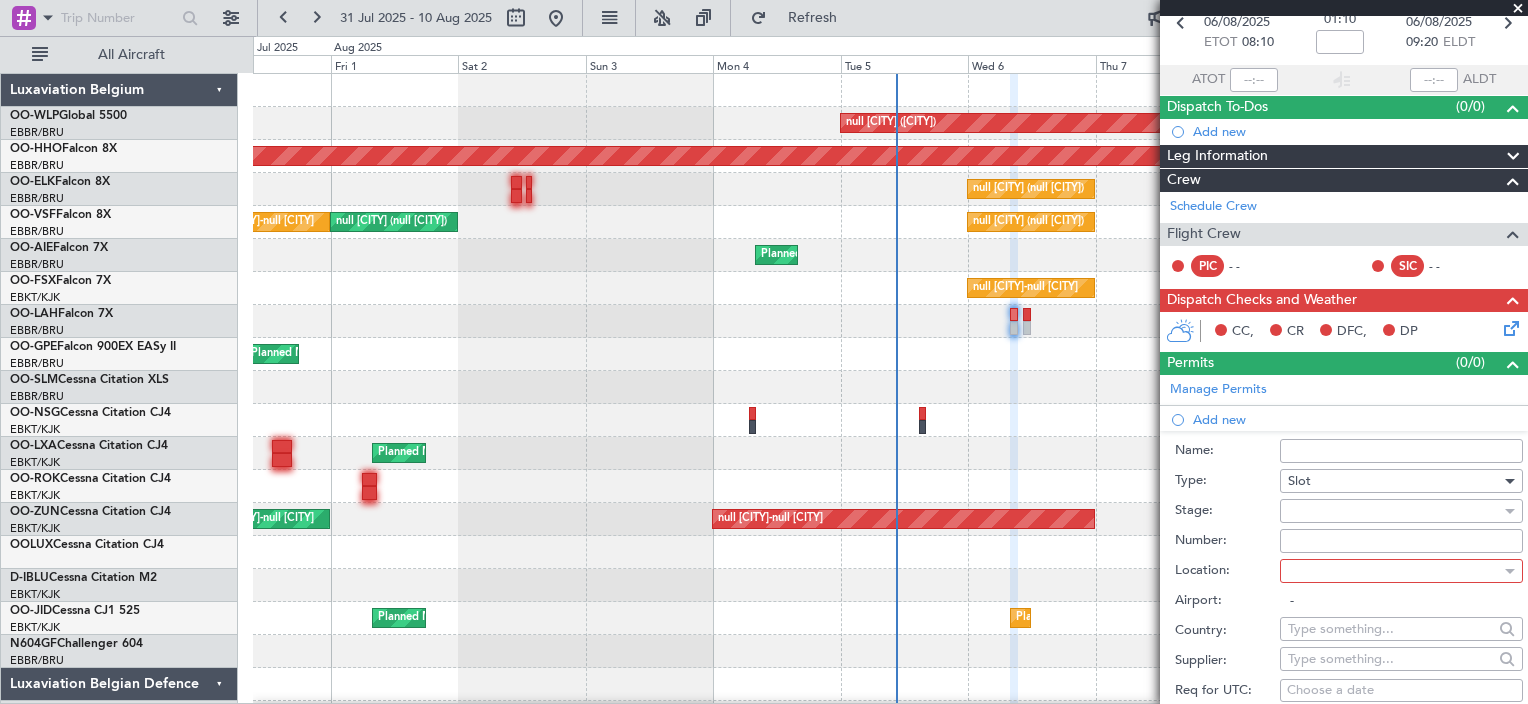 click at bounding box center (1394, 571) 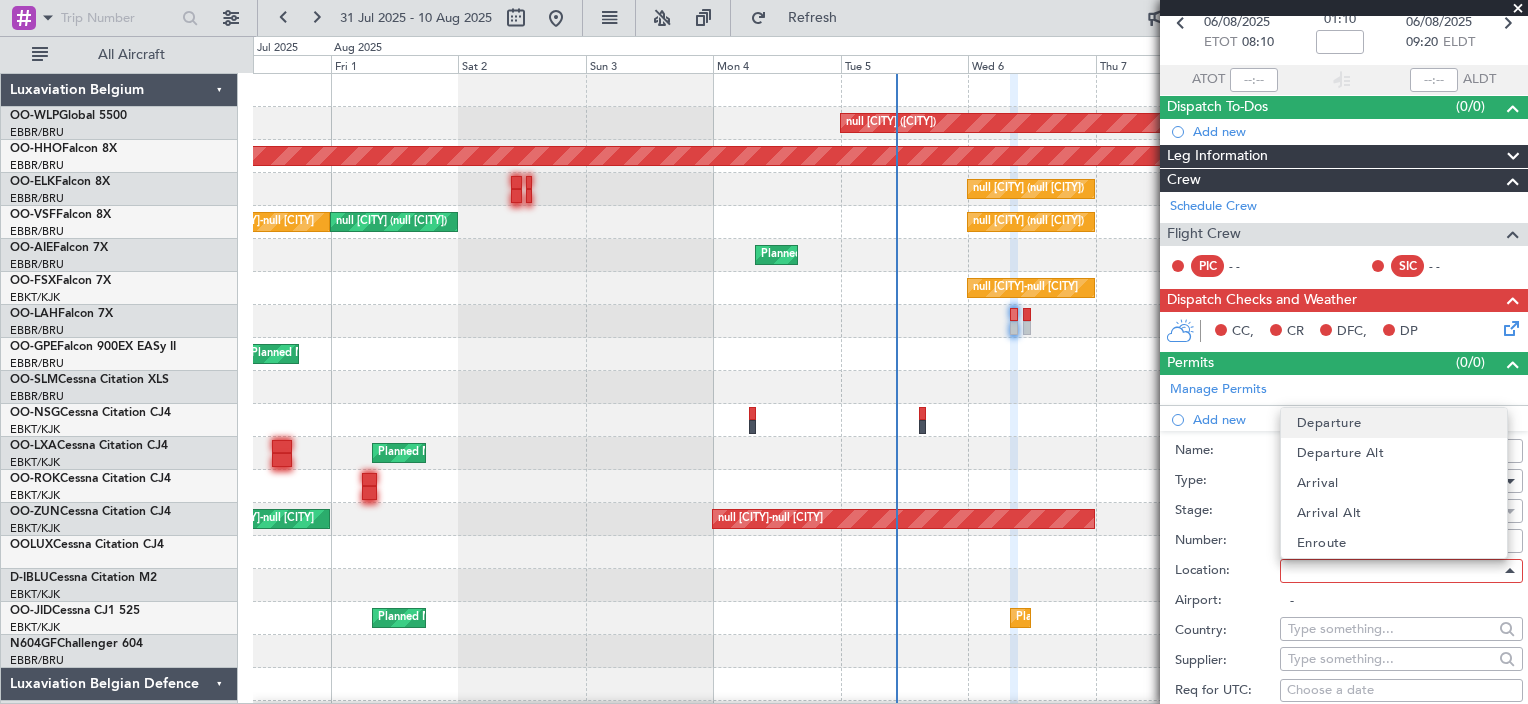 click on "Departure" at bounding box center (1329, 423) 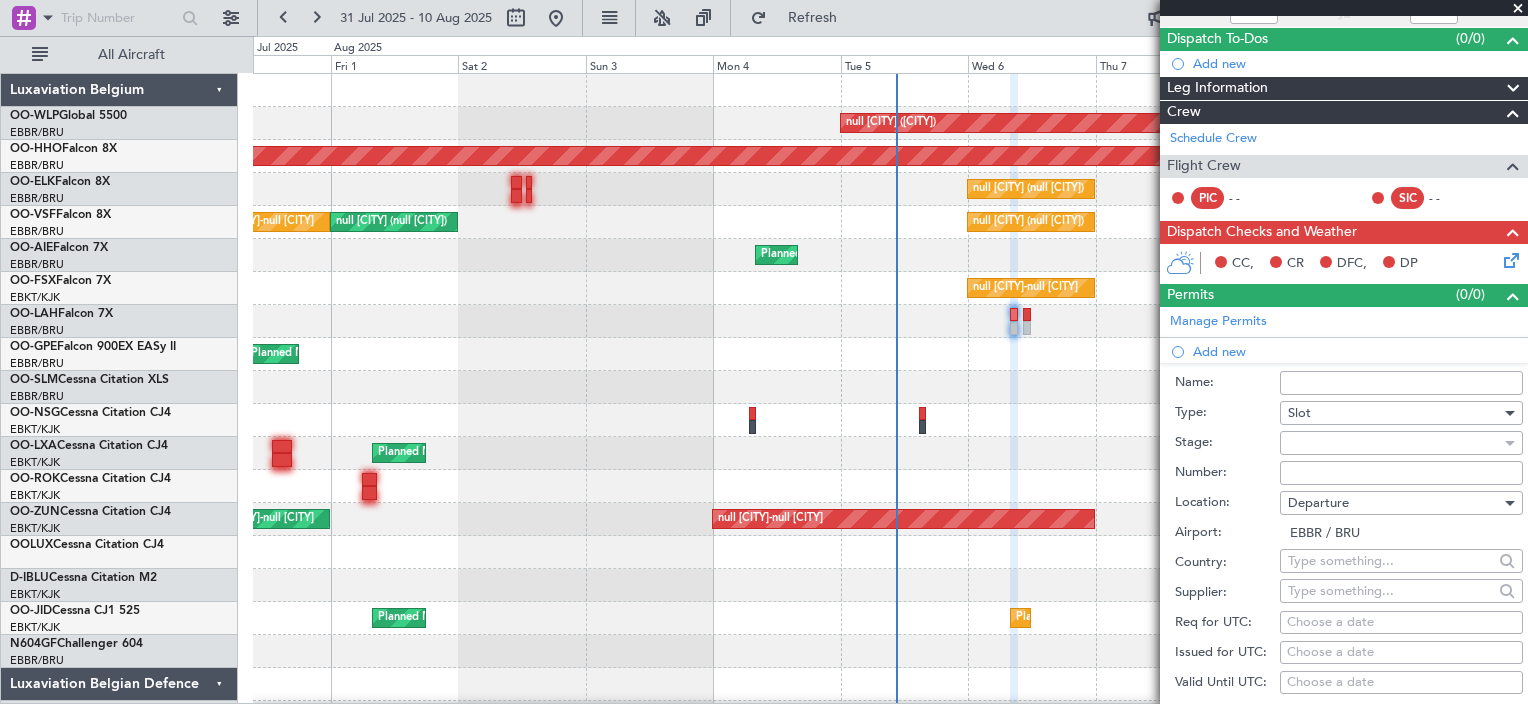 scroll, scrollTop: 200, scrollLeft: 0, axis: vertical 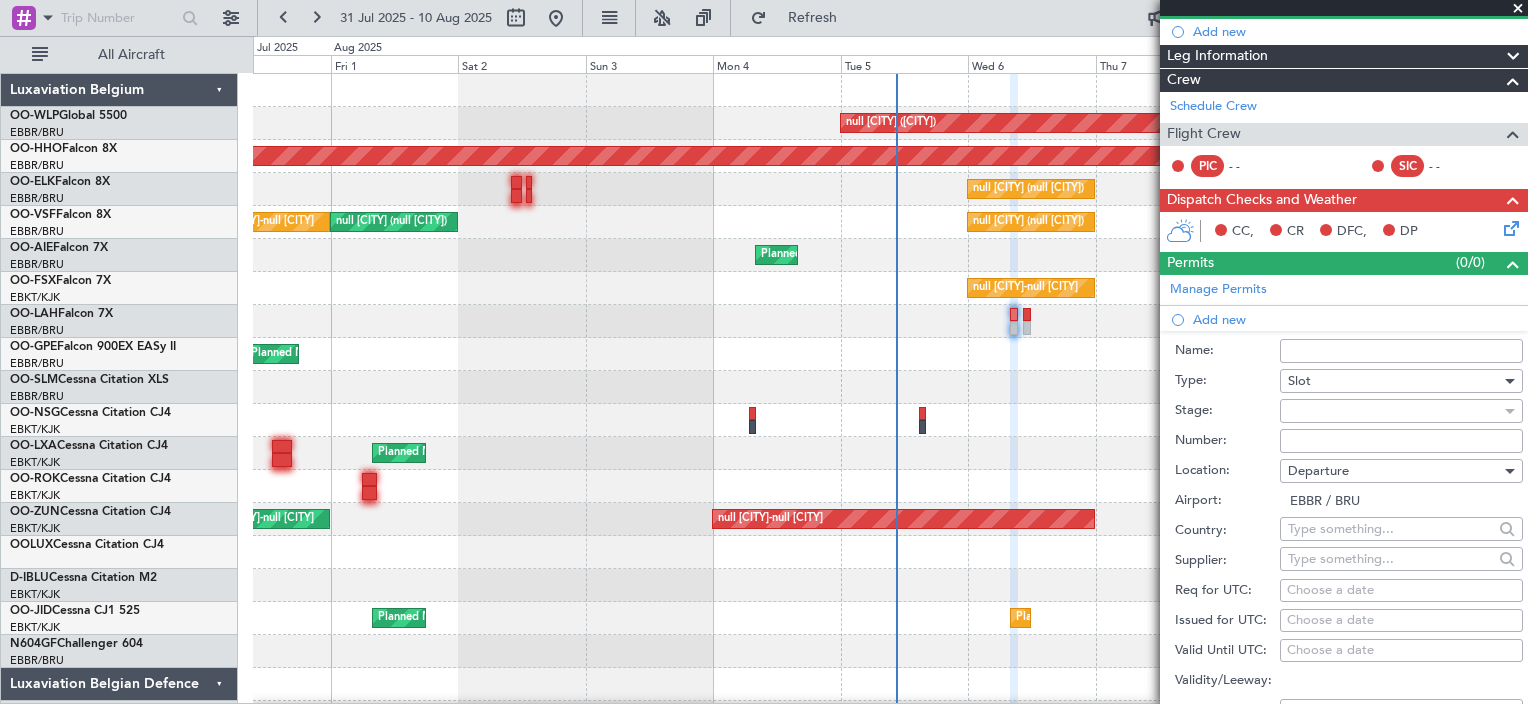 click at bounding box center (1394, 411) 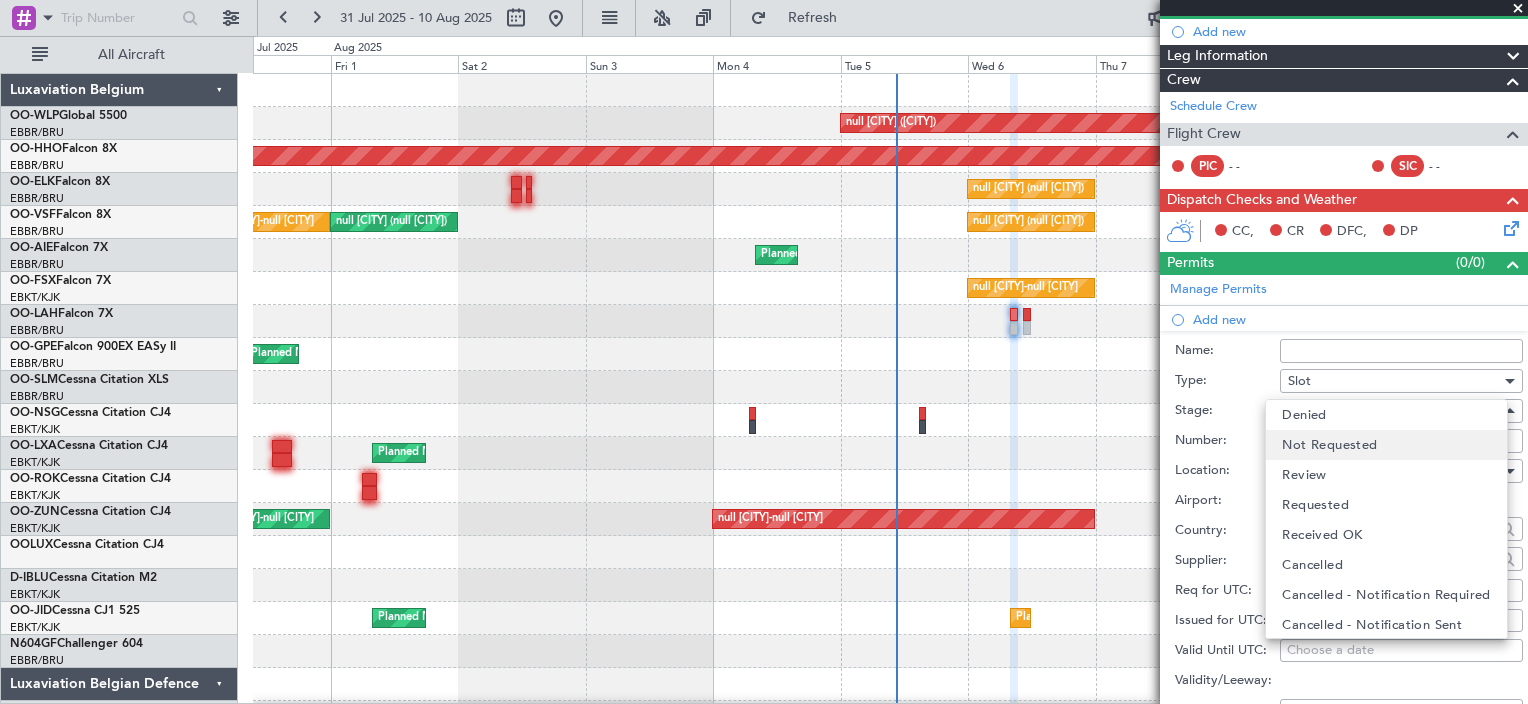 click on "Not Requested" at bounding box center [1329, 445] 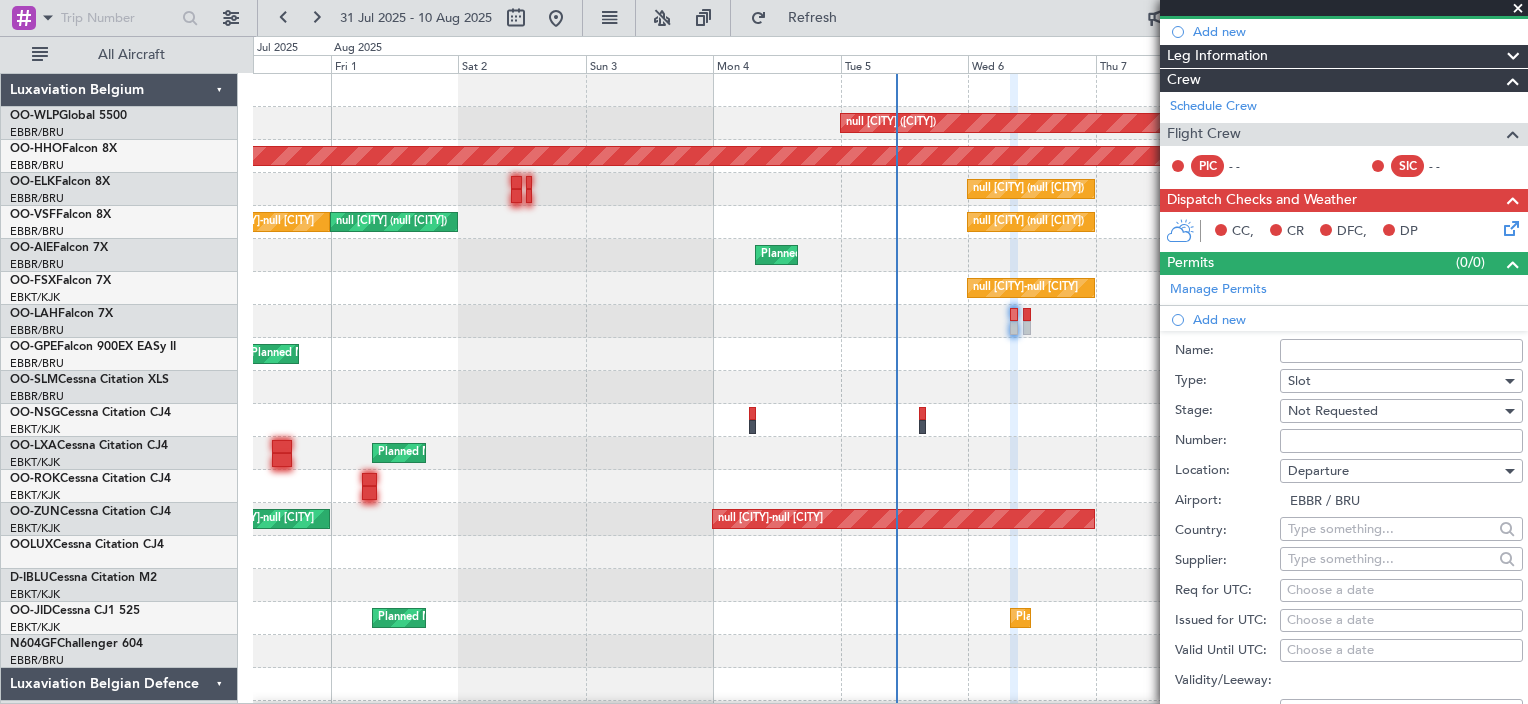 click on "Choose a date" at bounding box center [1401, 591] 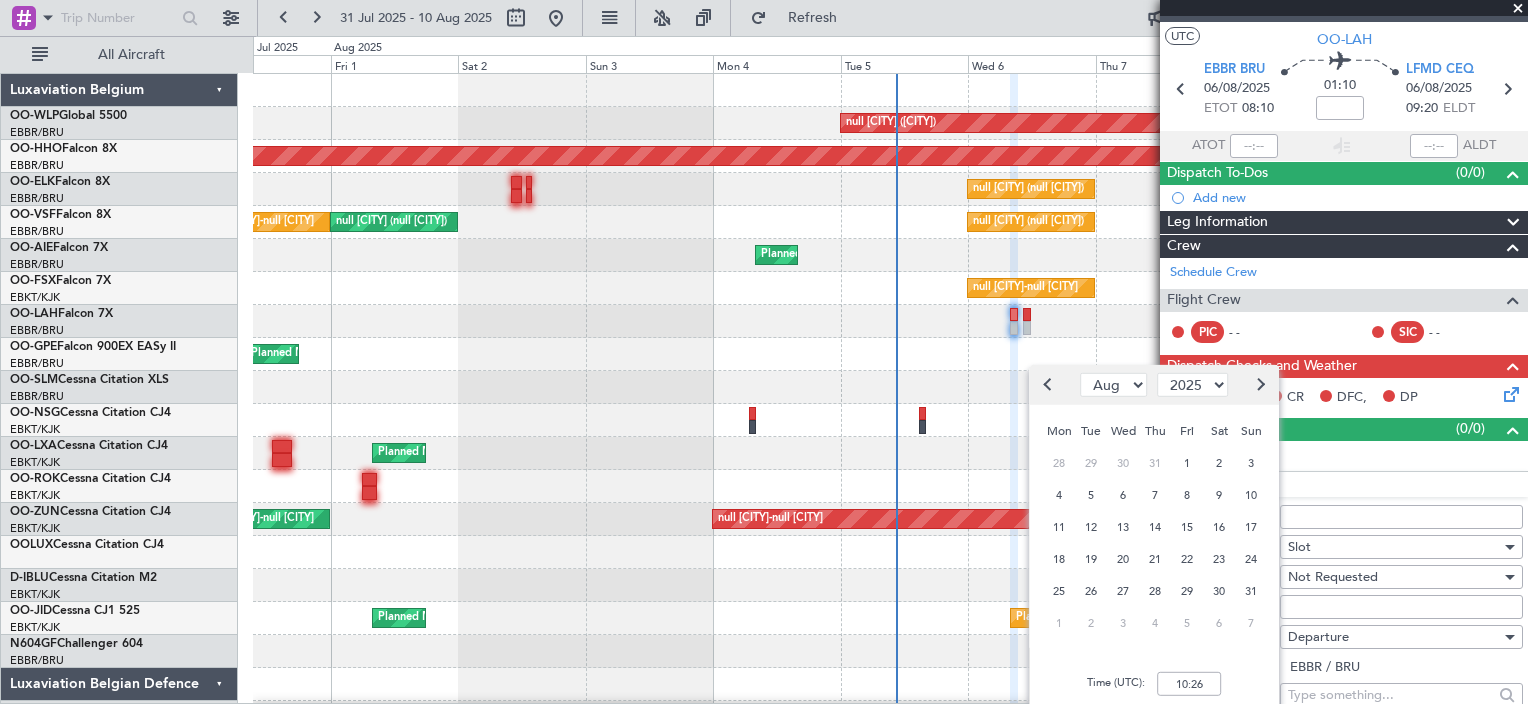 scroll, scrollTop: 0, scrollLeft: 0, axis: both 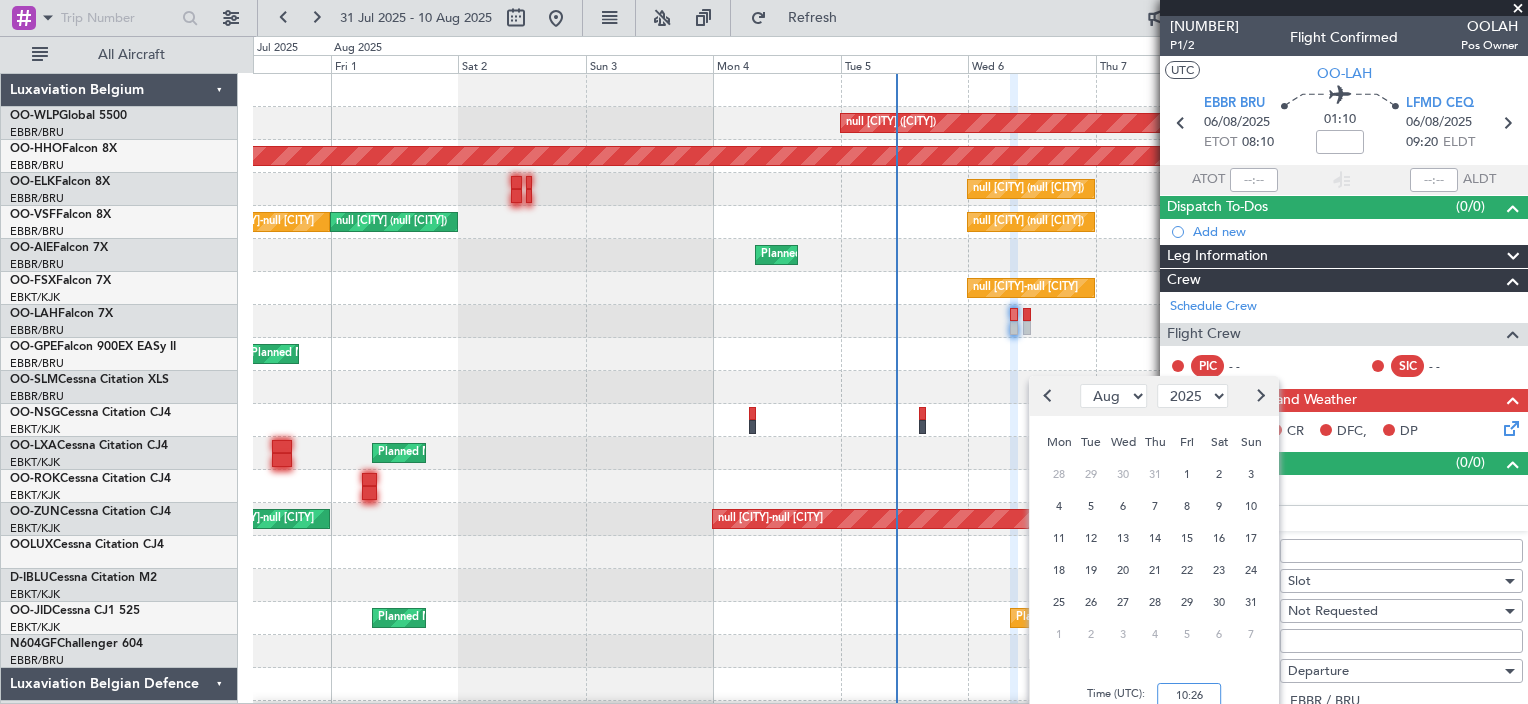 click on "10:26" at bounding box center [1189, 695] 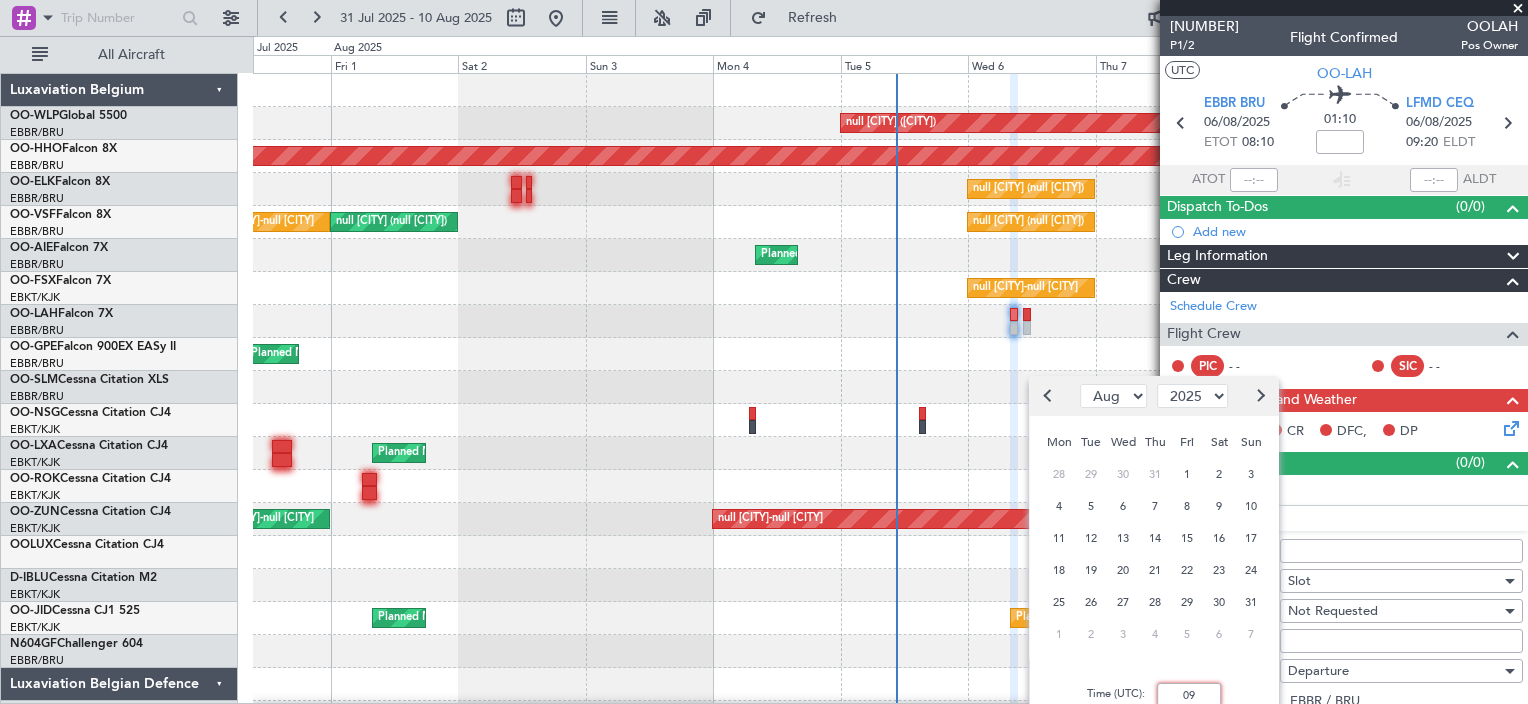 type on "0" 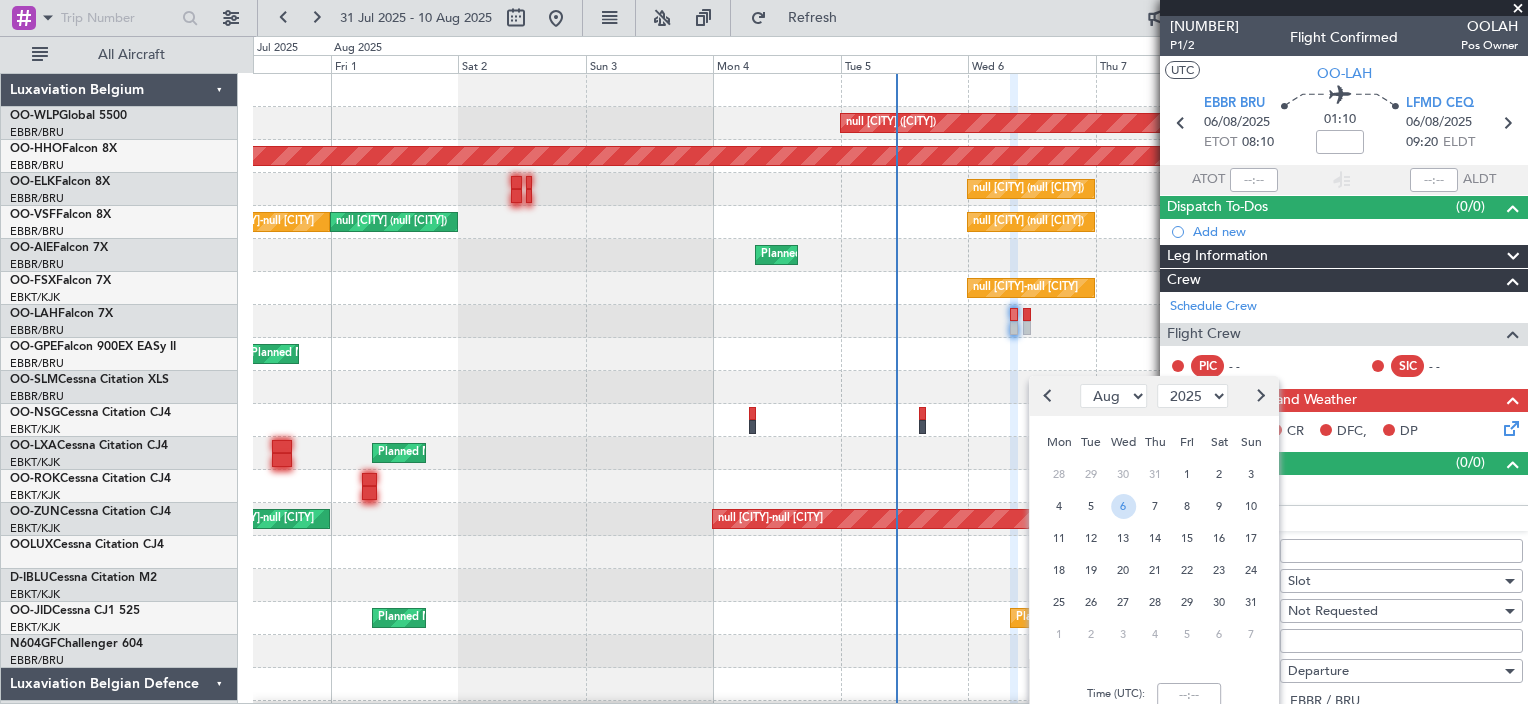 click on "6" at bounding box center [1123, 506] 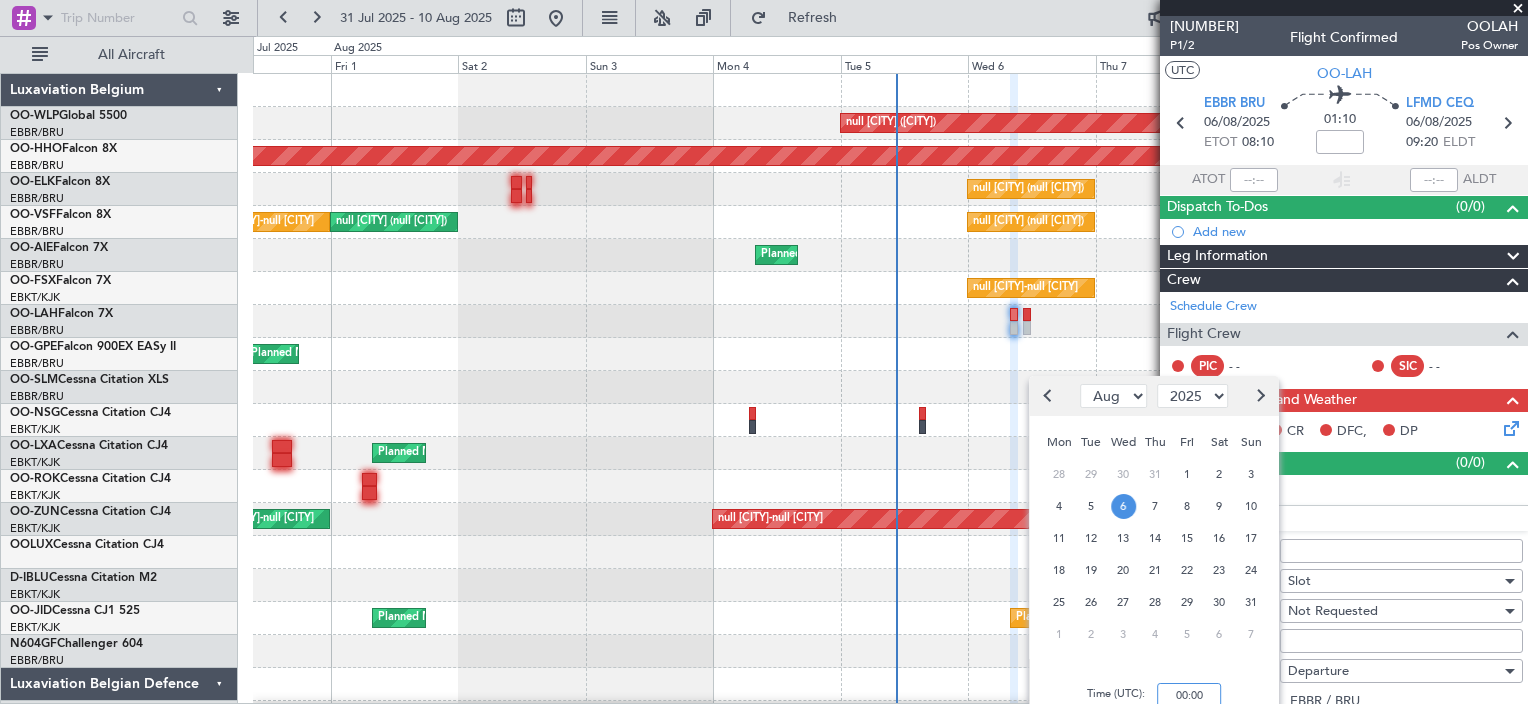 click on "00:00" at bounding box center (1189, 695) 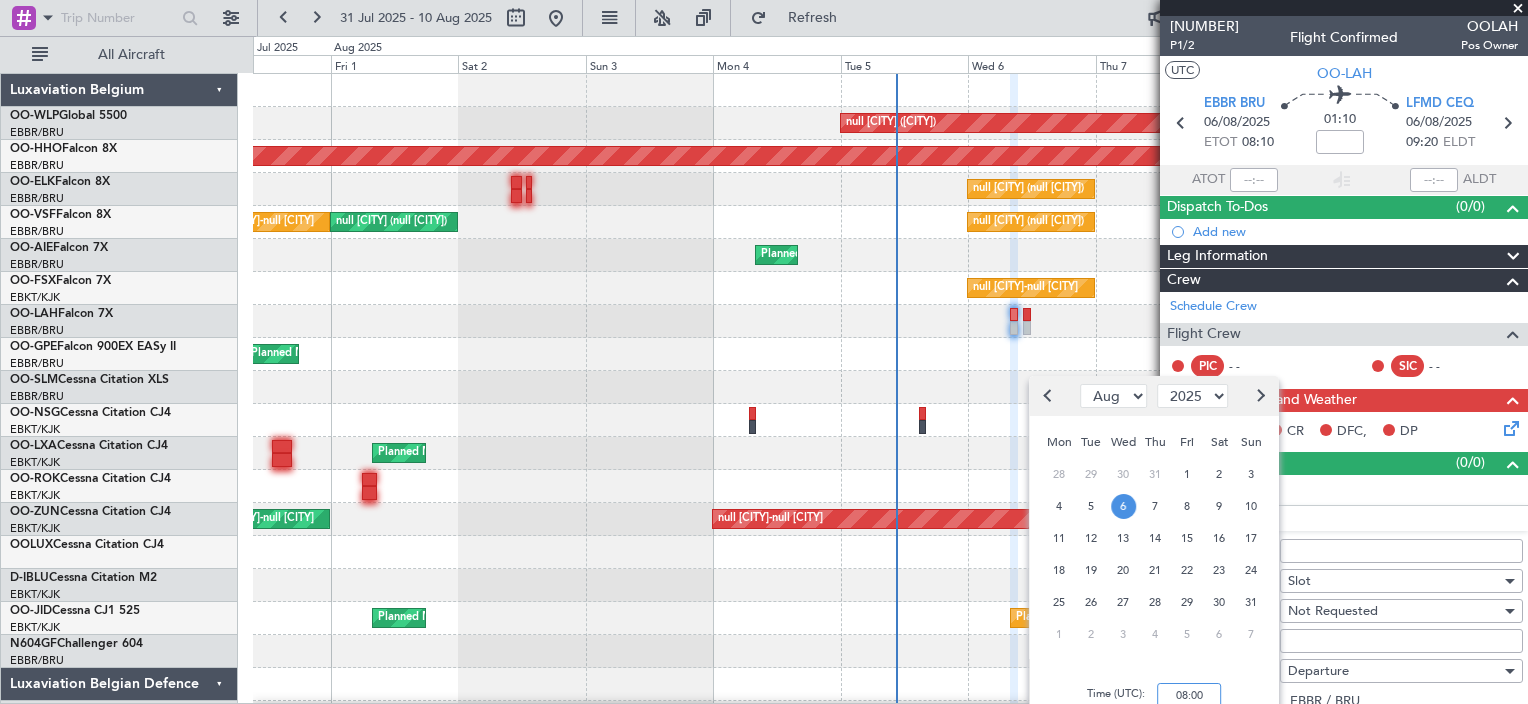 type on "08:00" 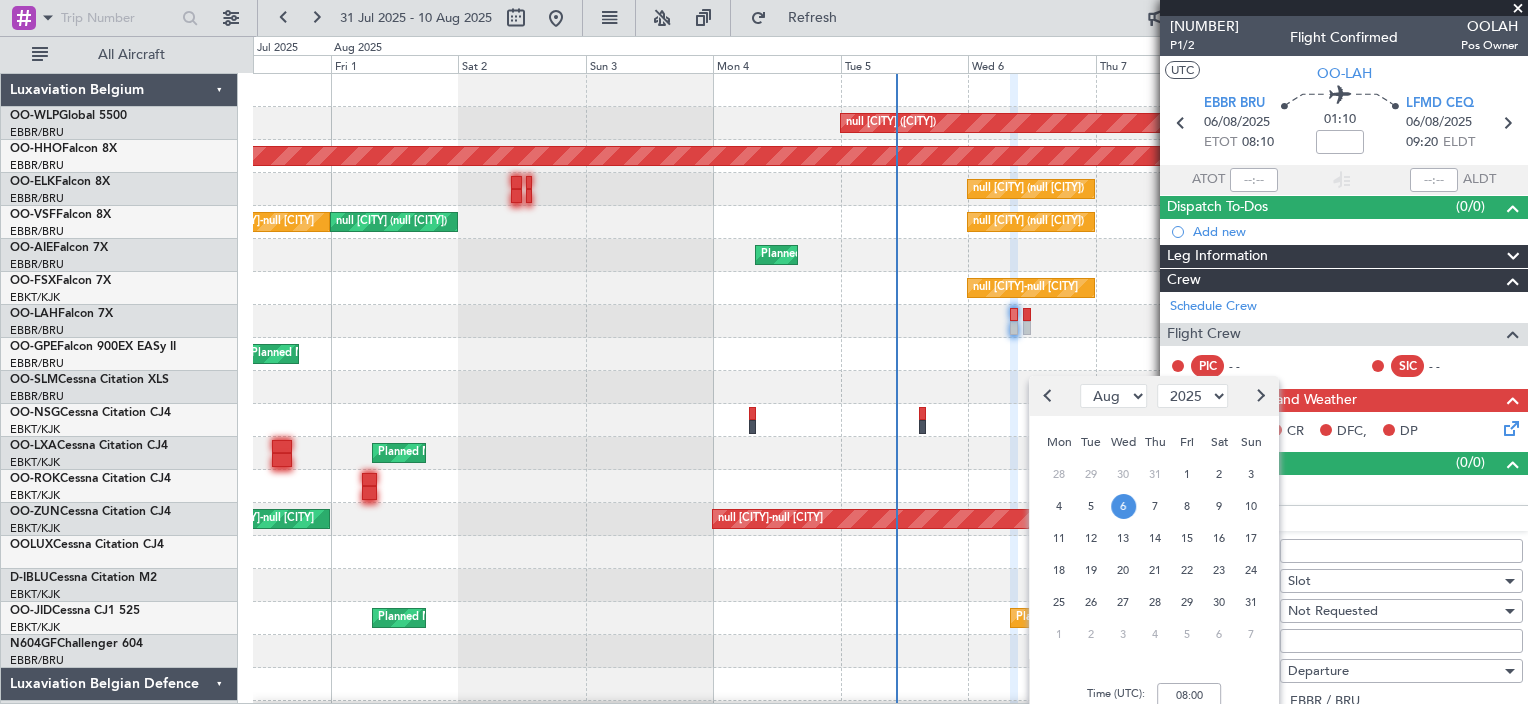 click on "Add new Name: Type: Slot Stage: Not Requested Number: Location: Departure Airport: EBBR / BRU Country: Supplier: Req for UTC: Choose a date
Issued for UTC: Choose a date
Valid Until UTC: Choose a date
Validity/Leeway: Entry Point: Exit Point: FIR: Lead Time: Notes: Cancel Save" at bounding box center [1344, 817] 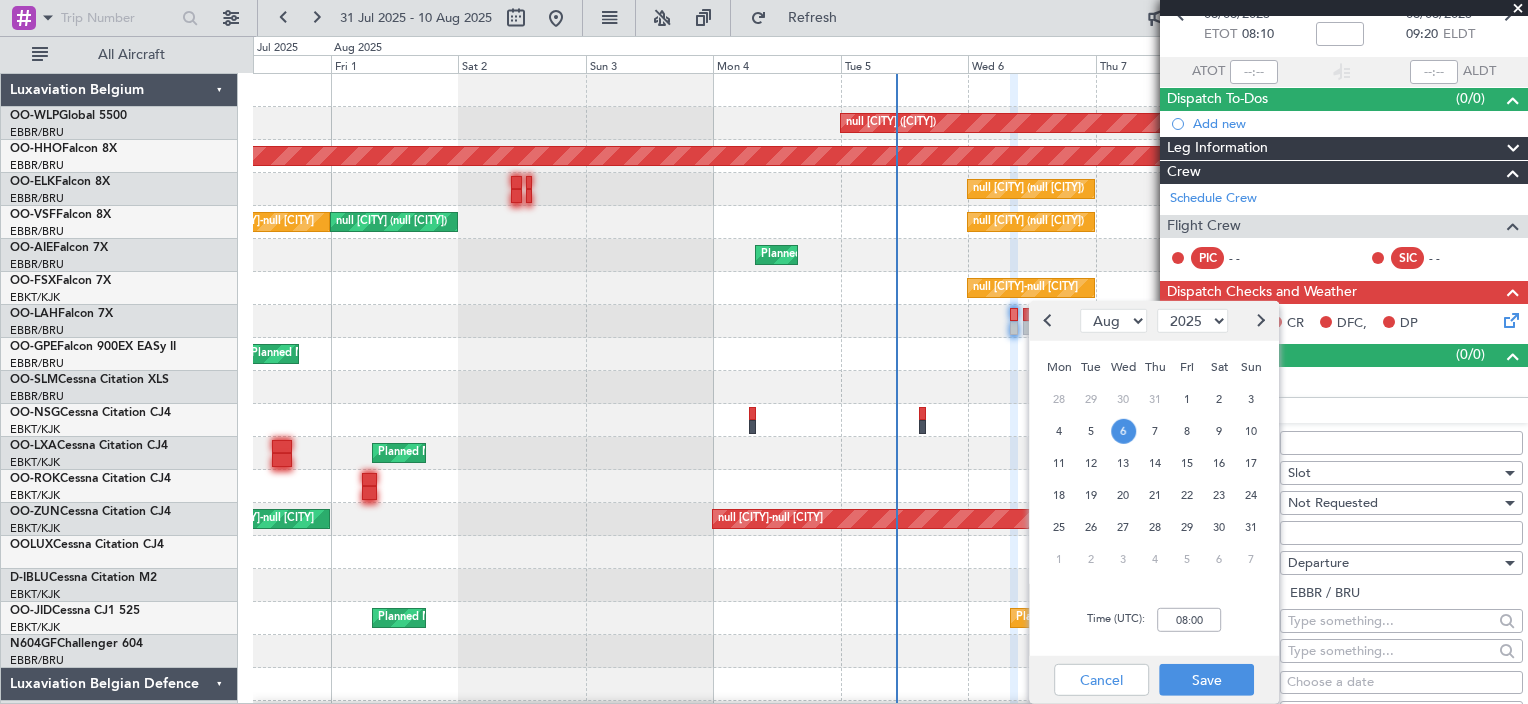 scroll, scrollTop: 109, scrollLeft: 0, axis: vertical 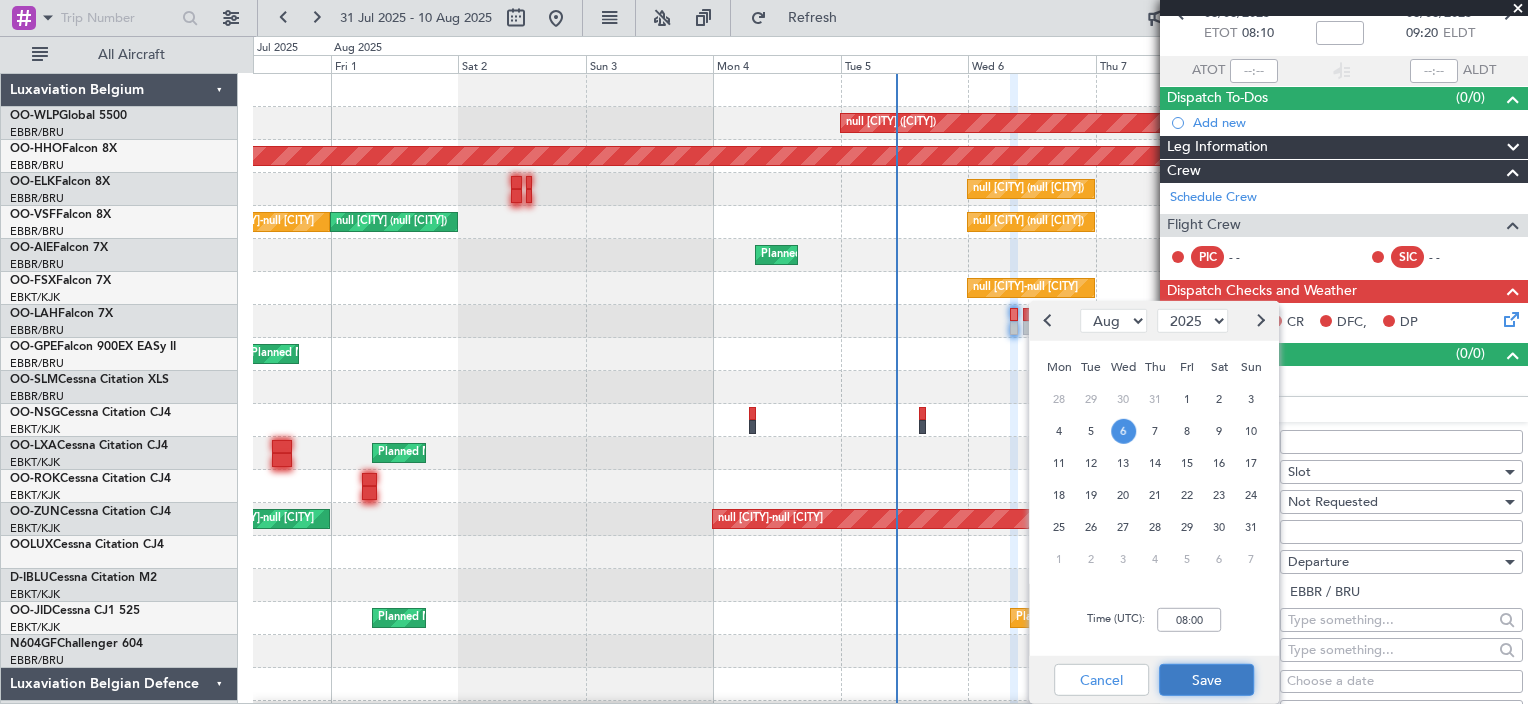 click on "Save" at bounding box center [1206, 680] 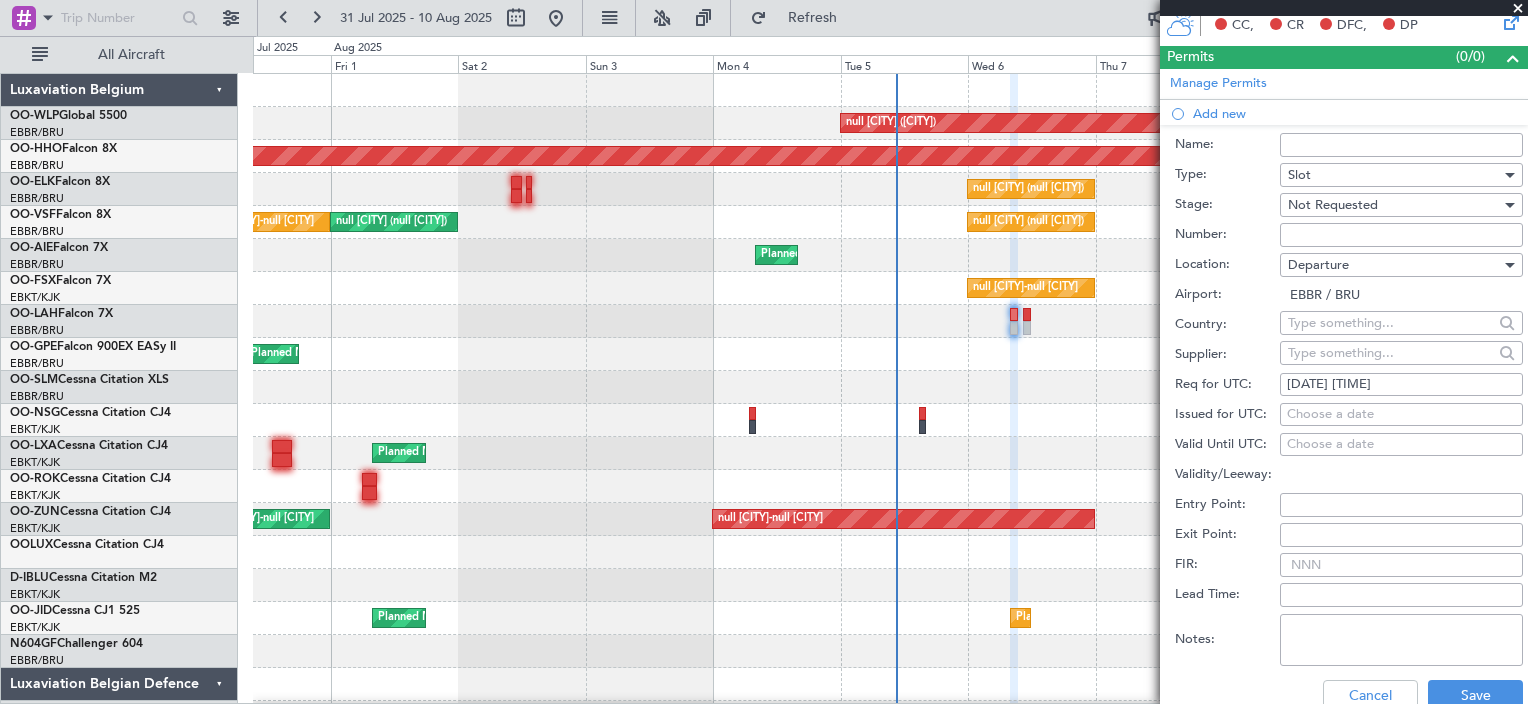 scroll, scrollTop: 409, scrollLeft: 0, axis: vertical 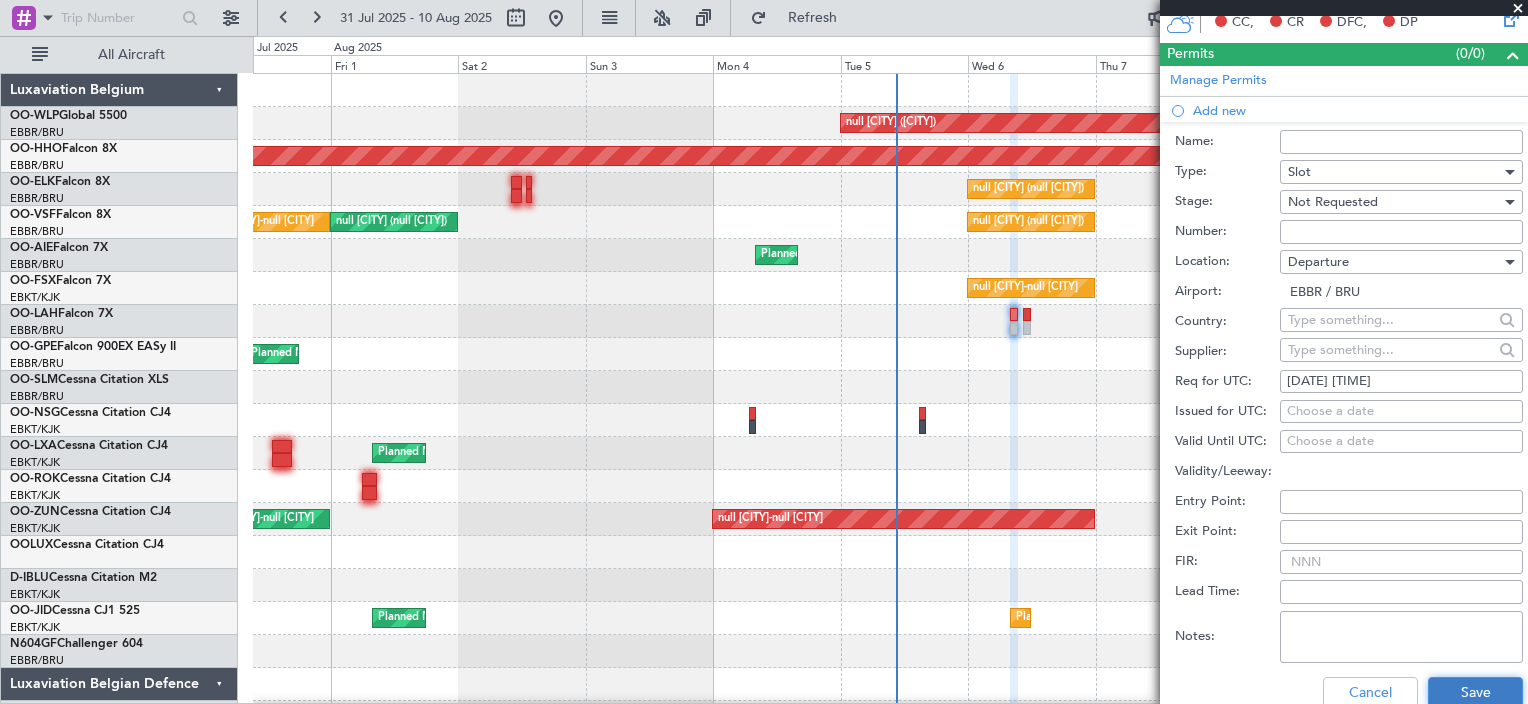 click on "Save" at bounding box center [1475, 693] 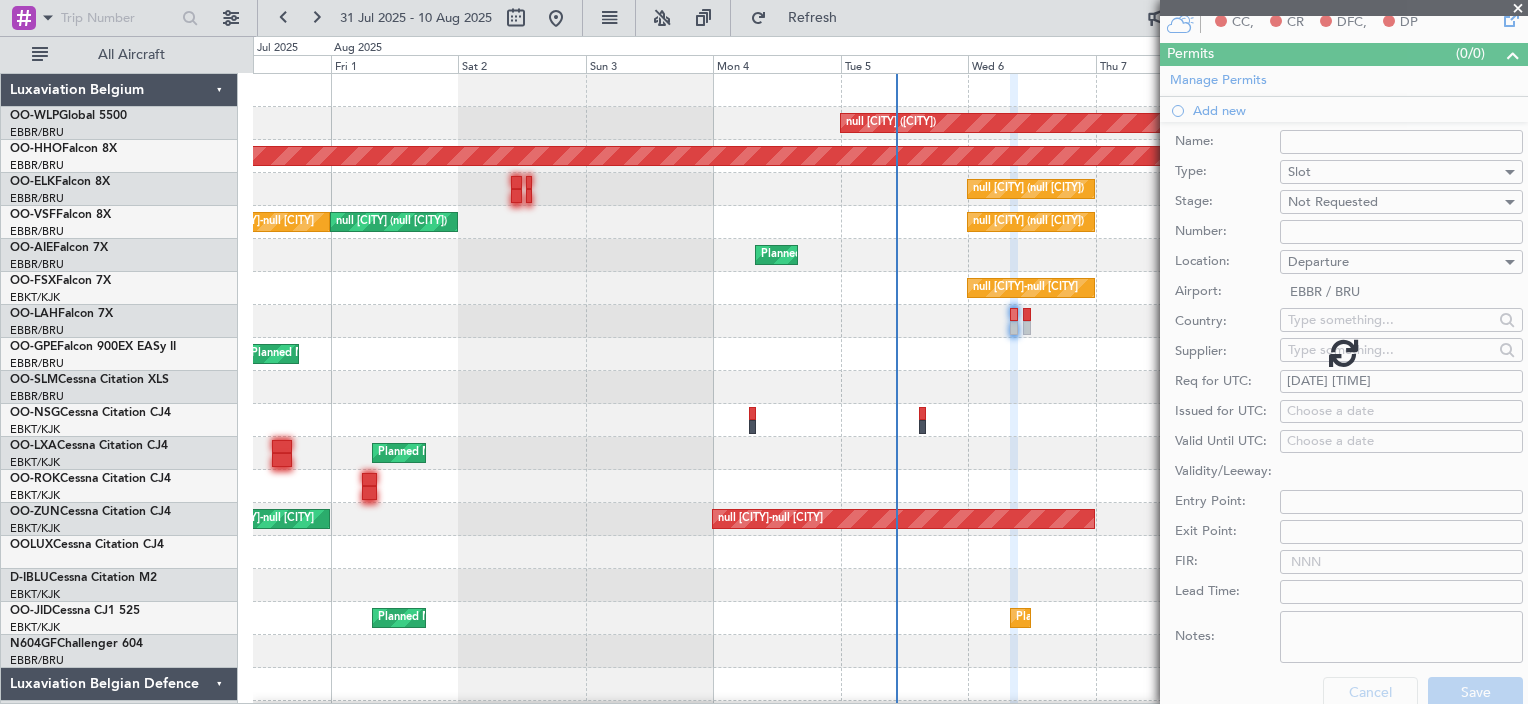 scroll, scrollTop: 180, scrollLeft: 0, axis: vertical 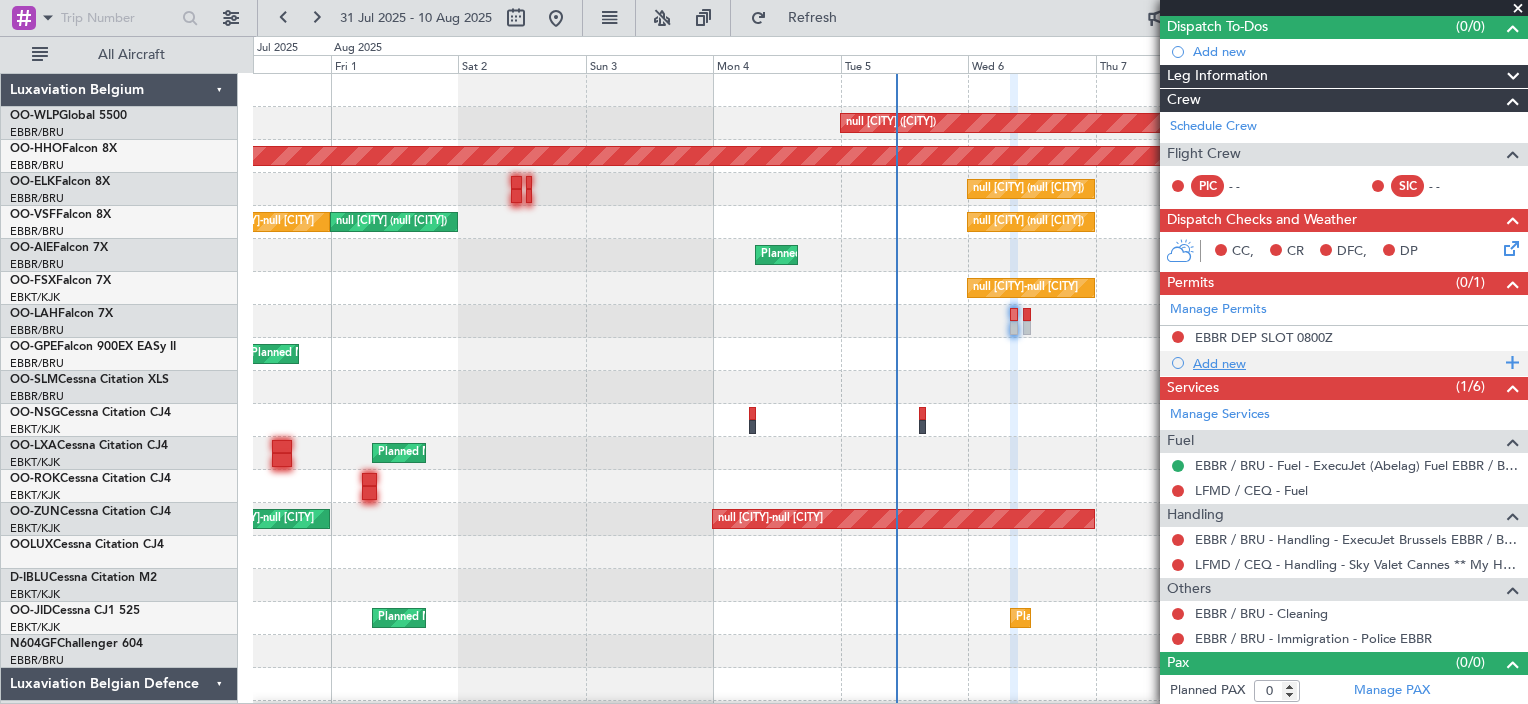click on "Add new" at bounding box center (1346, 363) 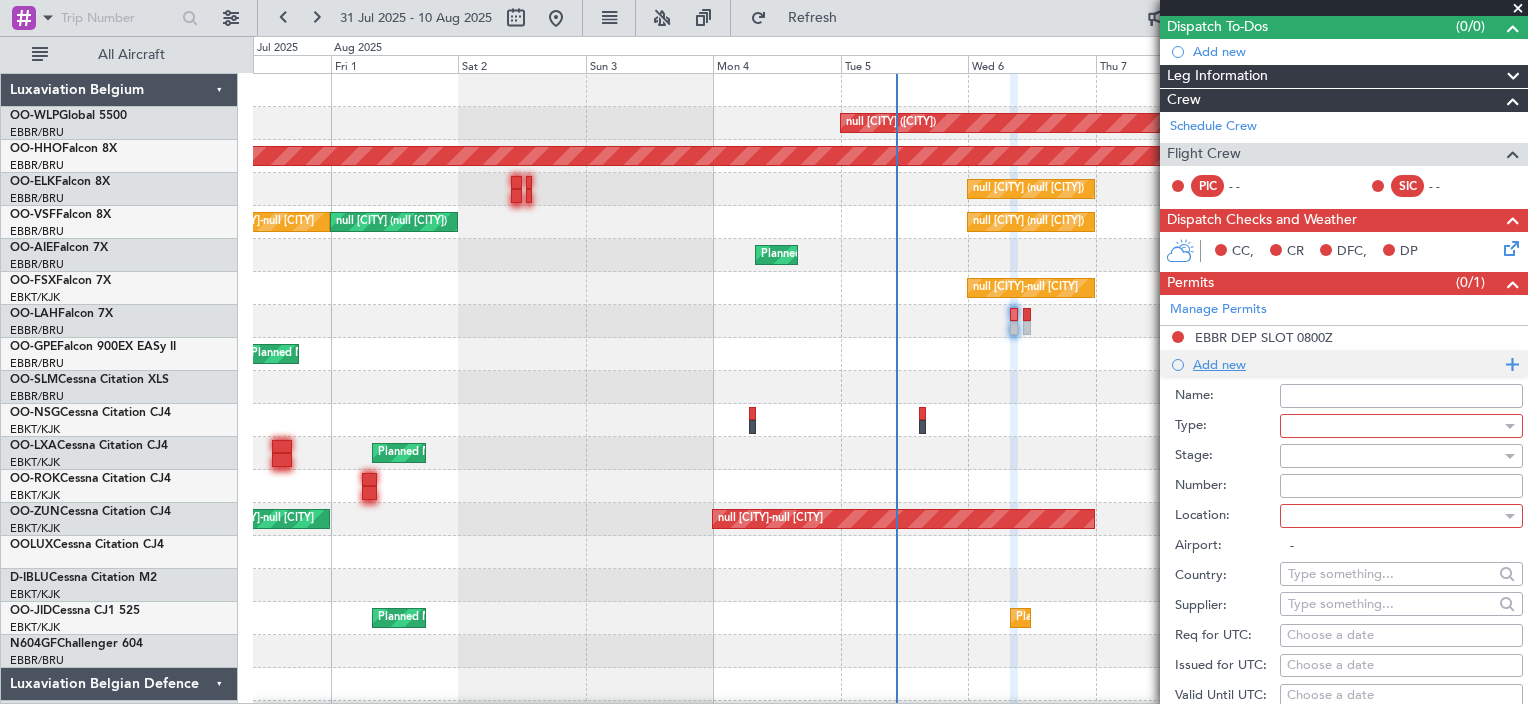 scroll, scrollTop: 409, scrollLeft: 0, axis: vertical 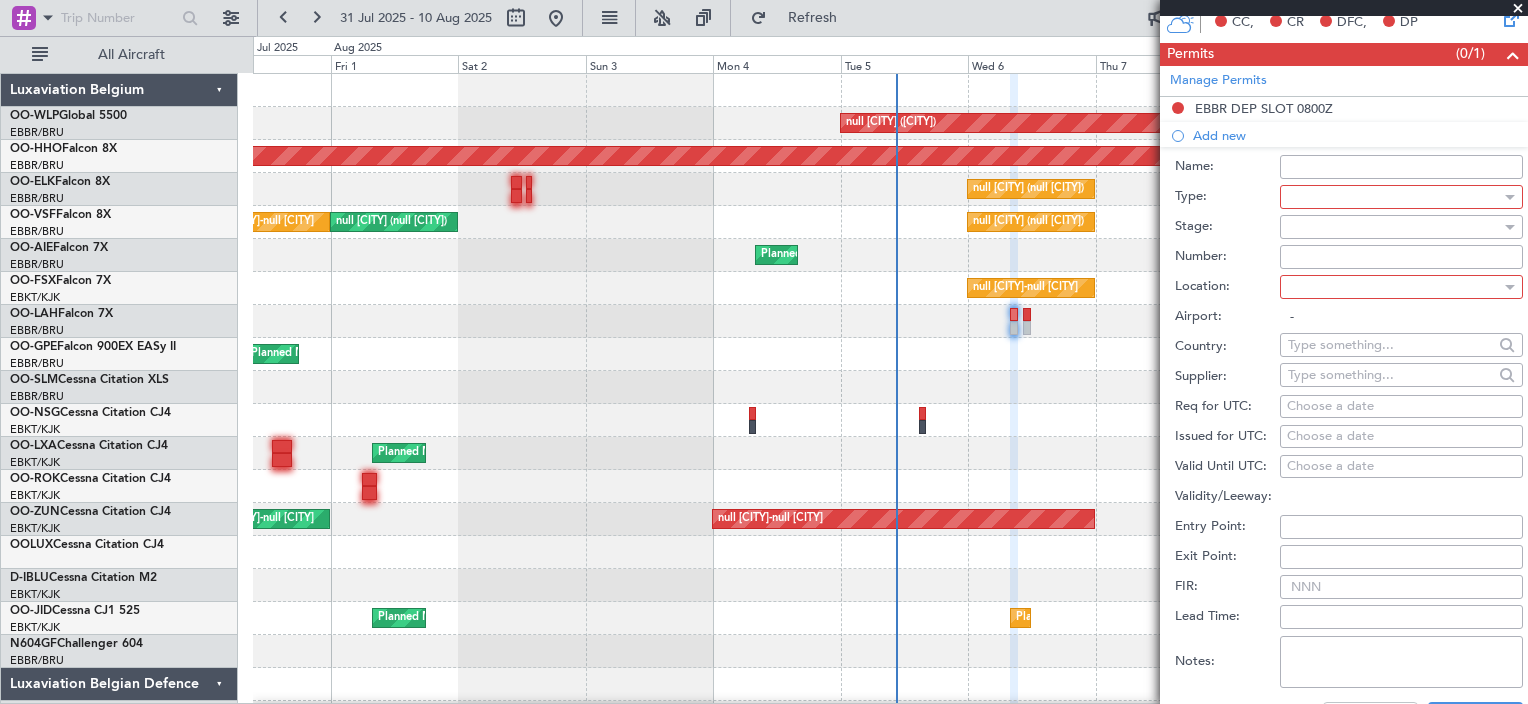 click at bounding box center (1394, 197) 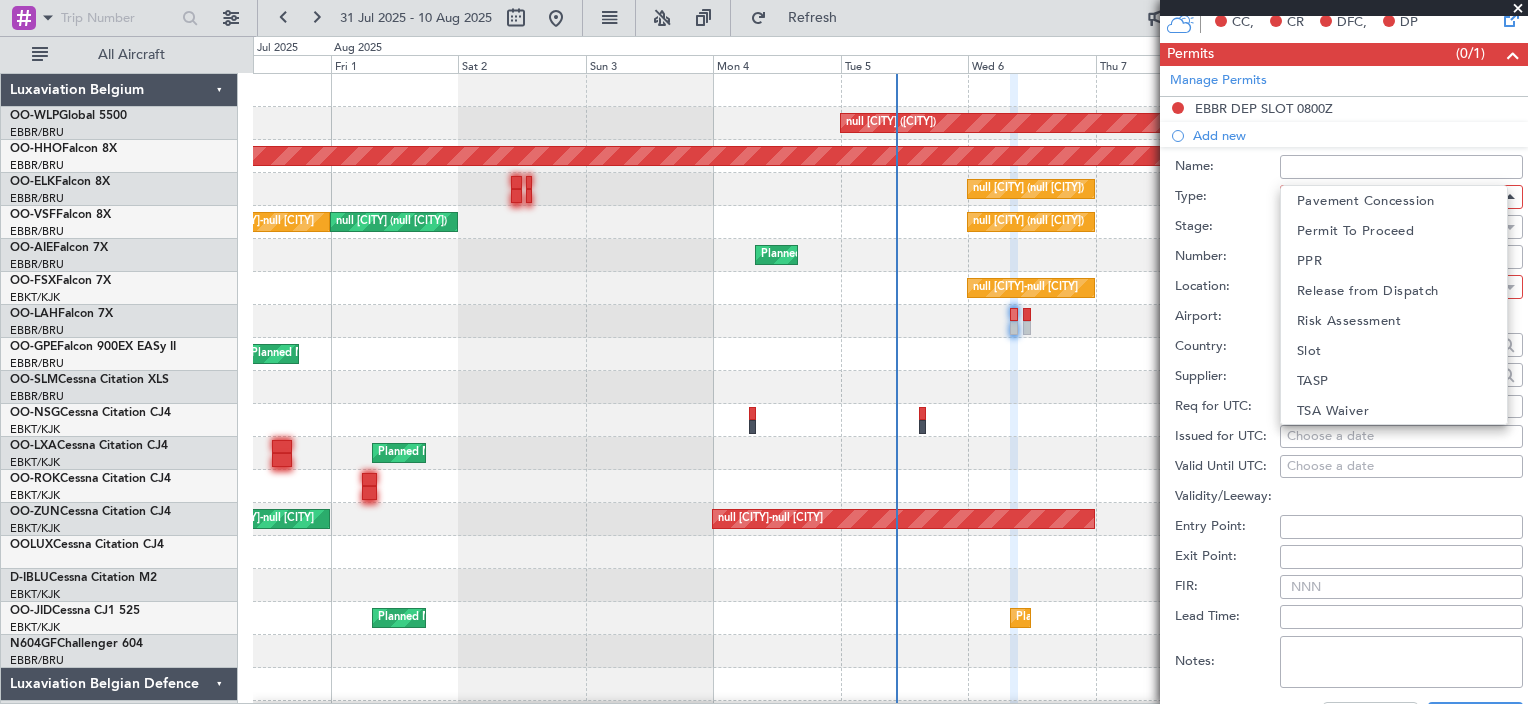 scroll, scrollTop: 500, scrollLeft: 0, axis: vertical 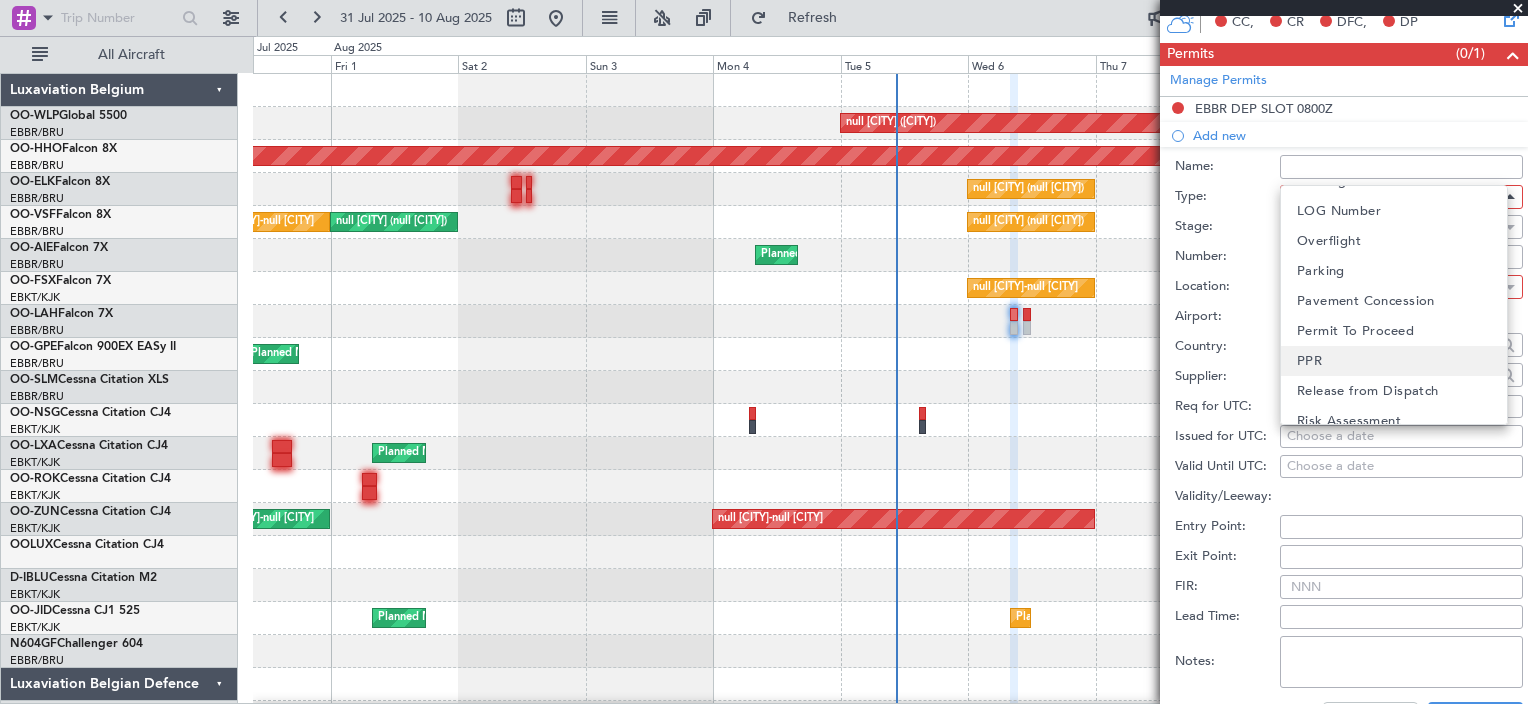 click on "PPR" at bounding box center [1394, 361] 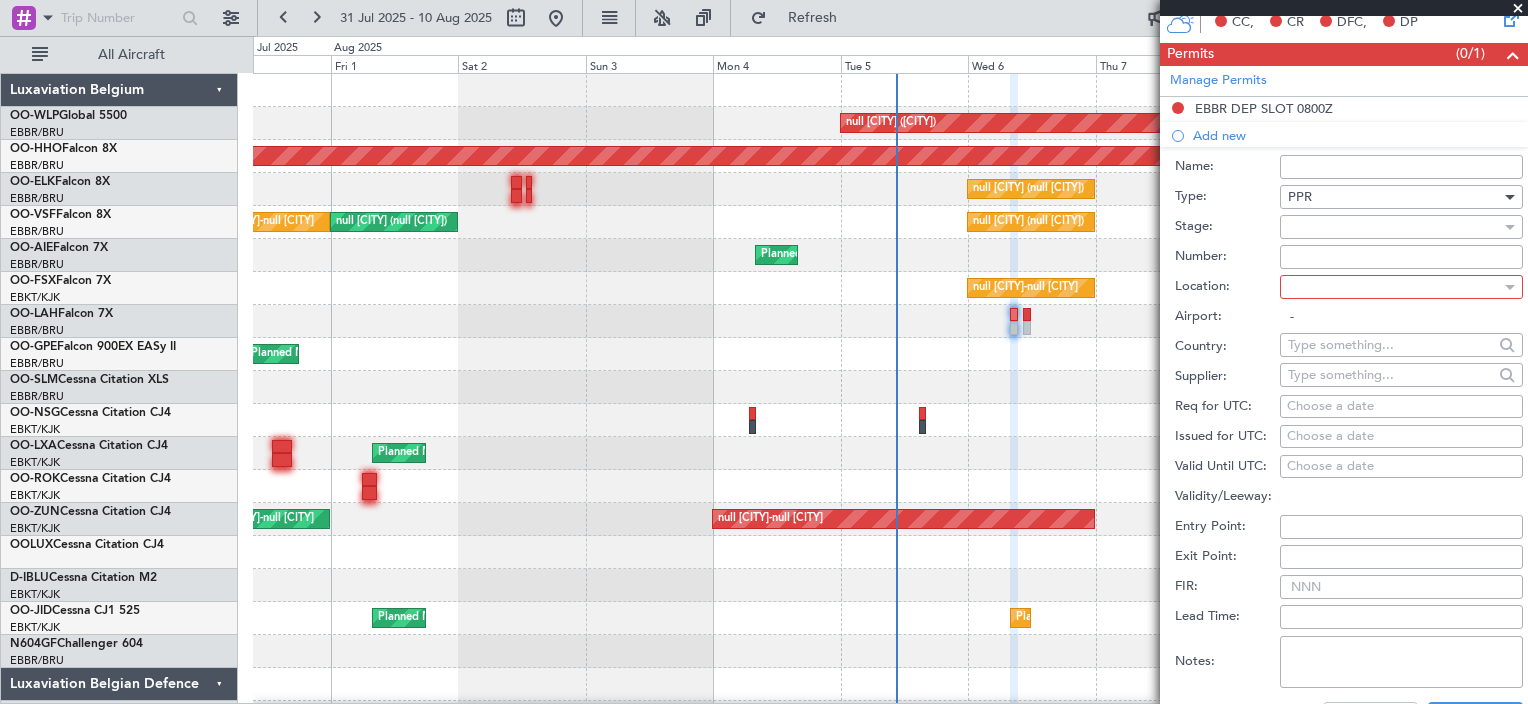 click at bounding box center (1394, 227) 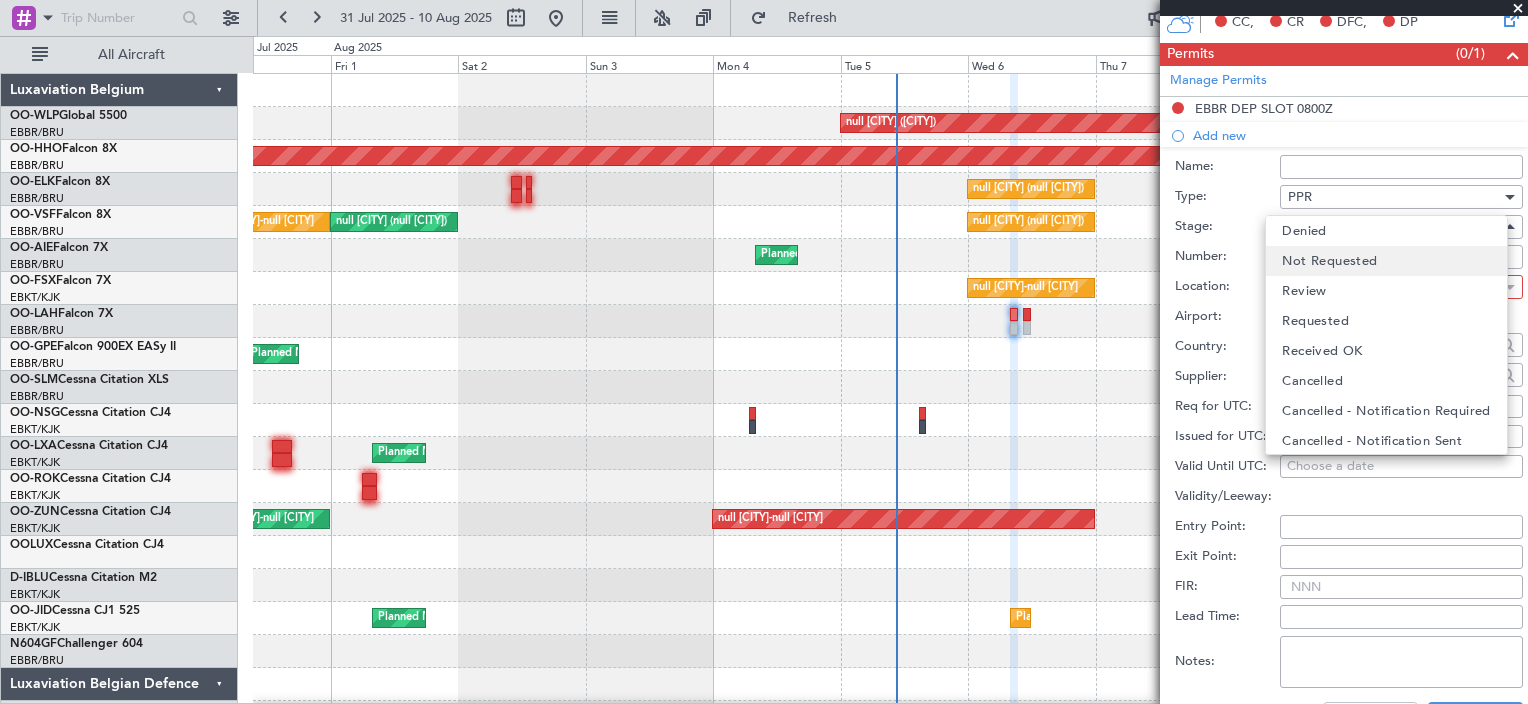 click on "Not Requested" at bounding box center (1329, 261) 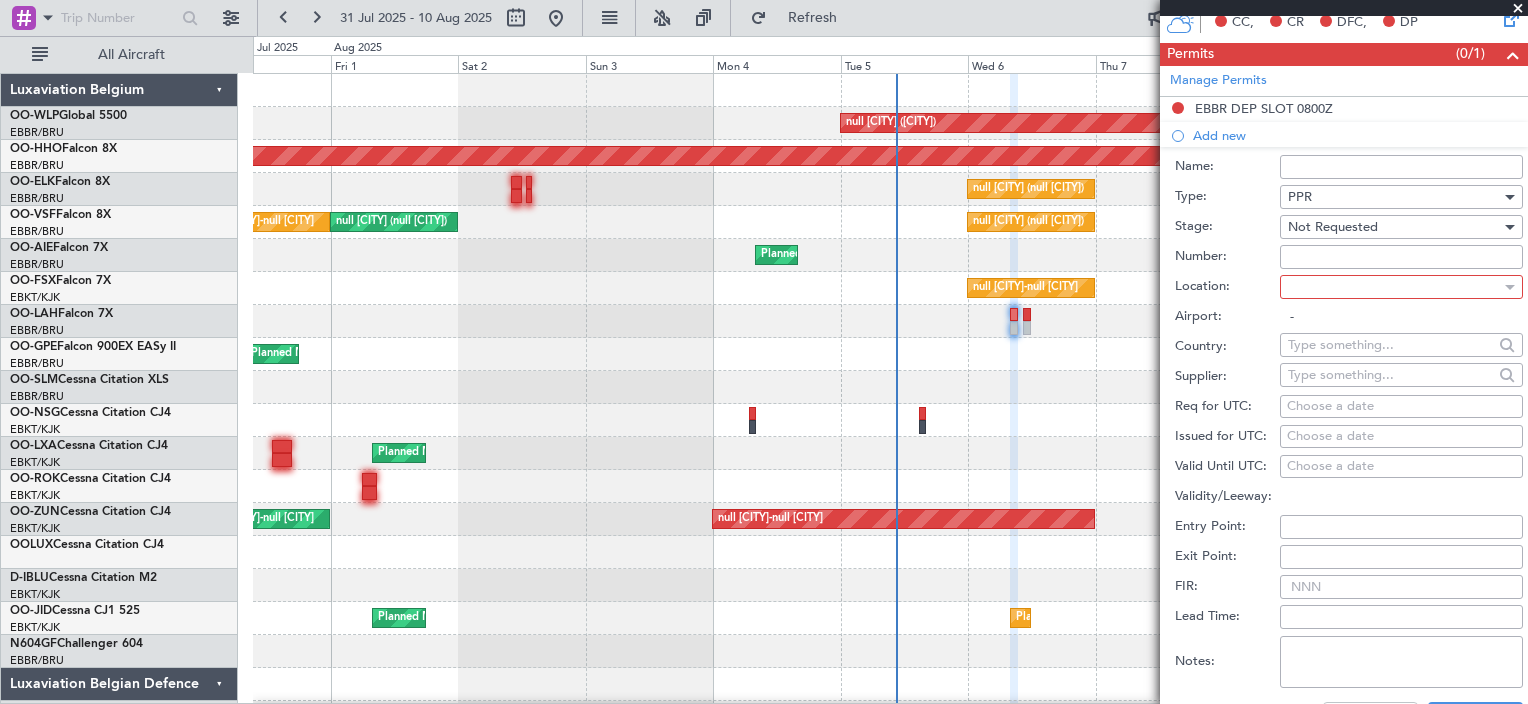 click at bounding box center [1394, 287] 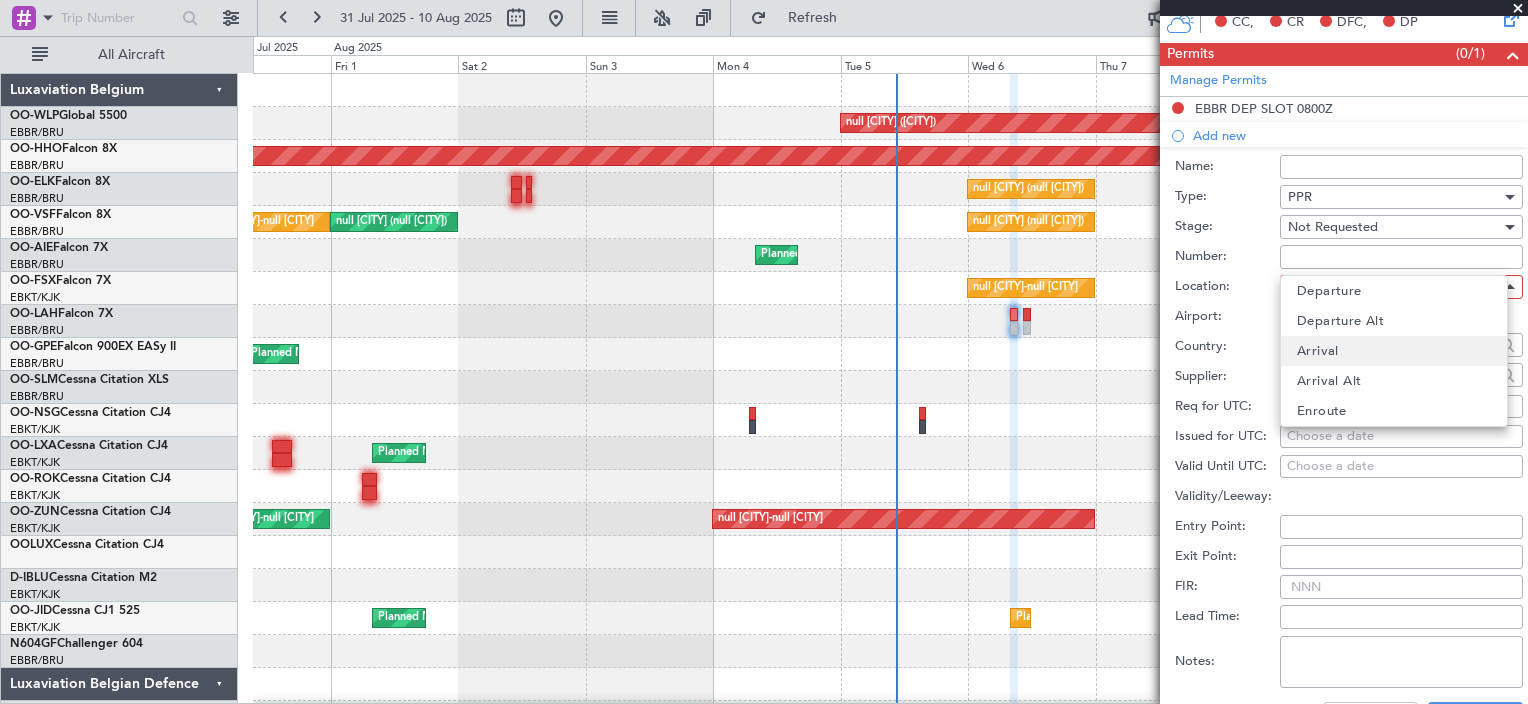 click on "Arrival" at bounding box center (1394, 351) 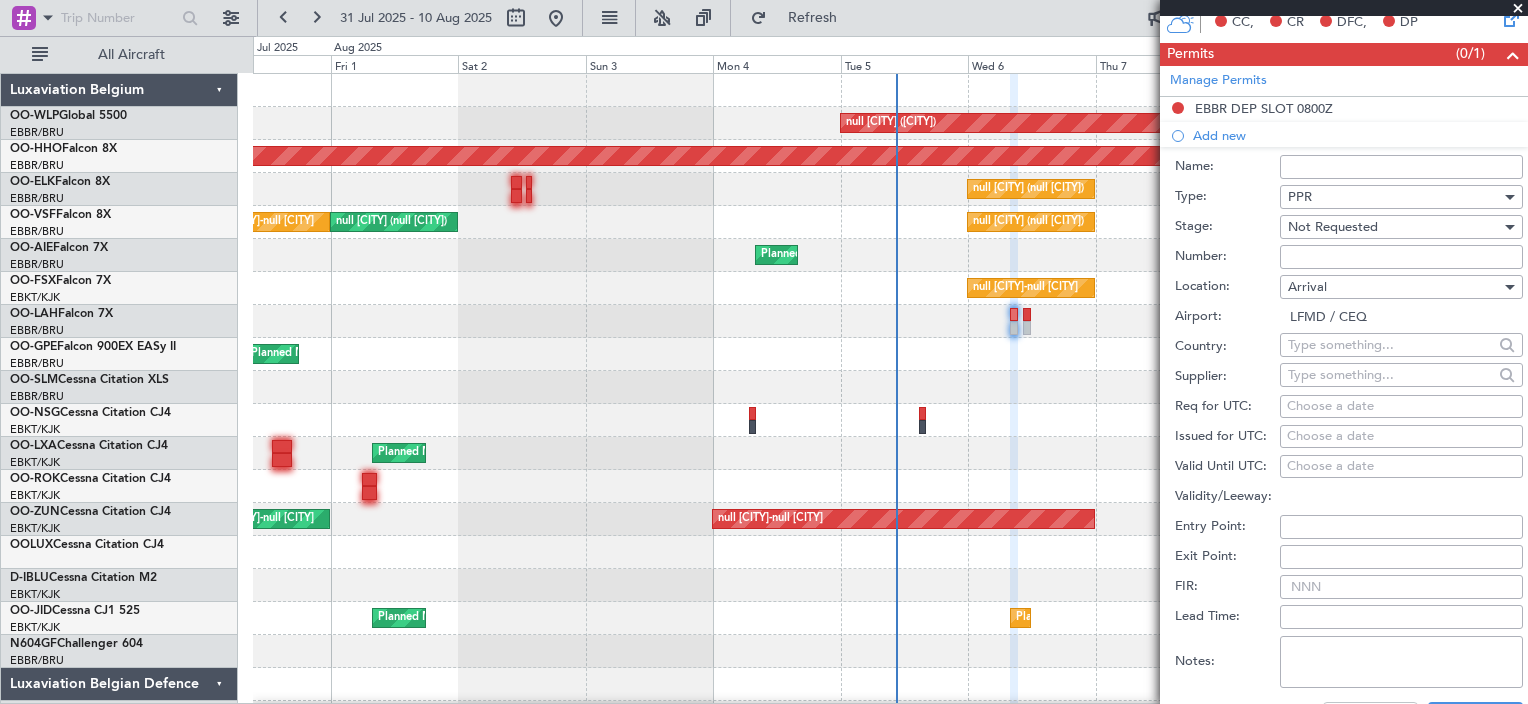 click on "Choose a date" at bounding box center [1401, 407] 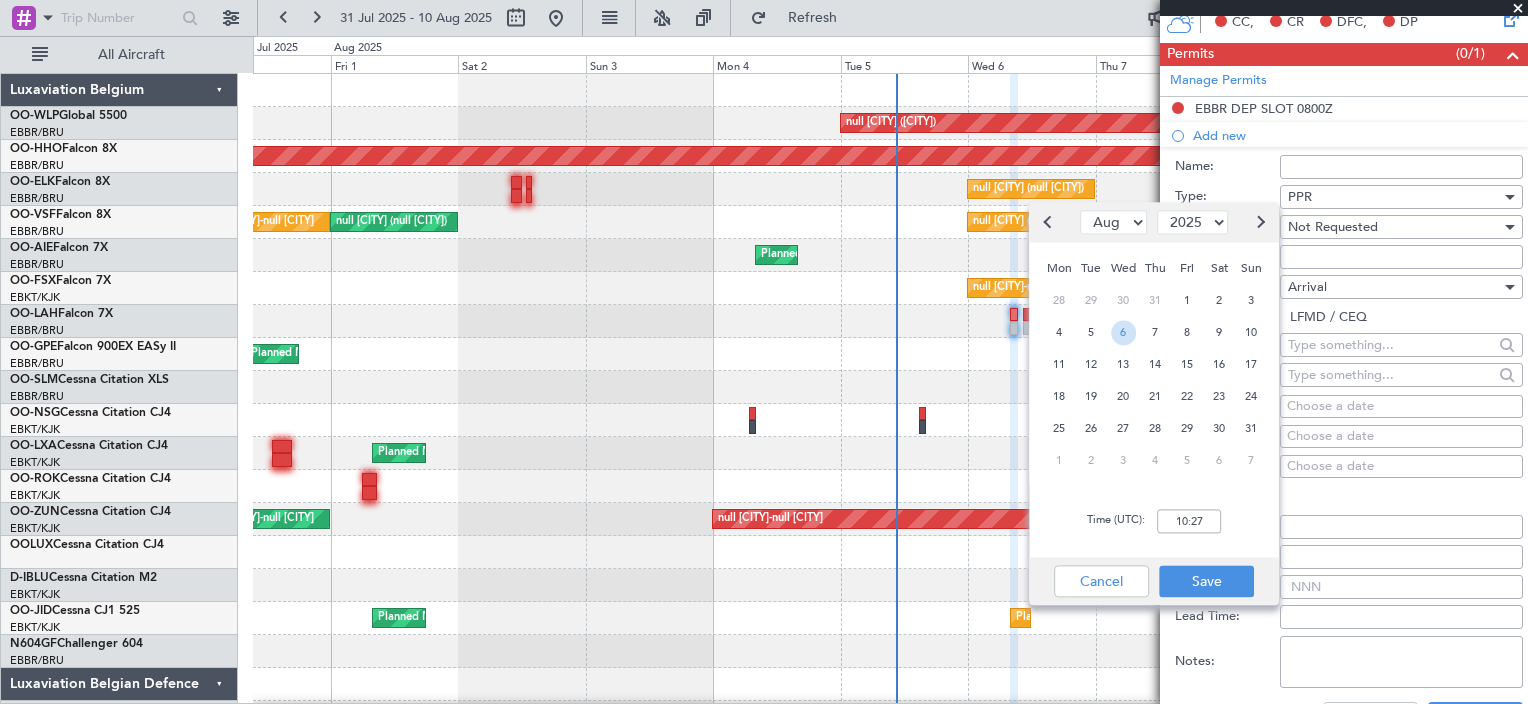 click on "6" at bounding box center (1123, 332) 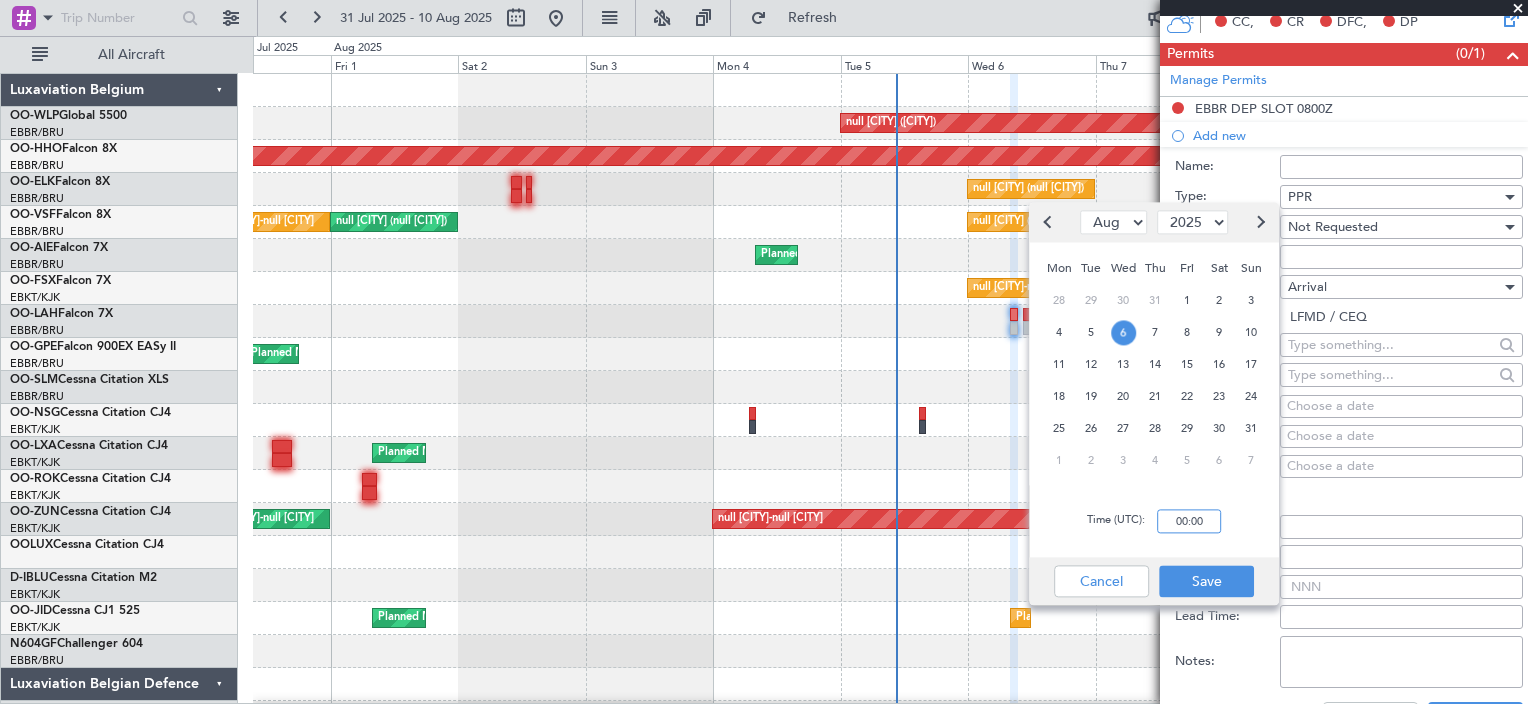 click on "00:00" at bounding box center (1189, 521) 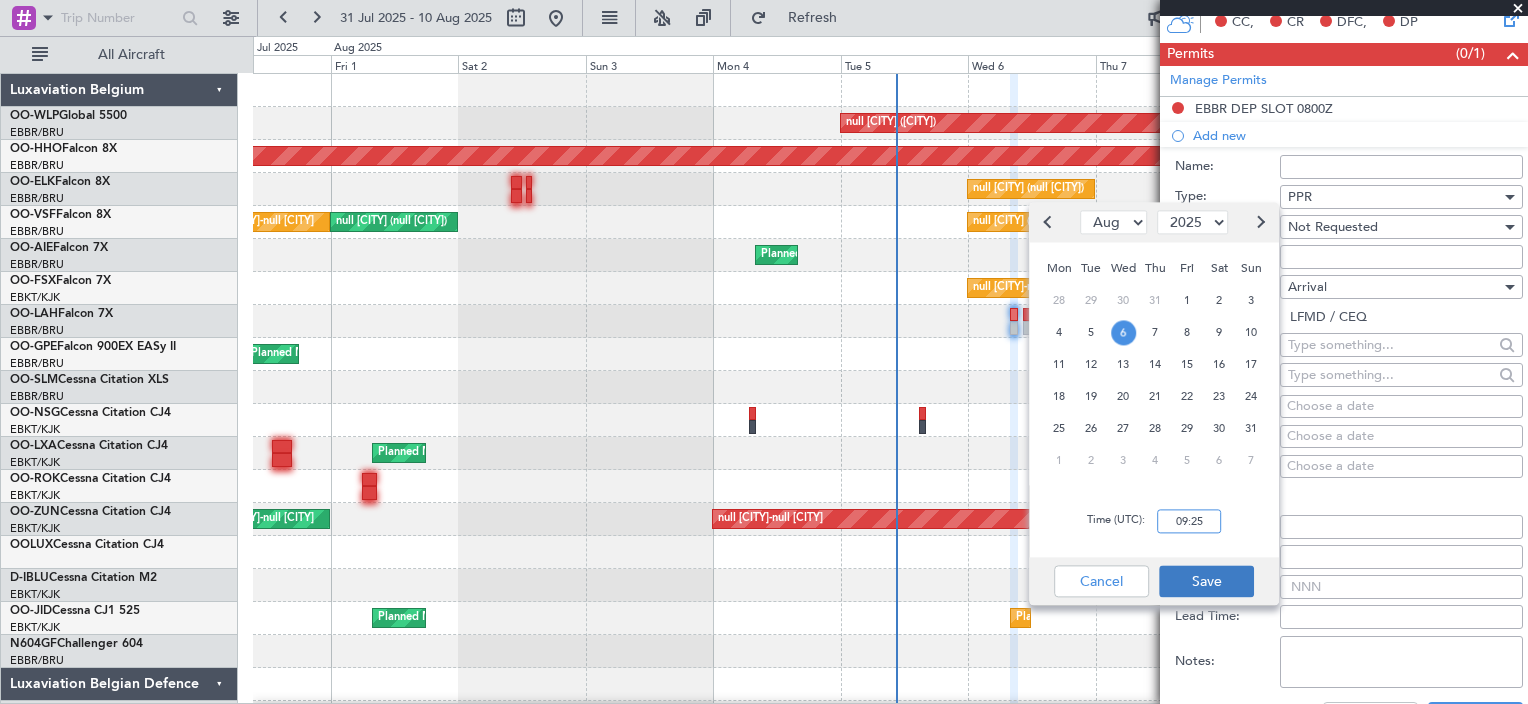 type on "09:25" 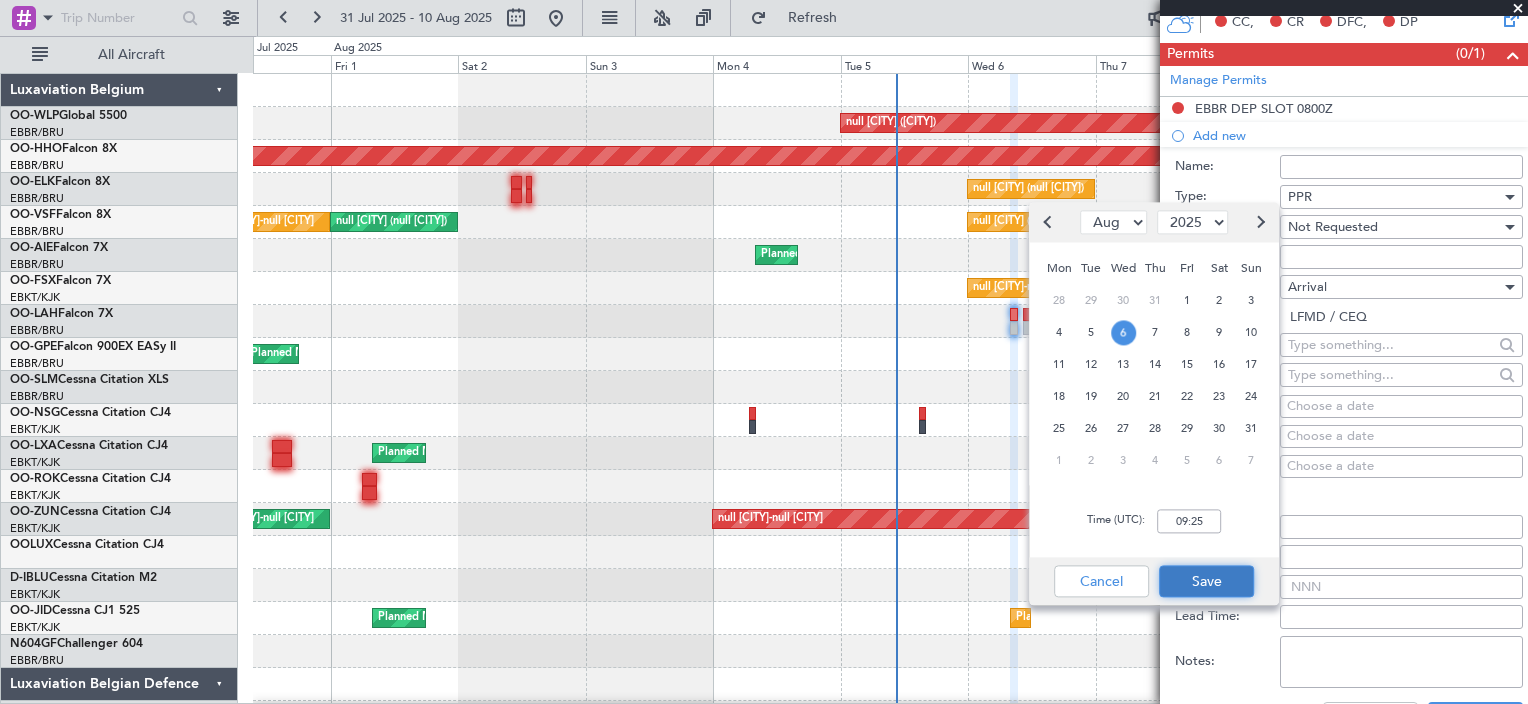 click on "Save" at bounding box center [1206, 581] 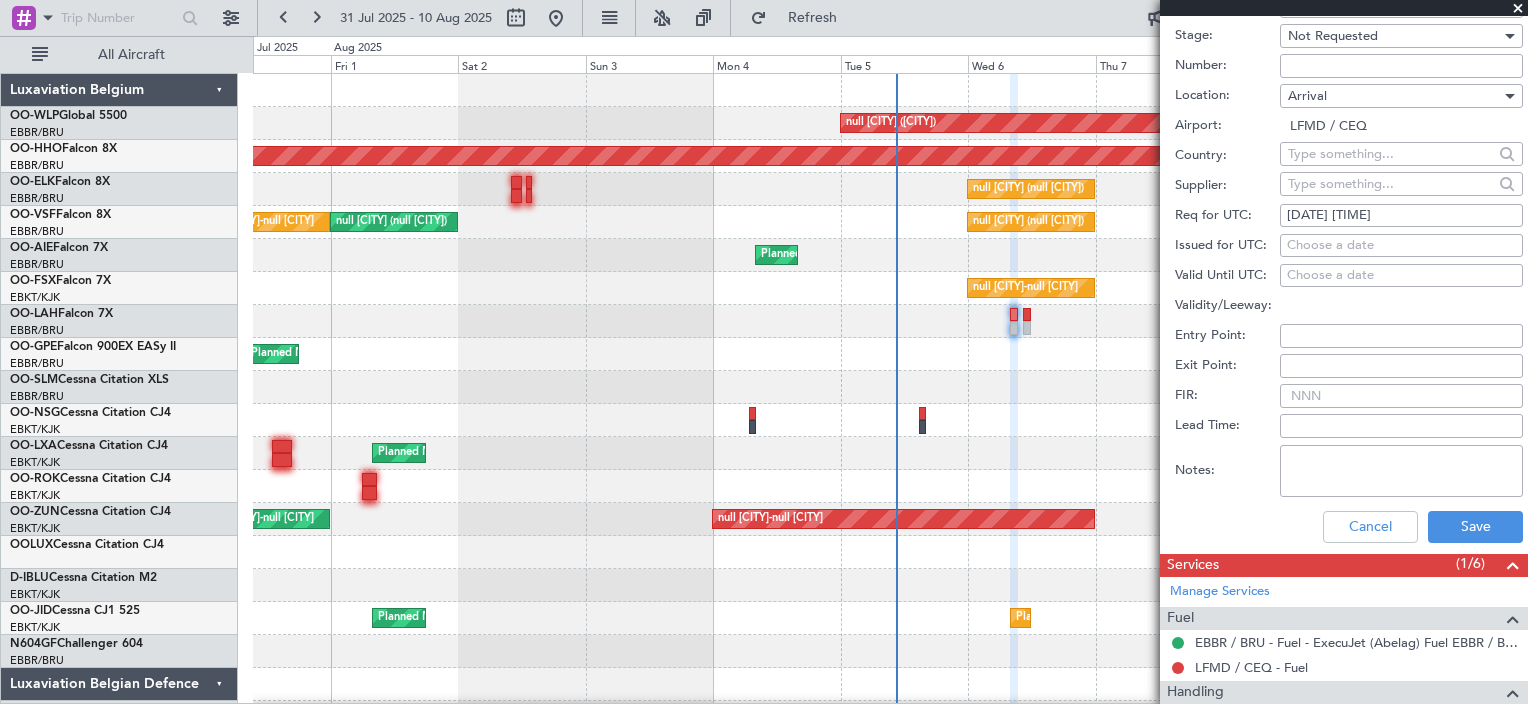 scroll, scrollTop: 609, scrollLeft: 0, axis: vertical 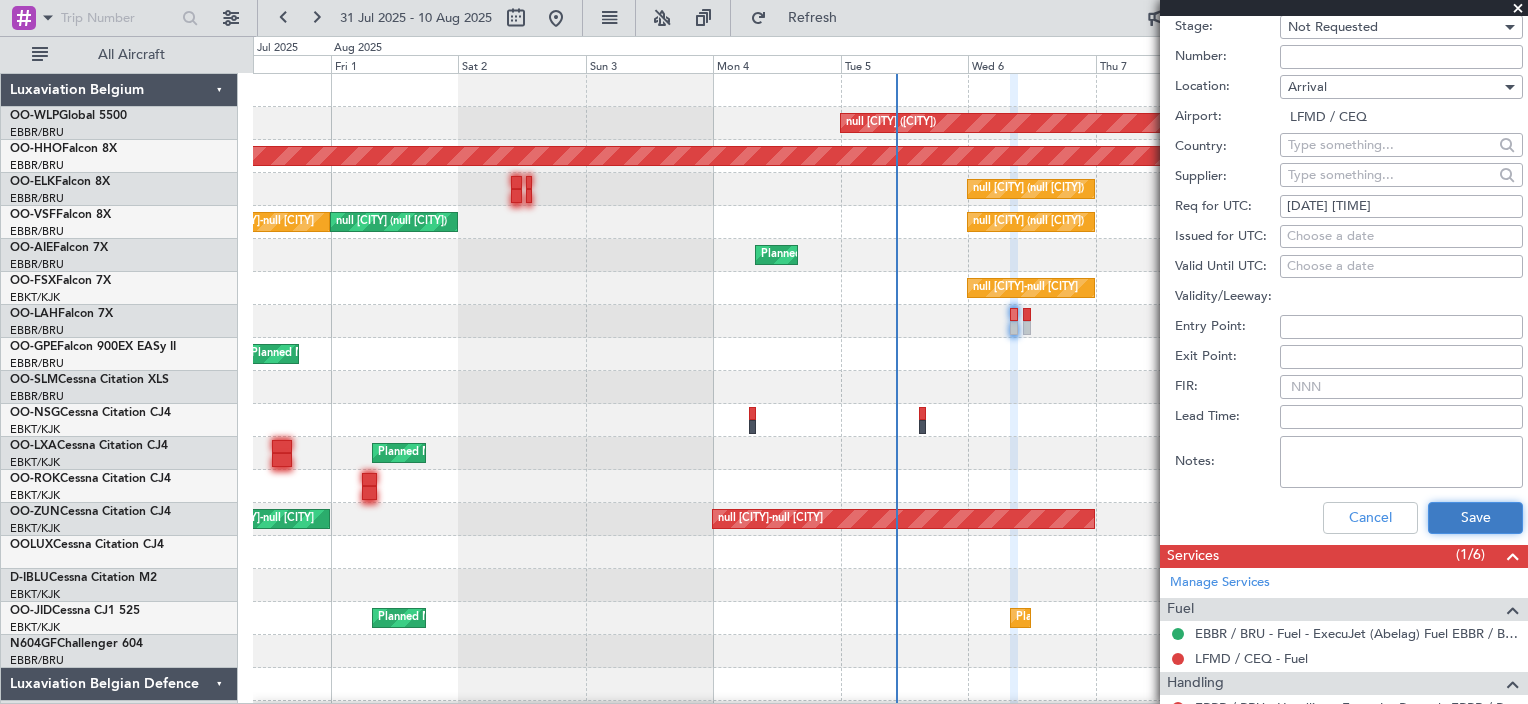 click on "Save" at bounding box center [1475, 518] 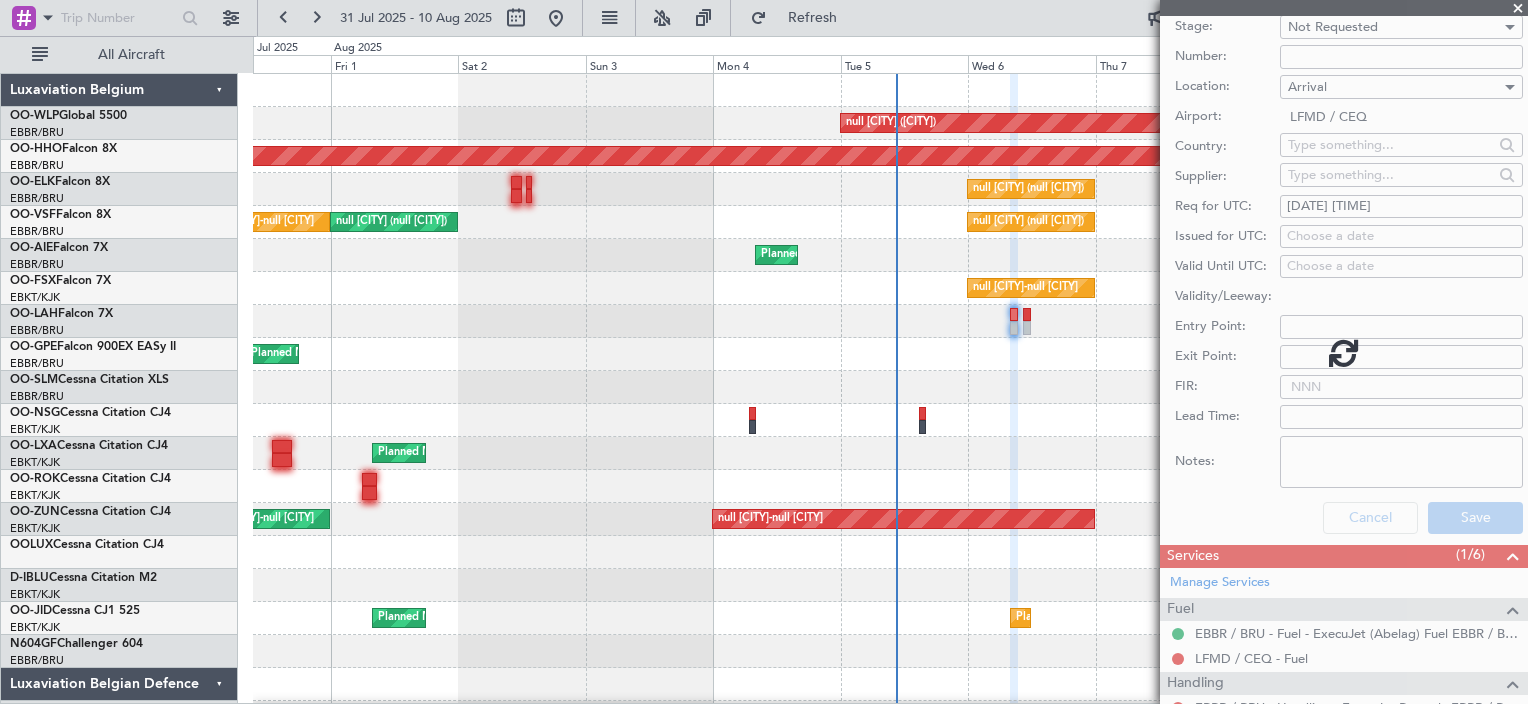 scroll, scrollTop: 205, scrollLeft: 0, axis: vertical 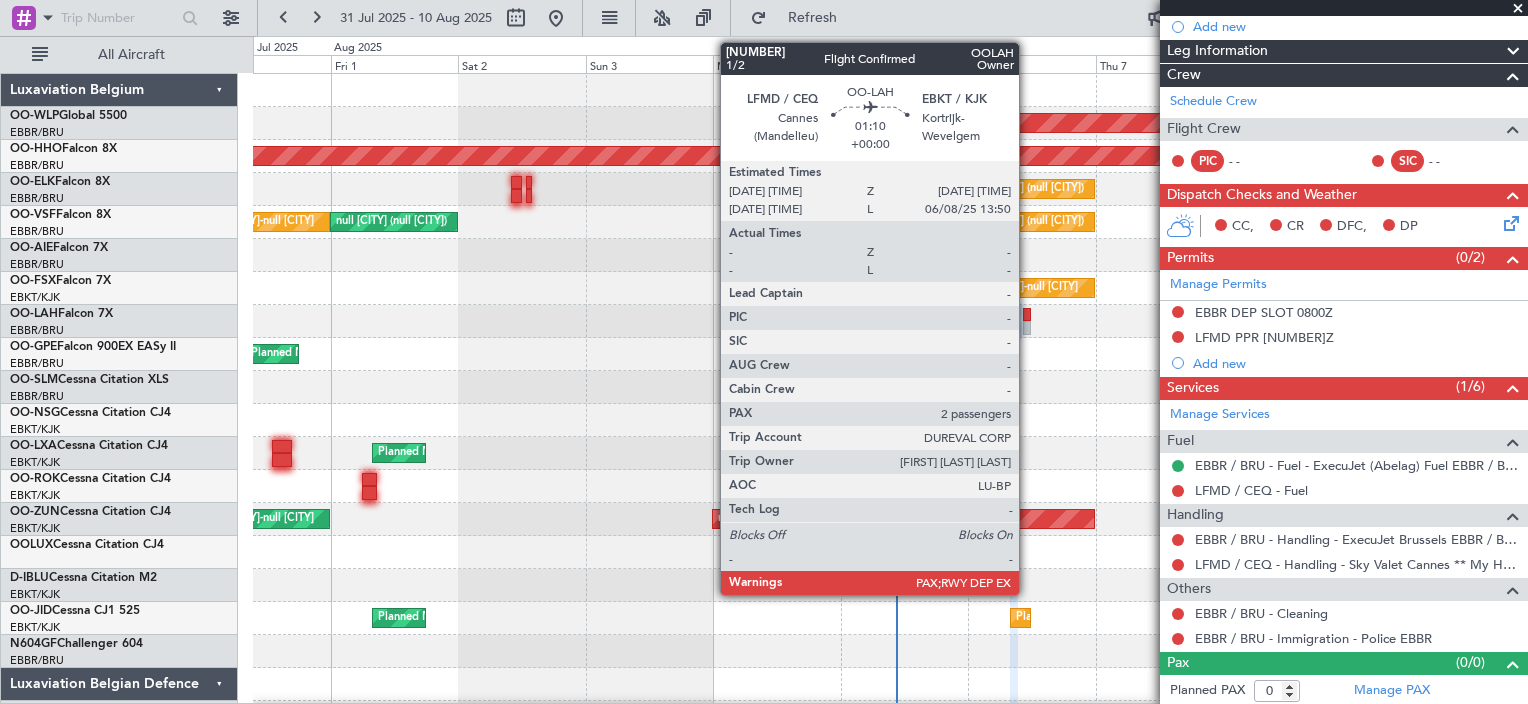 click 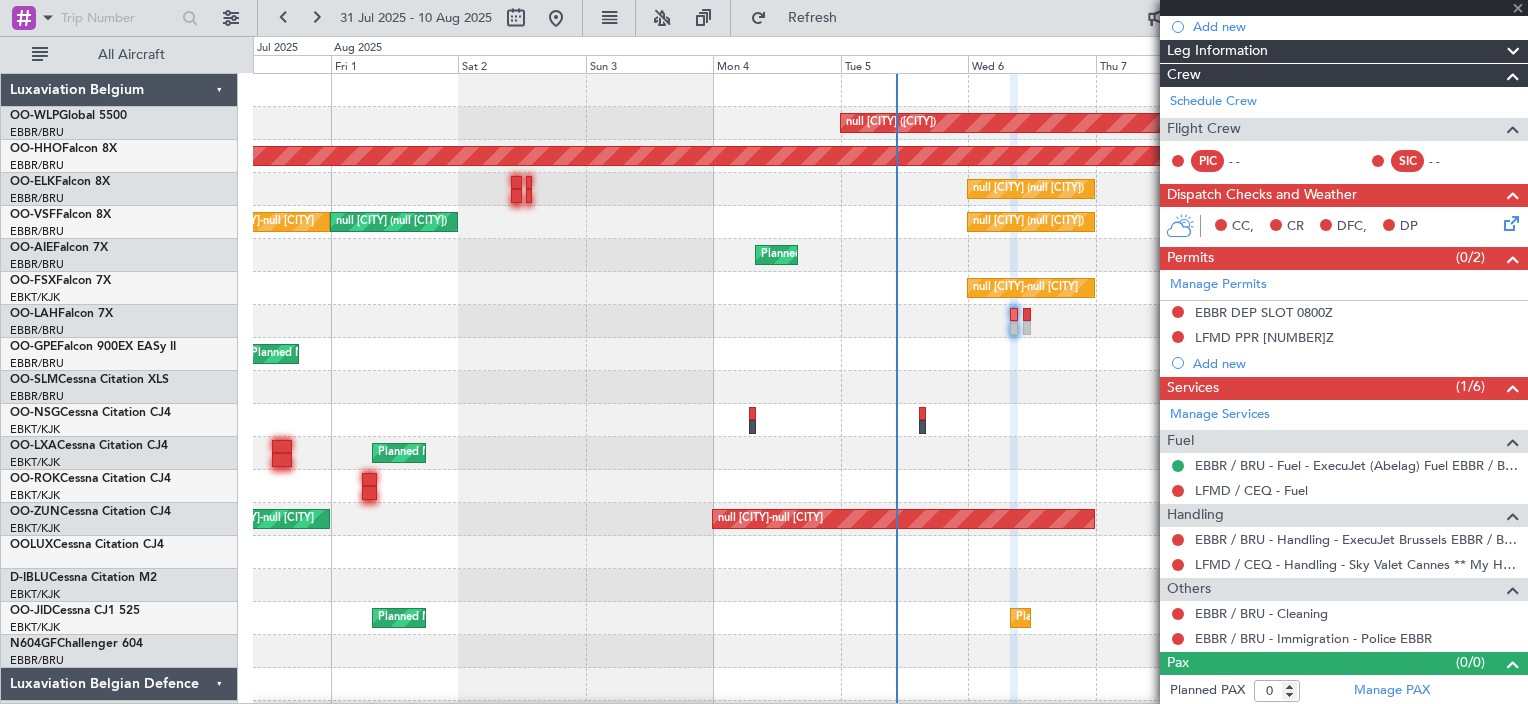 type on "2" 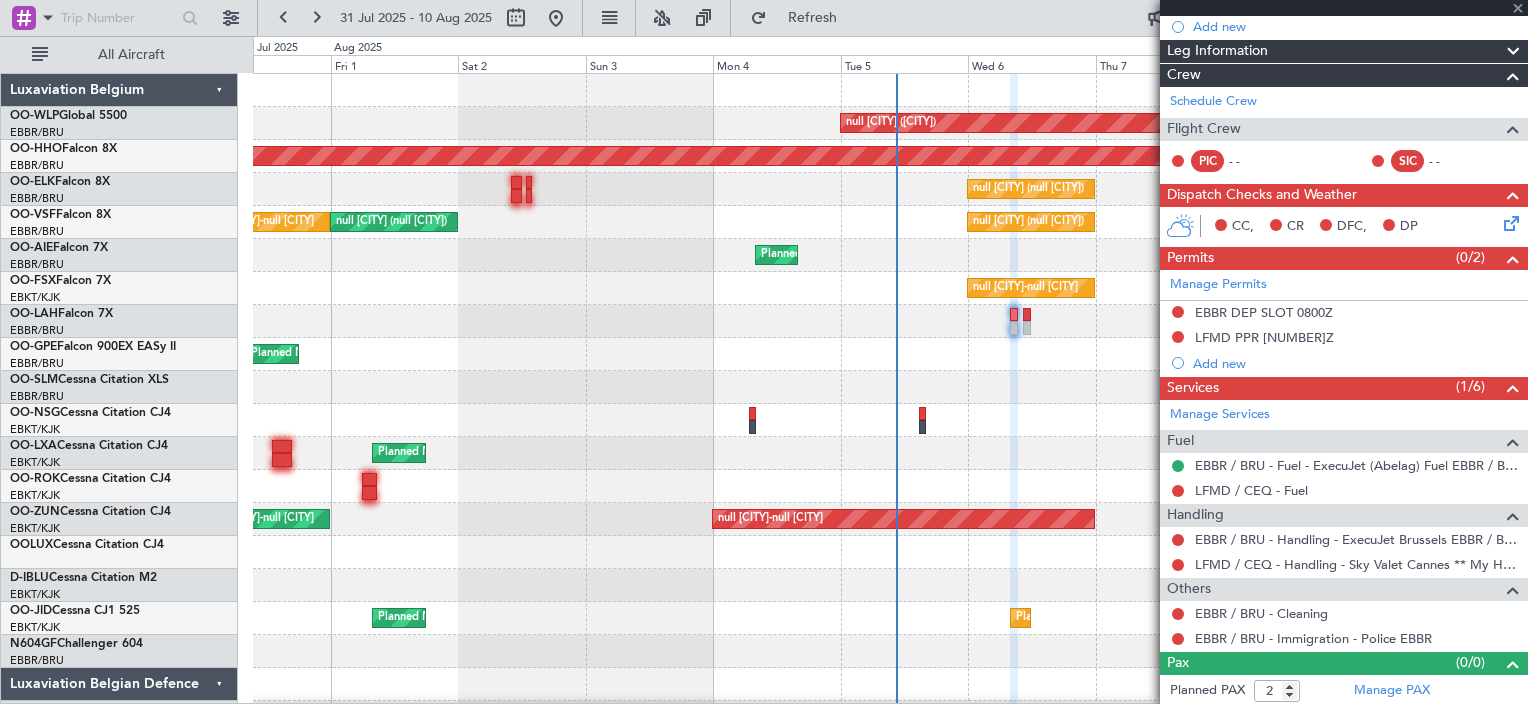 scroll, scrollTop: 0, scrollLeft: 0, axis: both 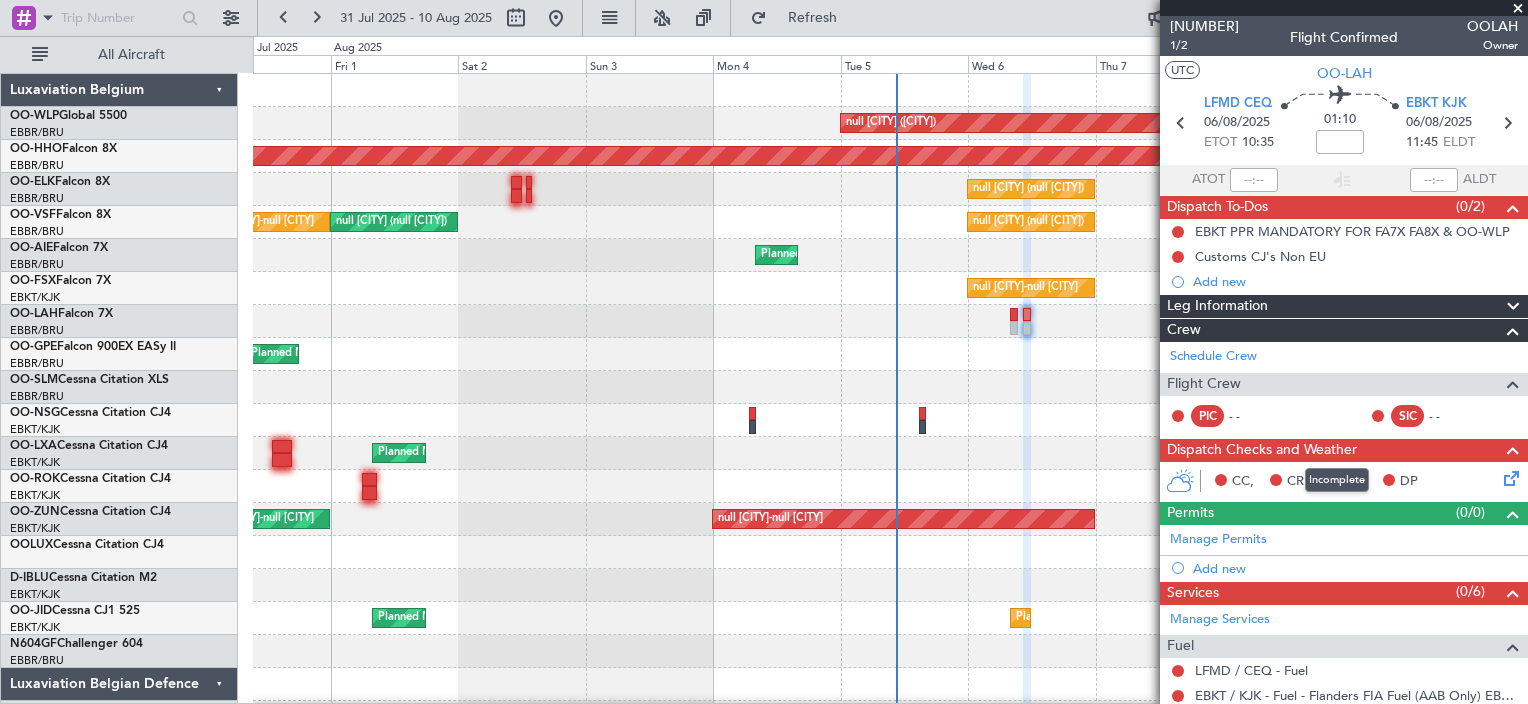 click on "Dispatch Checks and Weather" 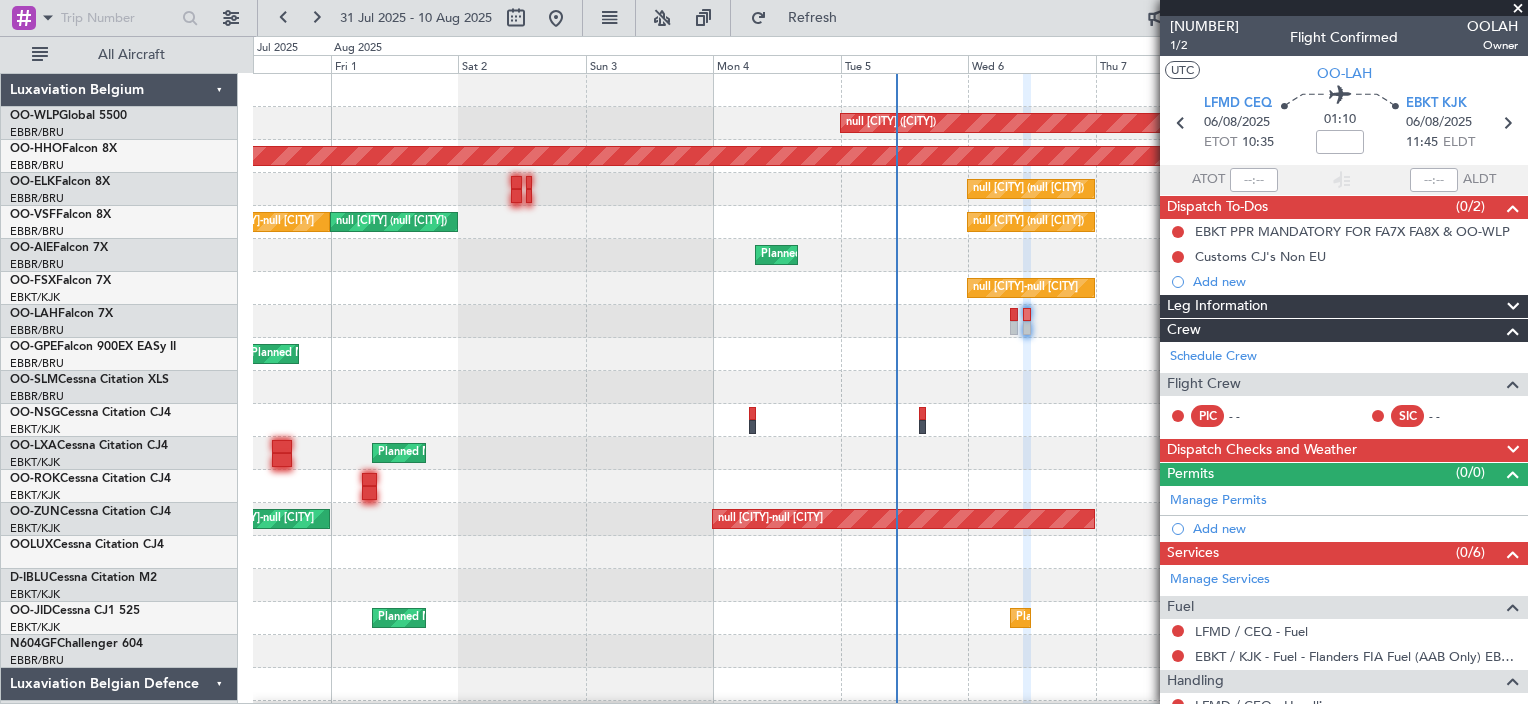 click on "Dispatch Checks and Weather" 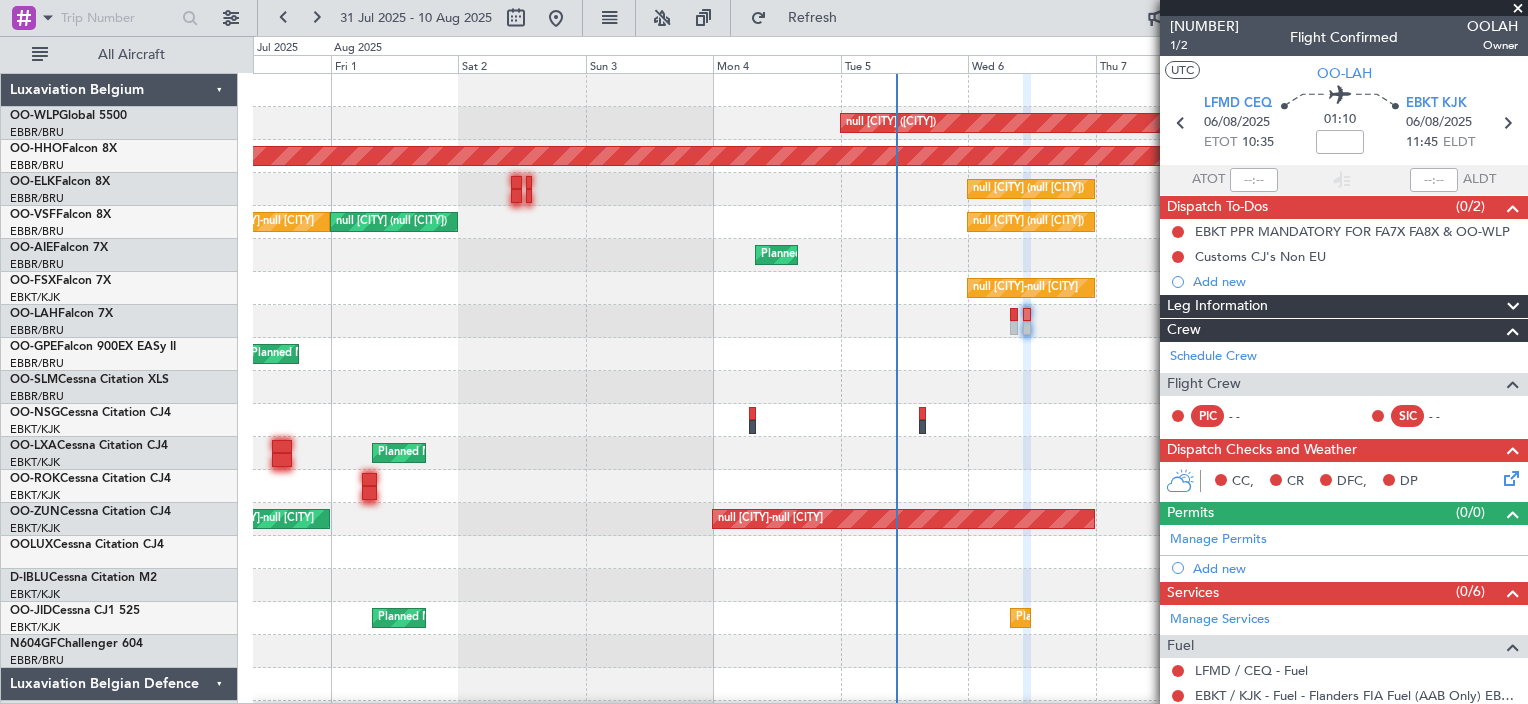 click 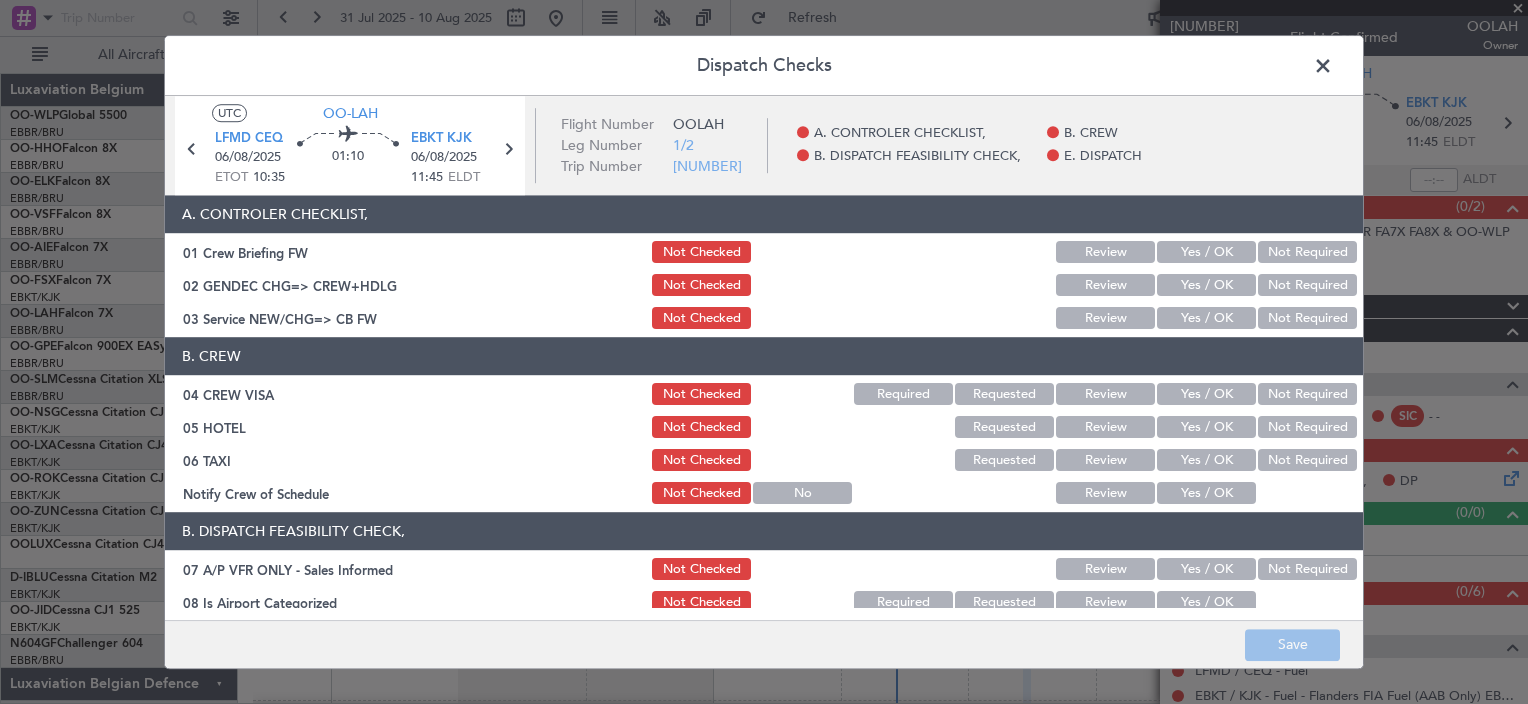 click on "Yes / OK" 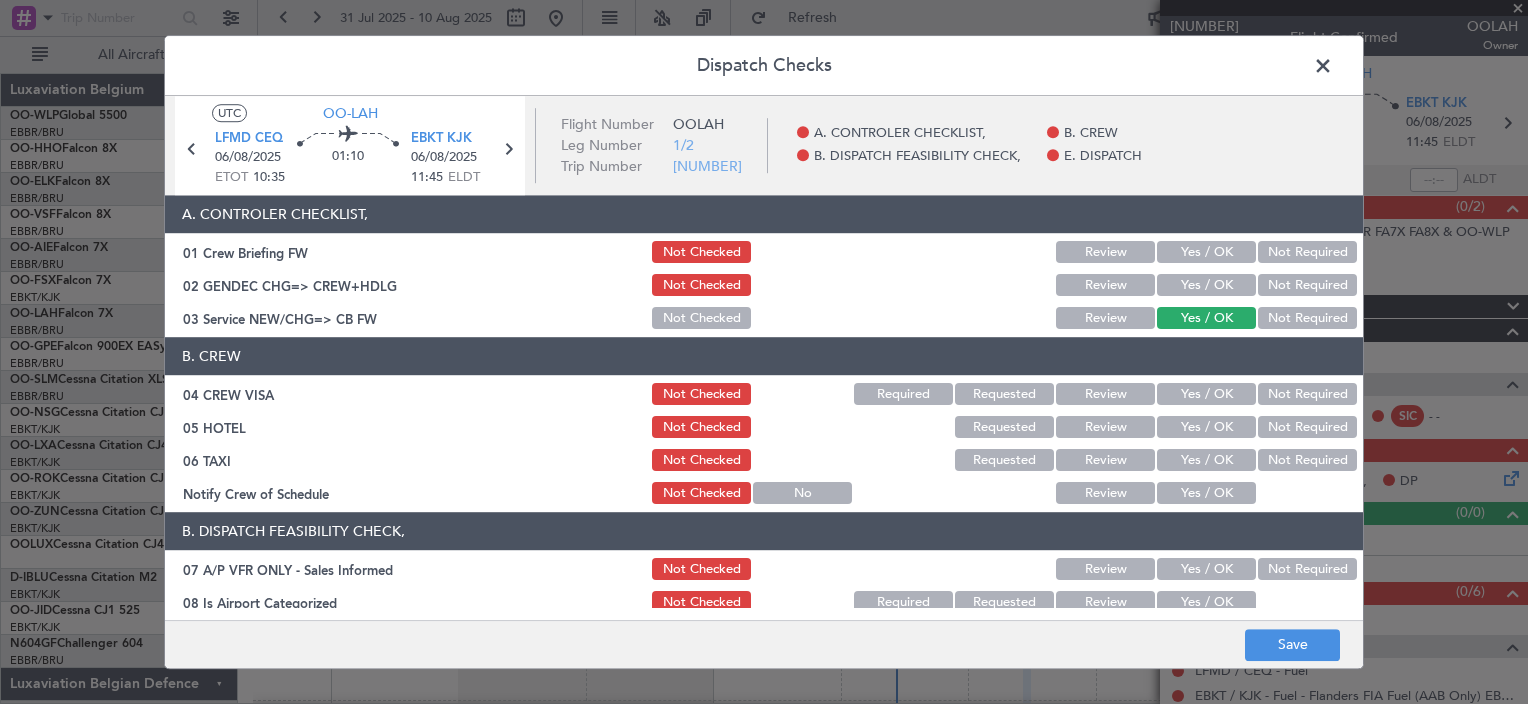 click on "Yes / OK" 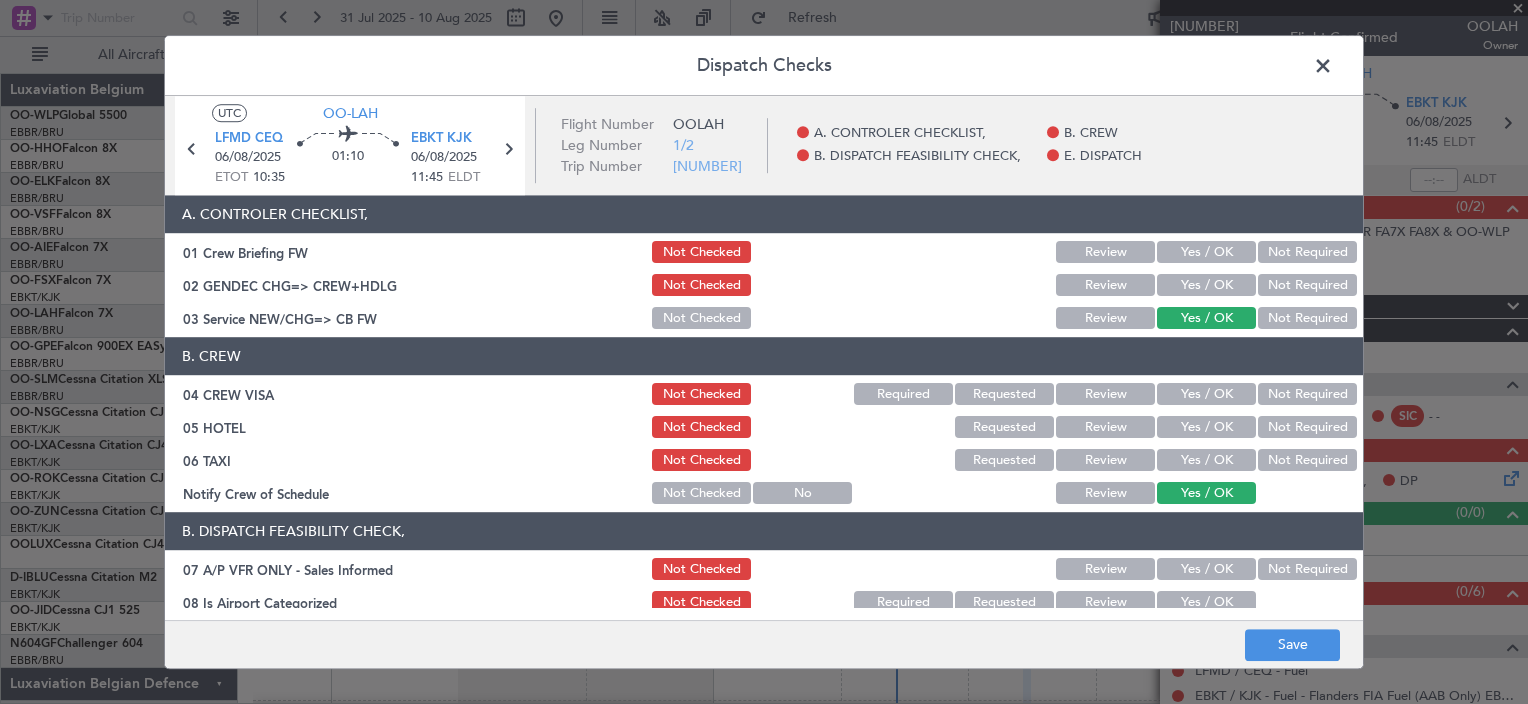 click on "Yes / OK" 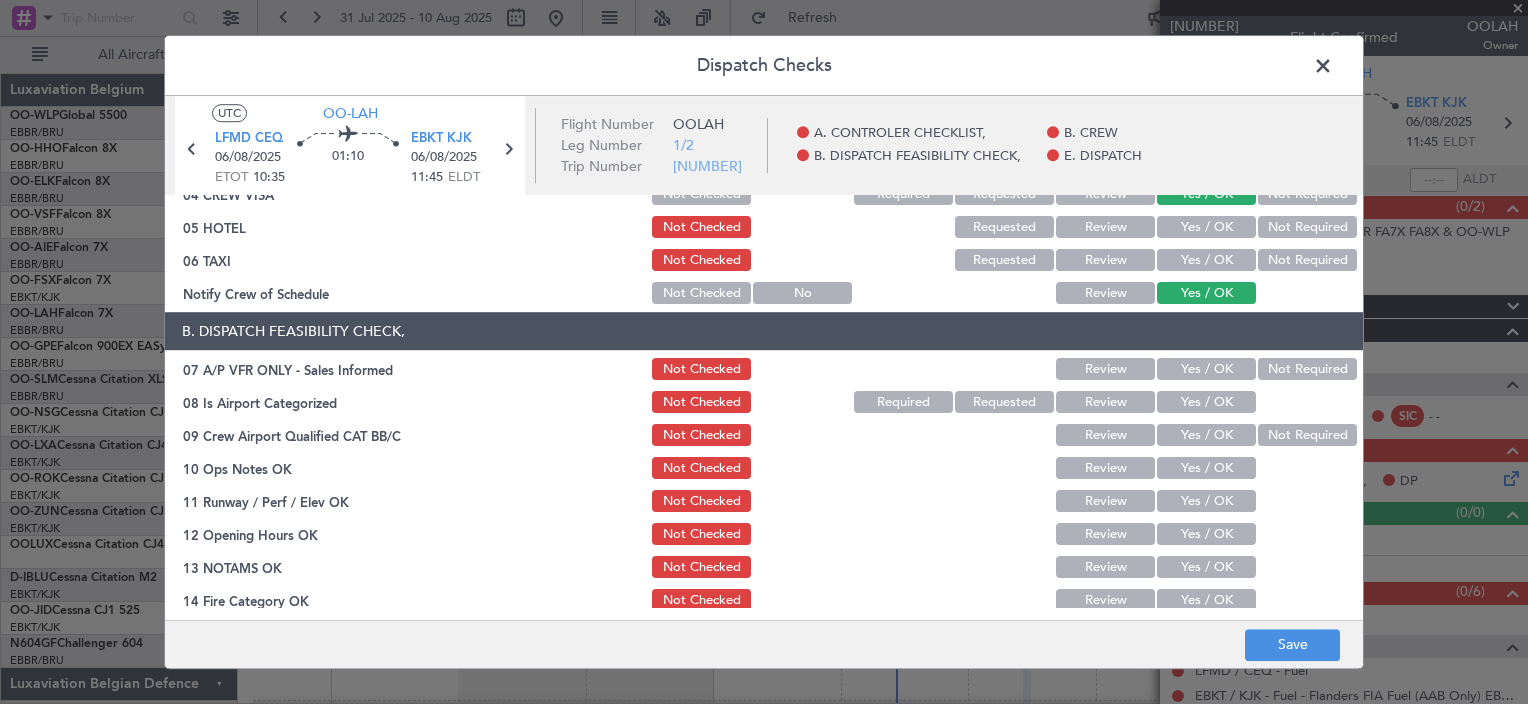 scroll, scrollTop: 300, scrollLeft: 0, axis: vertical 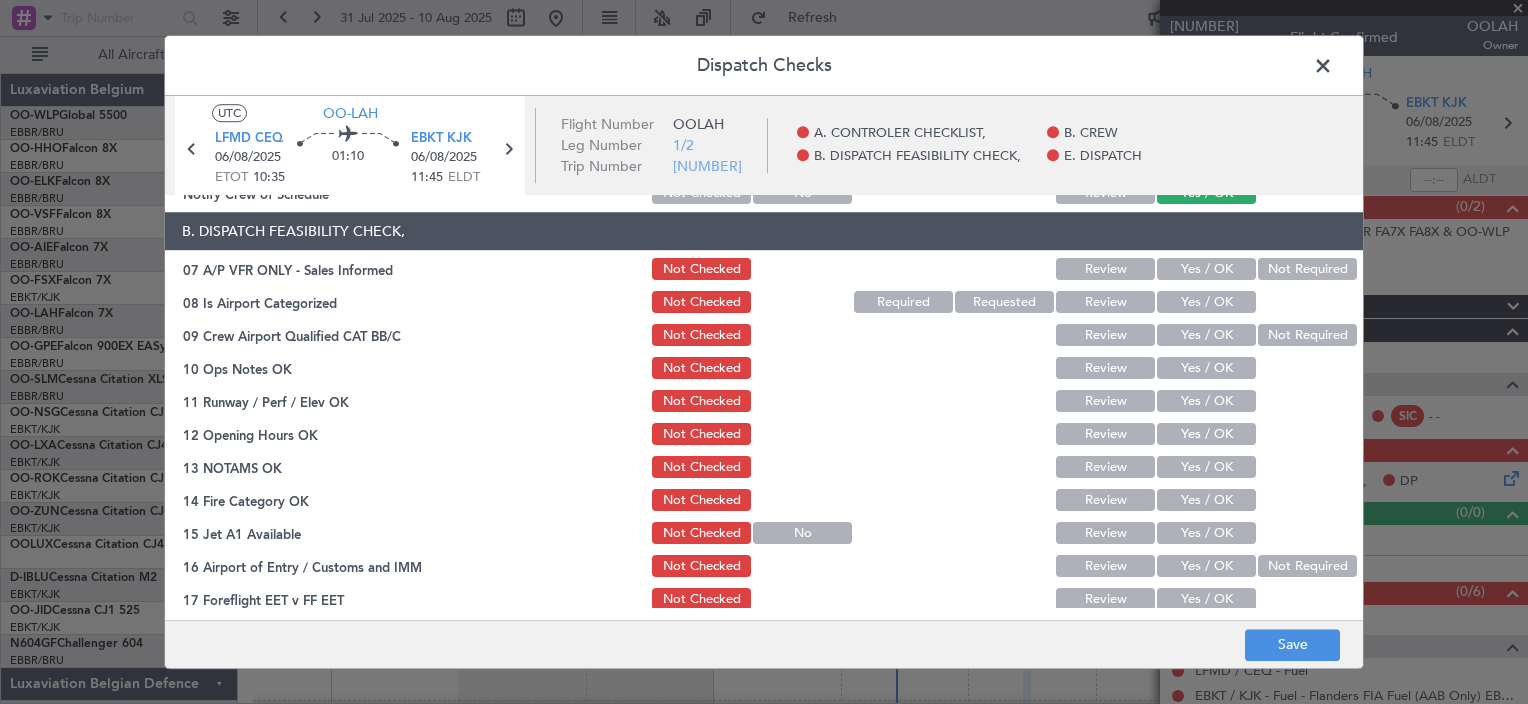 click on "Yes / OK" 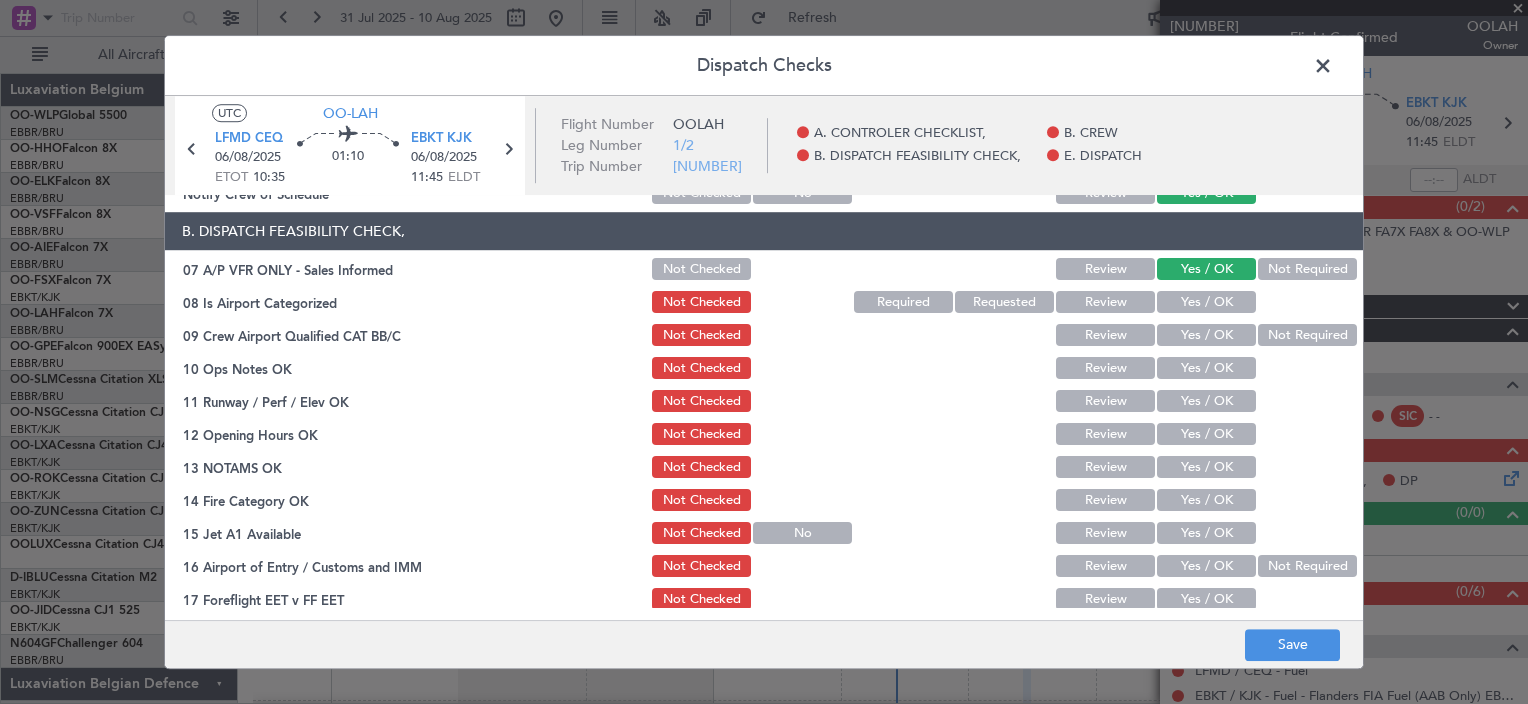 click on "Yes / OK" 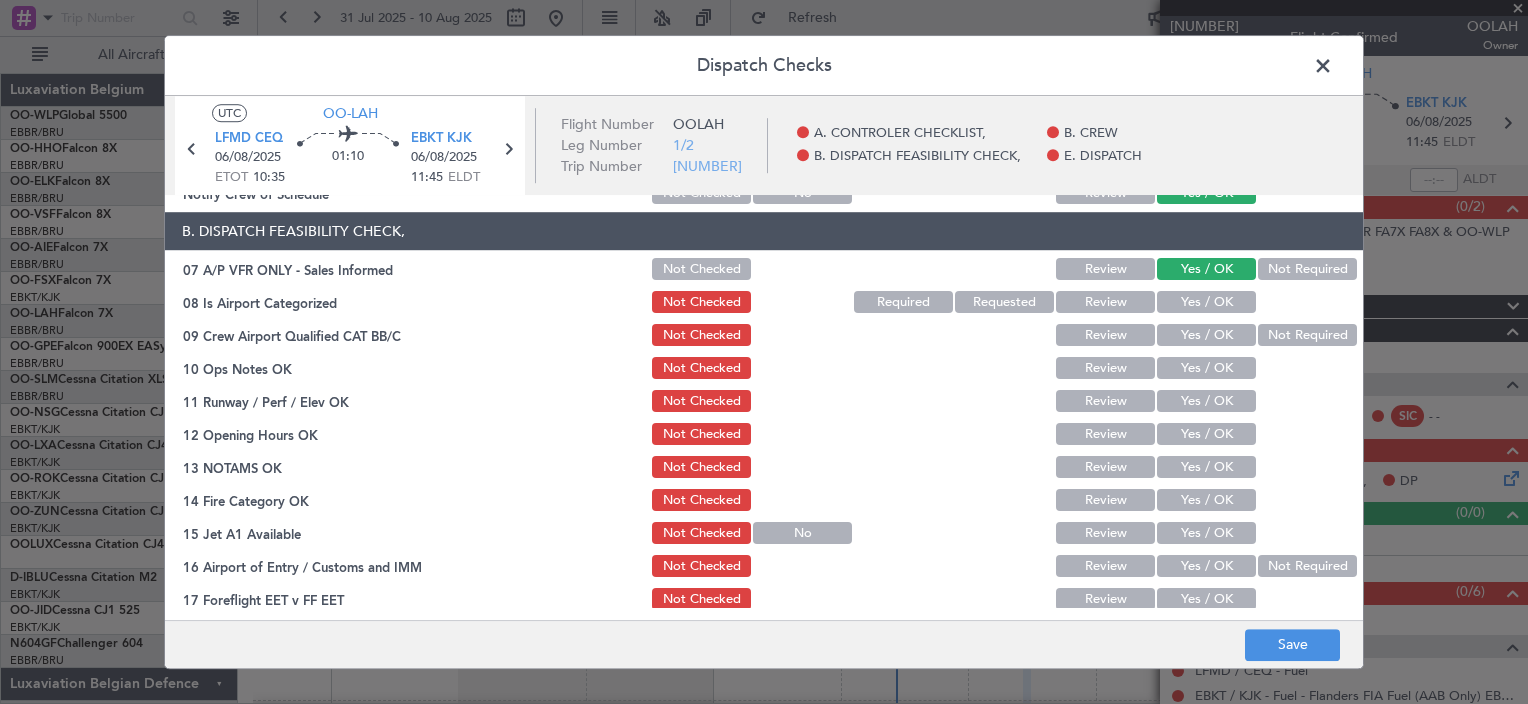 click on "Not Required" 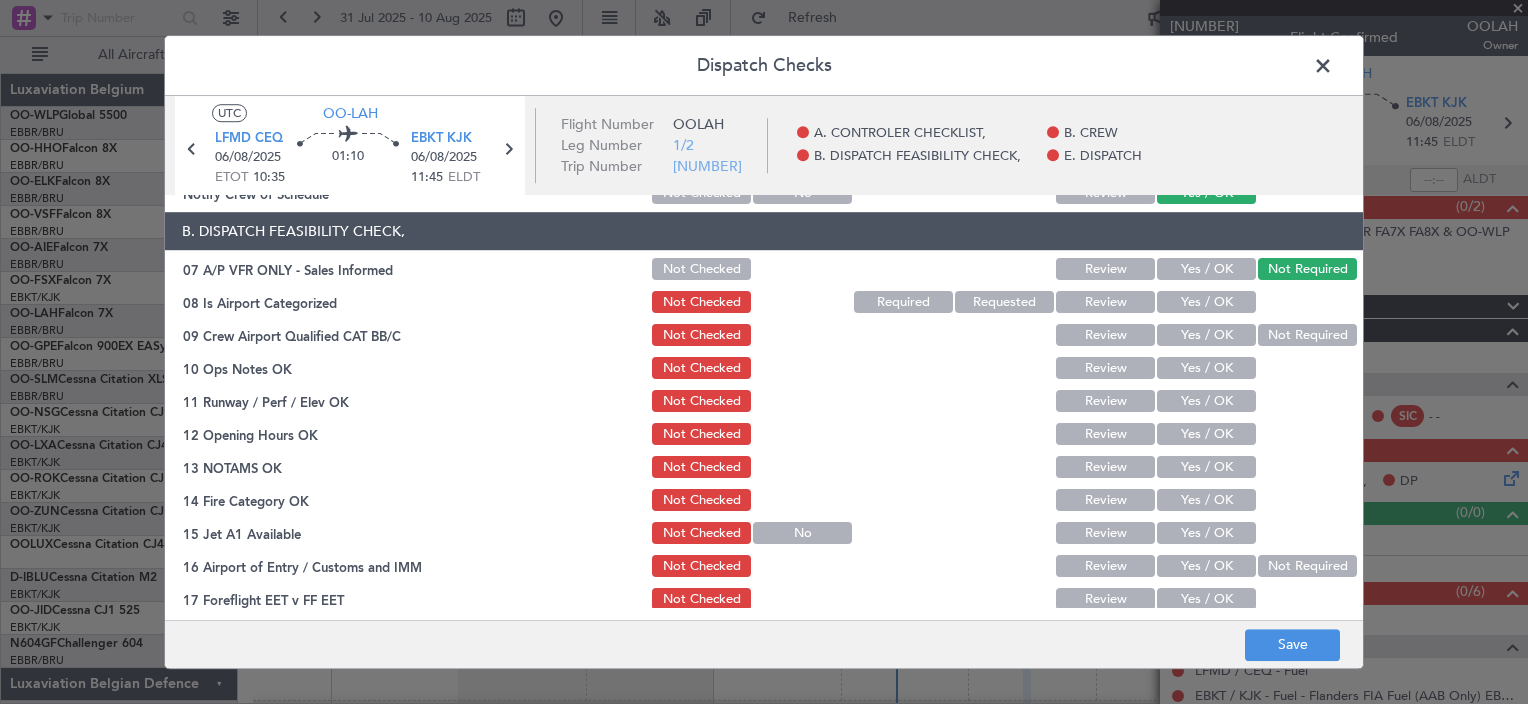 click on "Yes / OK" 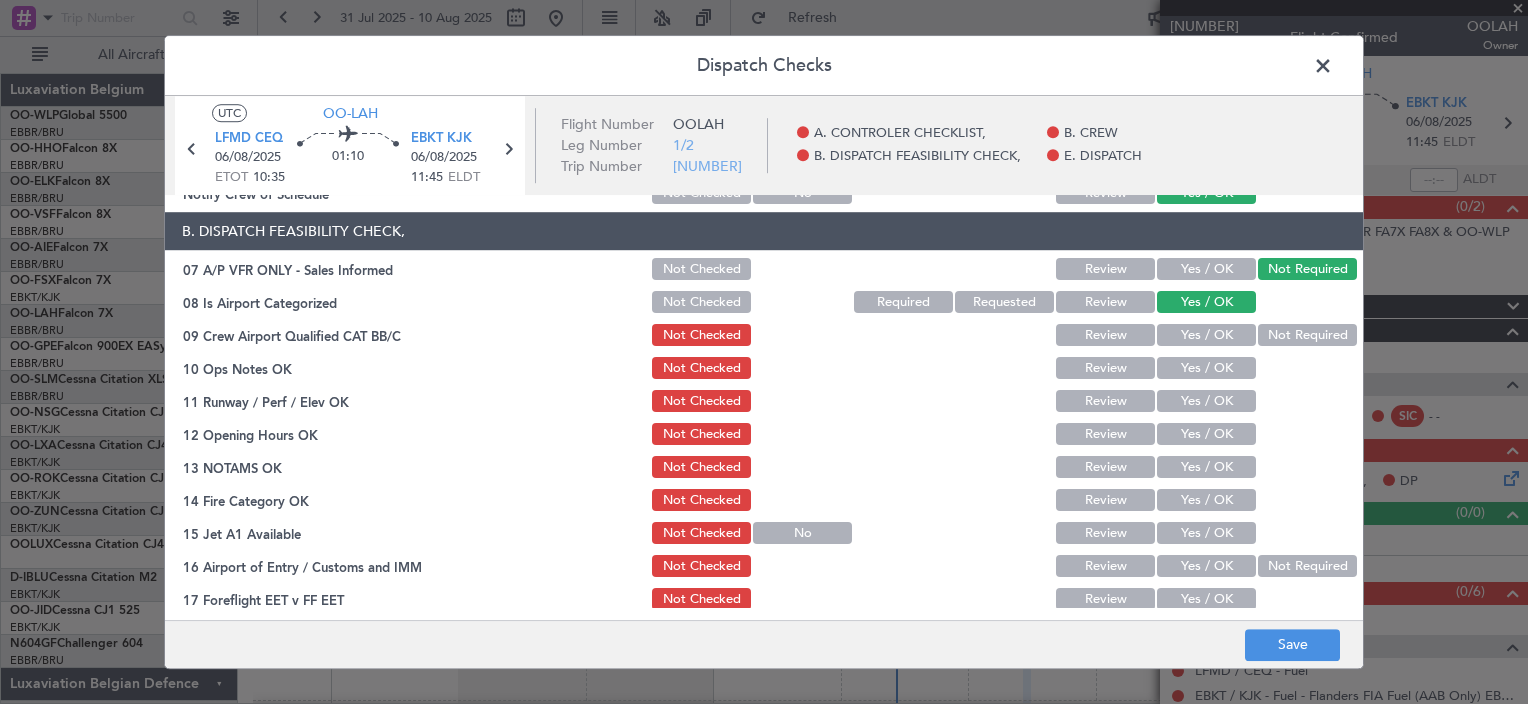 click on "Yes / OK" 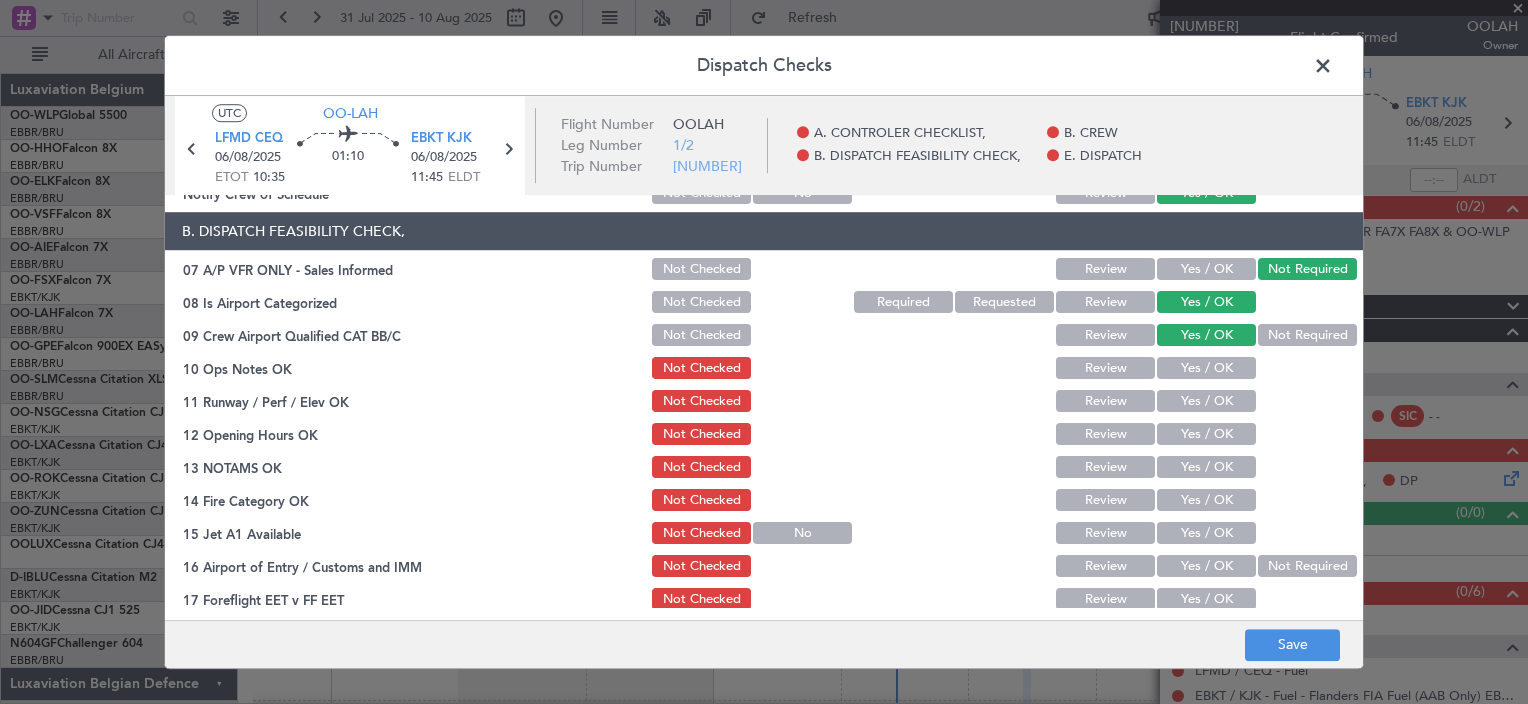 click on "Yes / OK" 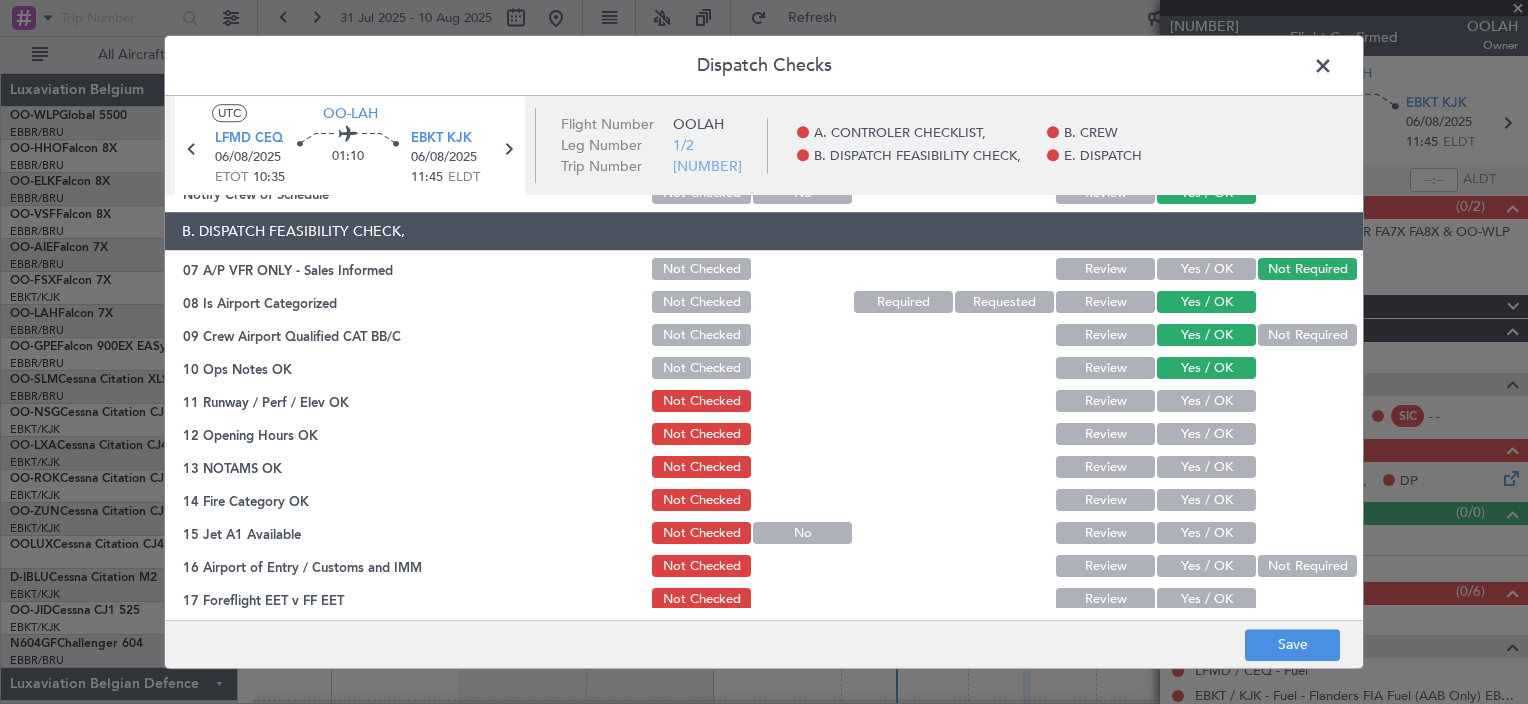 click on "Yes / OK" 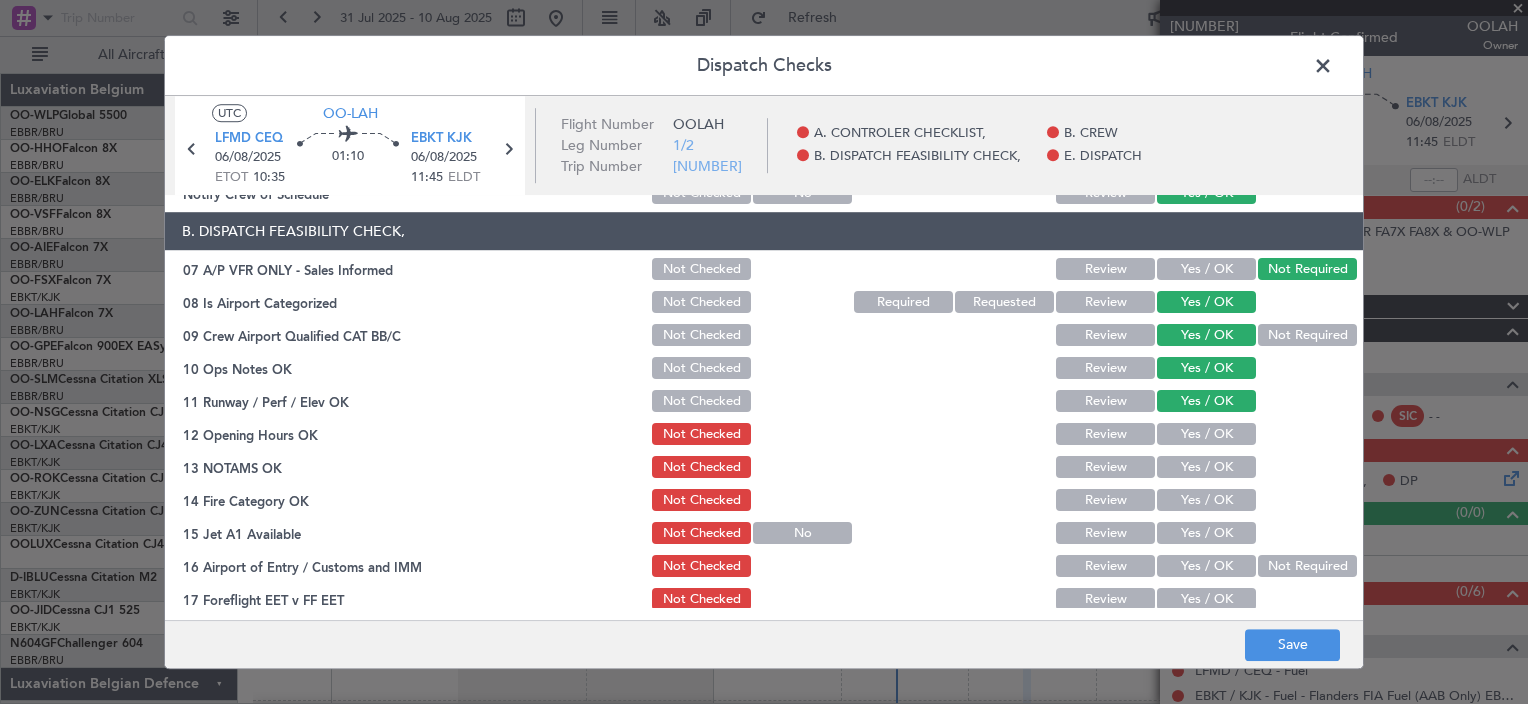 click on "Yes / OK" 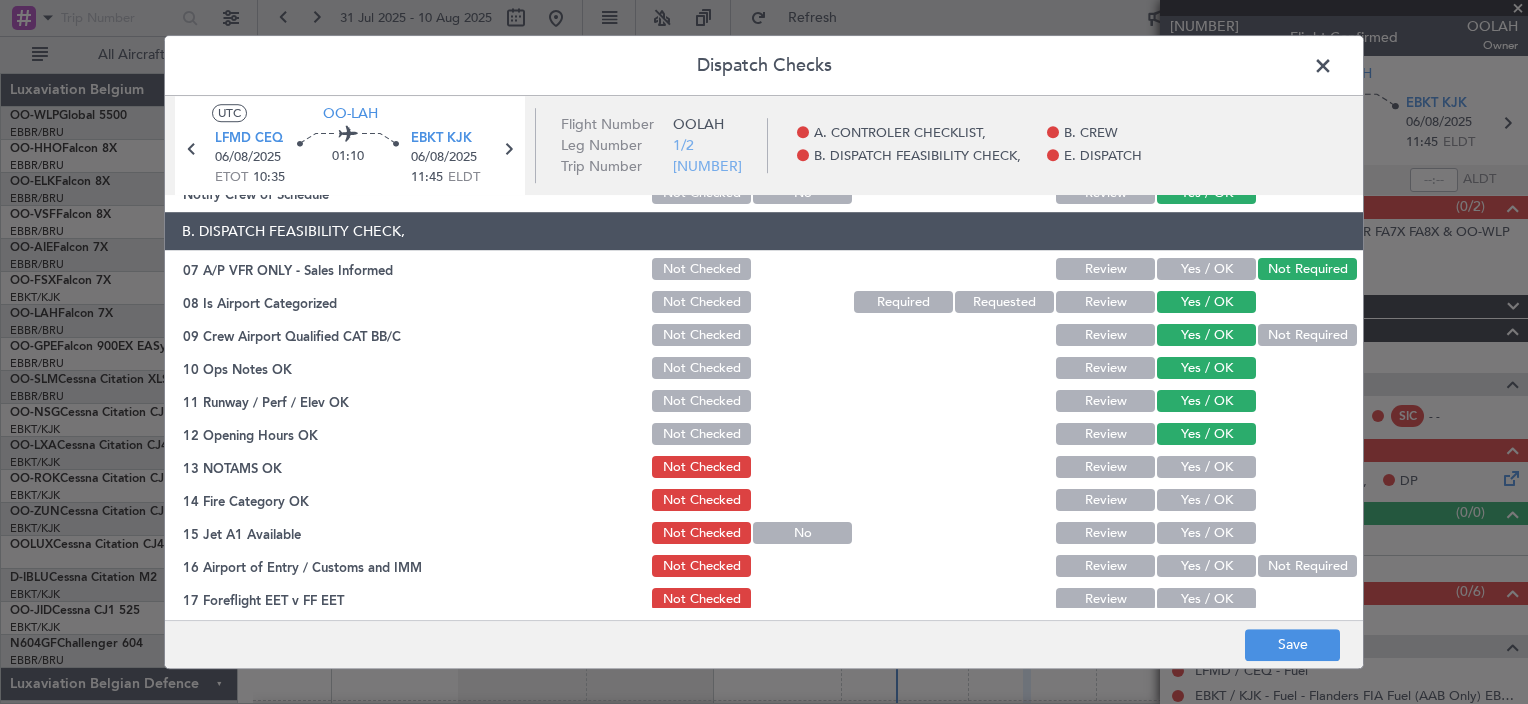 click on "Yes / OK" 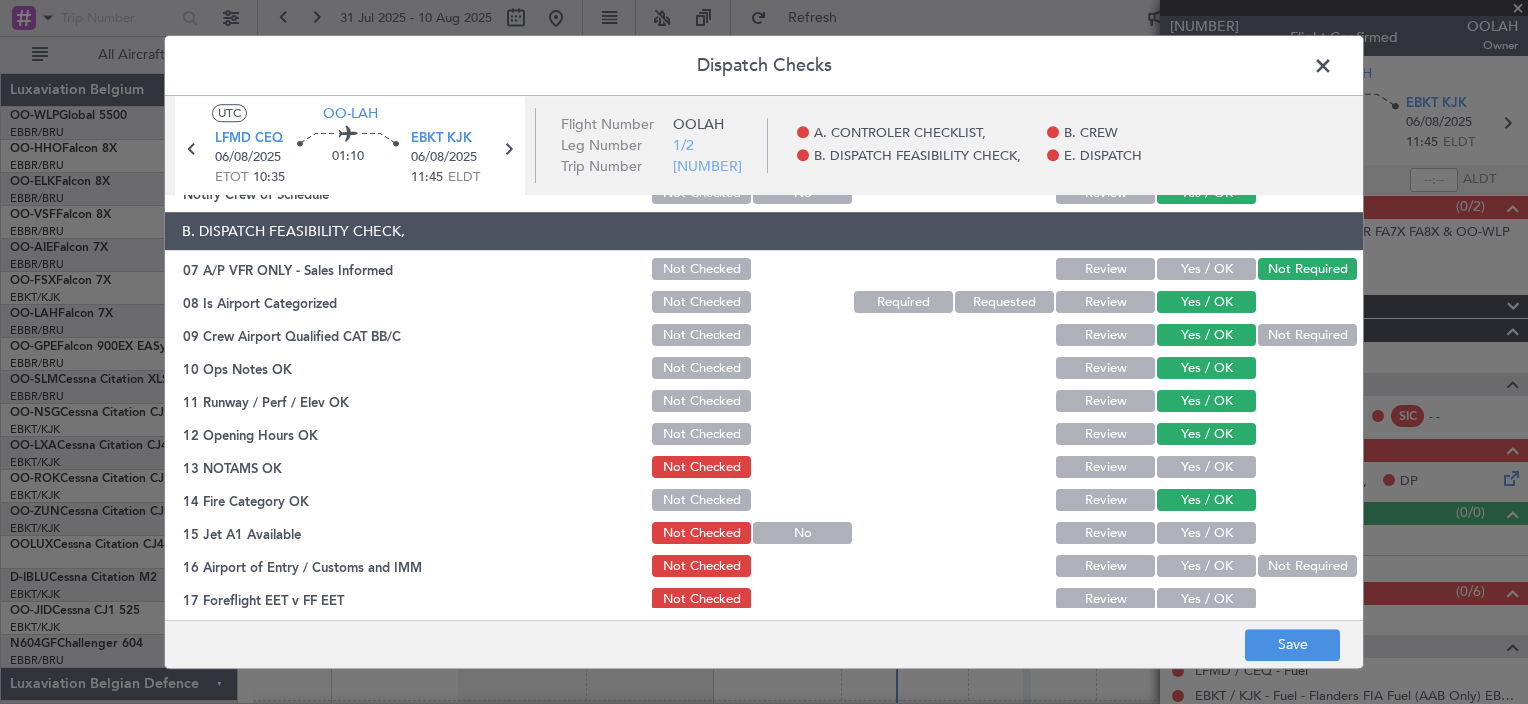 click on "Yes / OK" 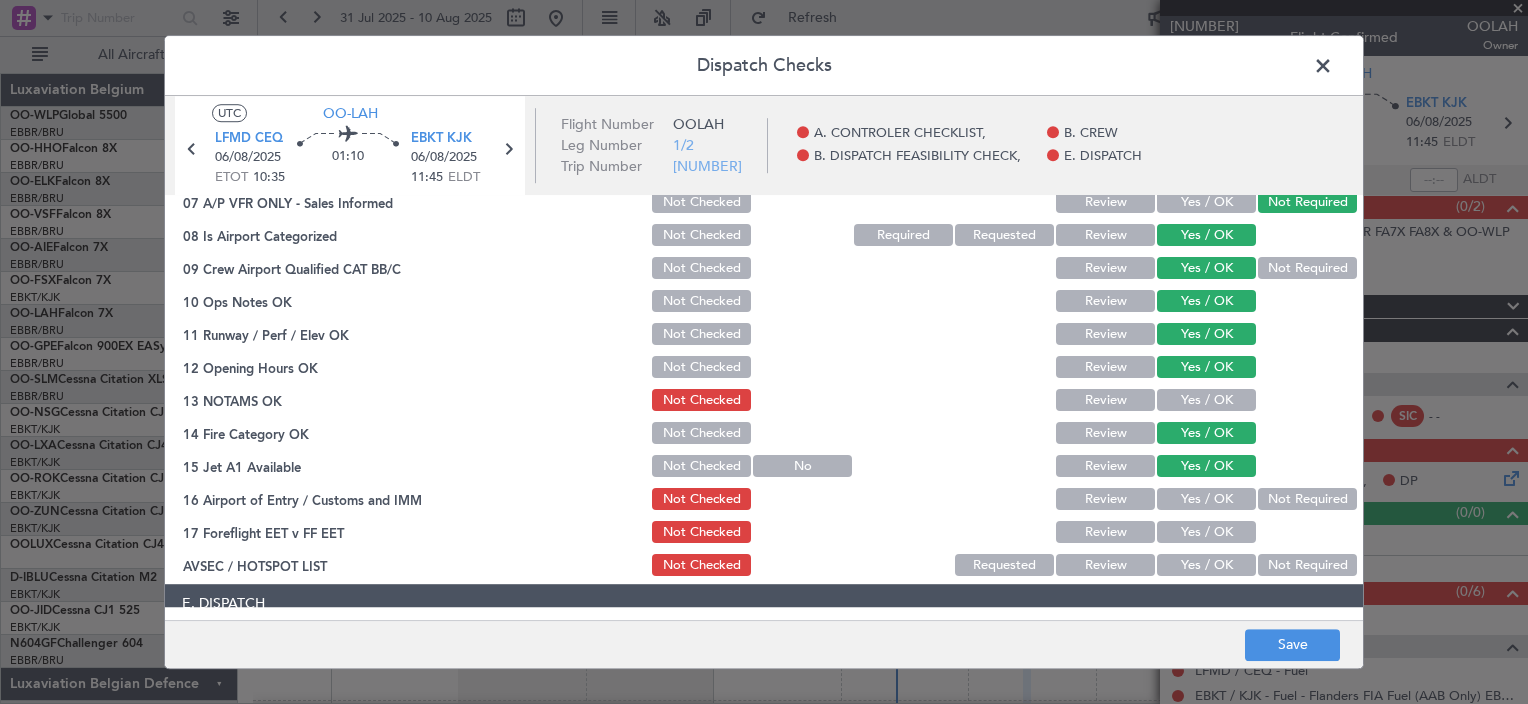 scroll, scrollTop: 400, scrollLeft: 0, axis: vertical 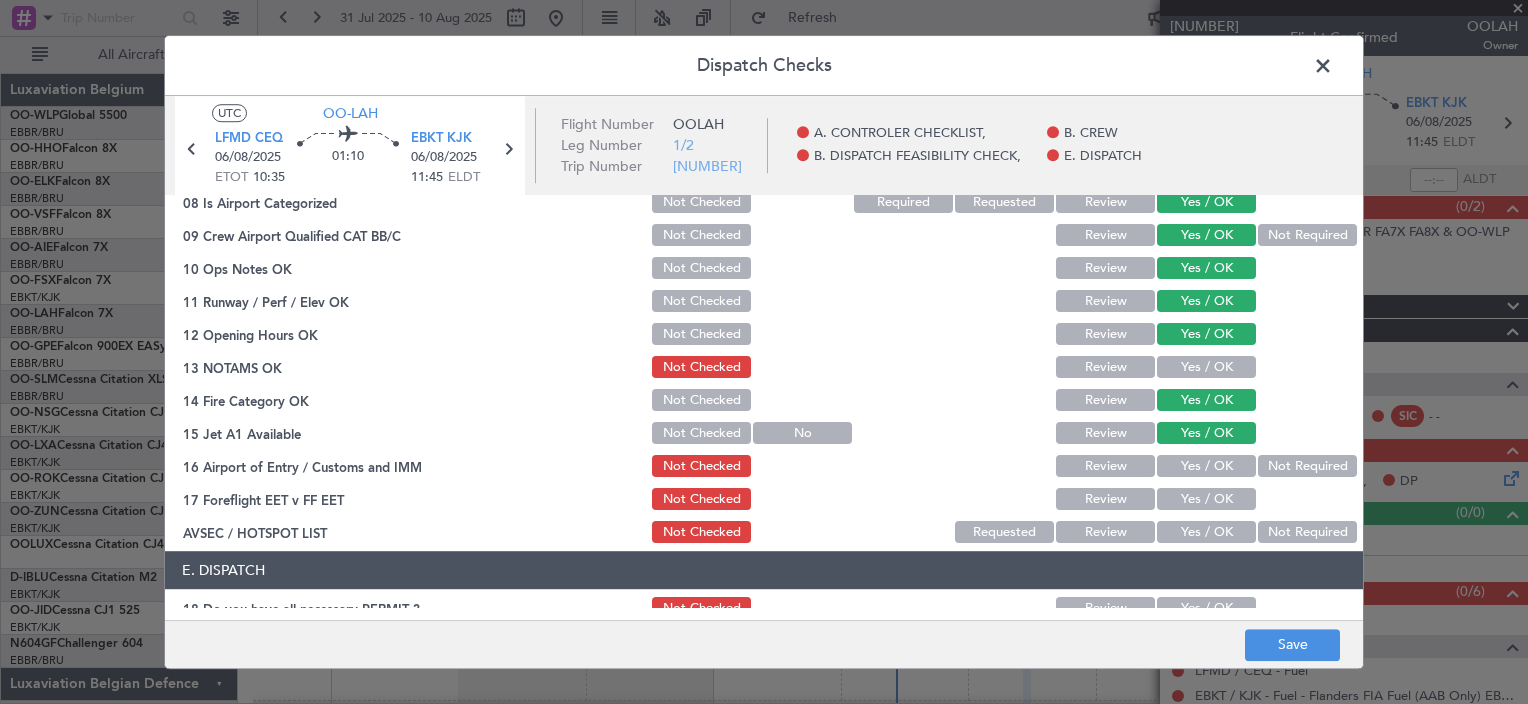click on "Not Required" 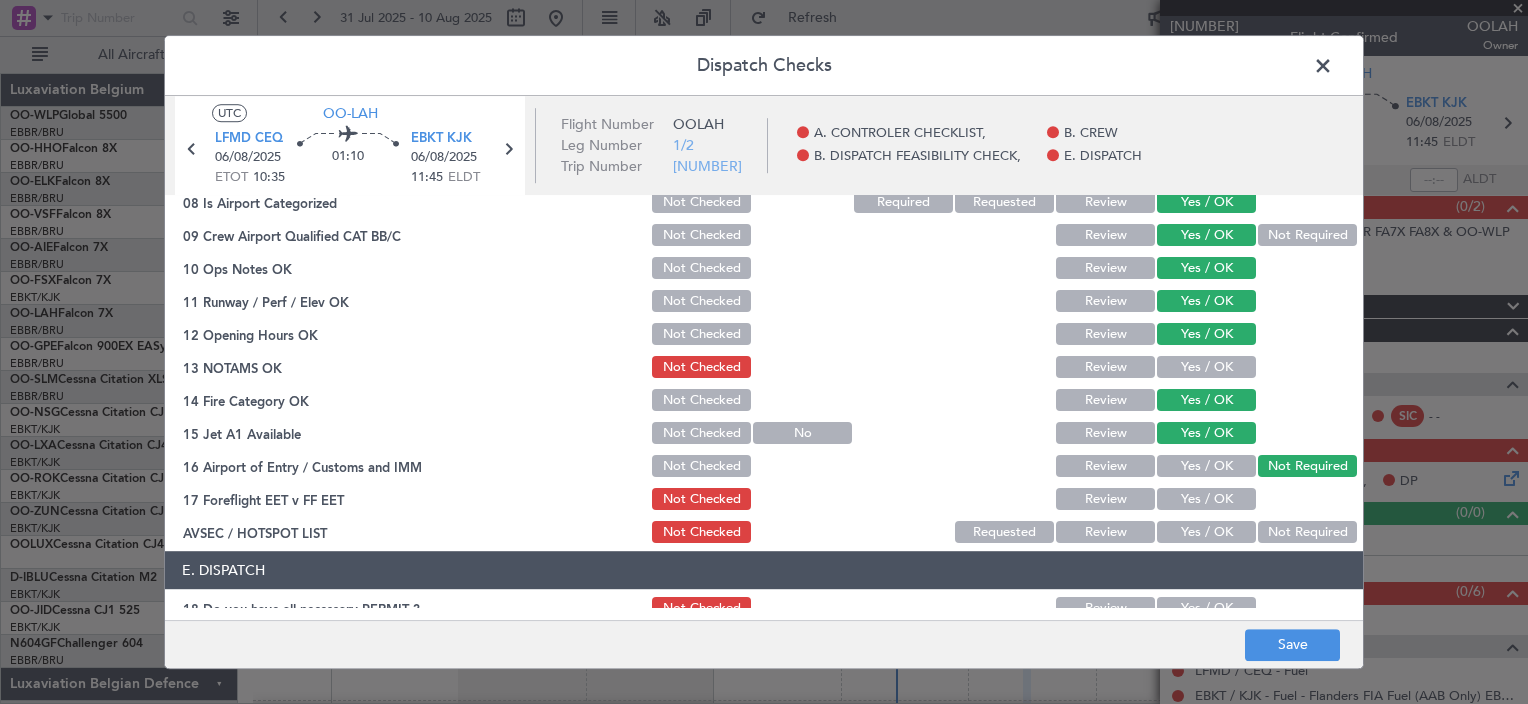 click on "Yes / OK" 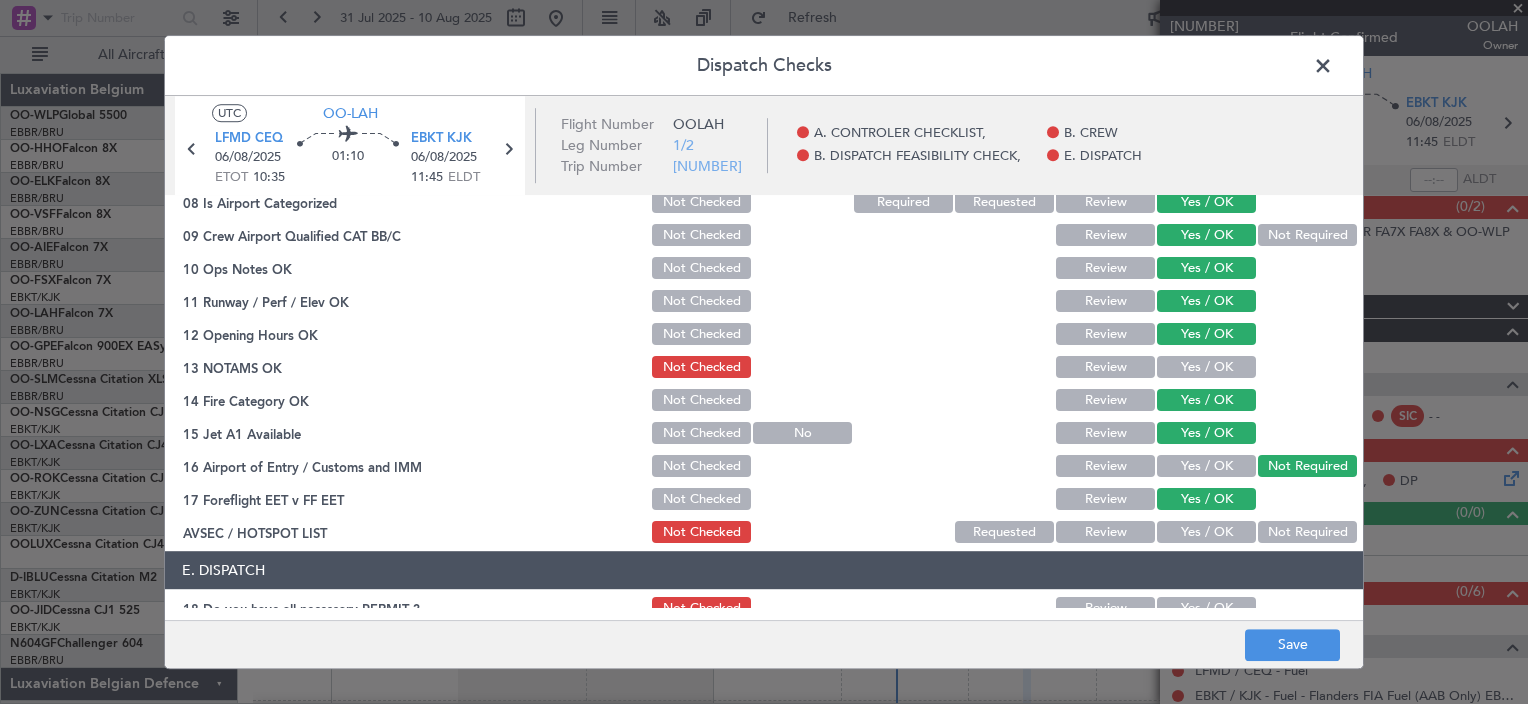 click on "Yes / OK" 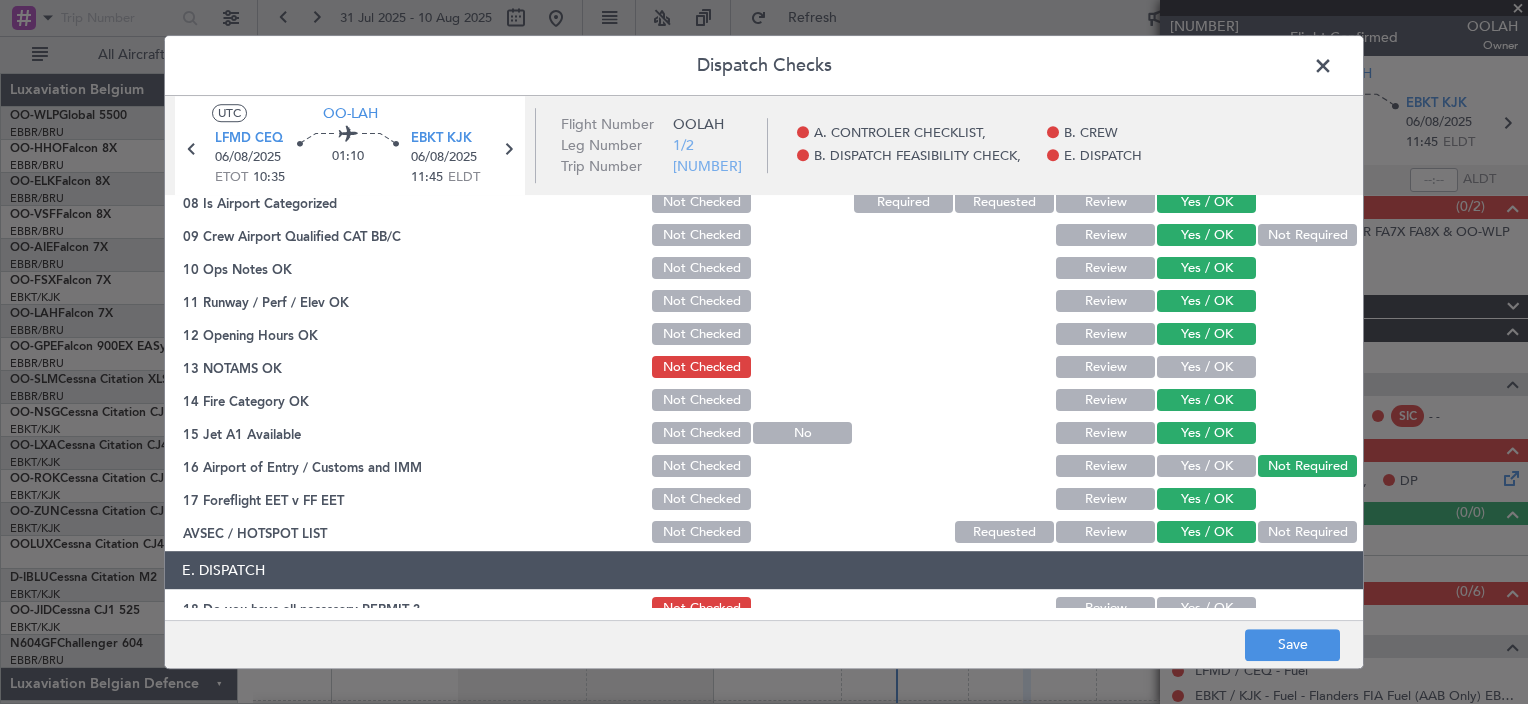 click on "Yes / OK" 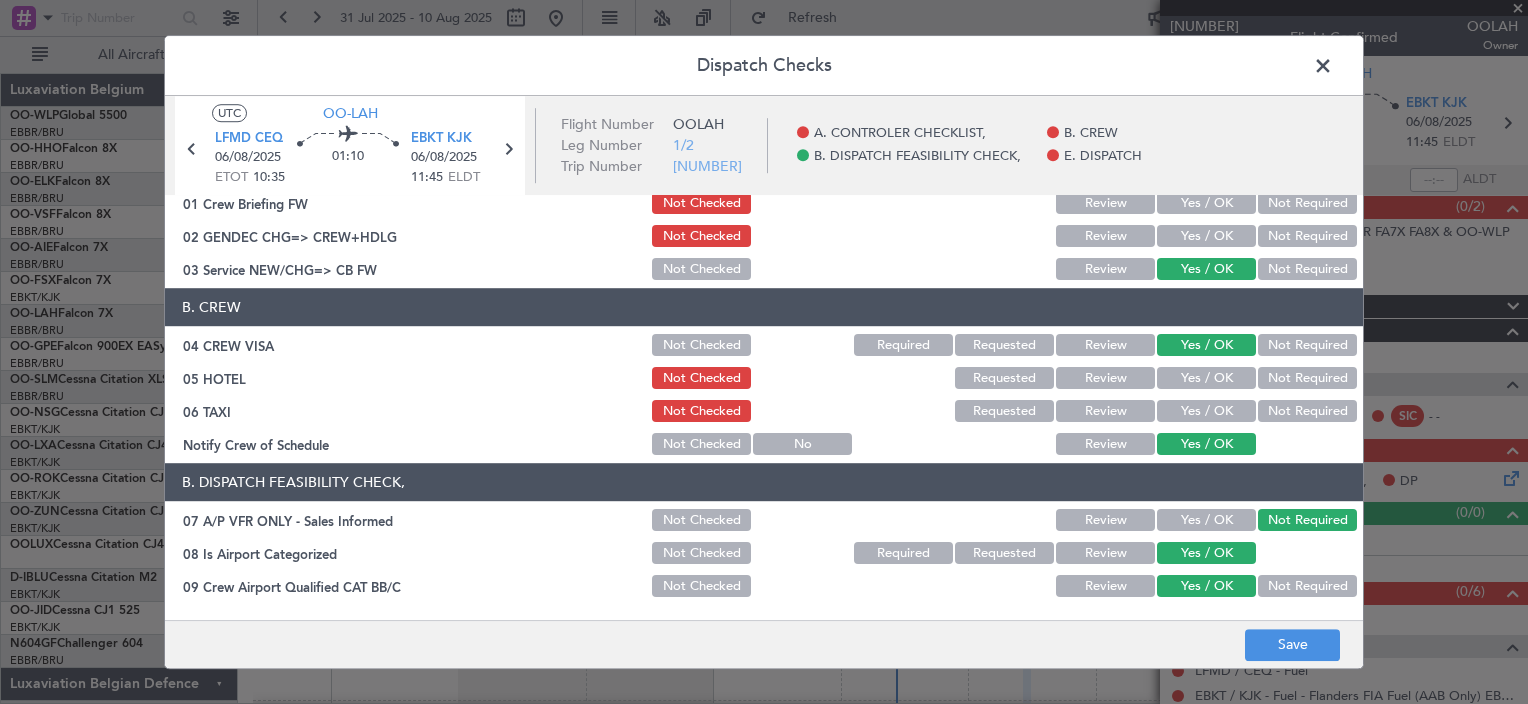 scroll, scrollTop: 19, scrollLeft: 0, axis: vertical 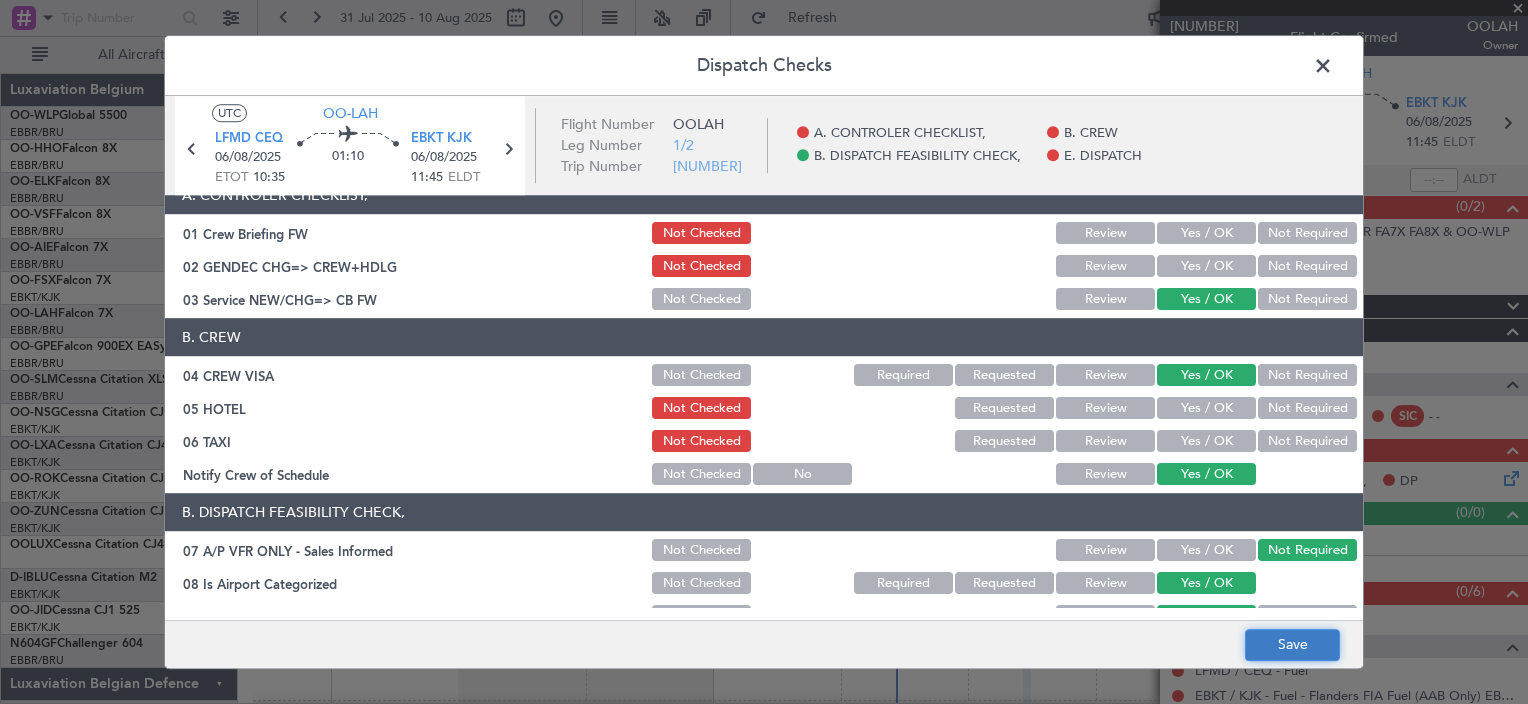 click on "Save" 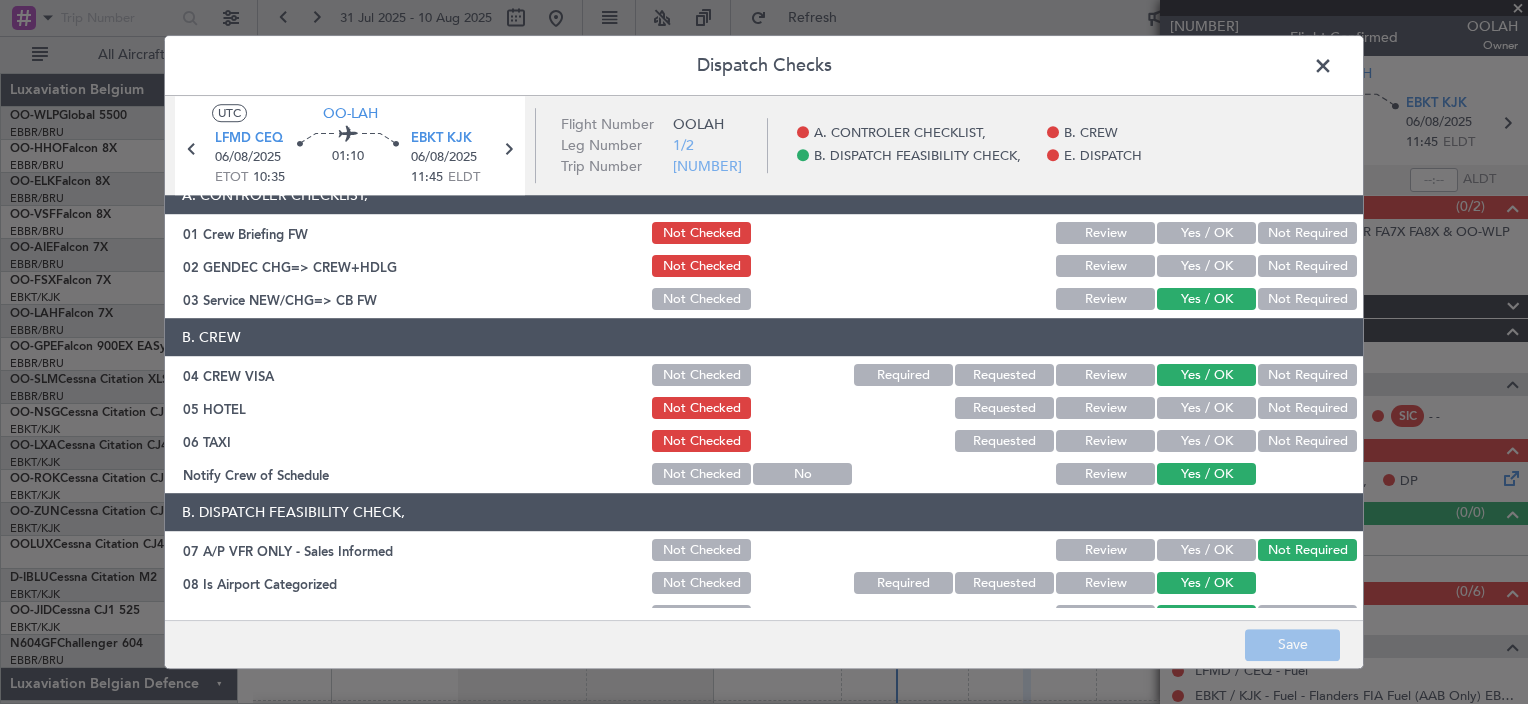 scroll, scrollTop: 119, scrollLeft: 0, axis: vertical 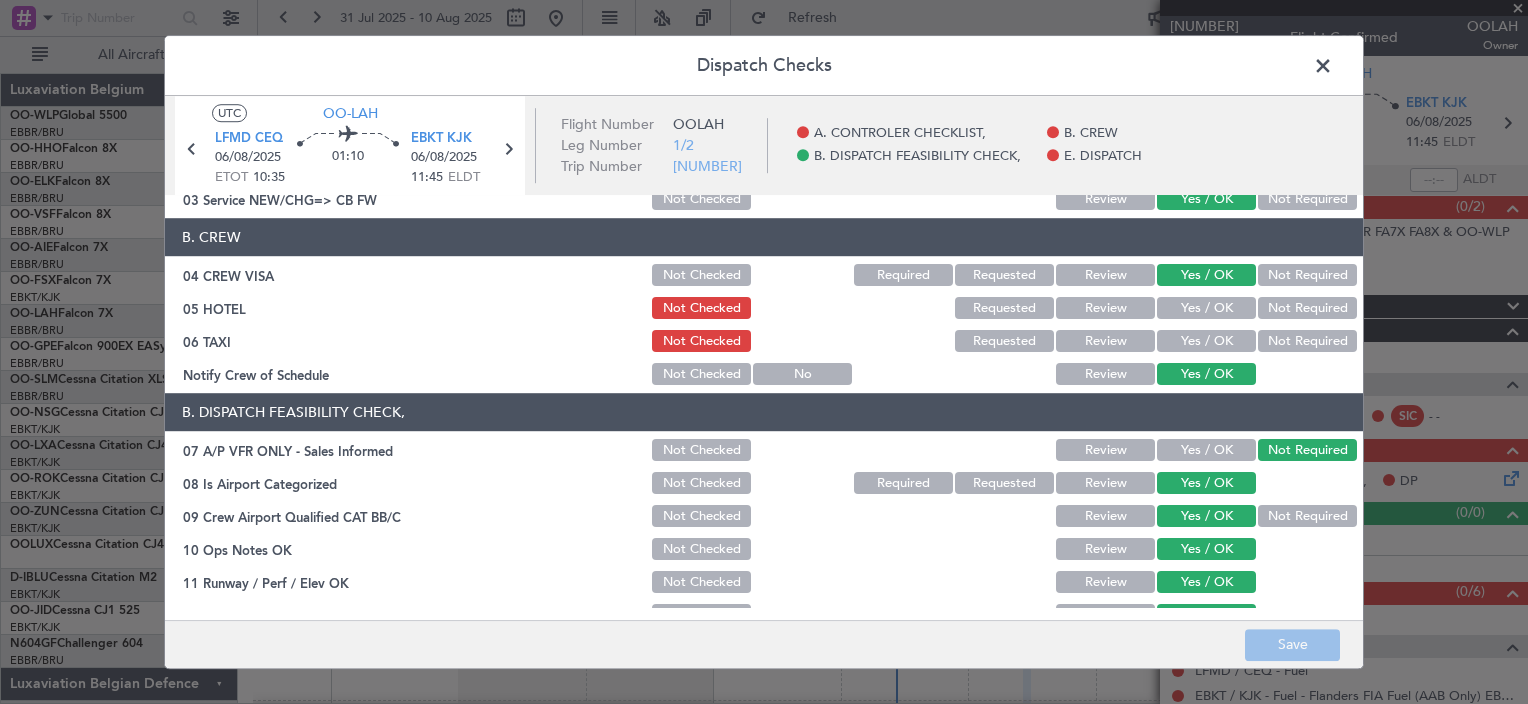 click 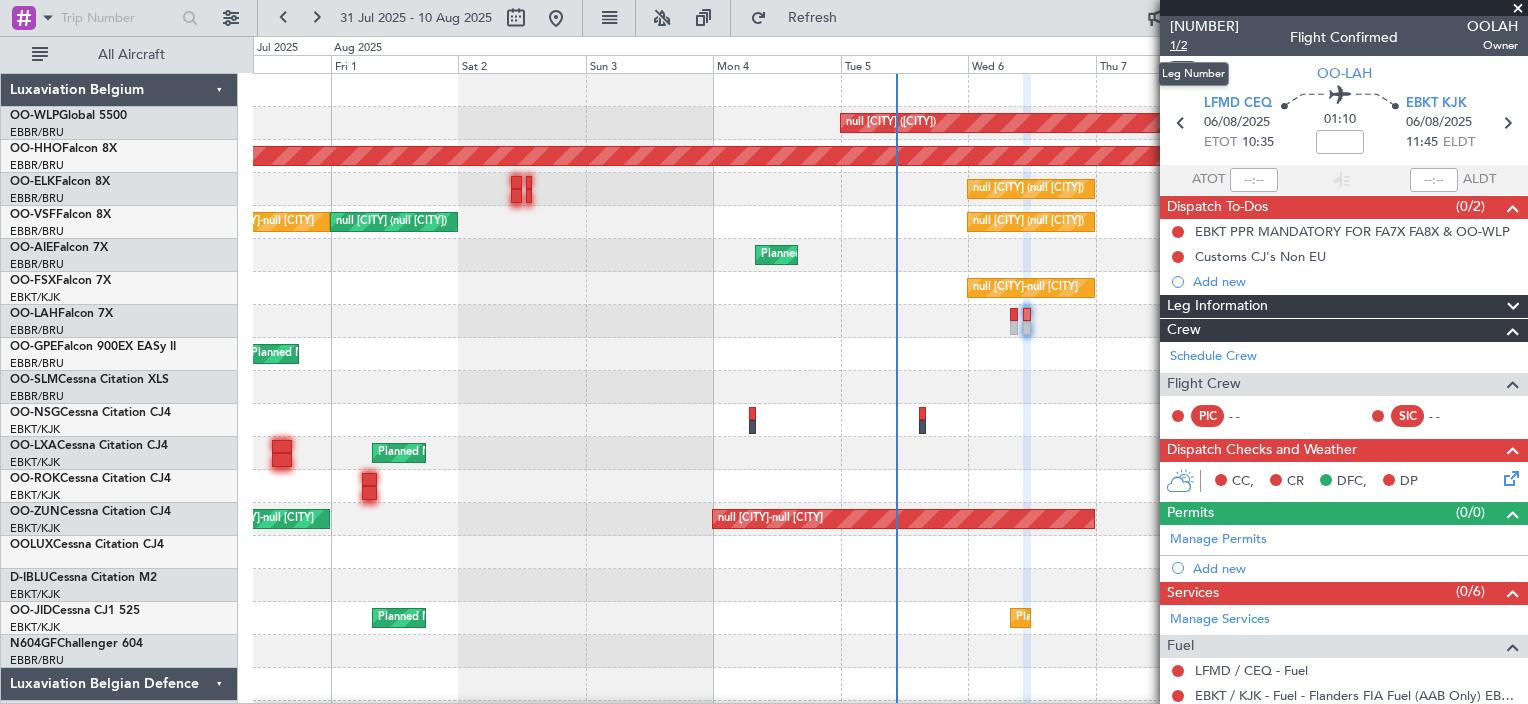 click on "1/2" at bounding box center (1204, 45) 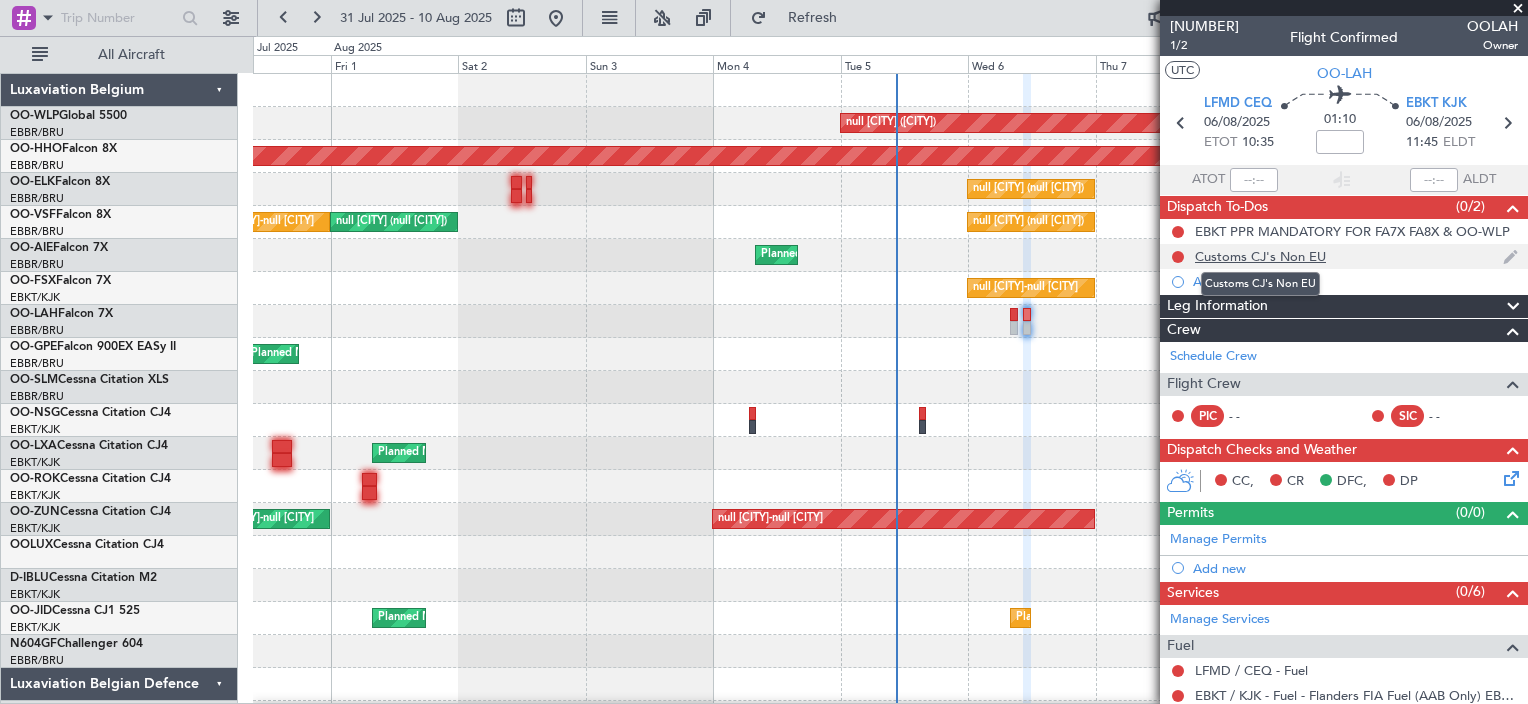 click on "Customs CJ's Non EU" 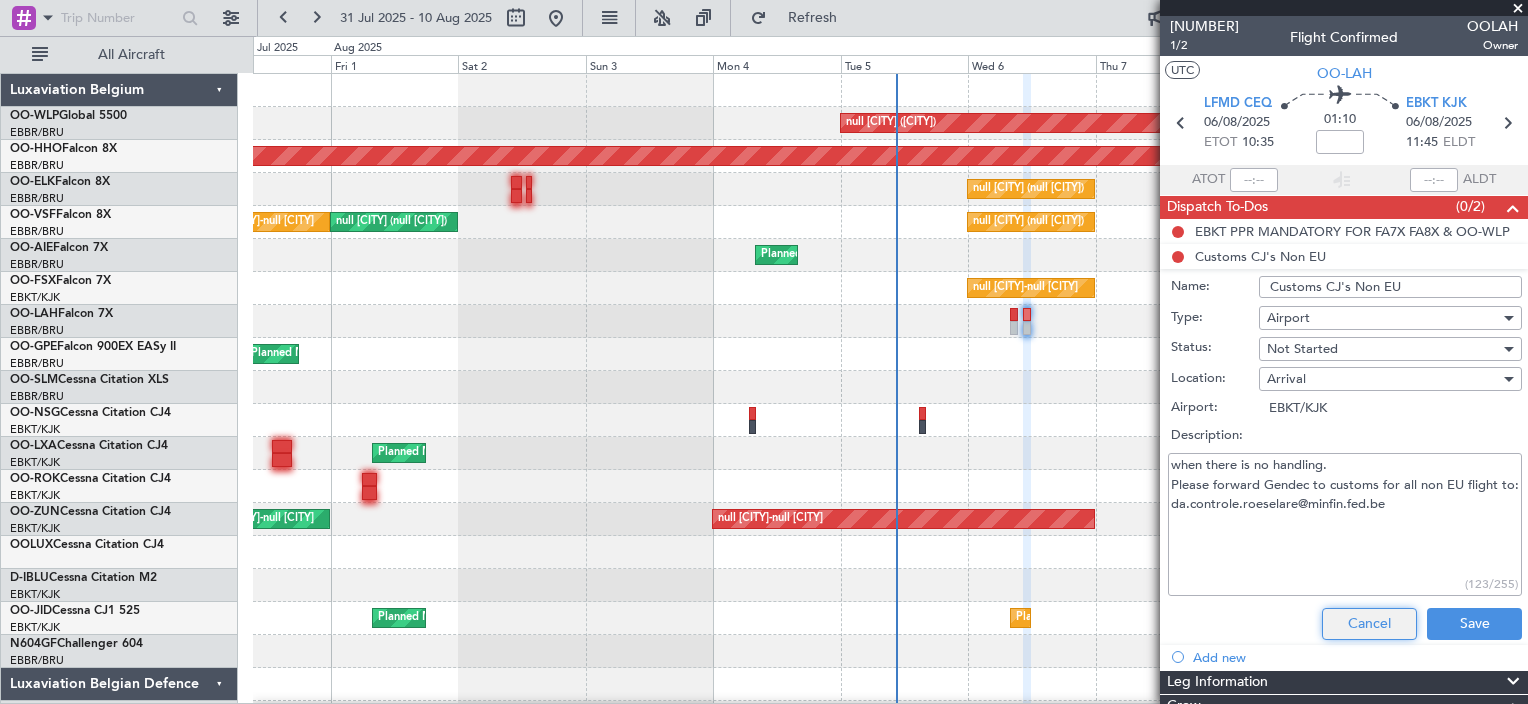 click on "Cancel" 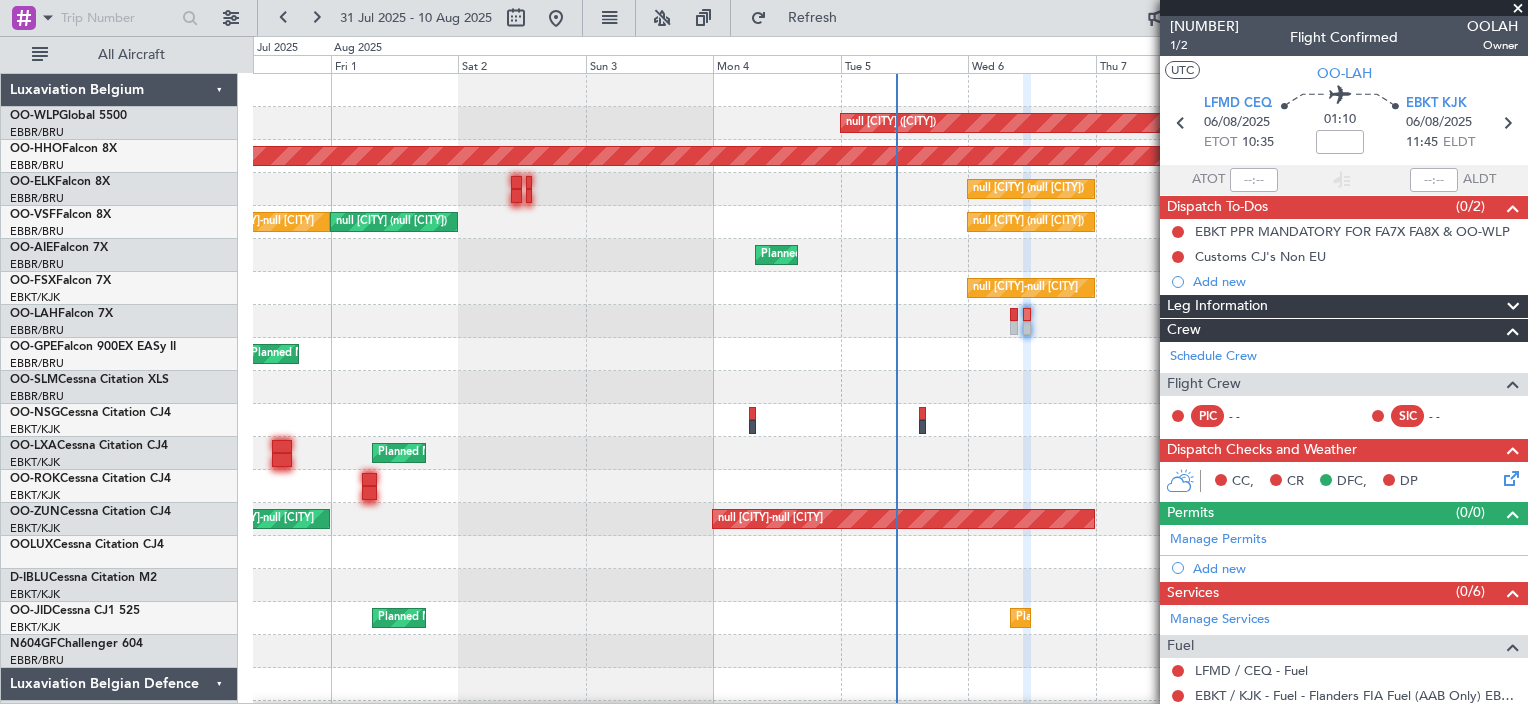 click on "Dispatch To-Dos" 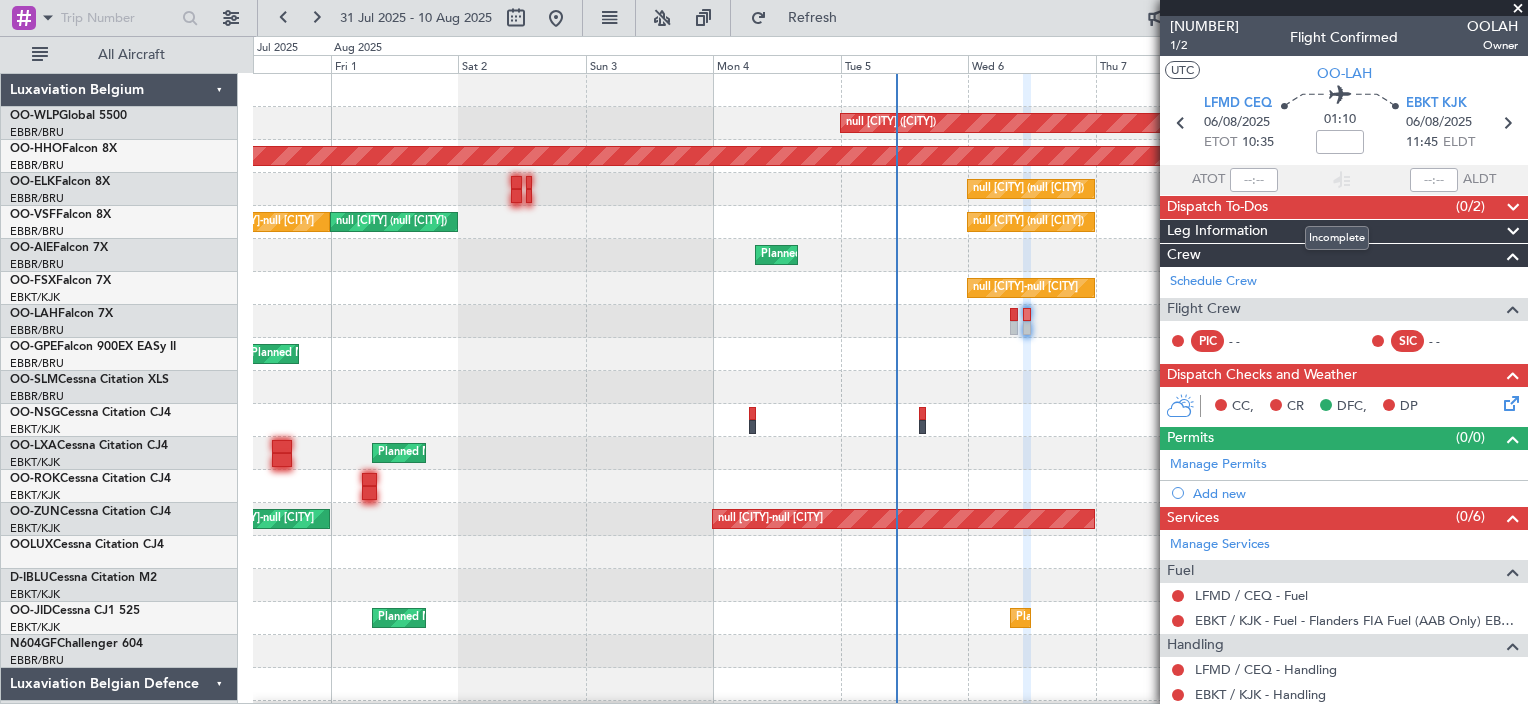 click on "Dispatch To-Dos" 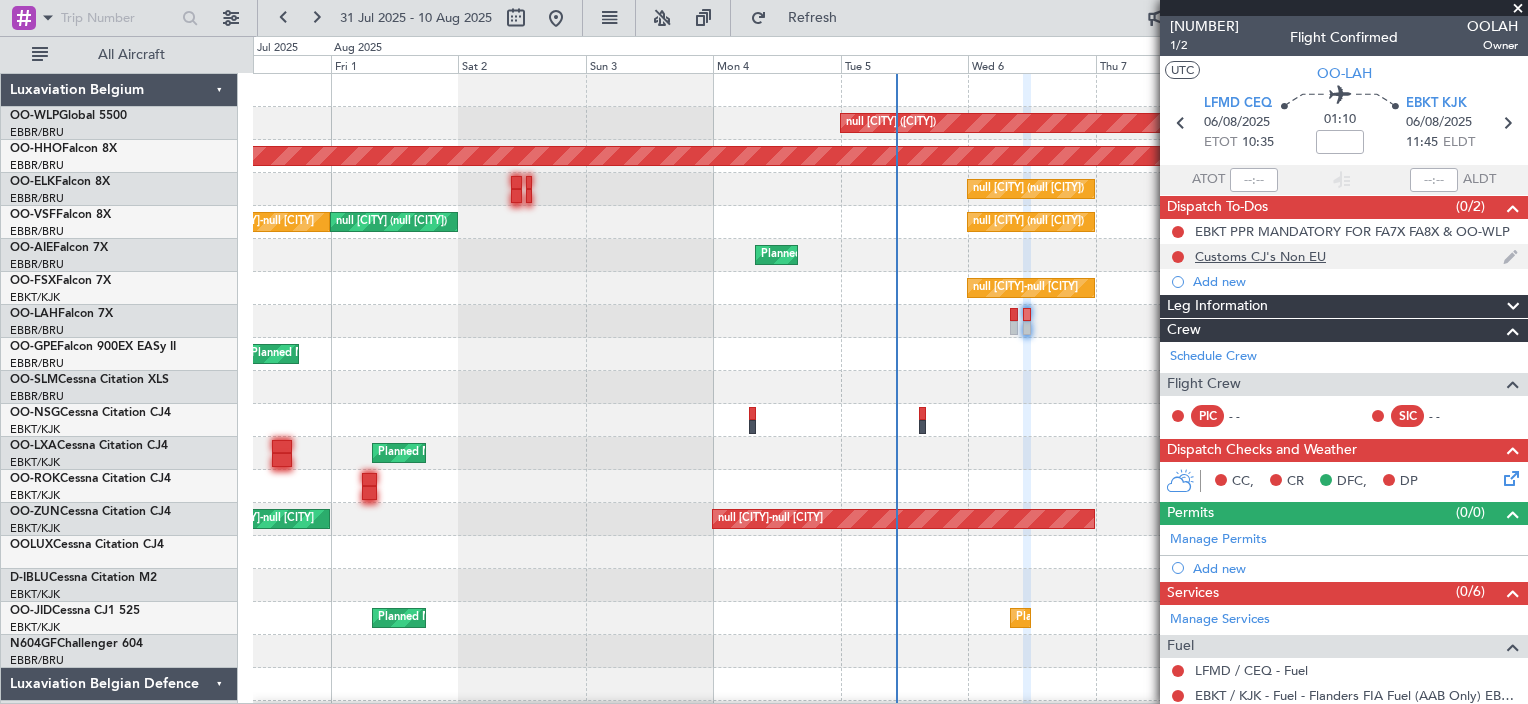 click on "Customs CJ's Non EU" 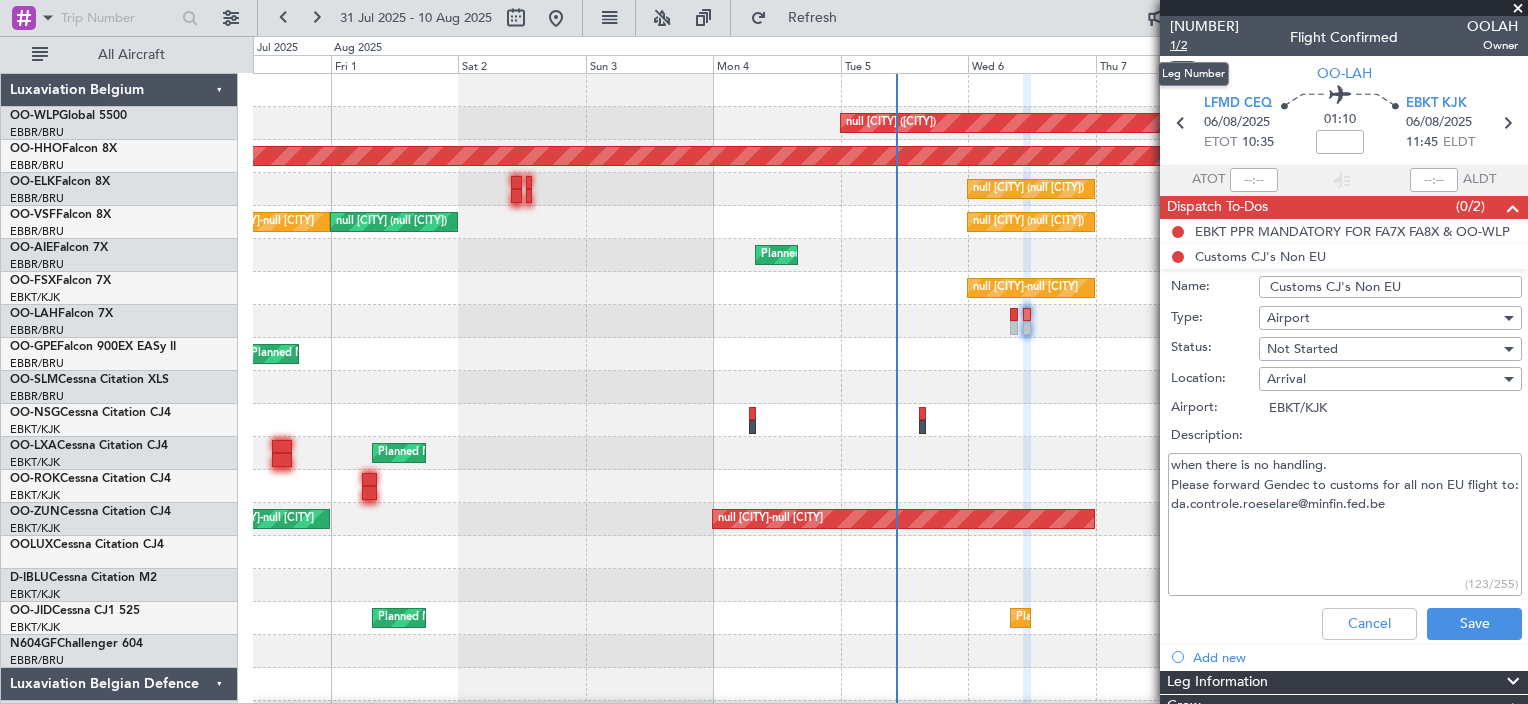 click on "1/2" at bounding box center [1204, 45] 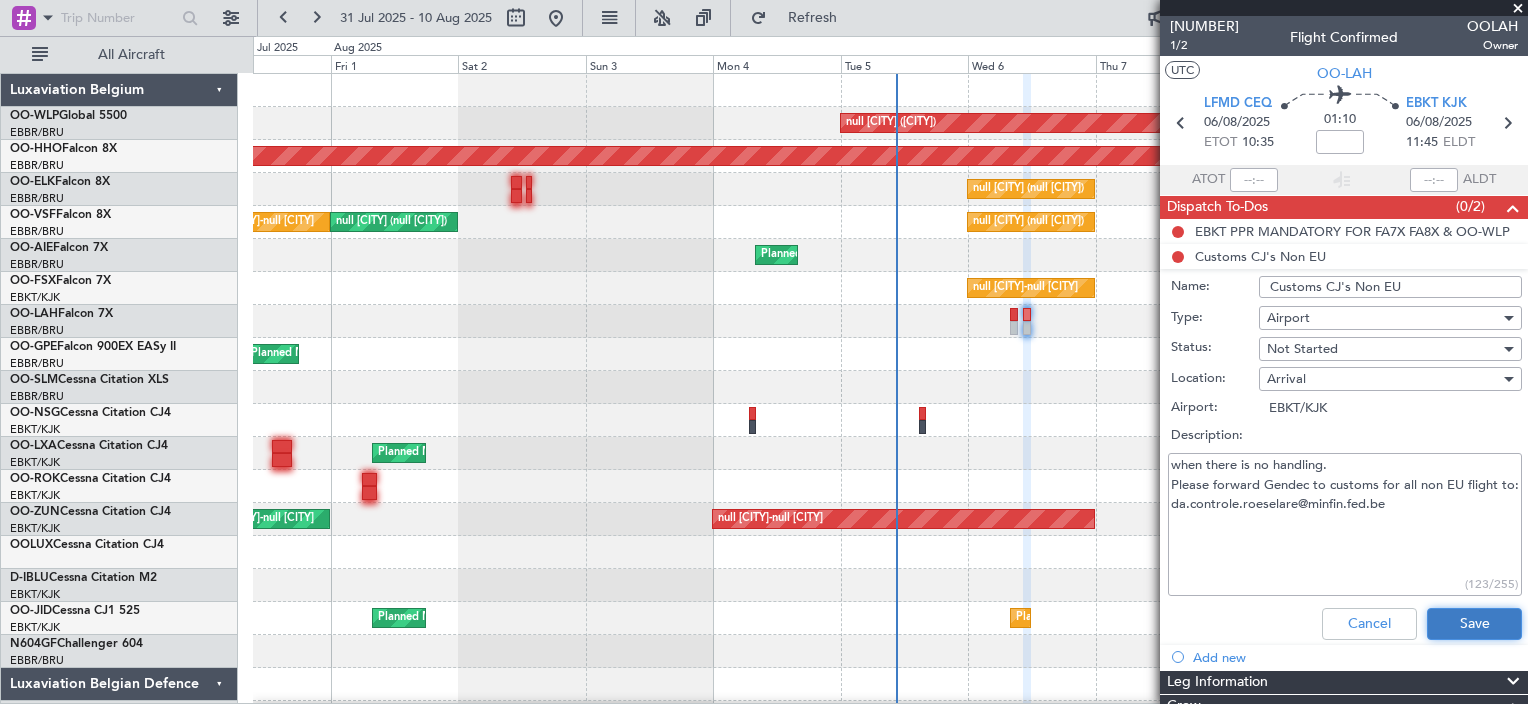 click on "Save" 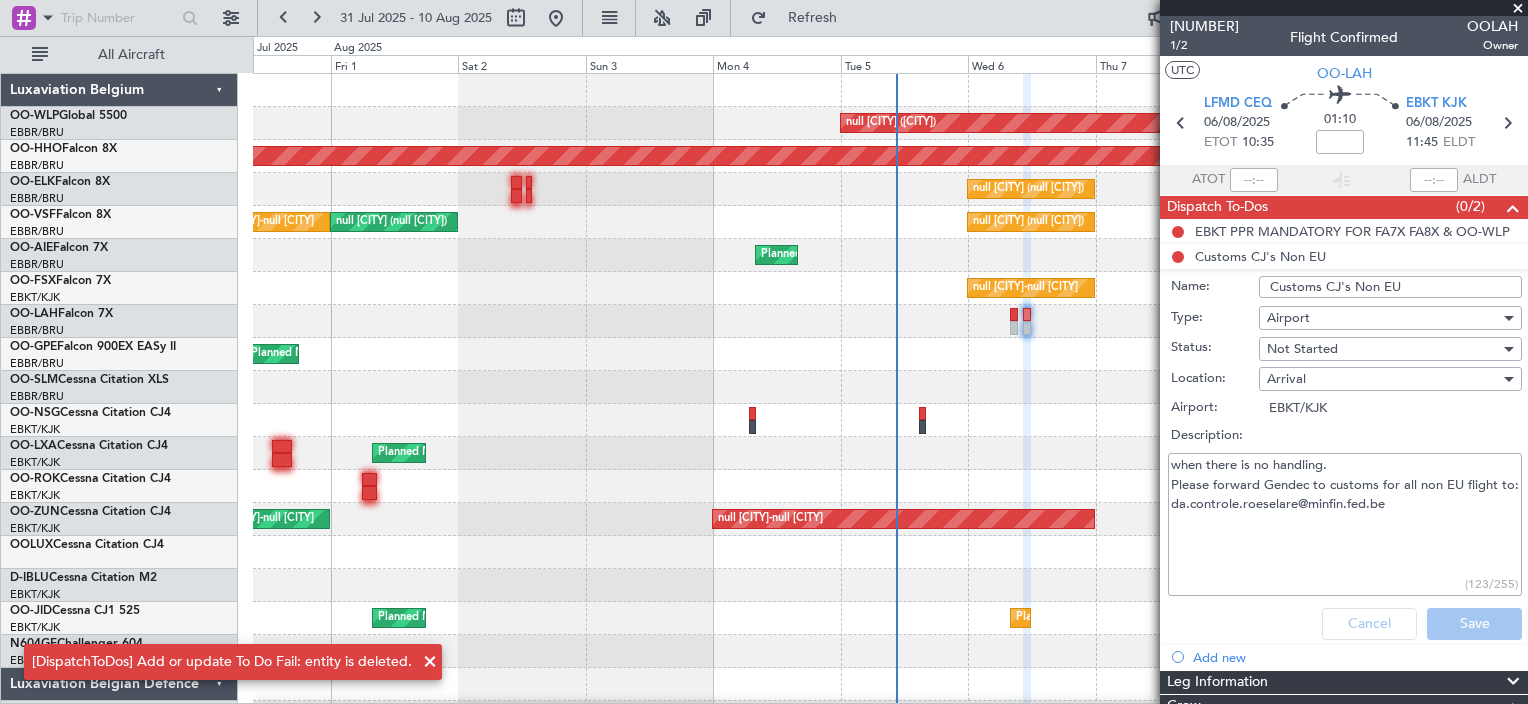 click 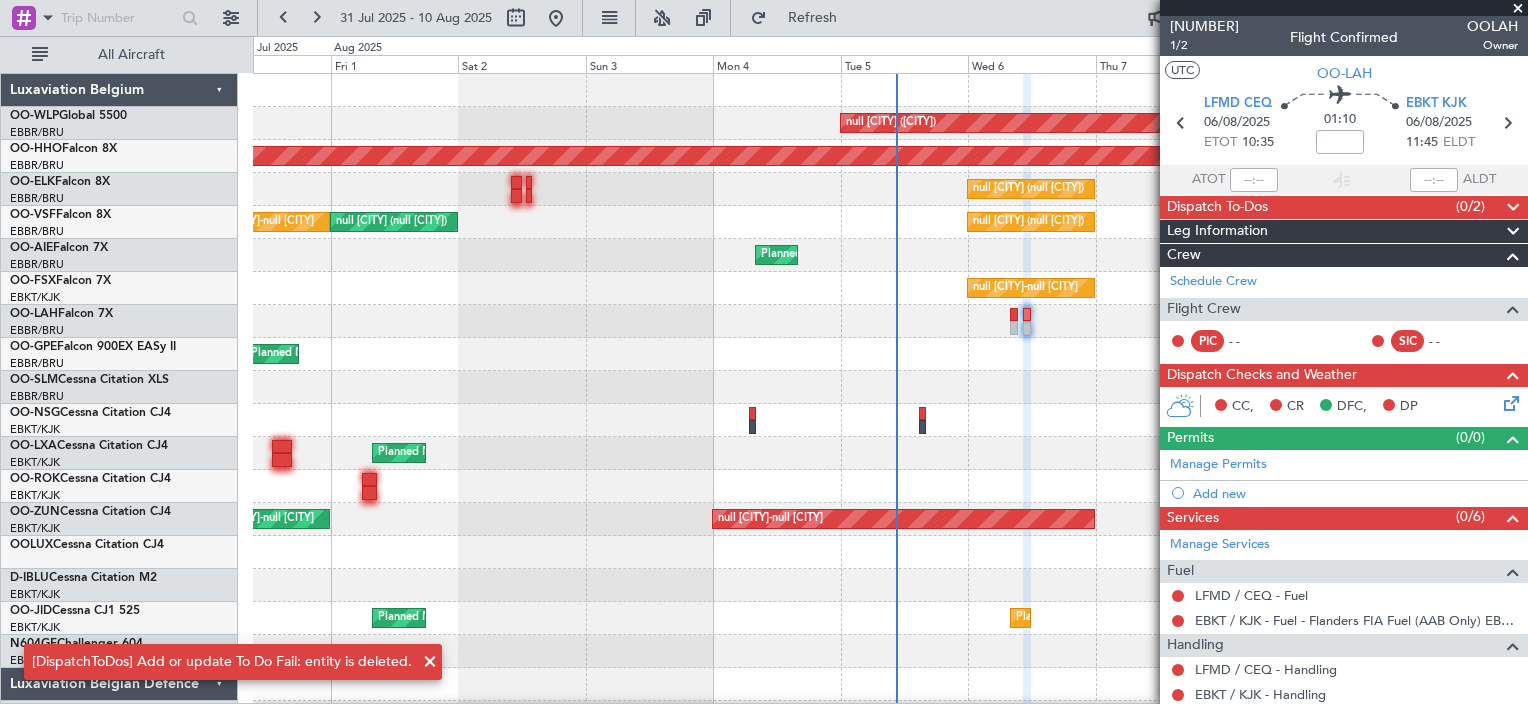 click 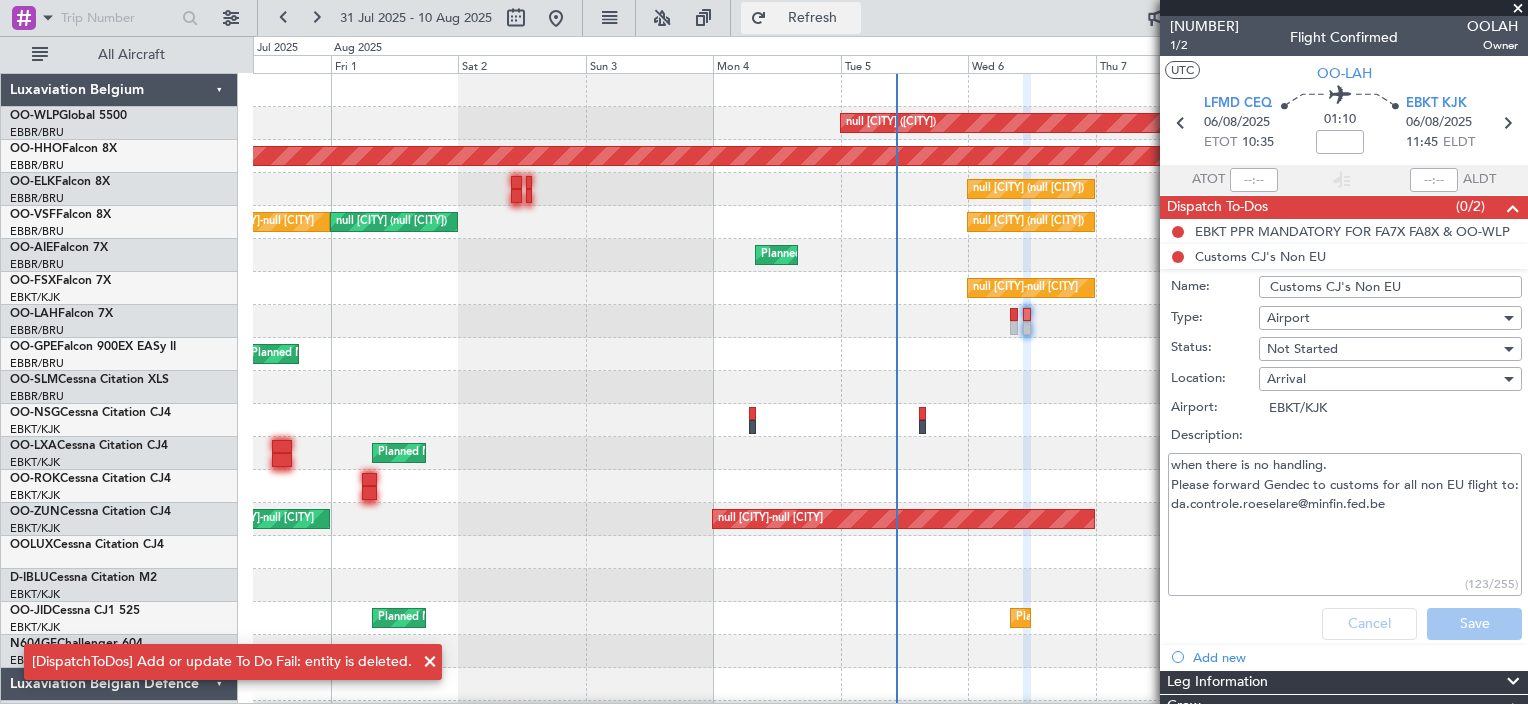 click on "Refresh" 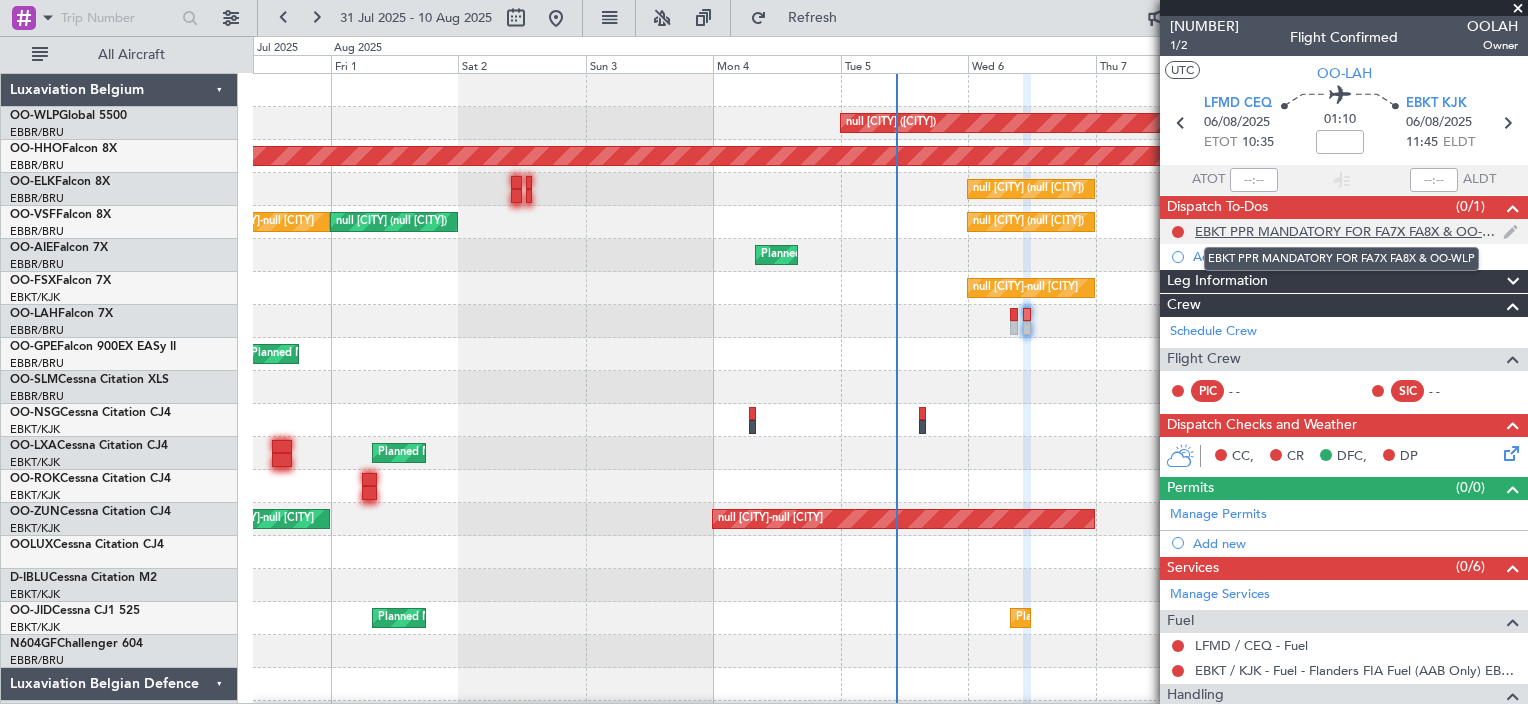 click on "EBKT PPR MANDATORY FOR FA7X FA8X & OO-WLP" 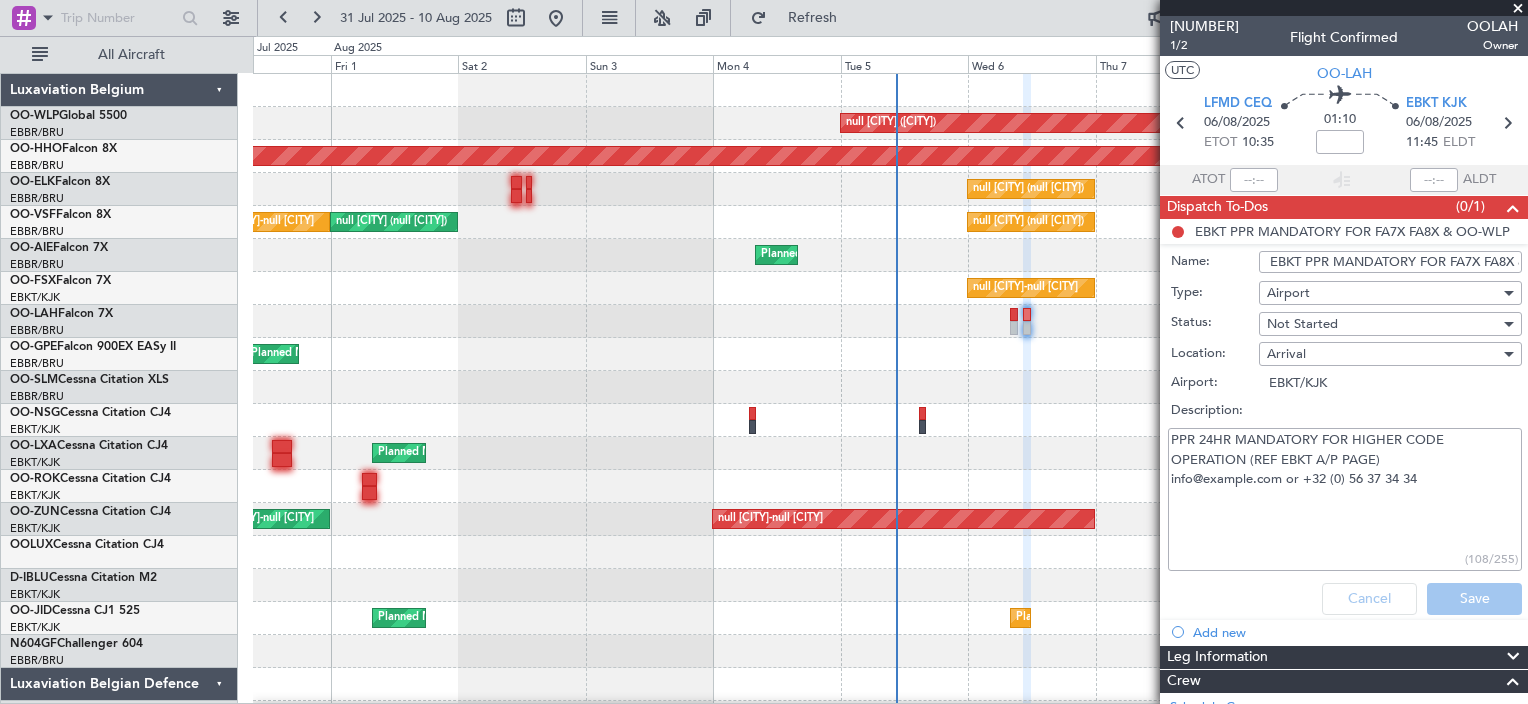 click on "Dispatch To-Dos (0/1)" 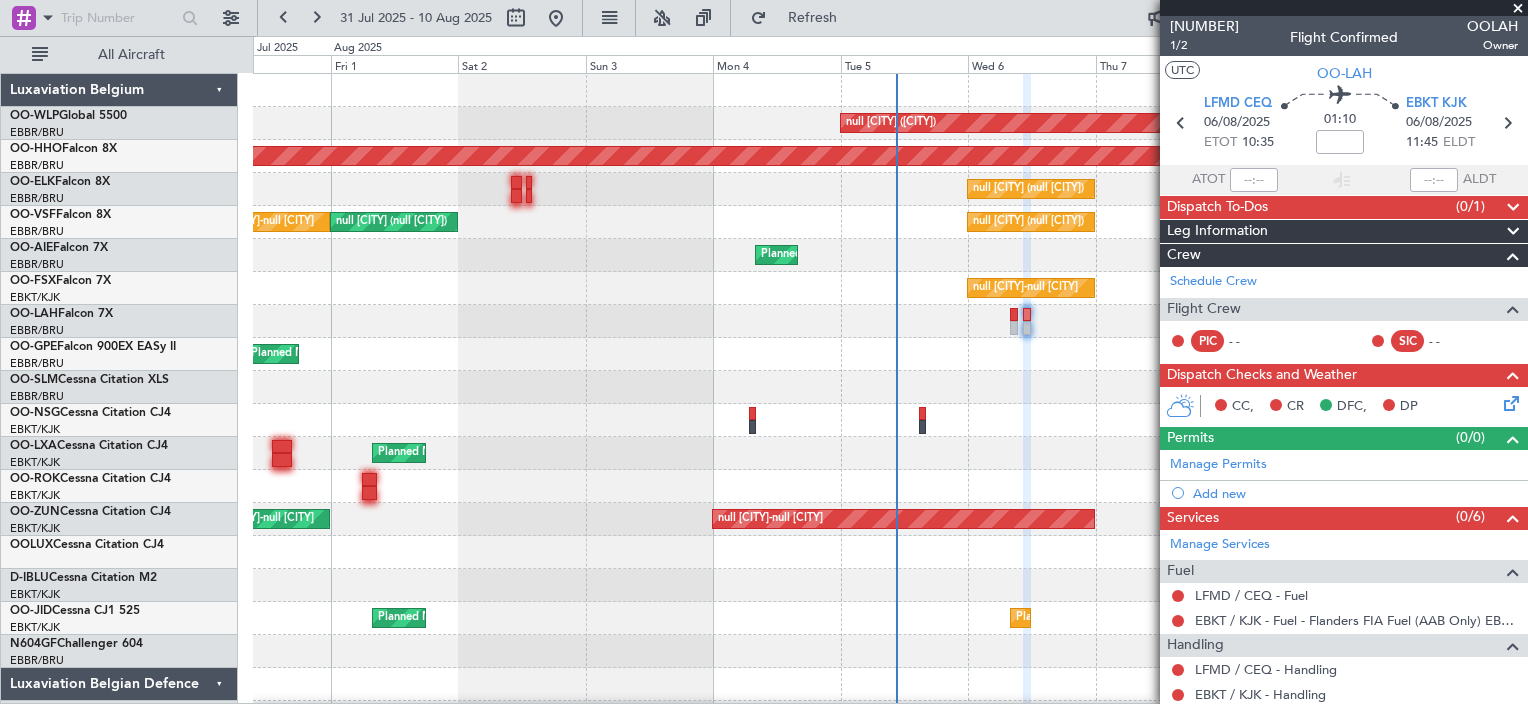 click on "Dispatch To-Dos (0/1)" 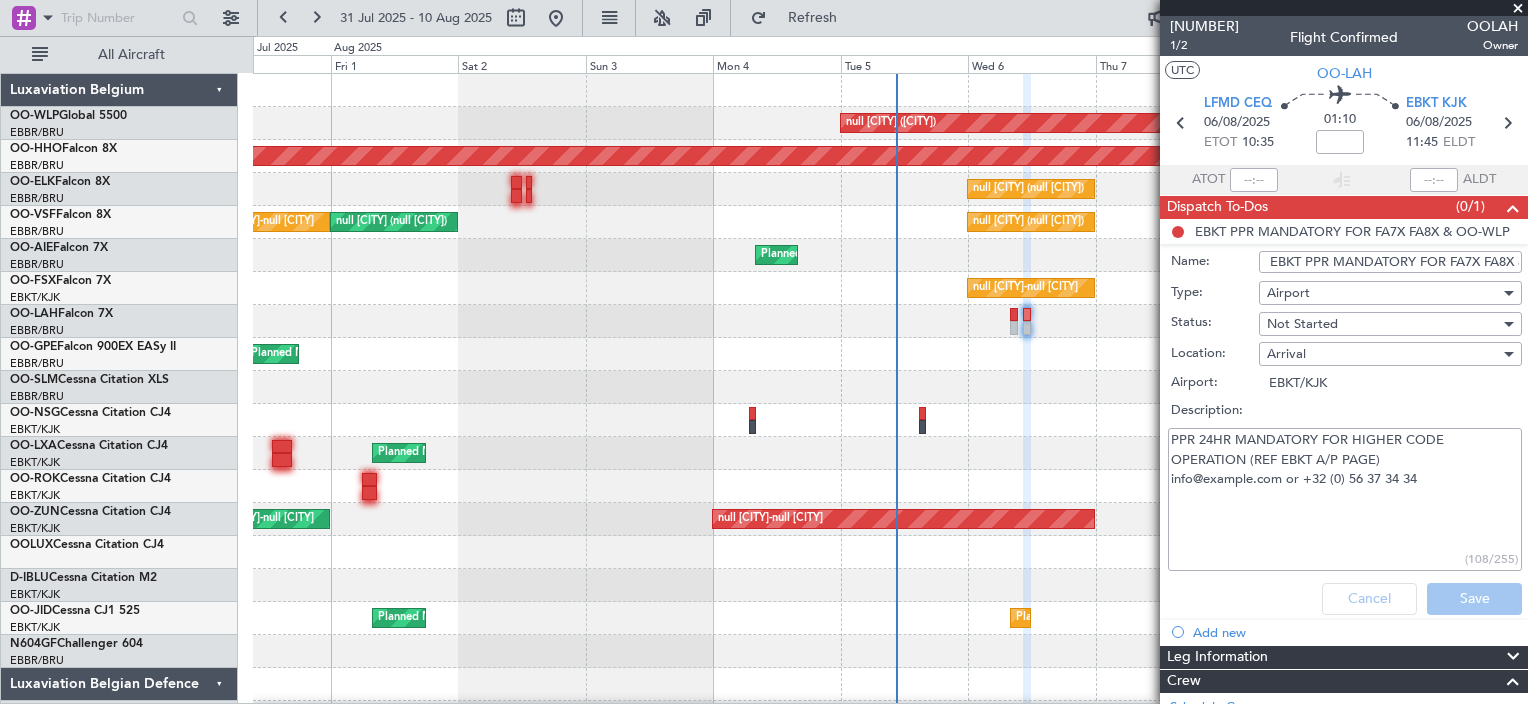 click on "Description:" 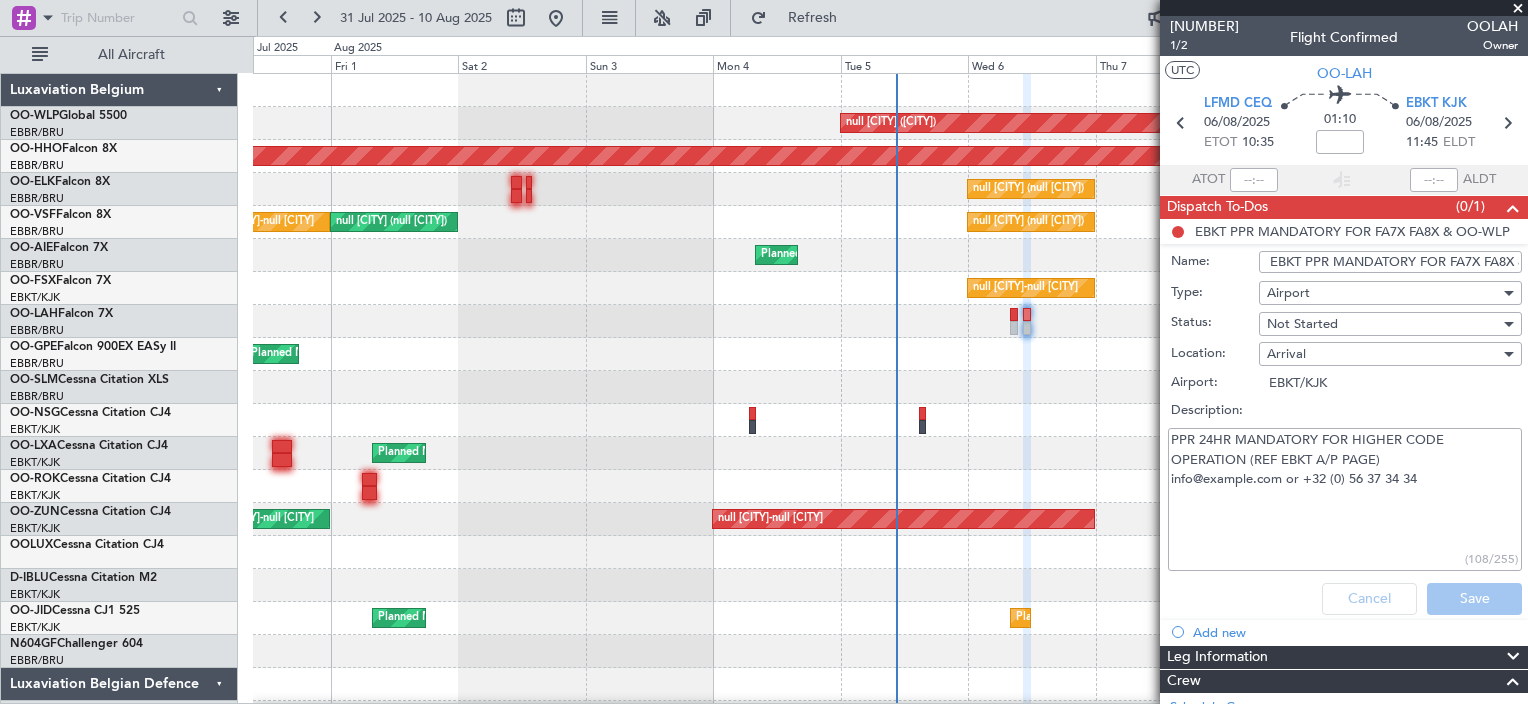 drag, startPoint x: 1384, startPoint y: 617, endPoint x: 1374, endPoint y: 608, distance: 13.453624 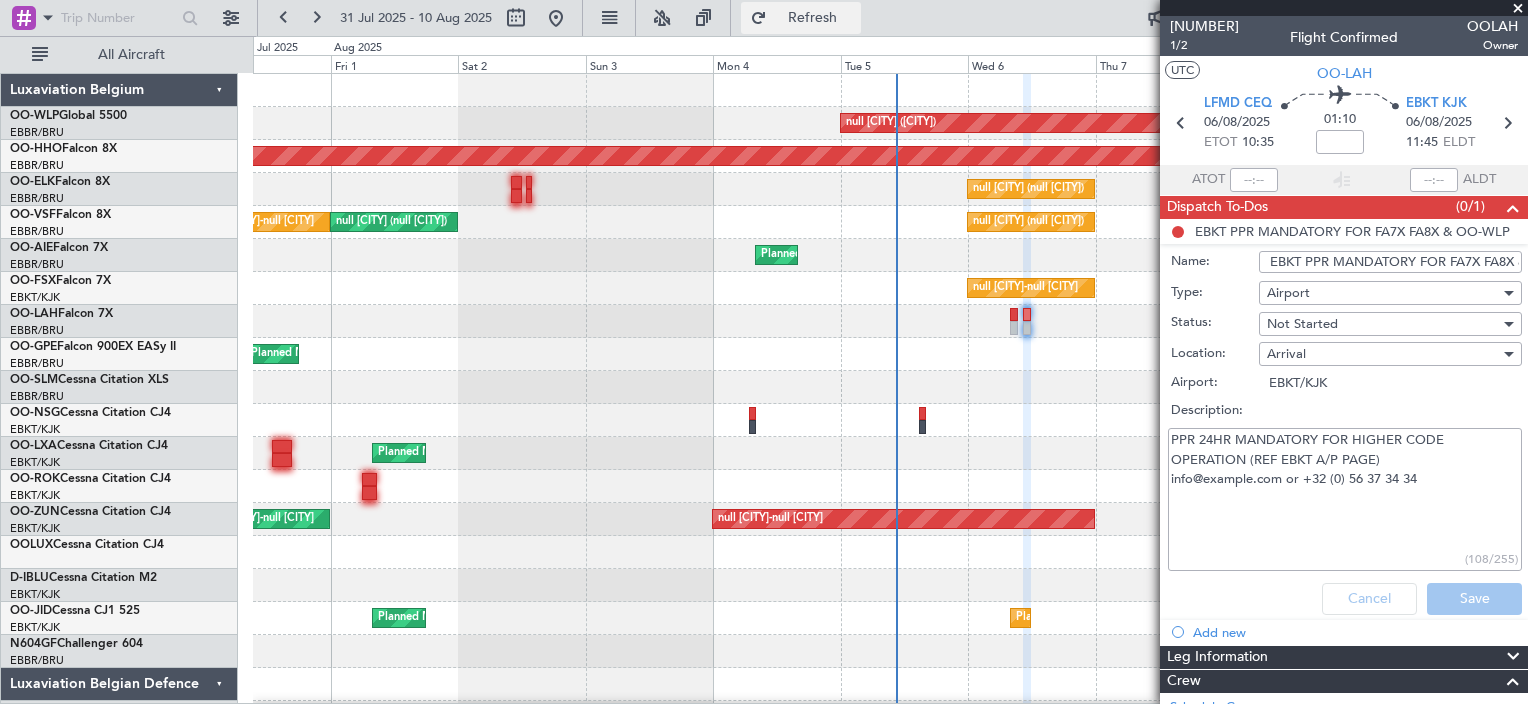 click on "Refresh" 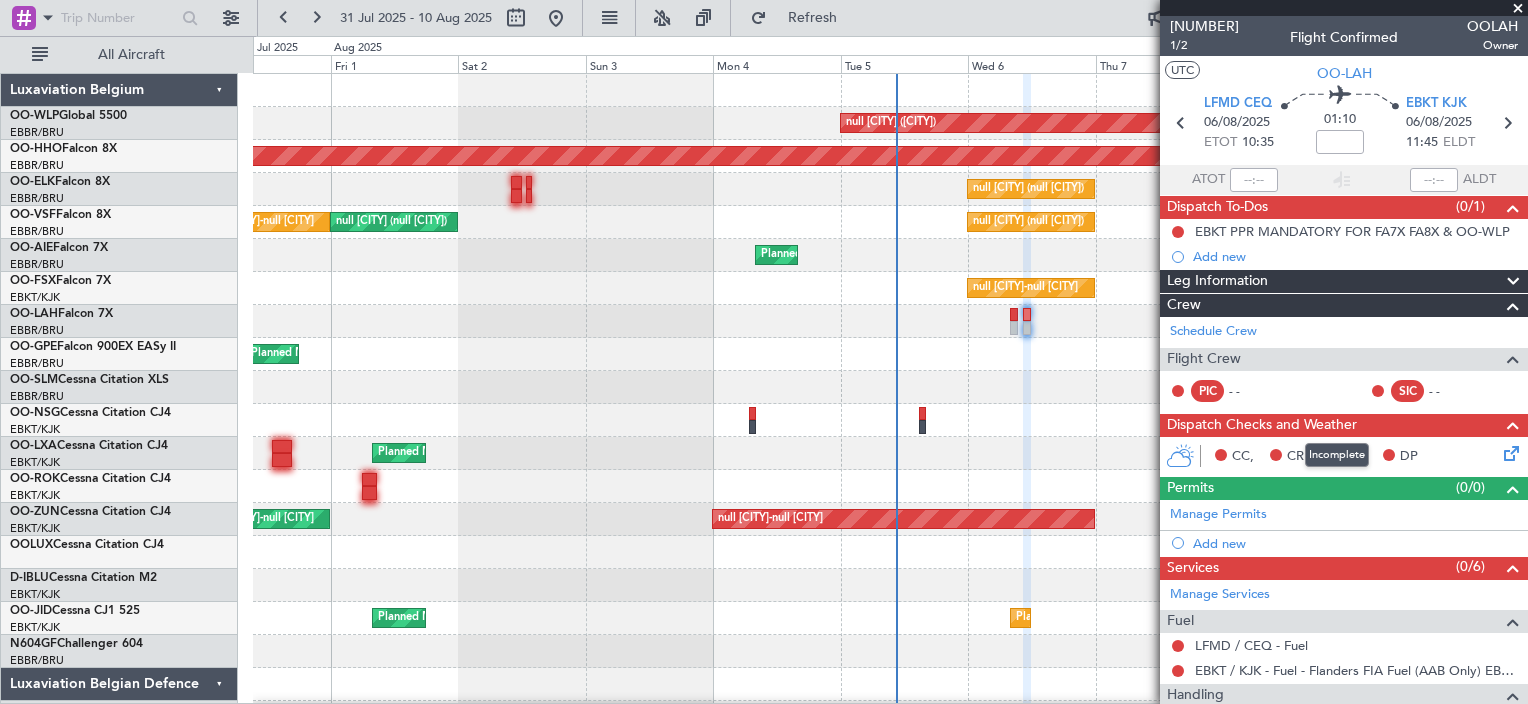 click 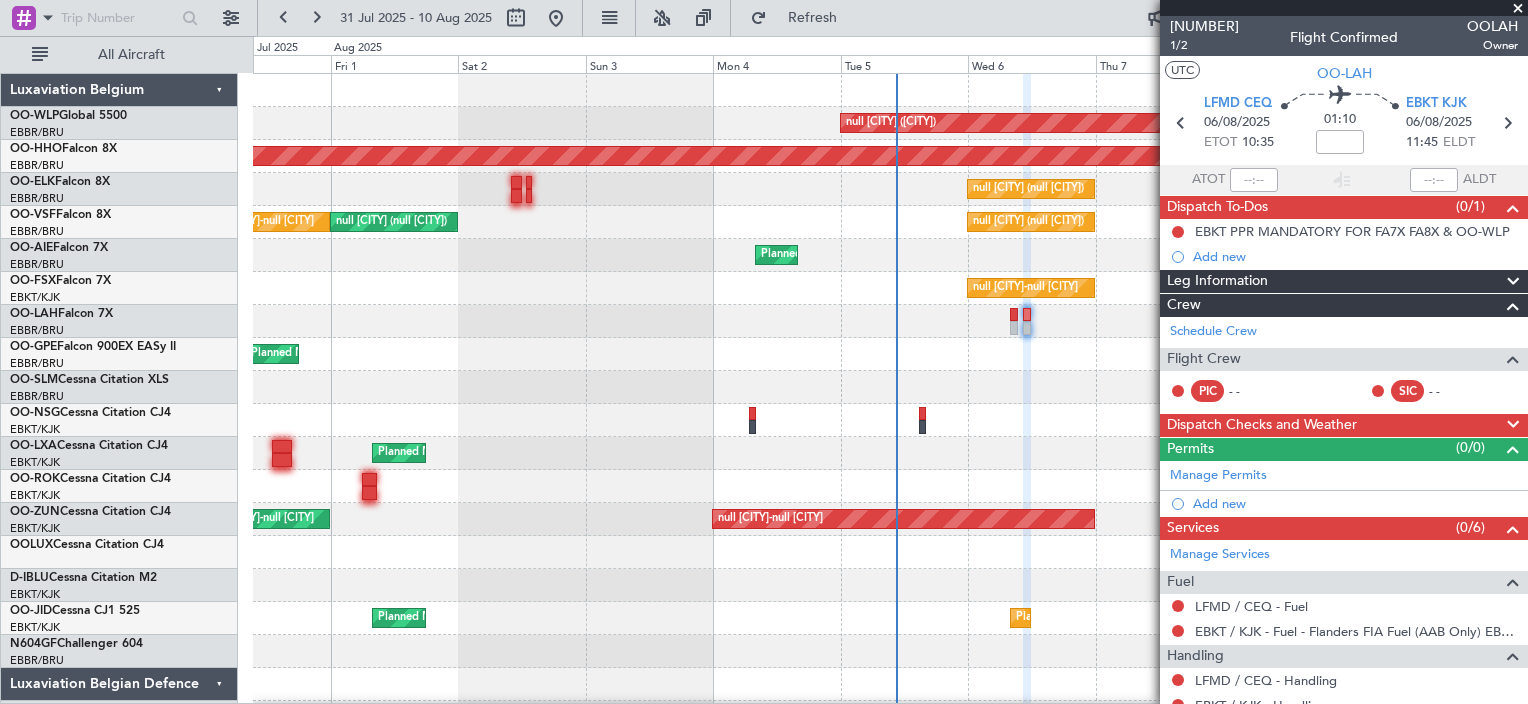 click 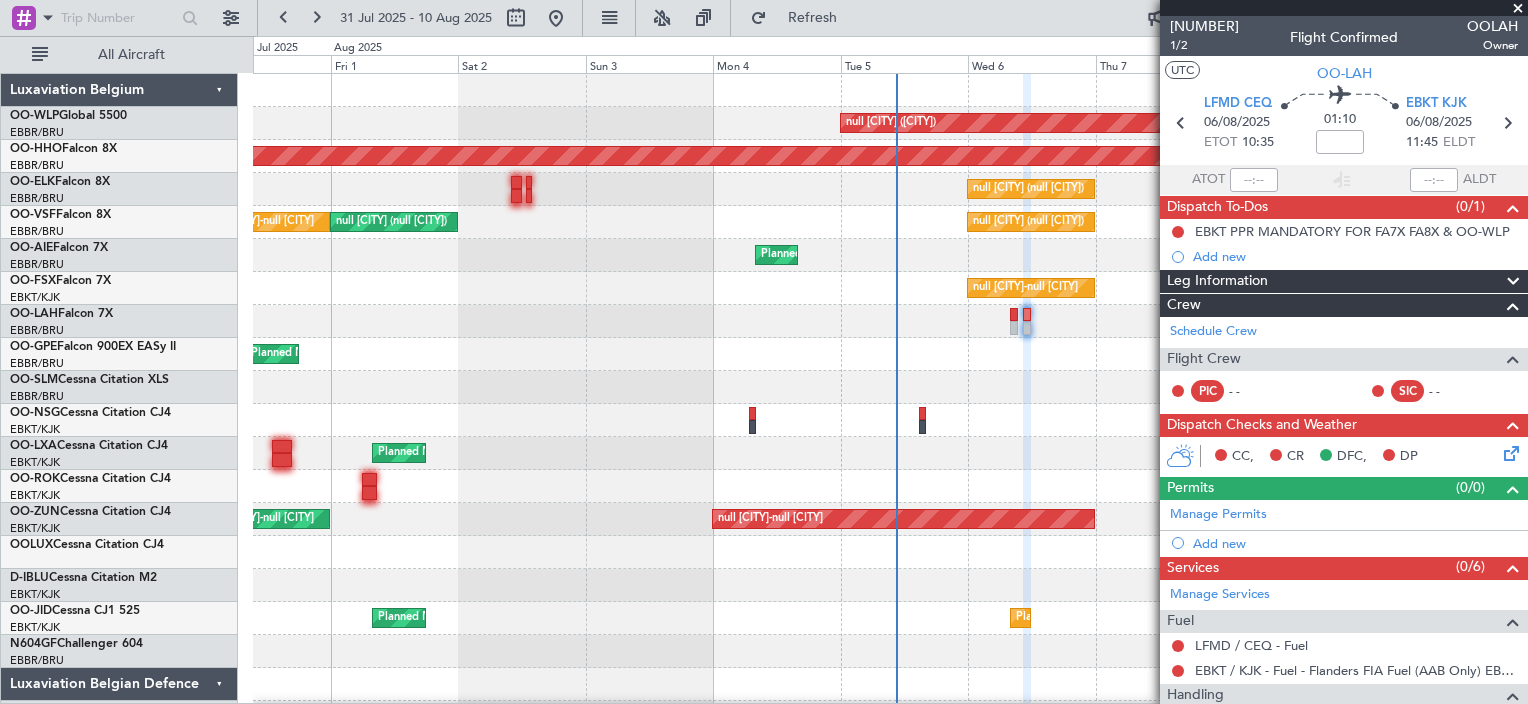 click 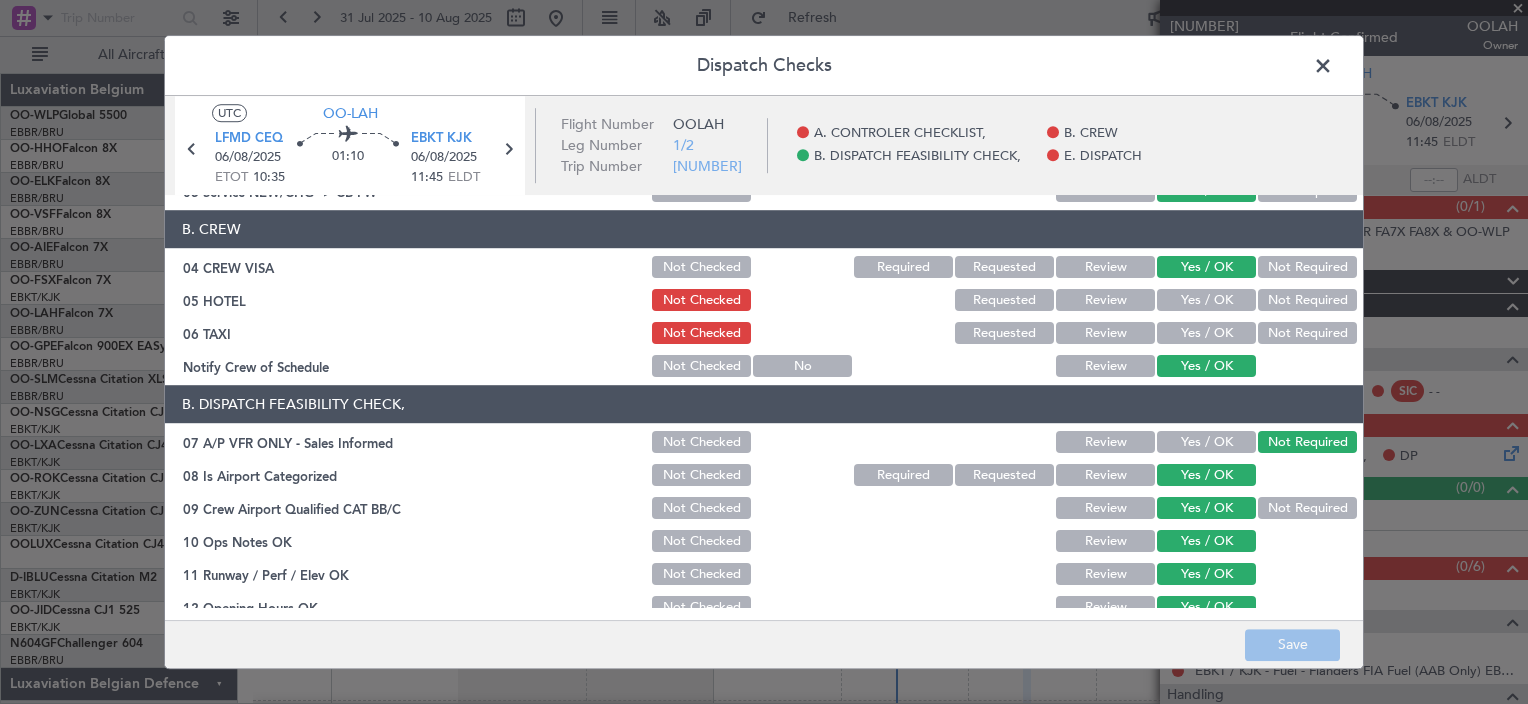 scroll, scrollTop: 100, scrollLeft: 0, axis: vertical 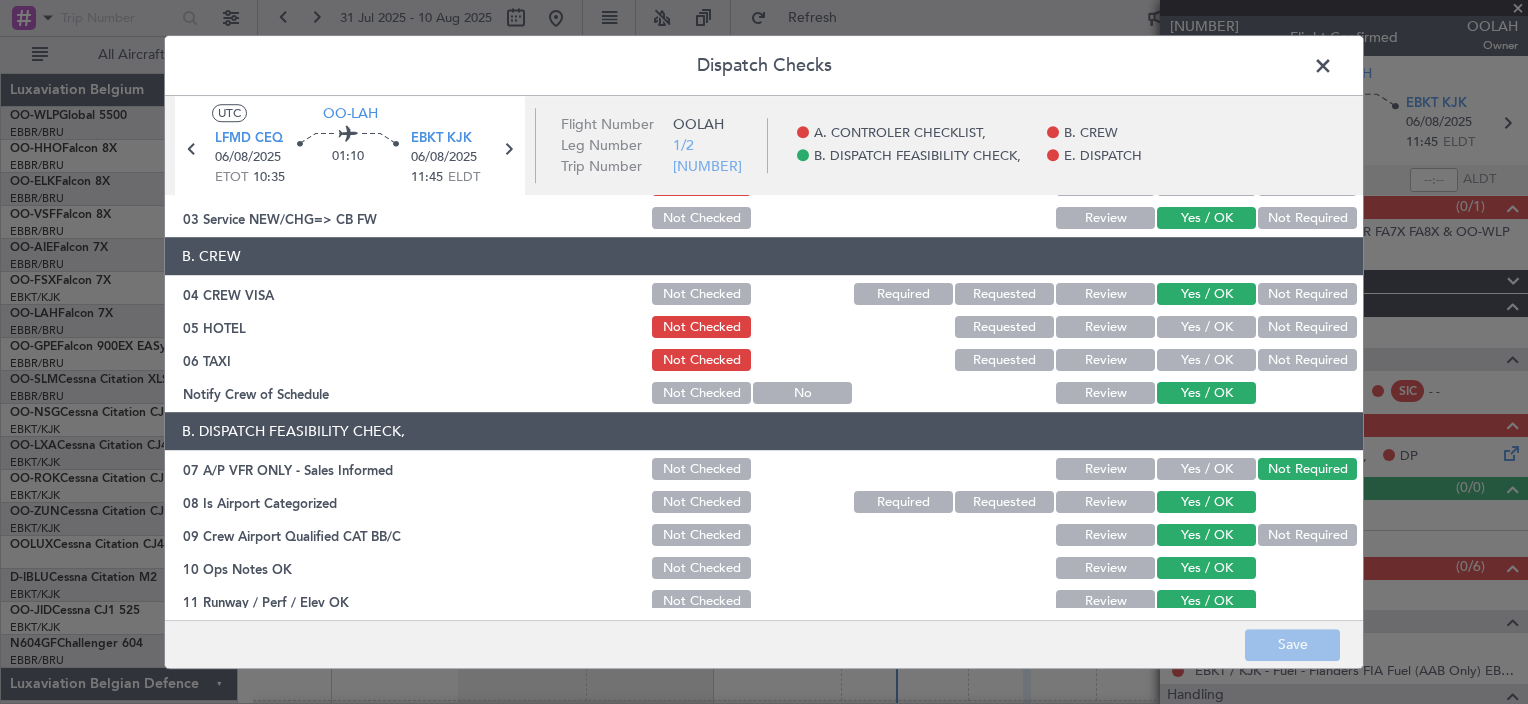 click 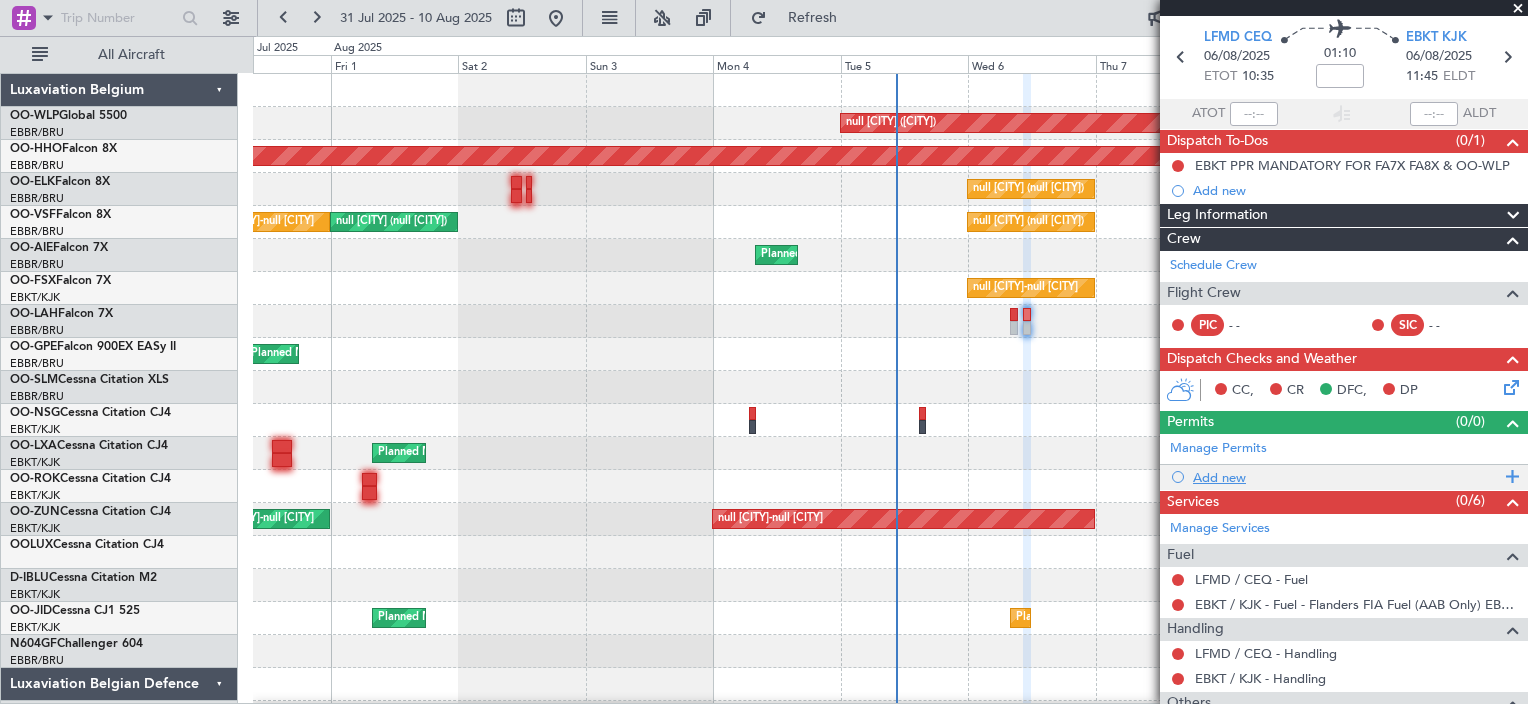 scroll, scrollTop: 100, scrollLeft: 0, axis: vertical 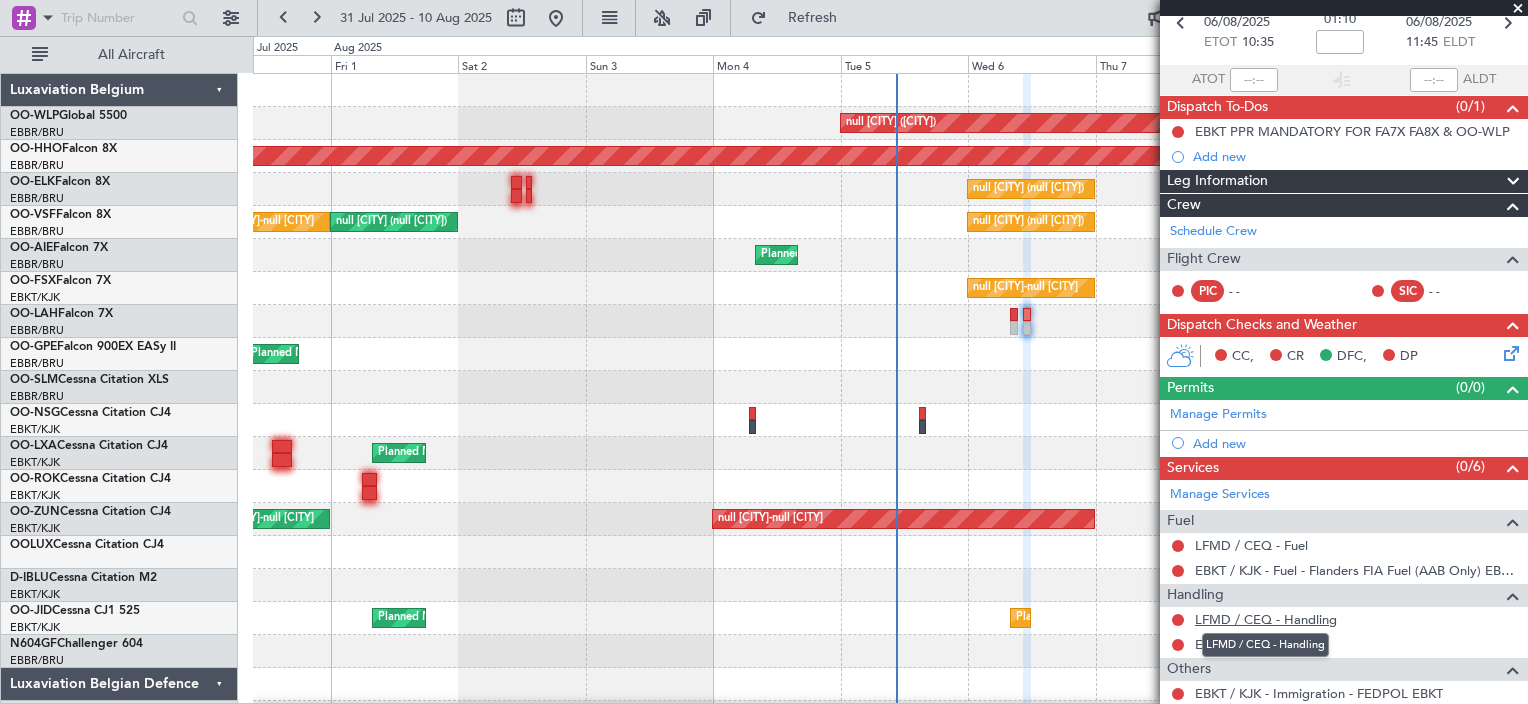 click on "LFMD / CEQ - Handling" at bounding box center [1266, 619] 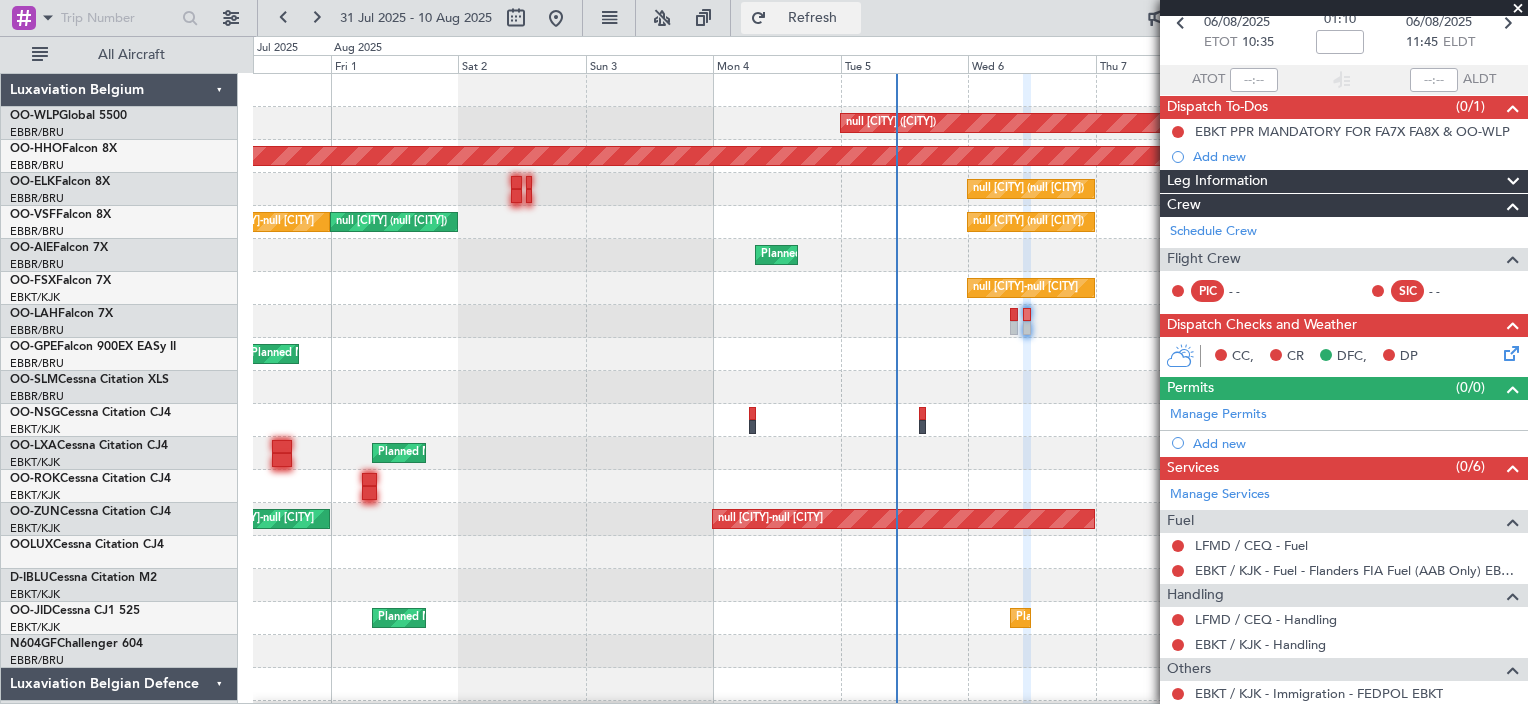 click on "Refresh" 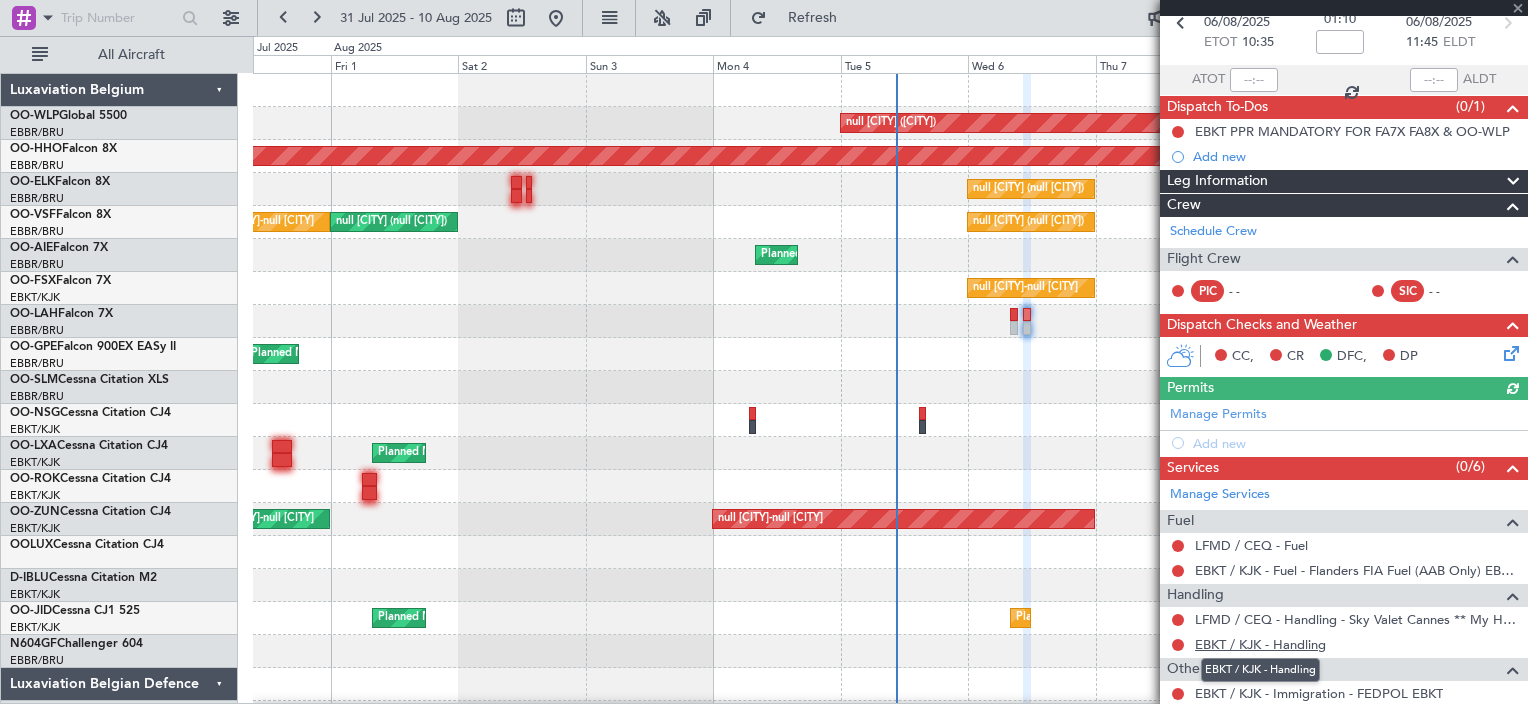 click on "EBKT / KJK - Handling" at bounding box center (1260, 644) 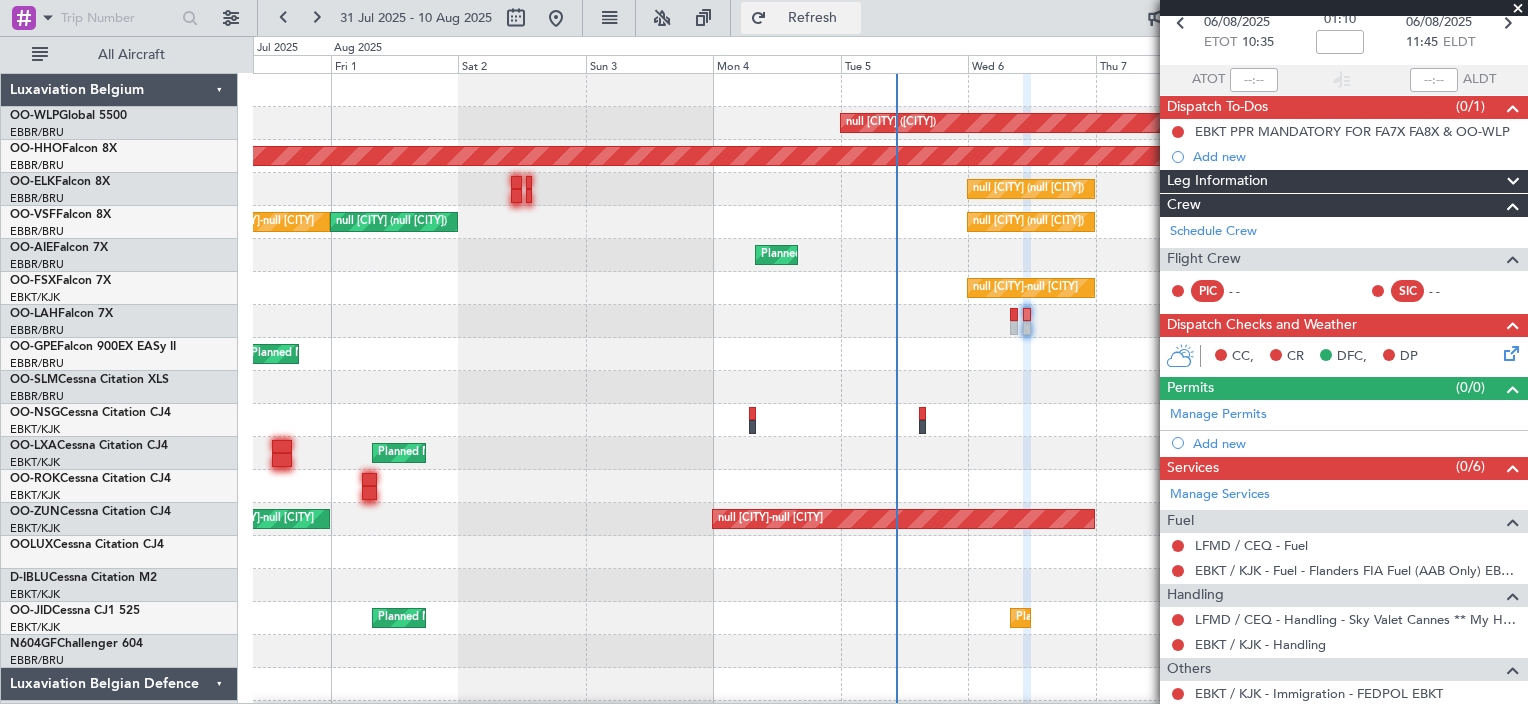 click on "Refresh" 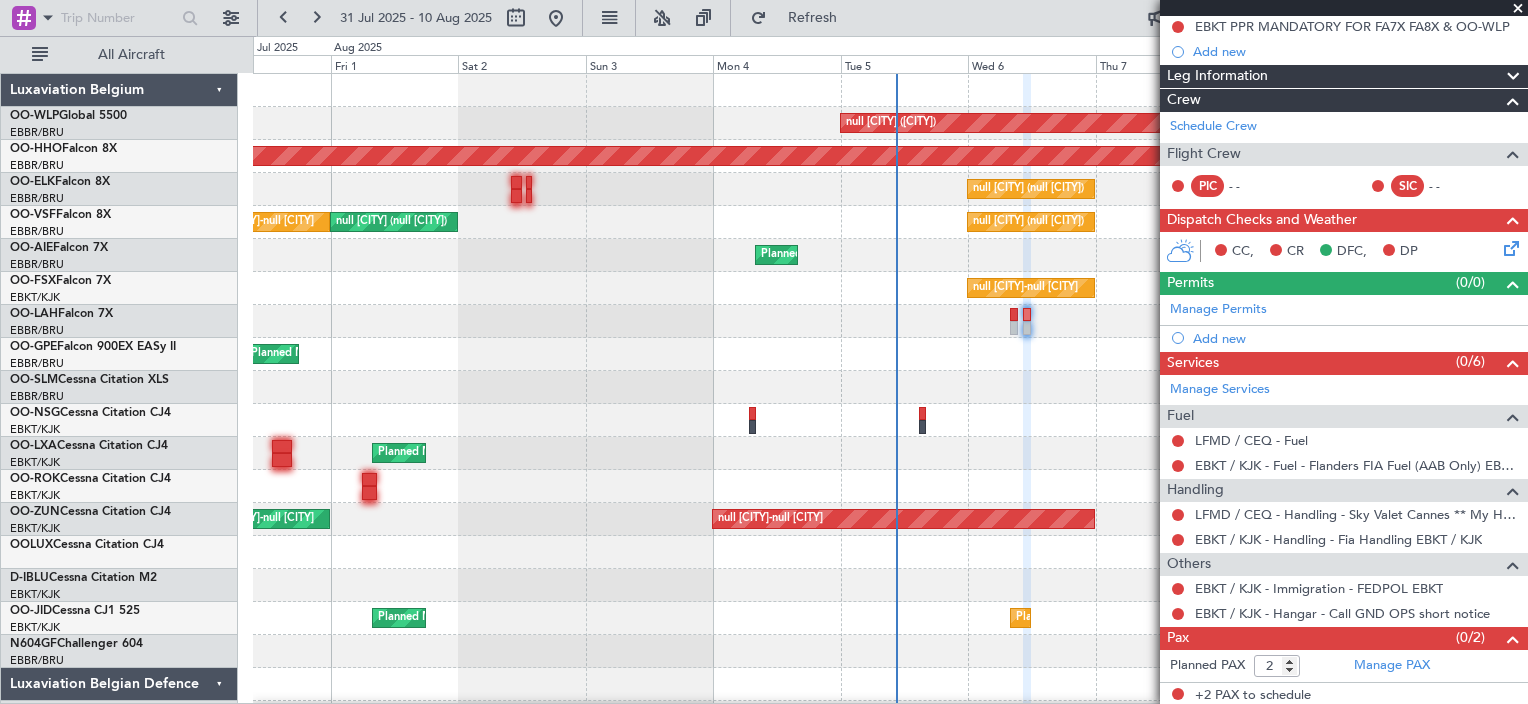 scroll, scrollTop: 206, scrollLeft: 0, axis: vertical 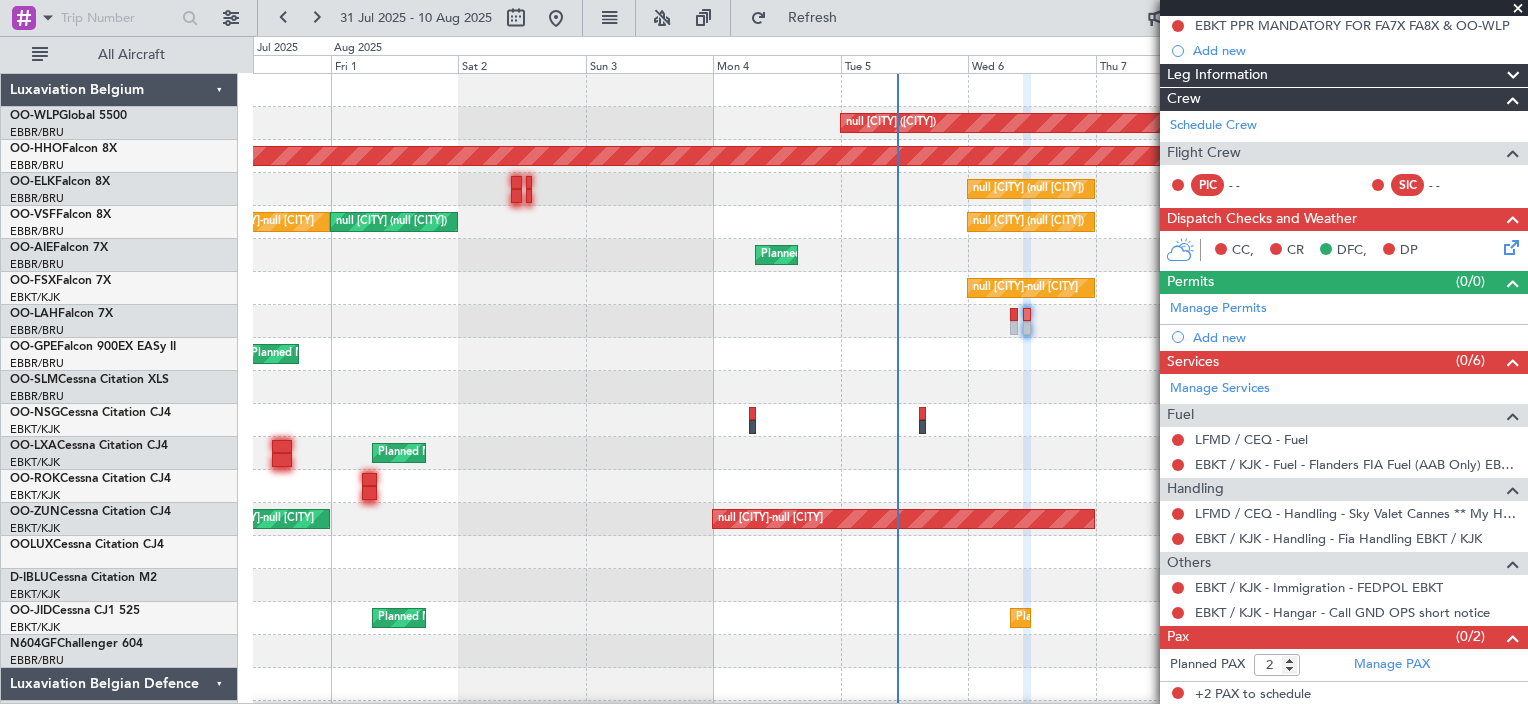 click on "Handling" at bounding box center [1344, 489] 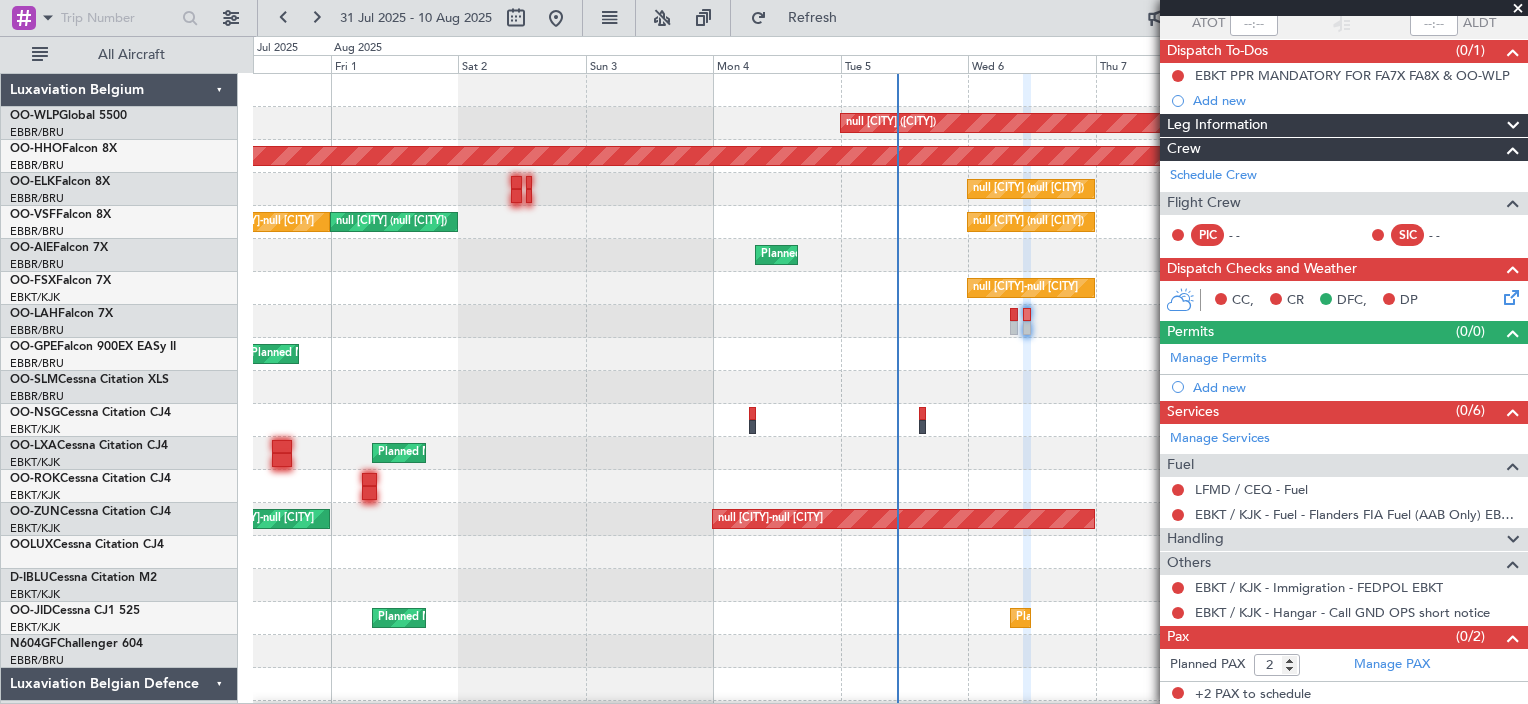 click on "Handling" at bounding box center [1195, 539] 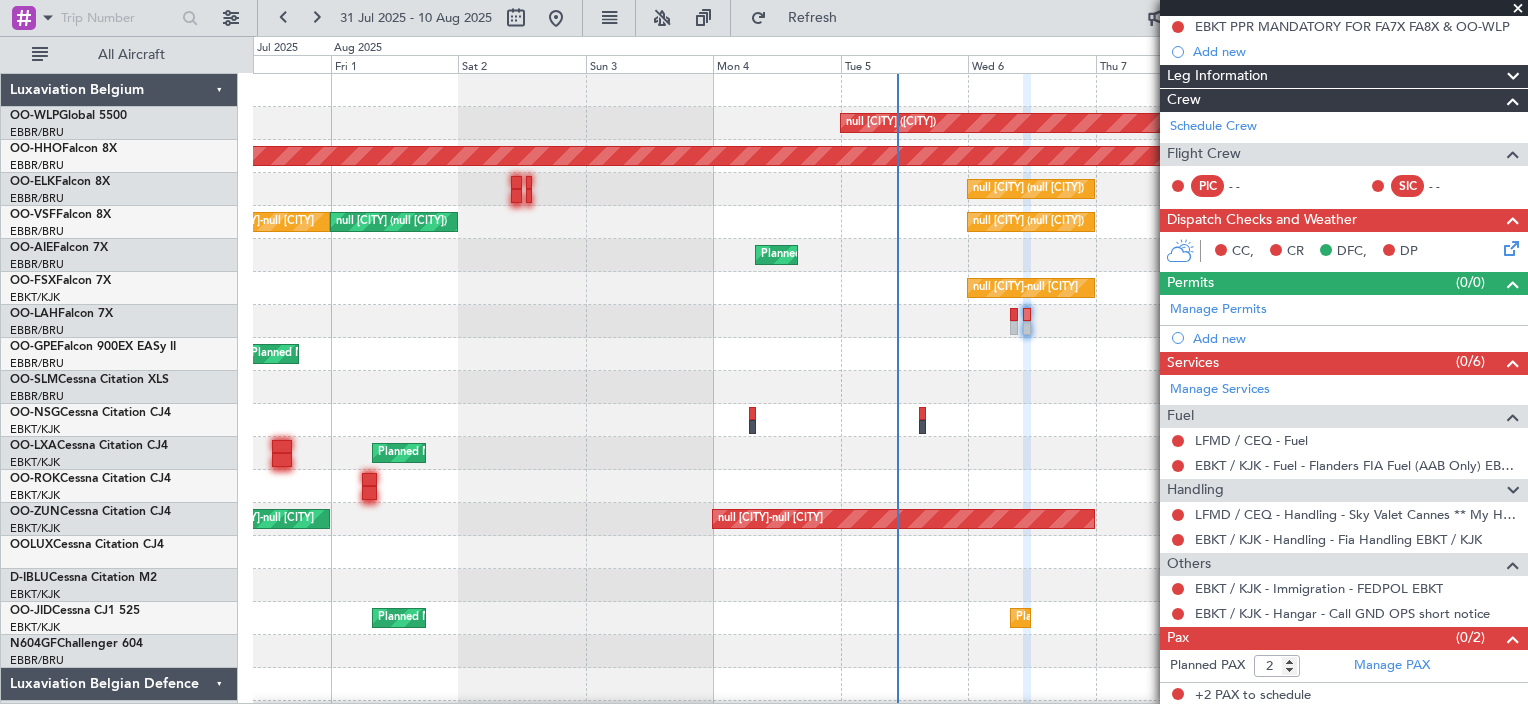 scroll, scrollTop: 206, scrollLeft: 0, axis: vertical 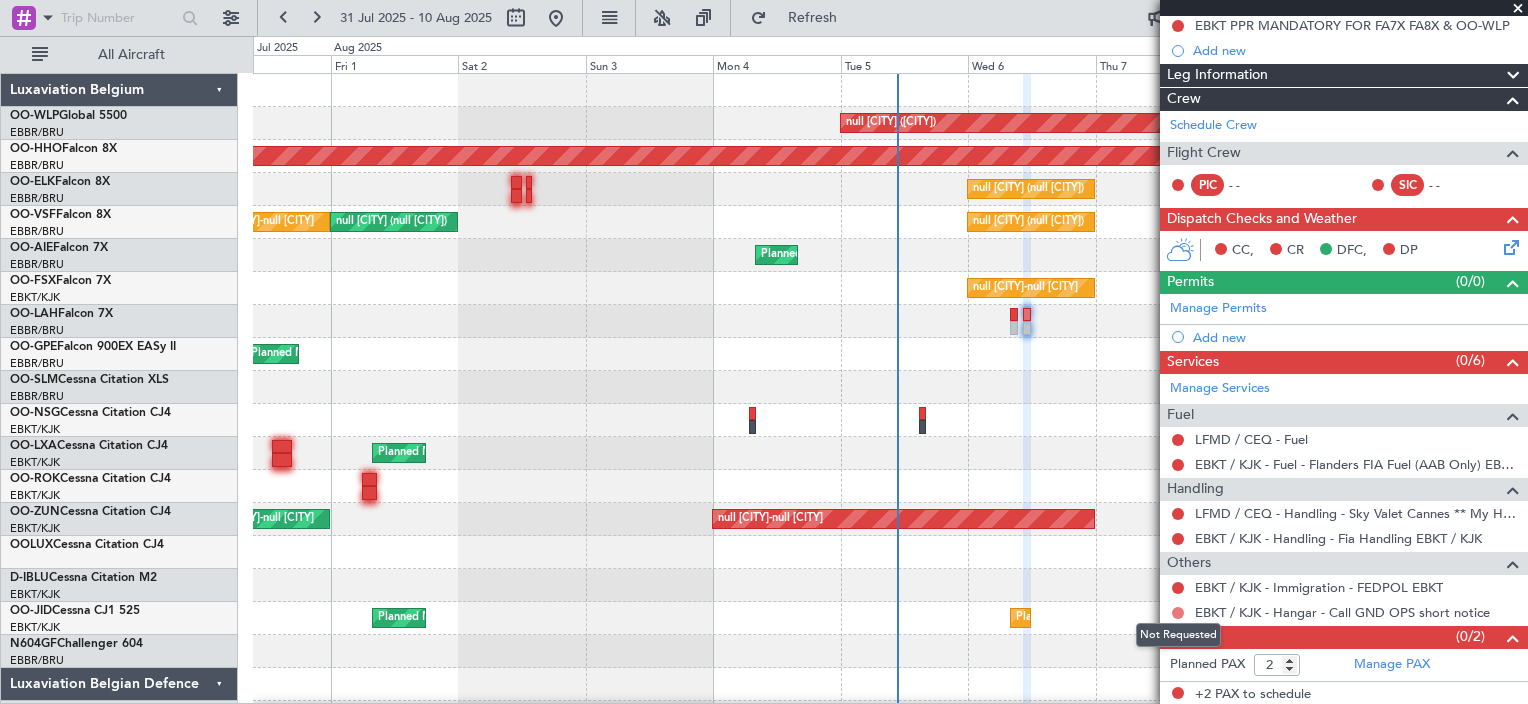 click at bounding box center (1178, 613) 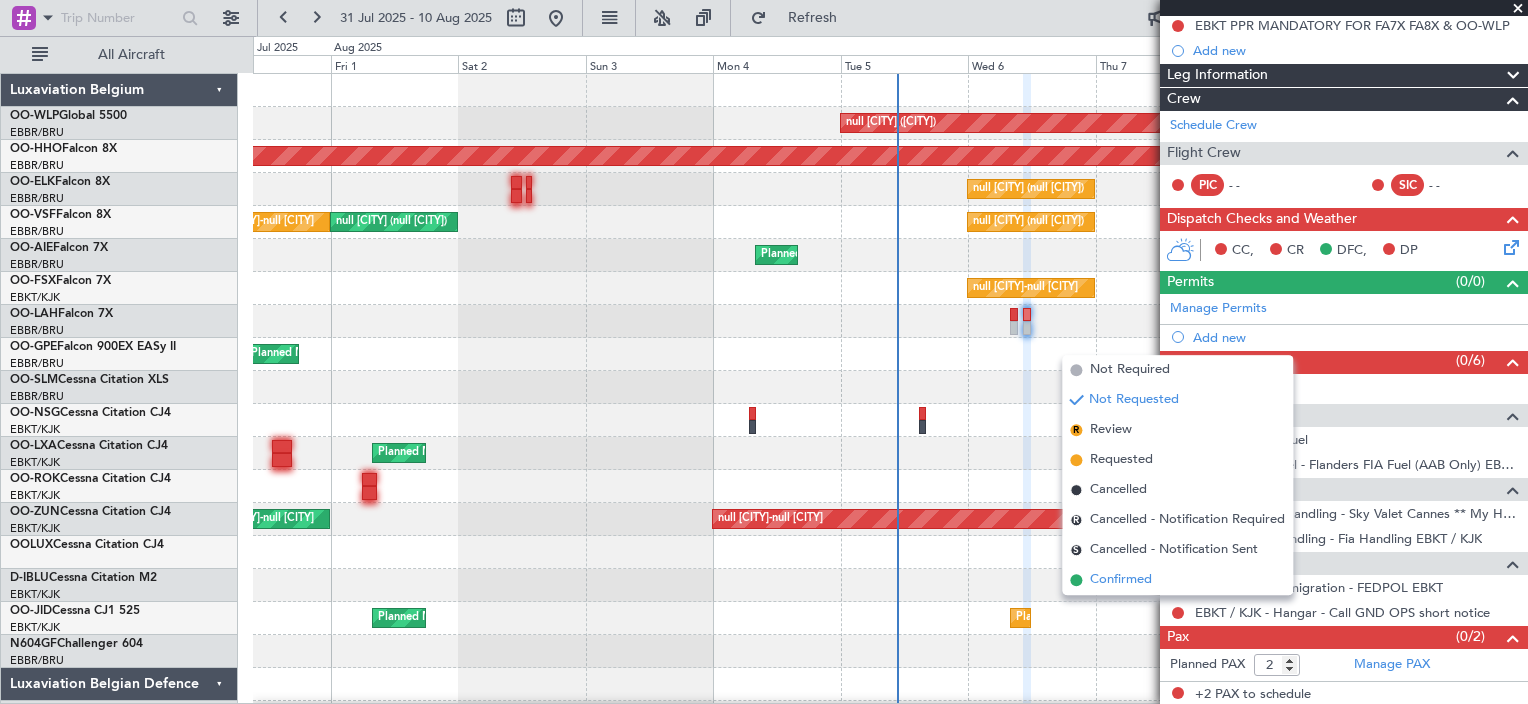 click on "Confirmed" at bounding box center (1121, 580) 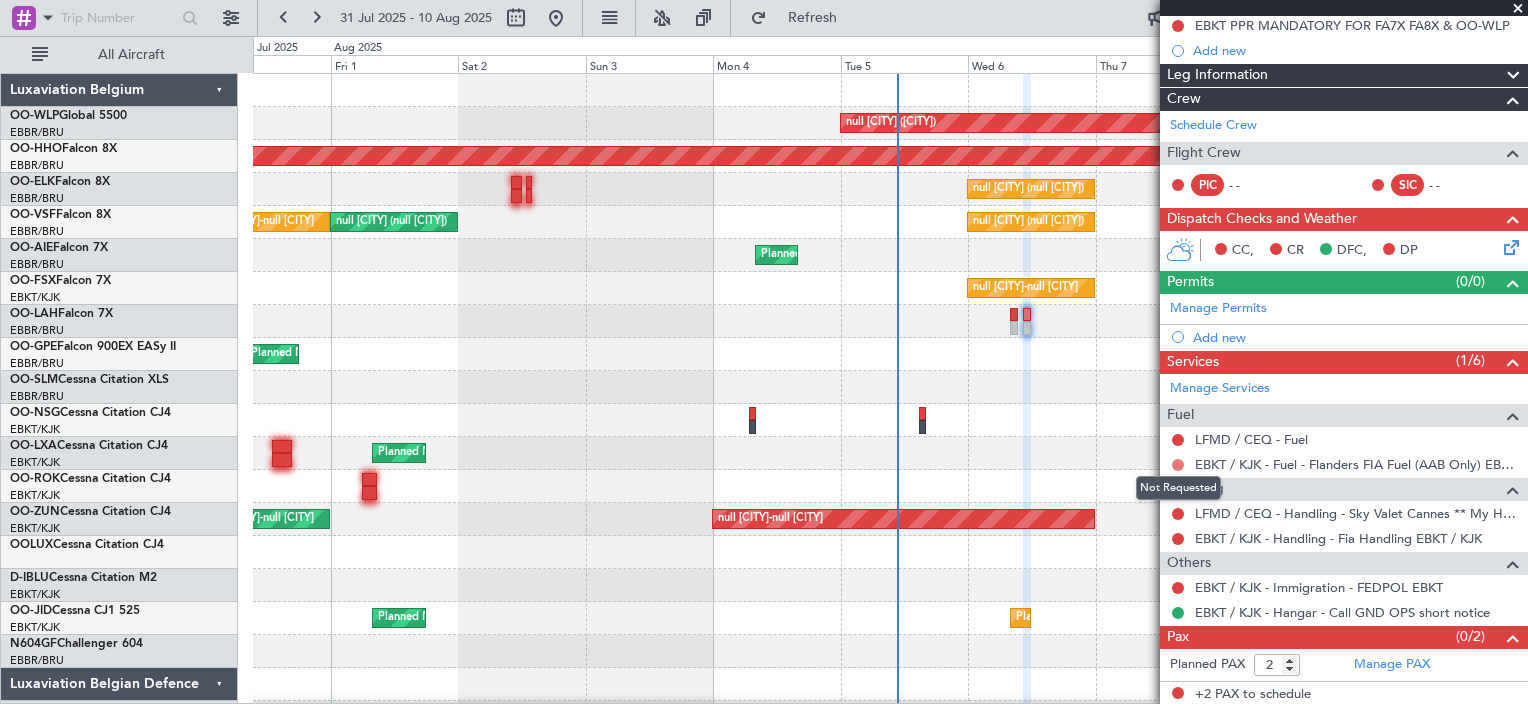click at bounding box center [1178, 465] 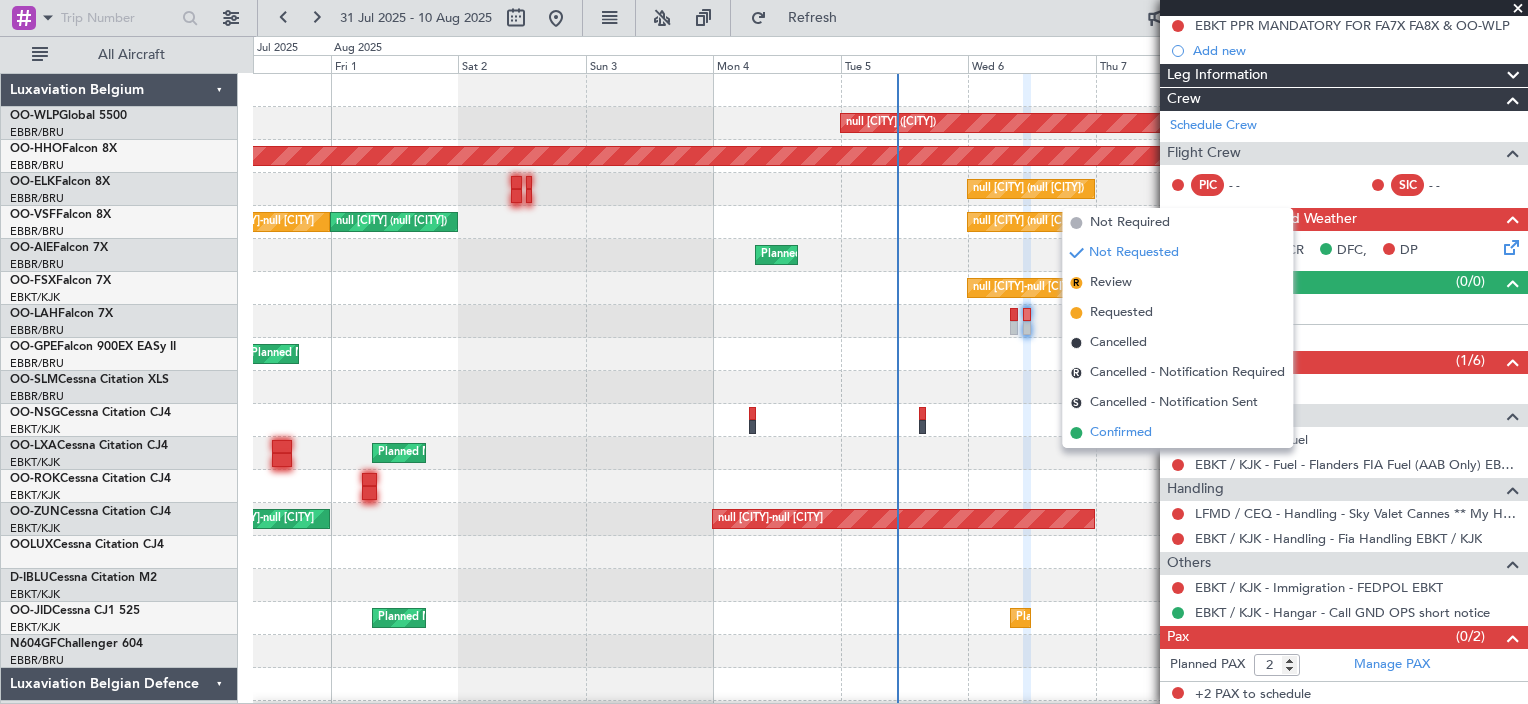 click on "Confirmed" at bounding box center (1177, 433) 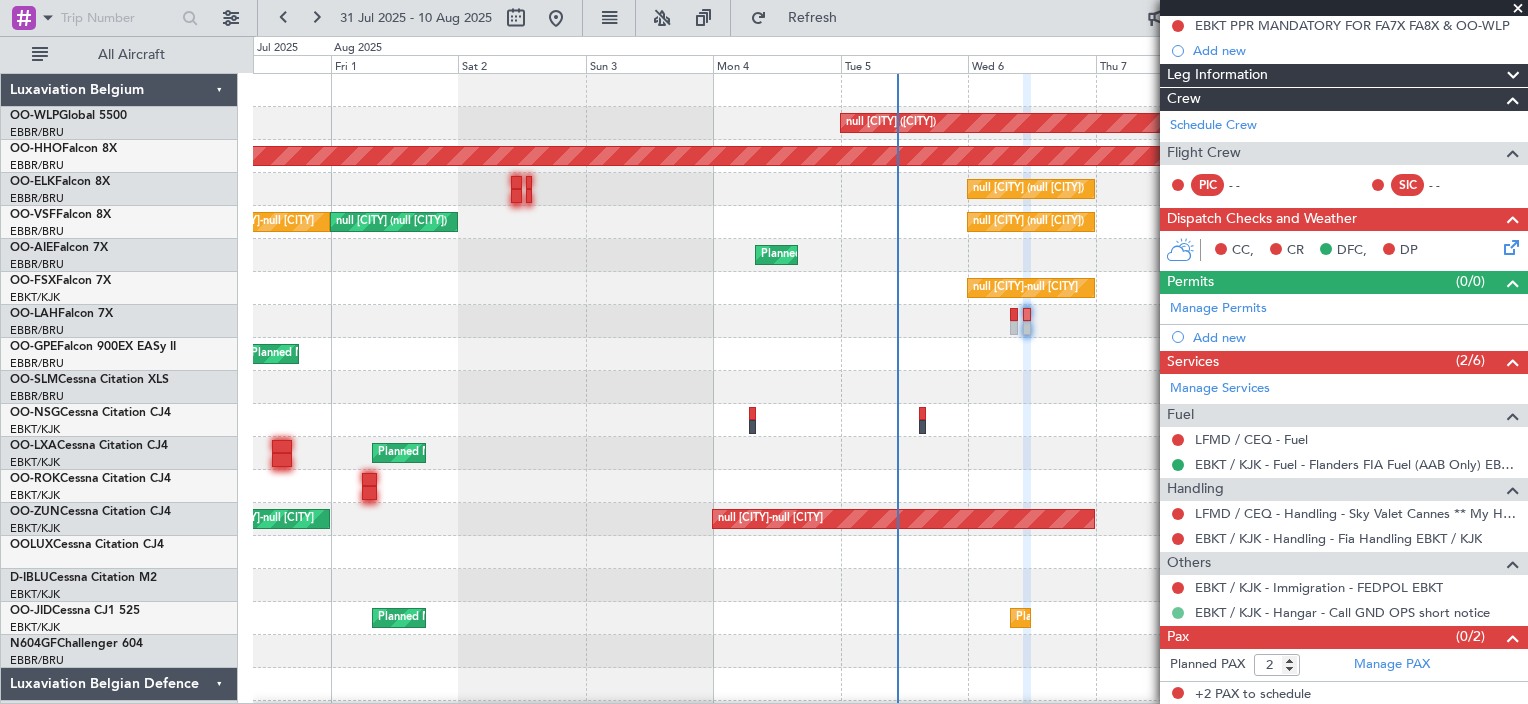 click at bounding box center [1178, 613] 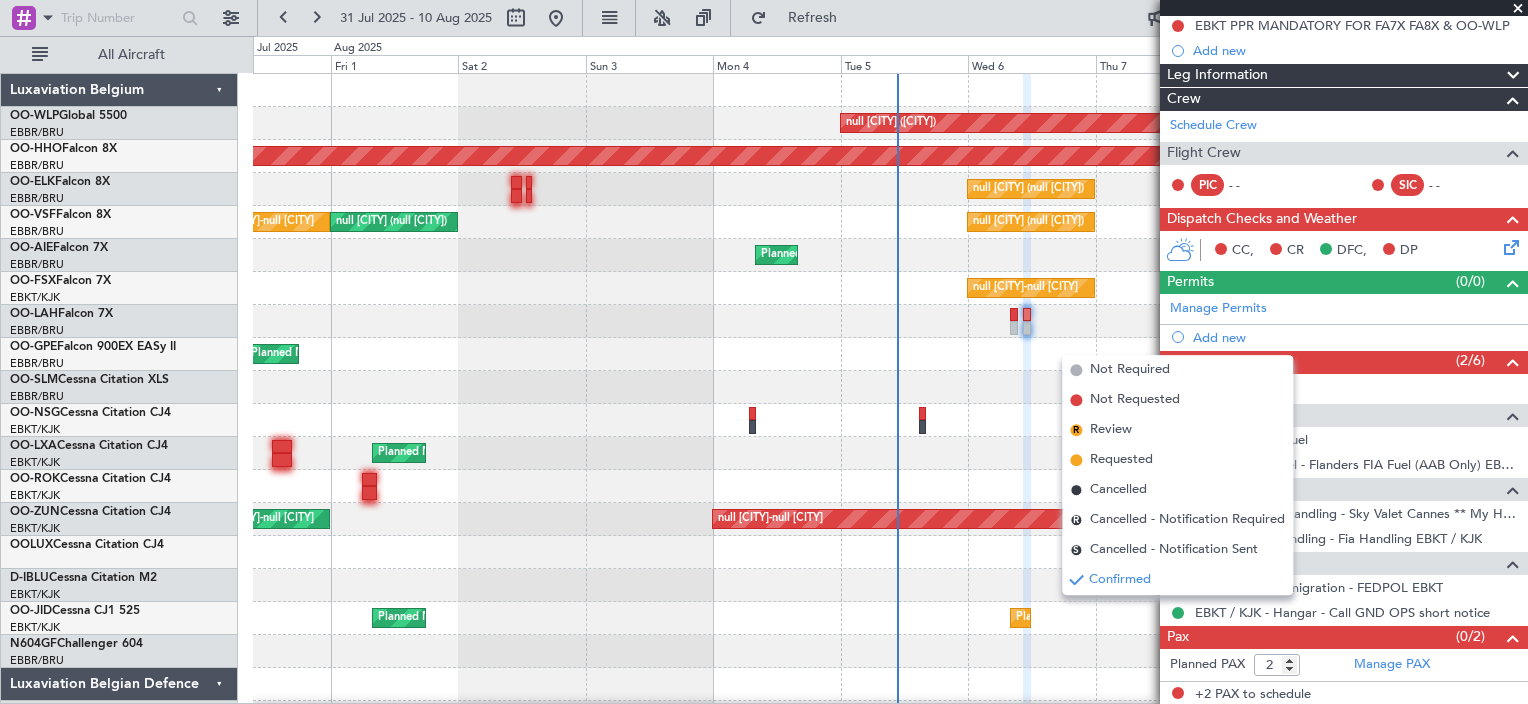 click on "EBKT / KJK - Immigration - FEDPOL EBKT" at bounding box center [1344, 587] 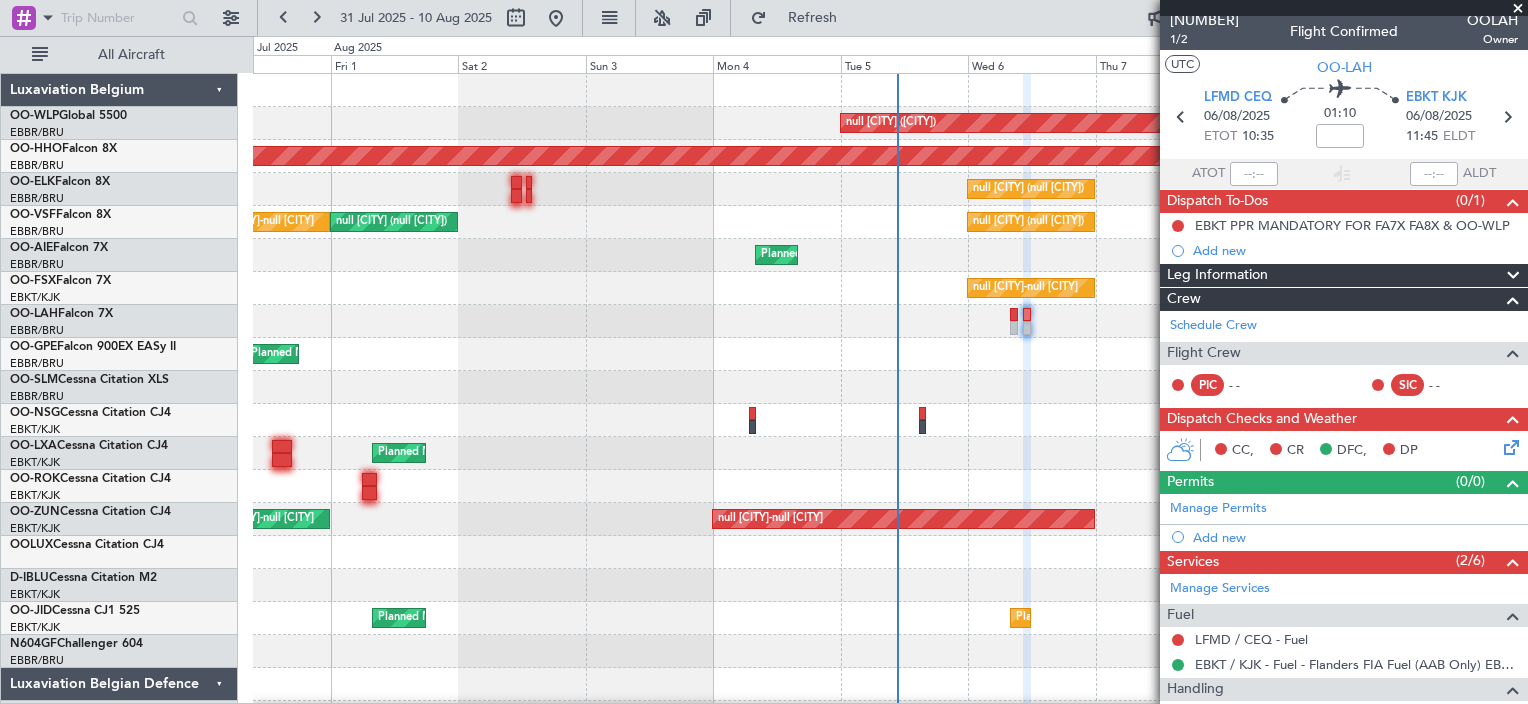 scroll, scrollTop: 0, scrollLeft: 0, axis: both 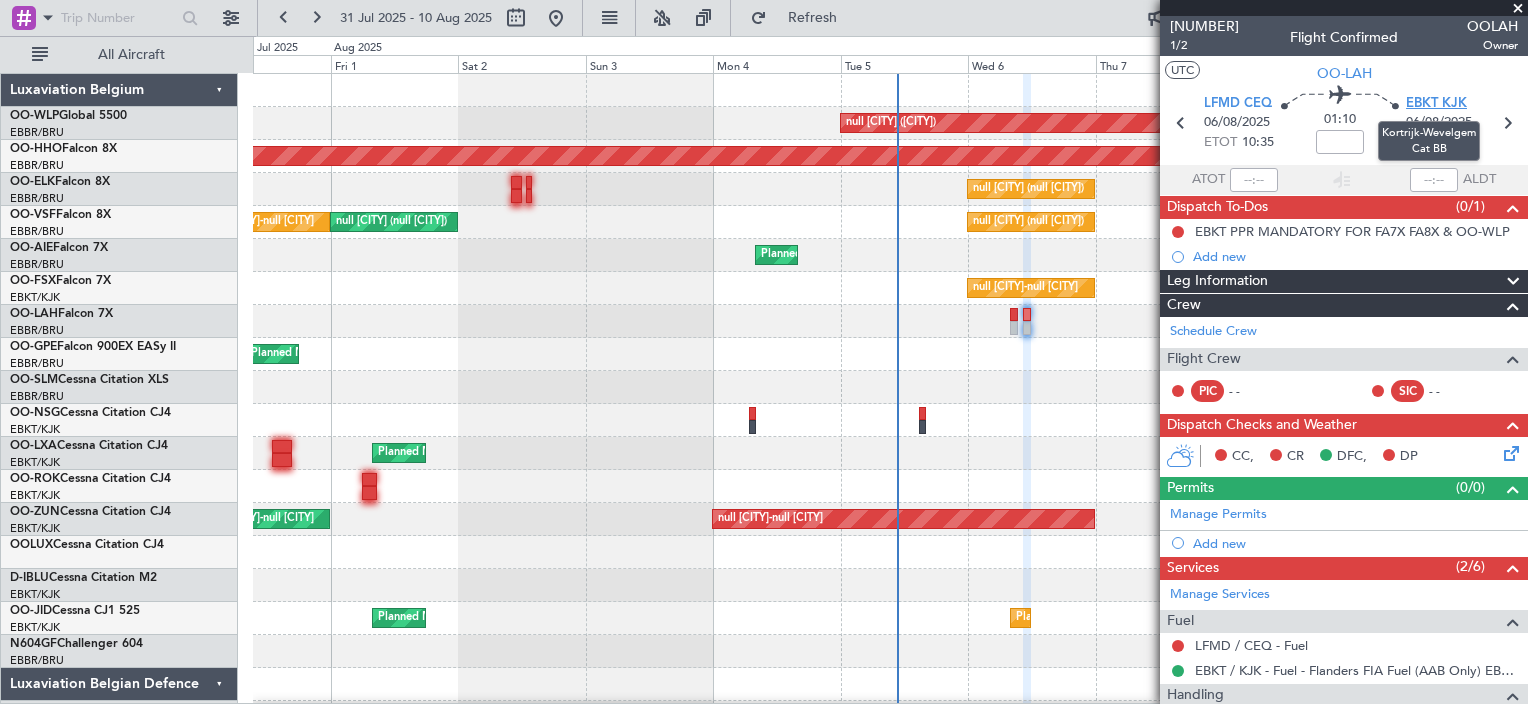 click on "EBKT  KJK" at bounding box center [1436, 104] 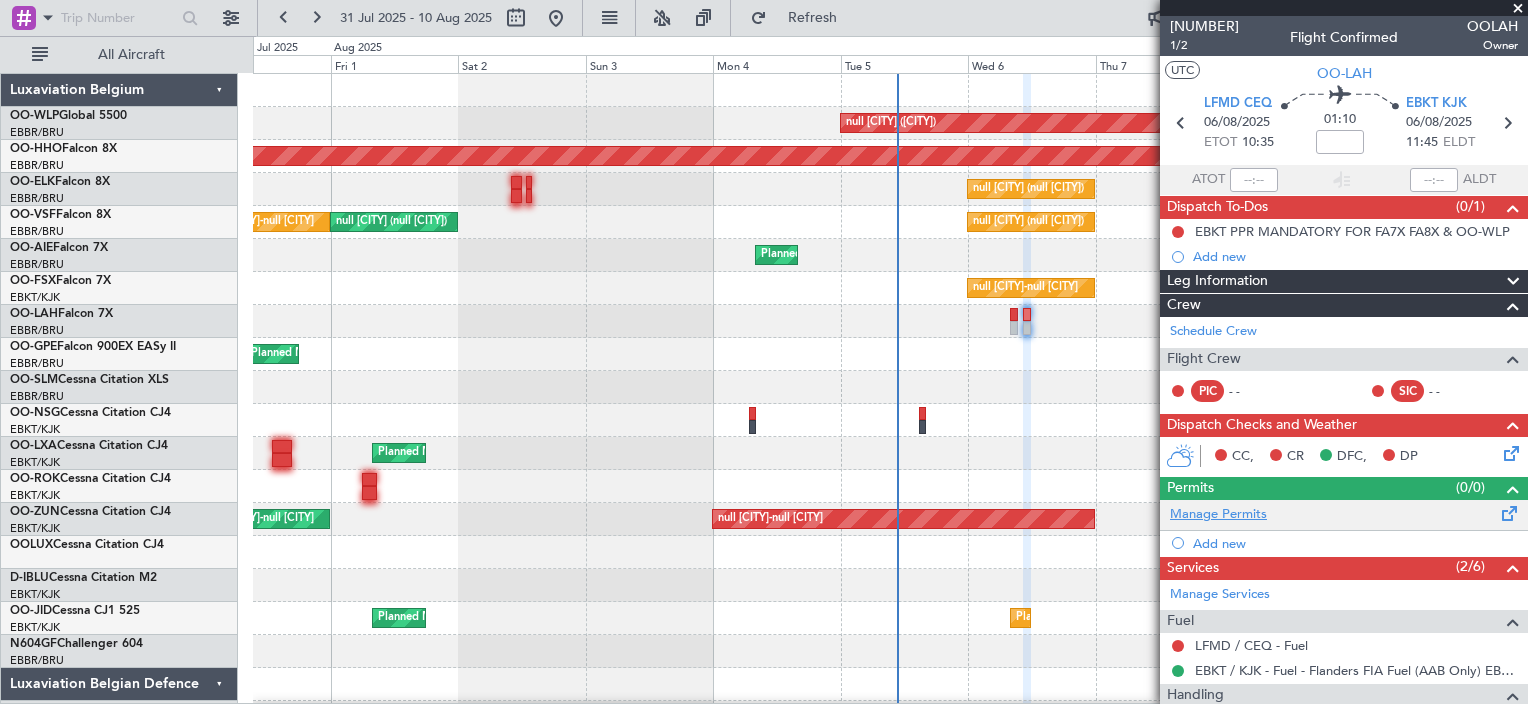 click on "Manage Permits" at bounding box center [1218, 515] 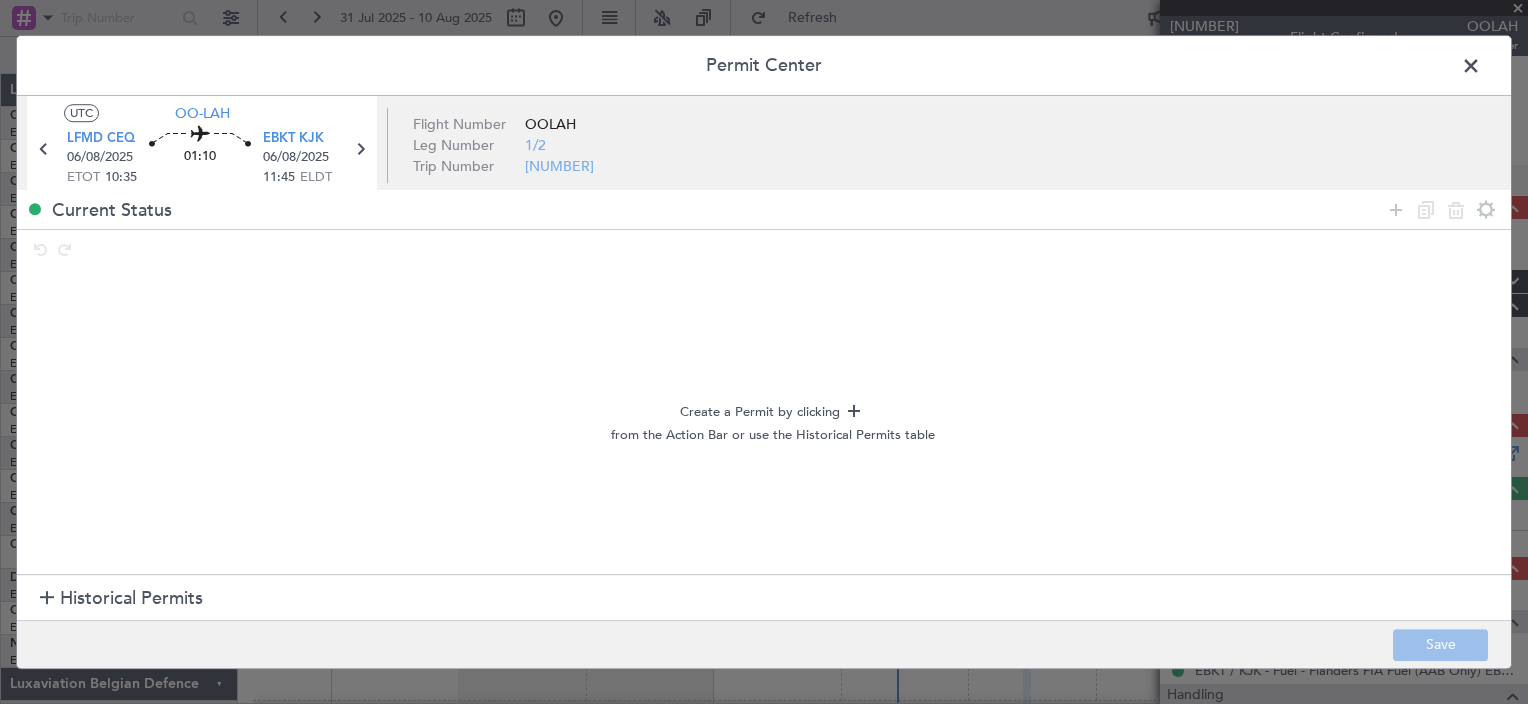 click at bounding box center [1481, 71] 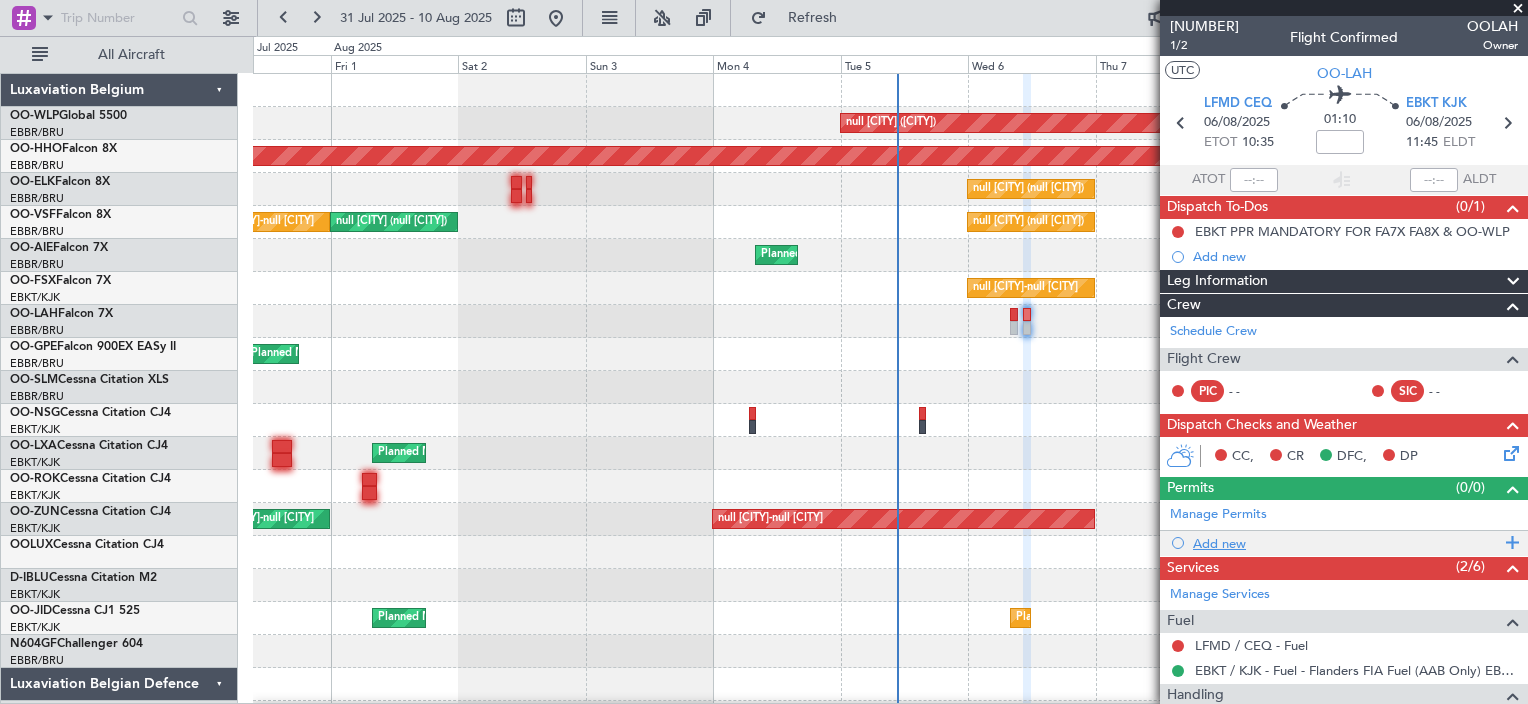 click on "Add new" at bounding box center (1346, 543) 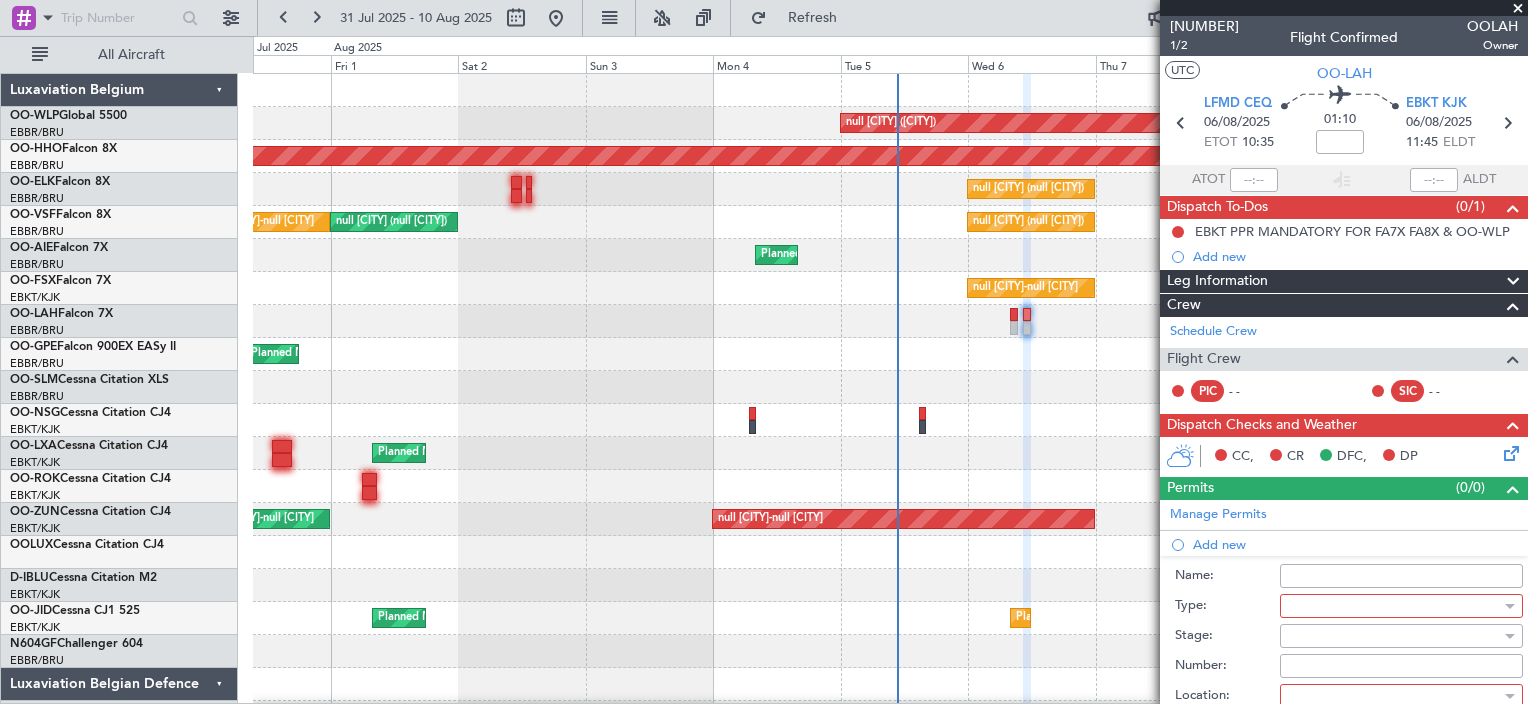 click on "Name:" at bounding box center [1401, 576] 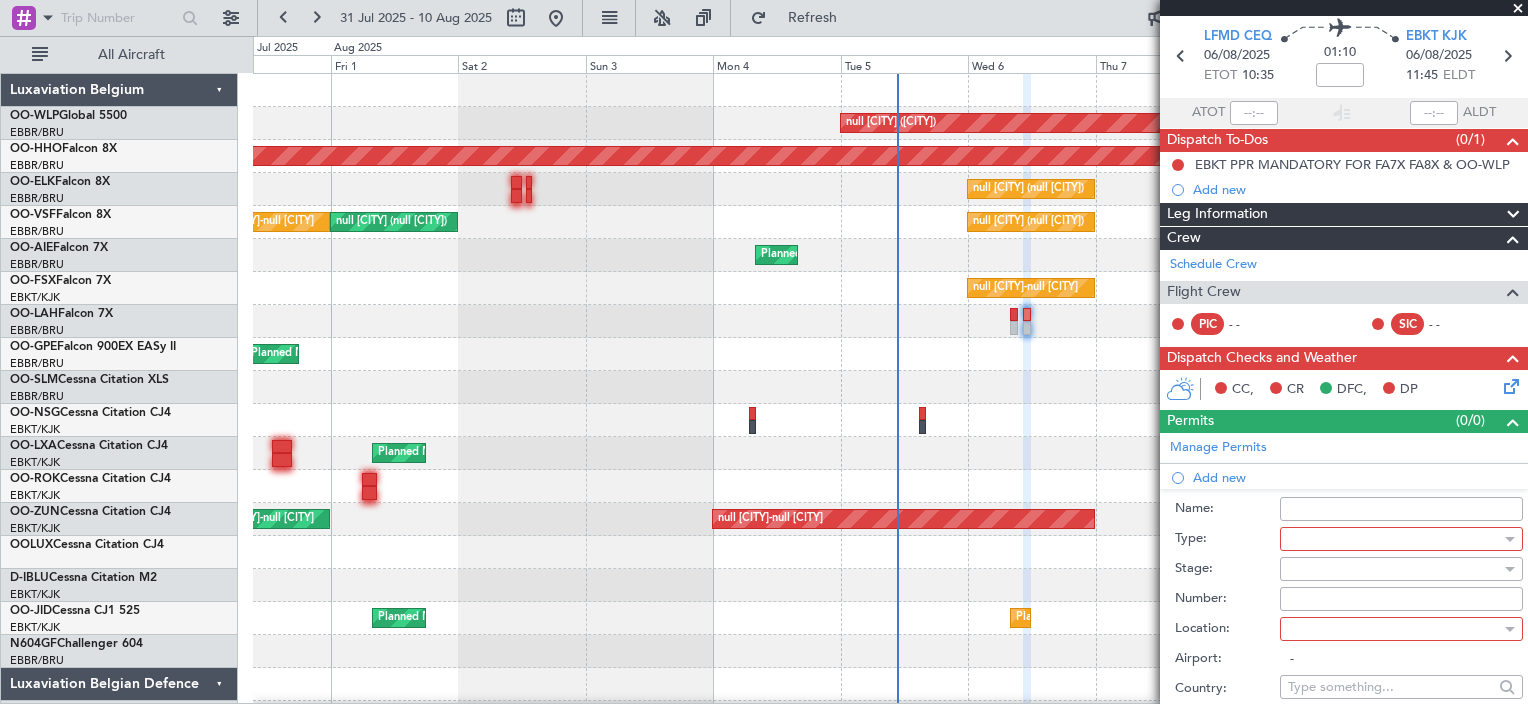 scroll, scrollTop: 100, scrollLeft: 0, axis: vertical 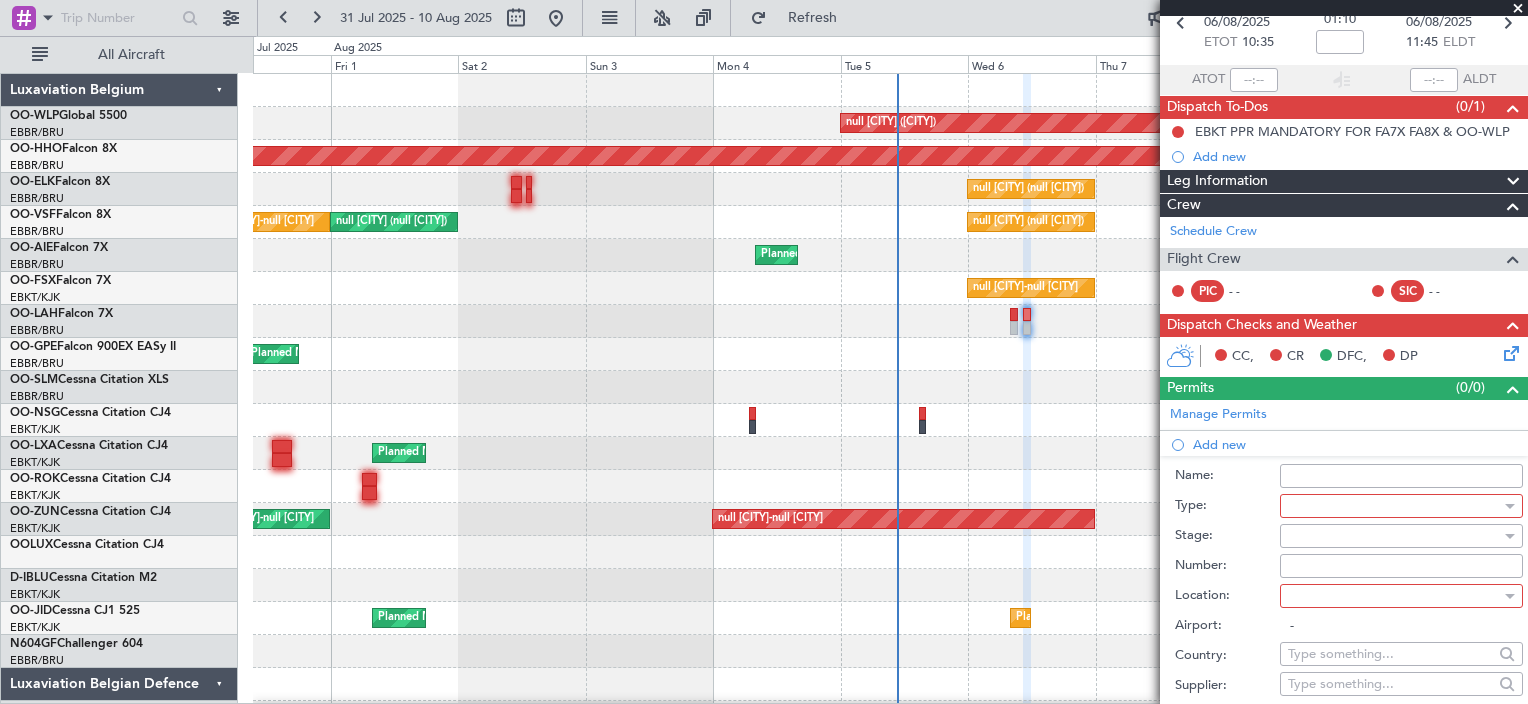 click at bounding box center (1394, 506) 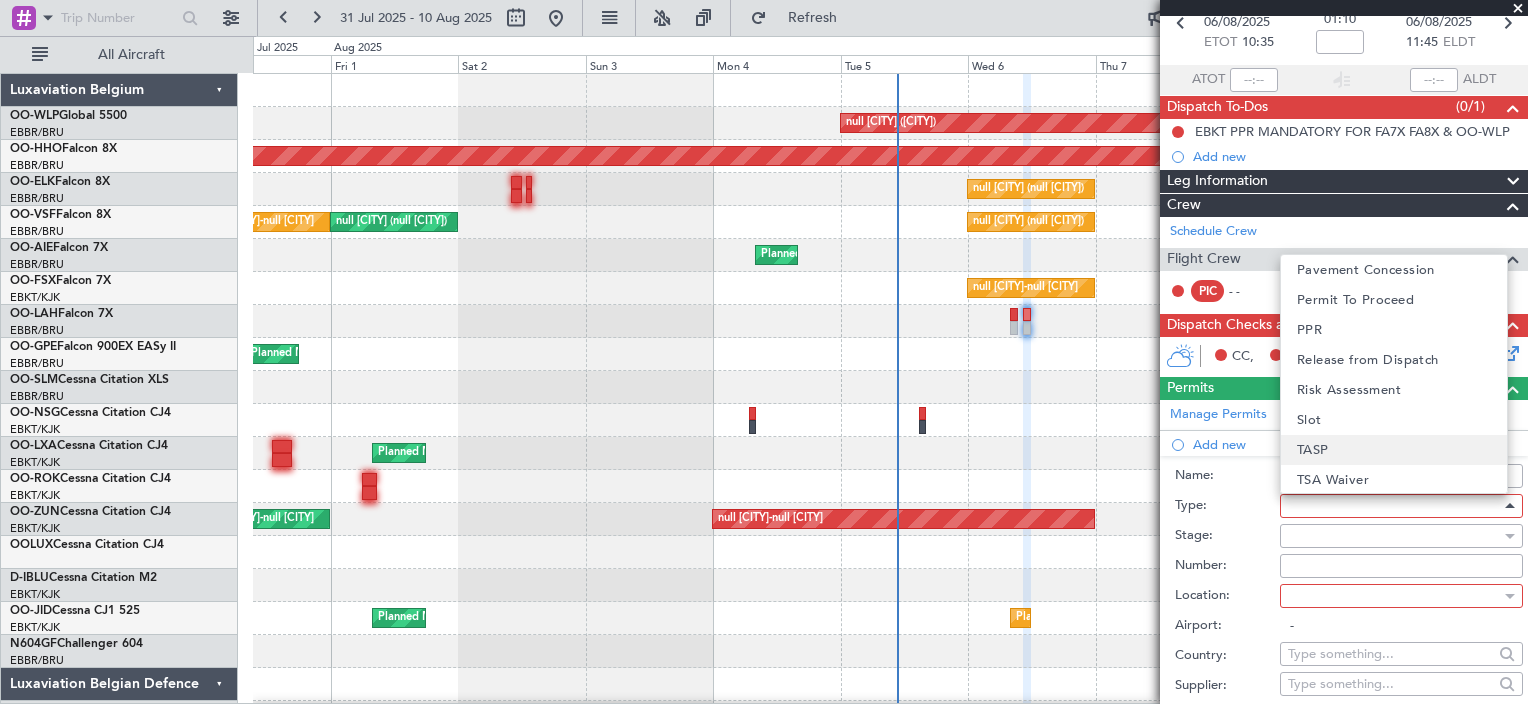 scroll, scrollTop: 500, scrollLeft: 0, axis: vertical 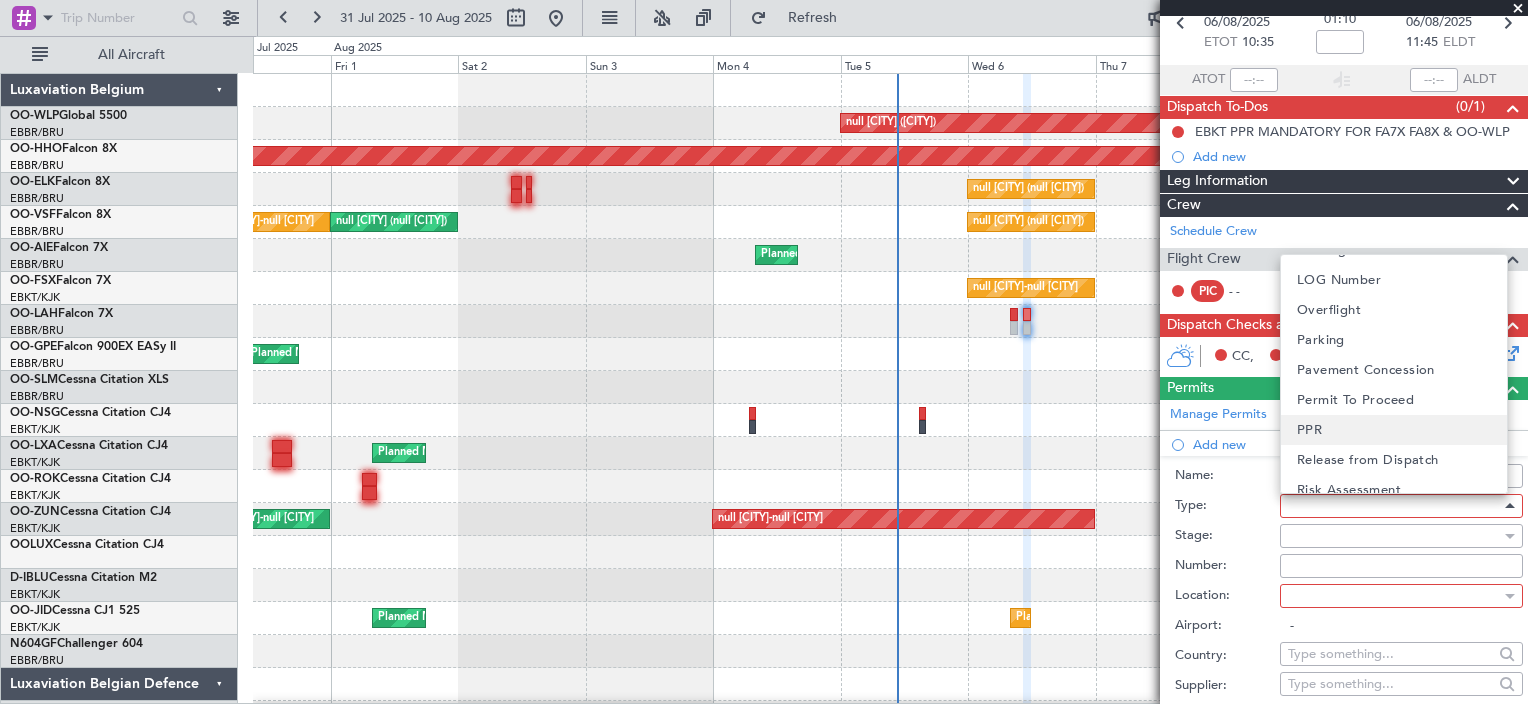 click on "PPR" at bounding box center (1394, 430) 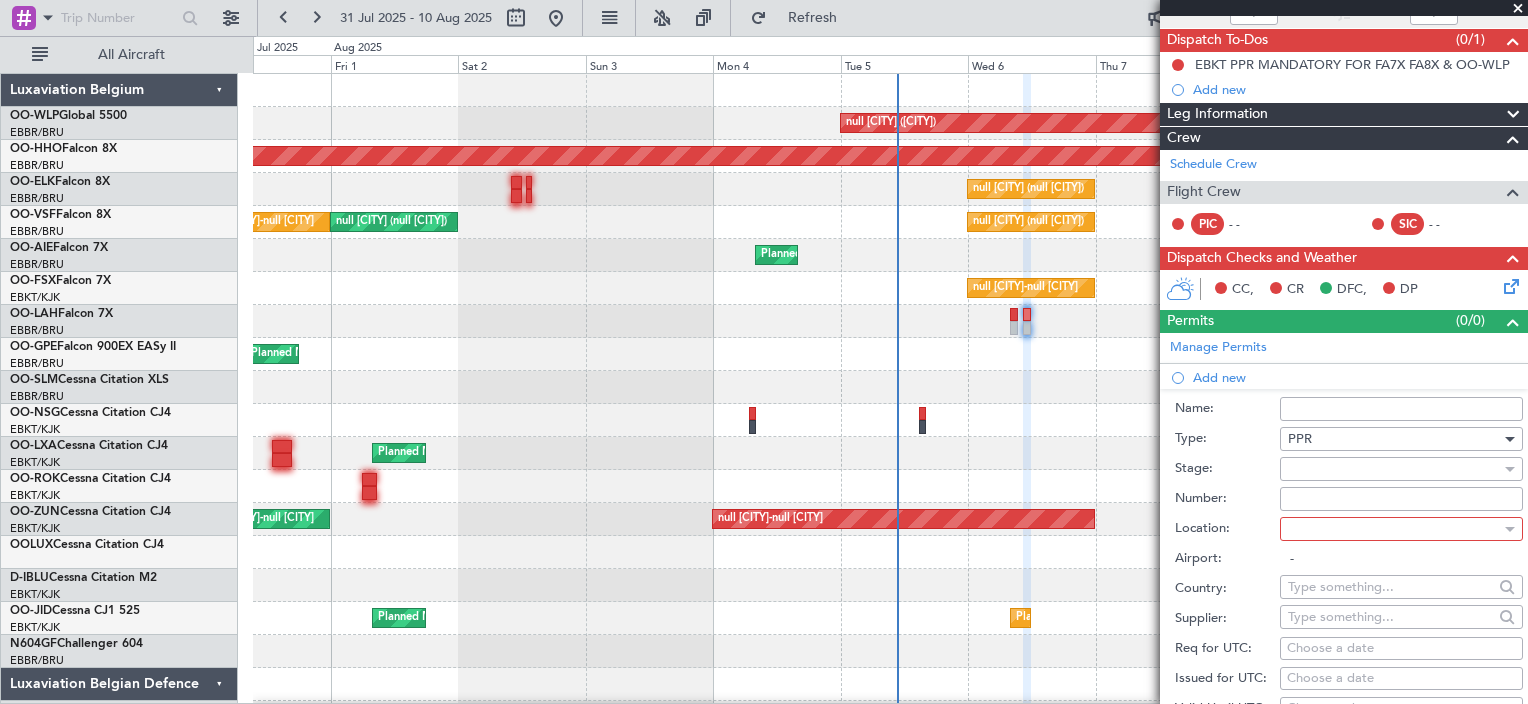 scroll, scrollTop: 200, scrollLeft: 0, axis: vertical 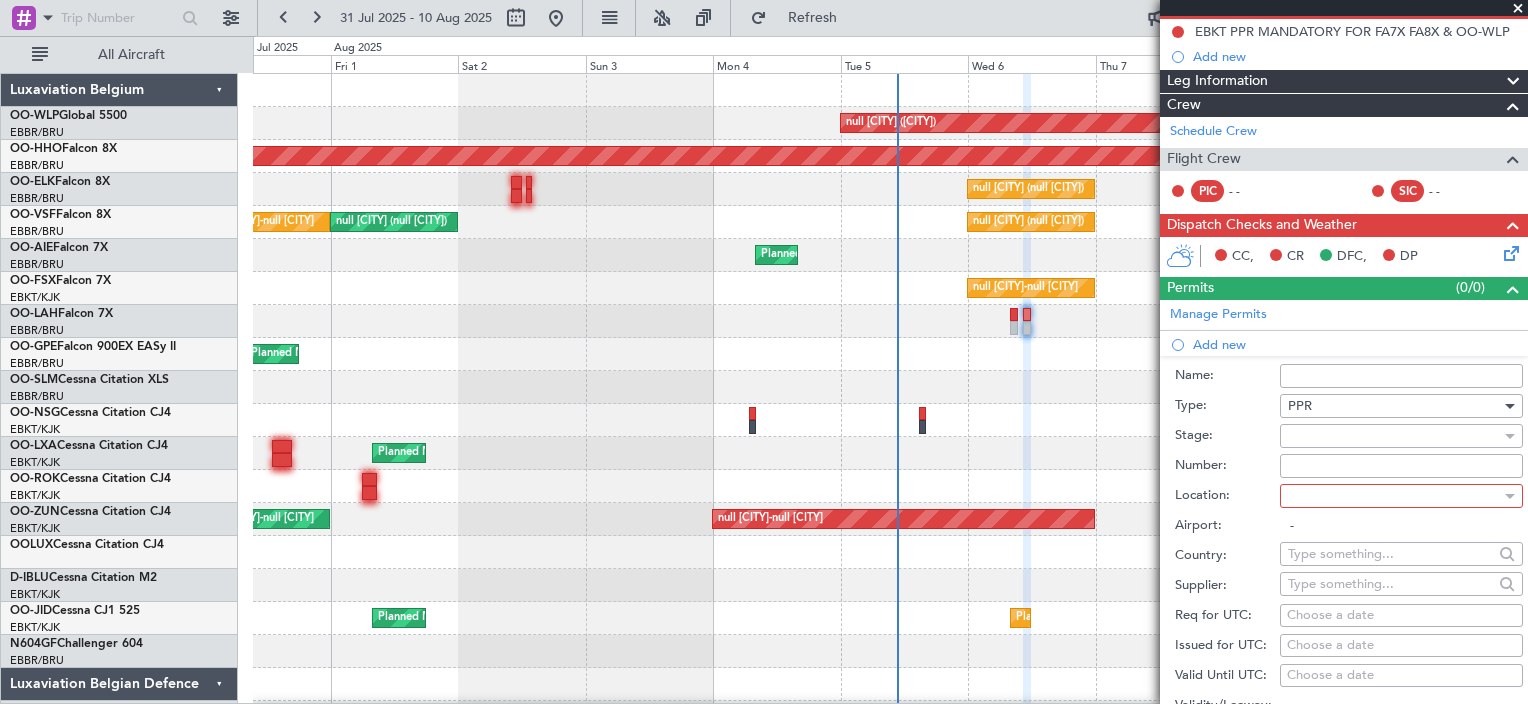 click at bounding box center (1394, 496) 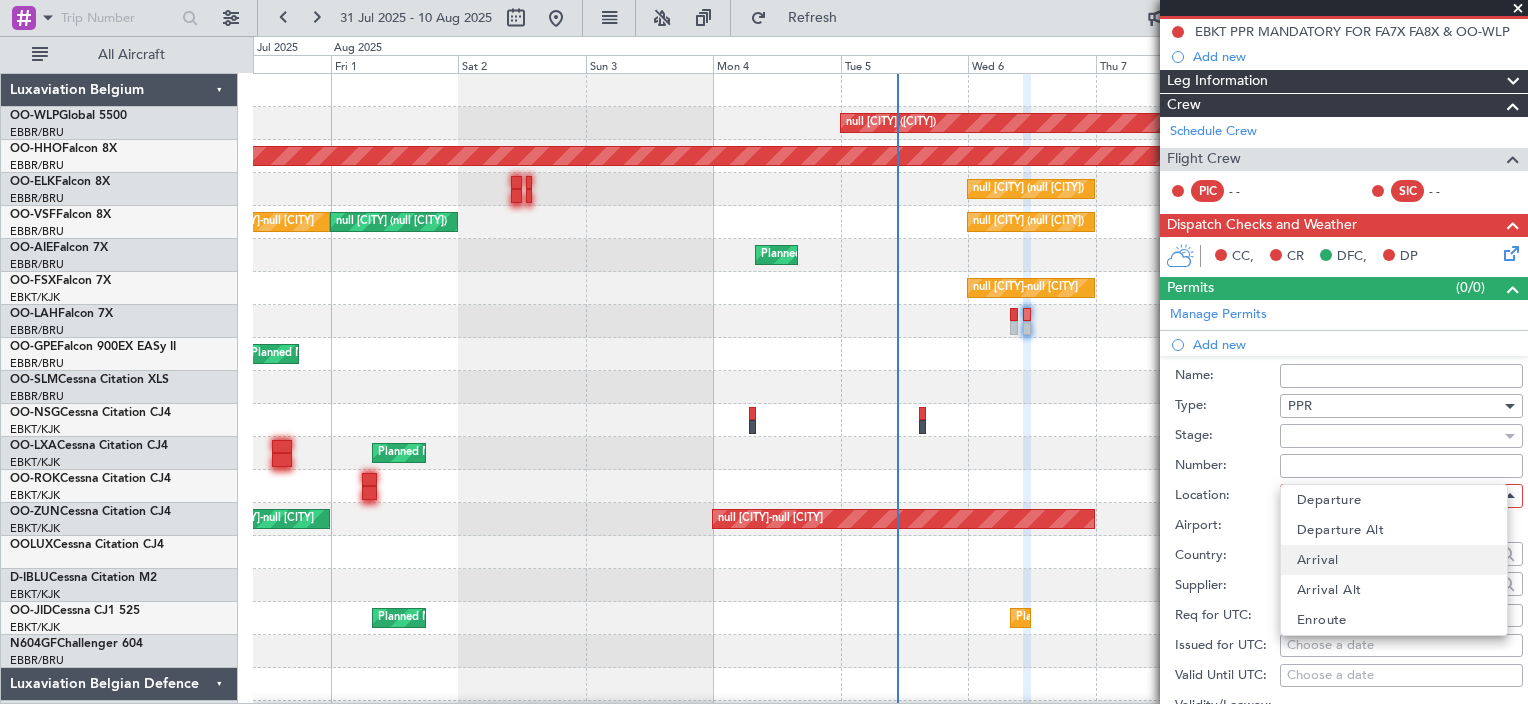 click on "Arrival" at bounding box center (1394, 560) 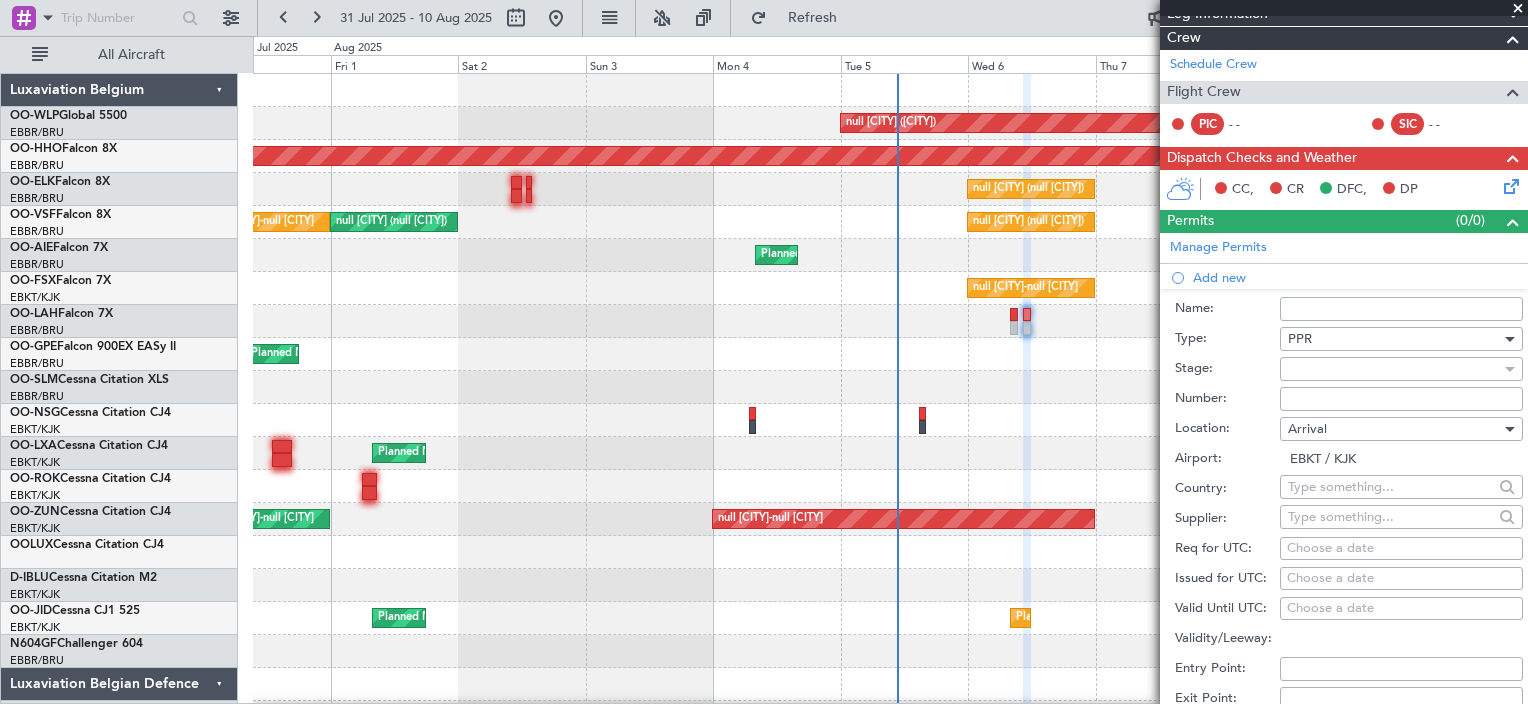 scroll, scrollTop: 300, scrollLeft: 0, axis: vertical 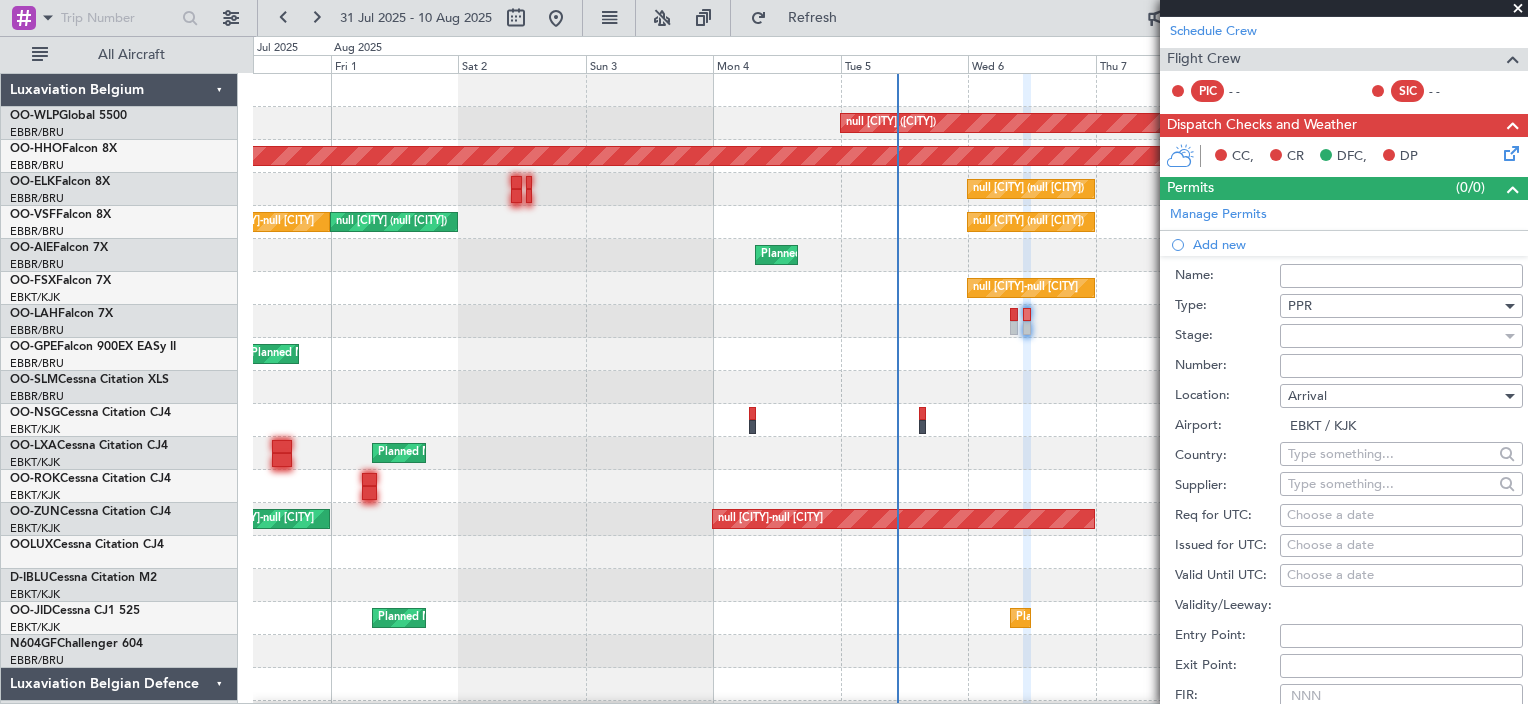 click on "Choose a date" at bounding box center (1401, 516) 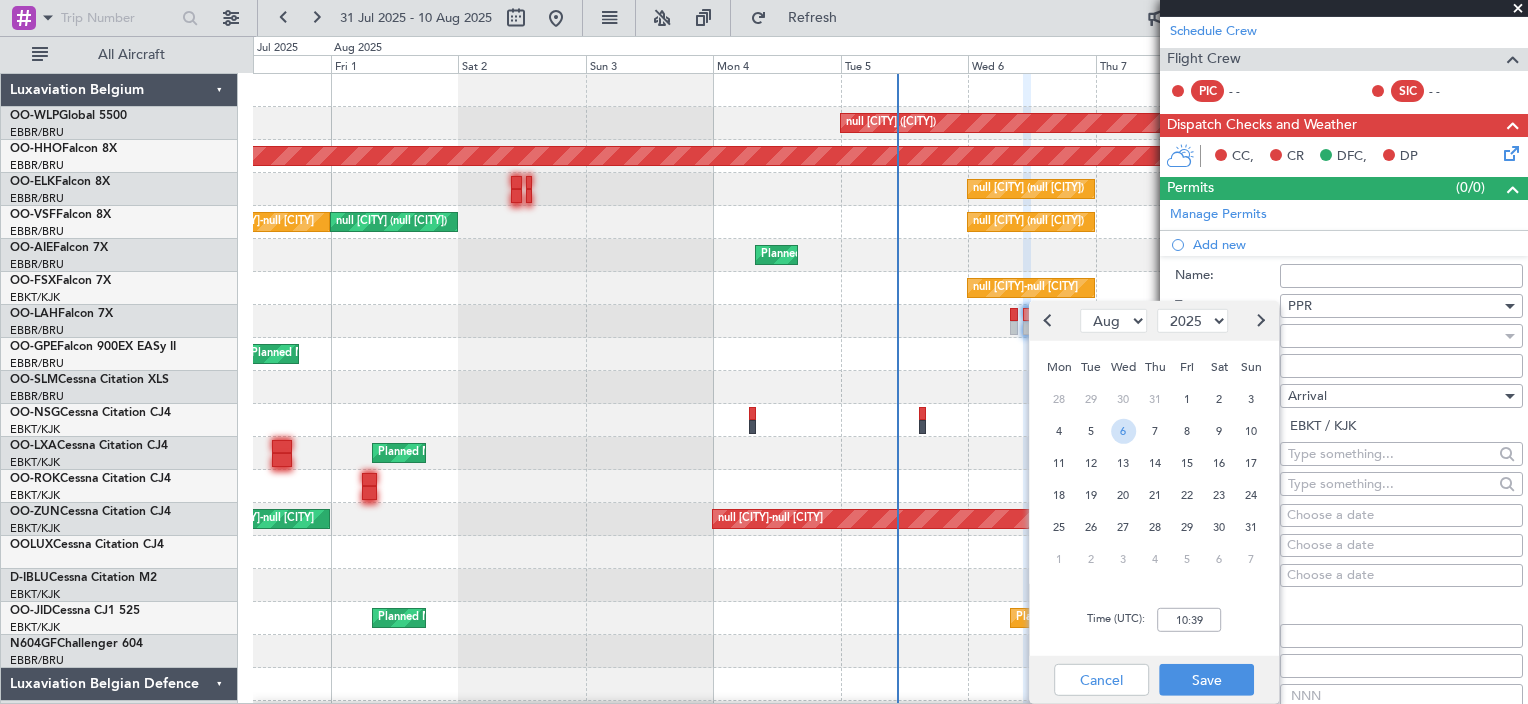 click on "6" at bounding box center (1123, 430) 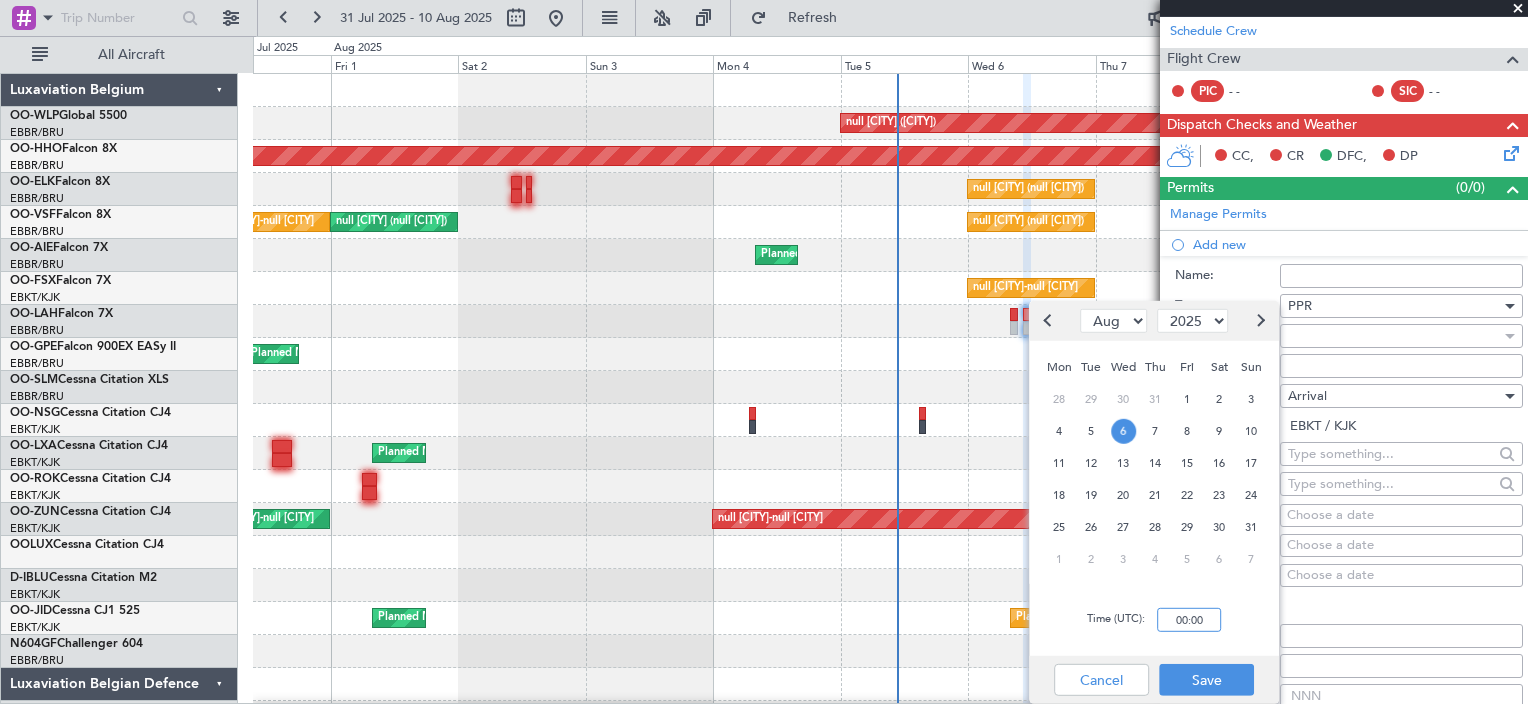 click on "00:00" at bounding box center [1189, 620] 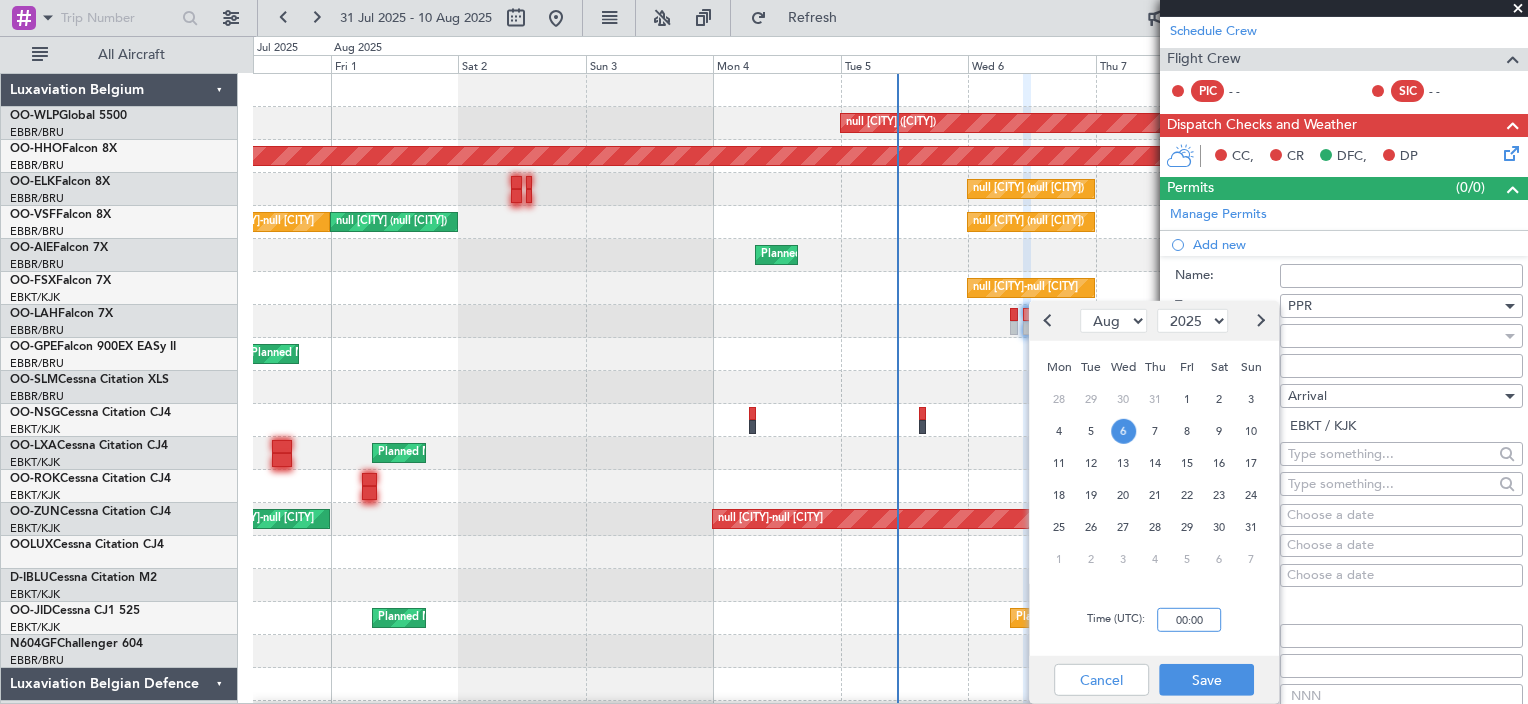 click on "00:00" at bounding box center (1189, 620) 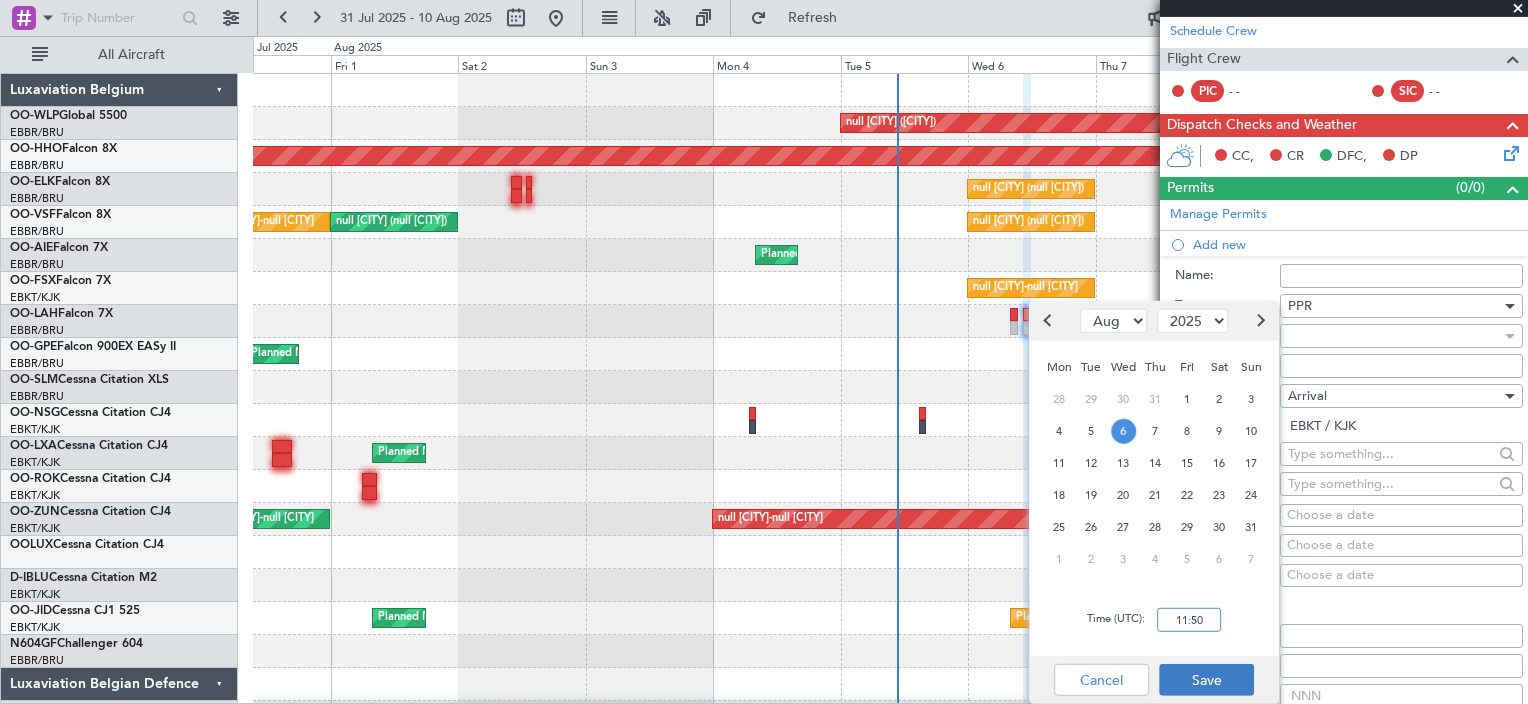 type on "11:50" 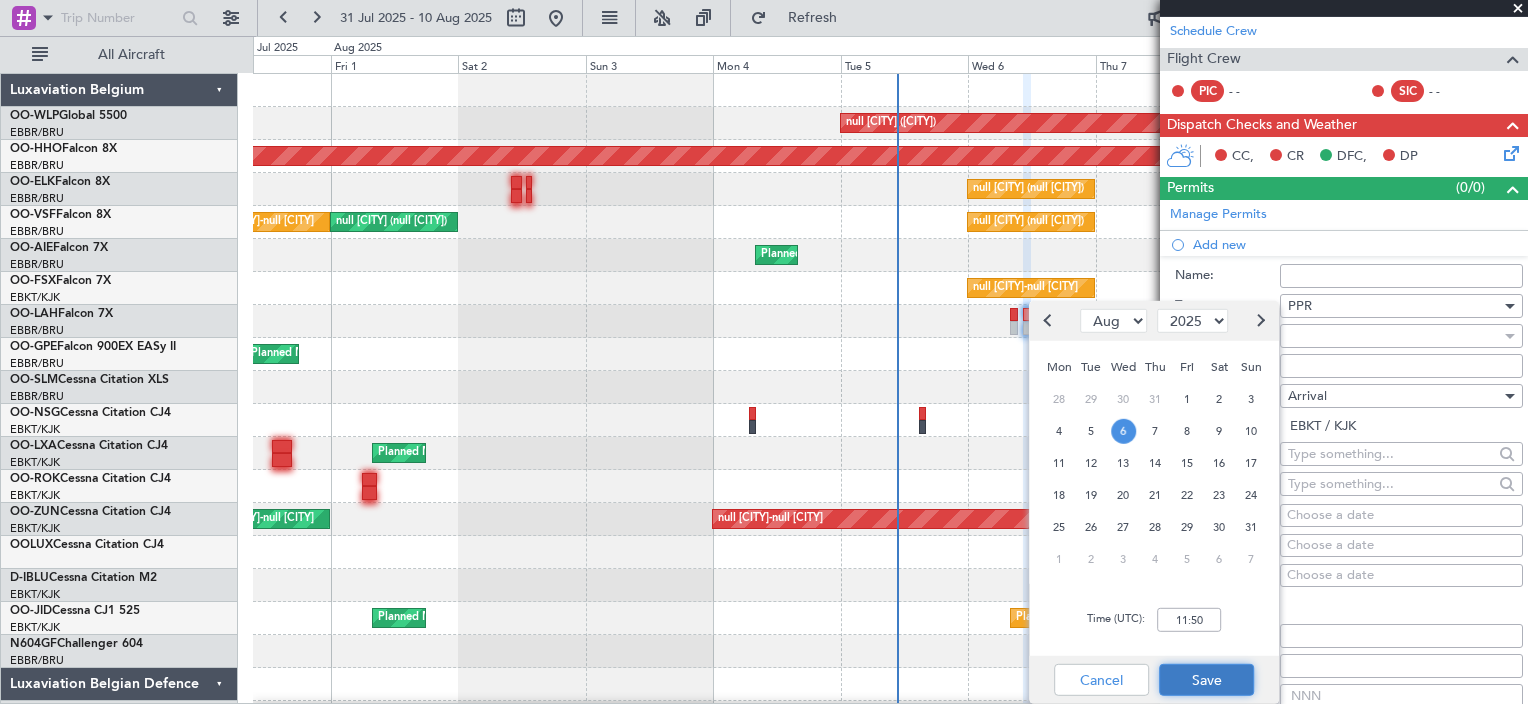 click on "Save" at bounding box center (1206, 680) 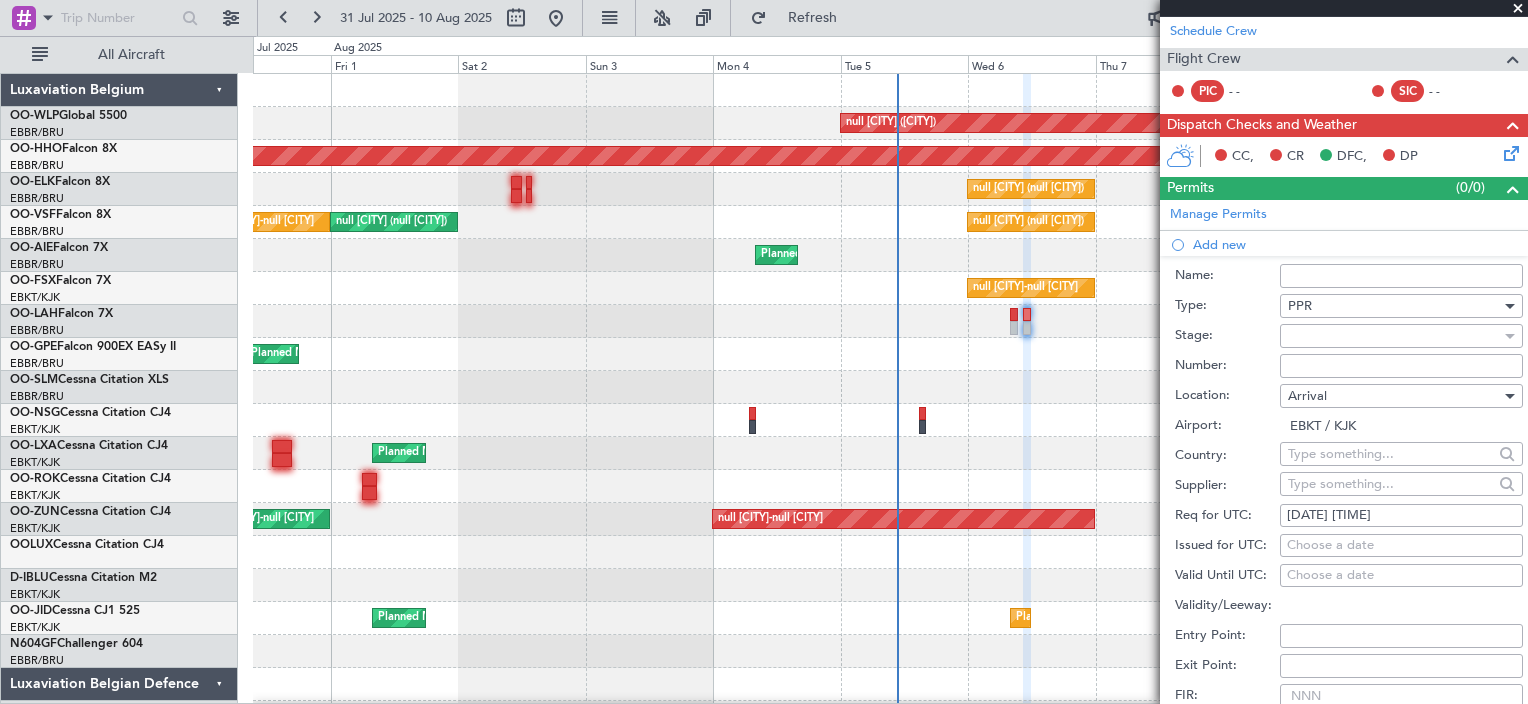 scroll, scrollTop: 400, scrollLeft: 0, axis: vertical 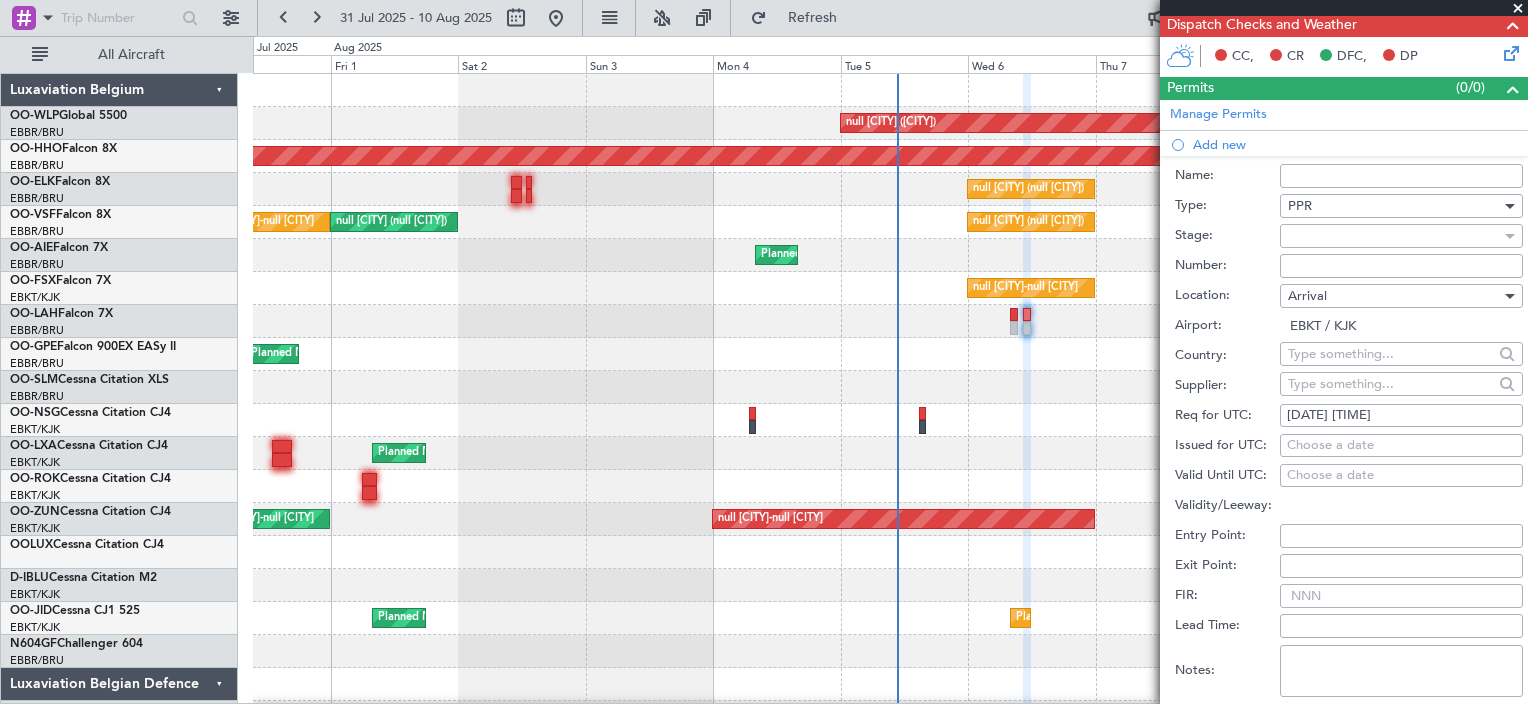 click at bounding box center (1394, 236) 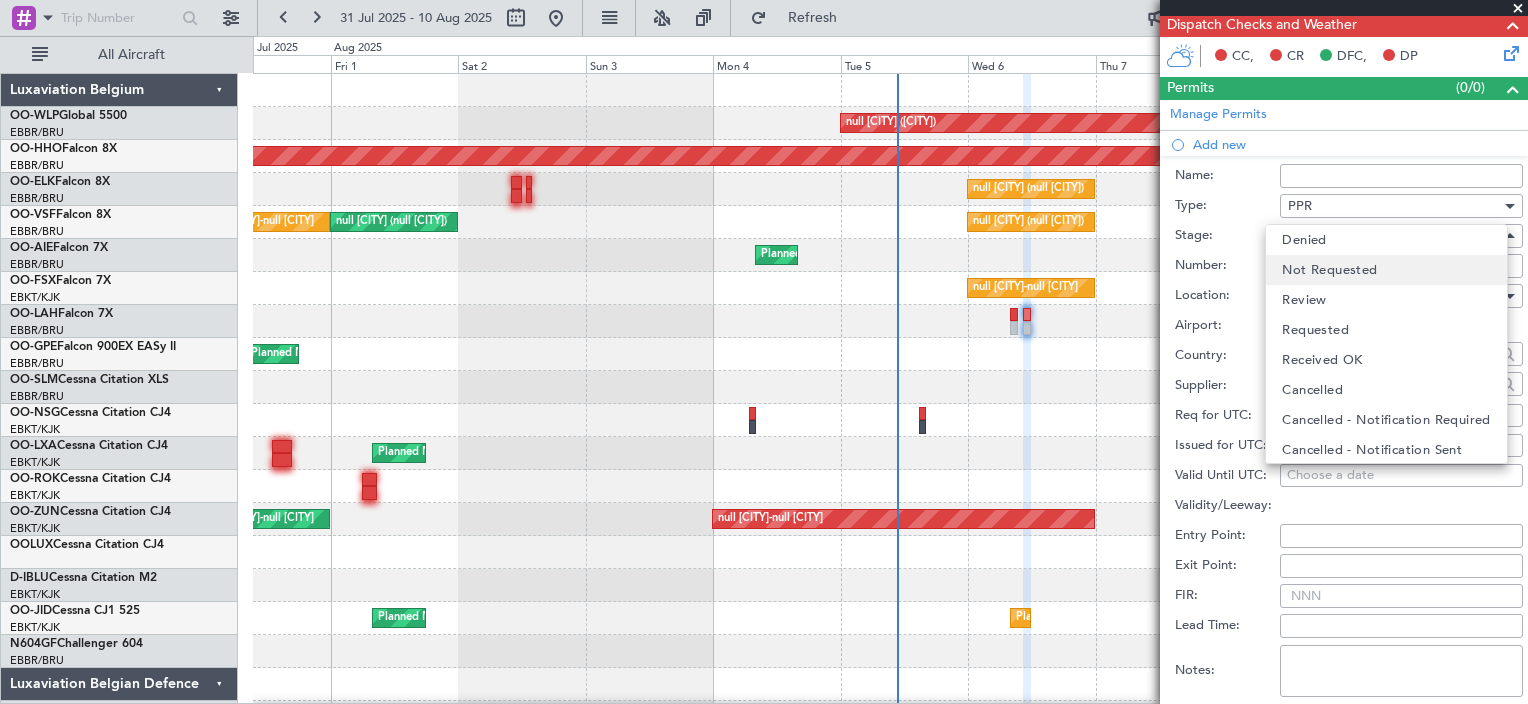 click on "Not Requested" at bounding box center (1329, 270) 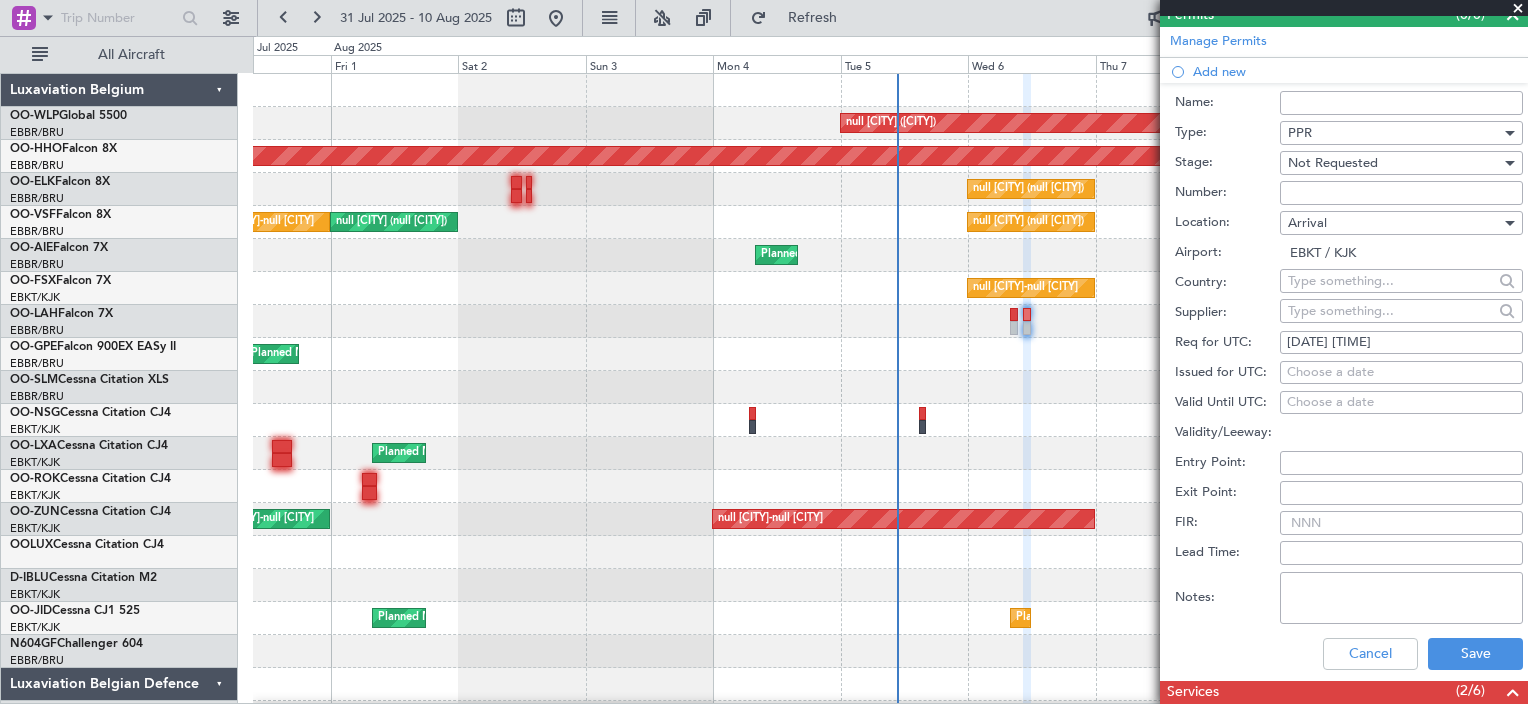 scroll, scrollTop: 500, scrollLeft: 0, axis: vertical 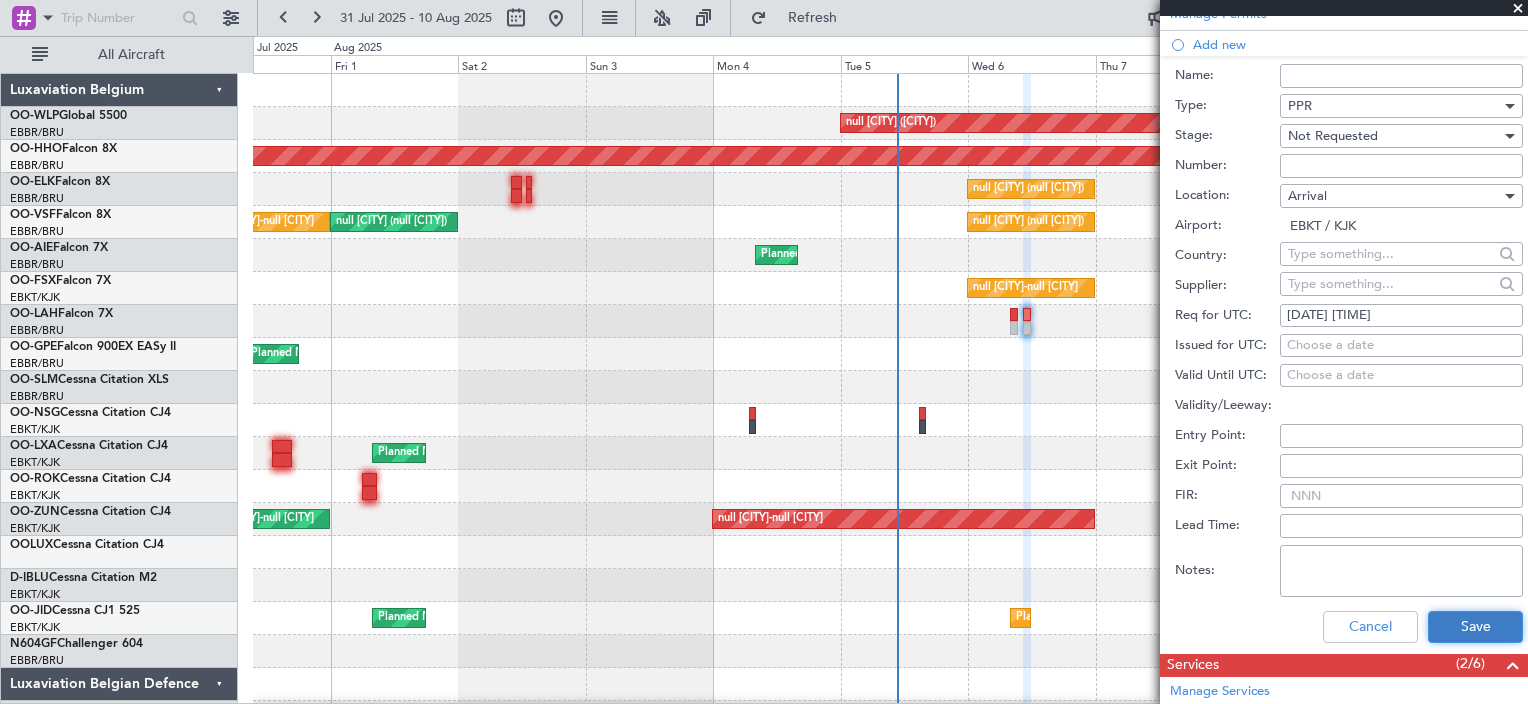 click on "Save" at bounding box center [1475, 627] 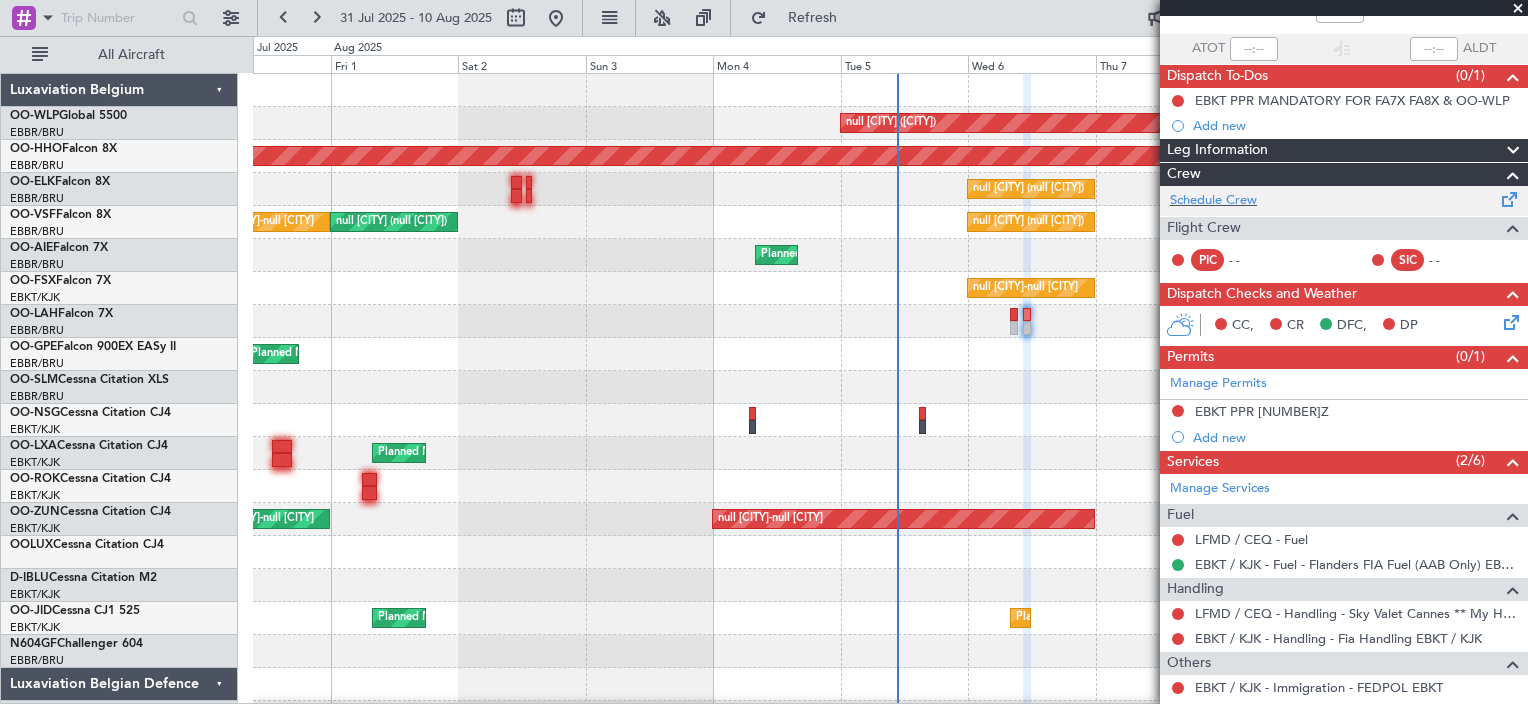 scroll, scrollTop: 0, scrollLeft: 0, axis: both 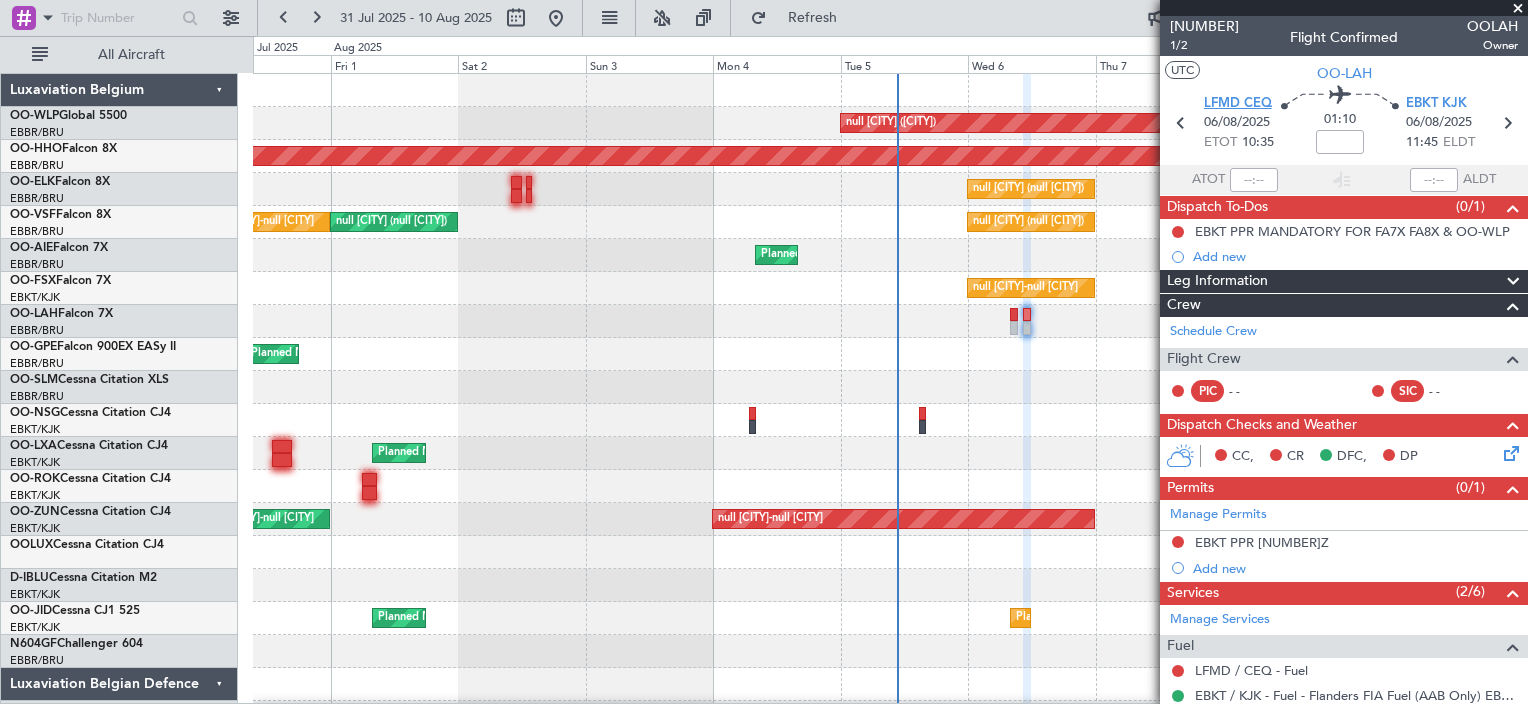 click on "LFMD  CEQ" at bounding box center [1238, 104] 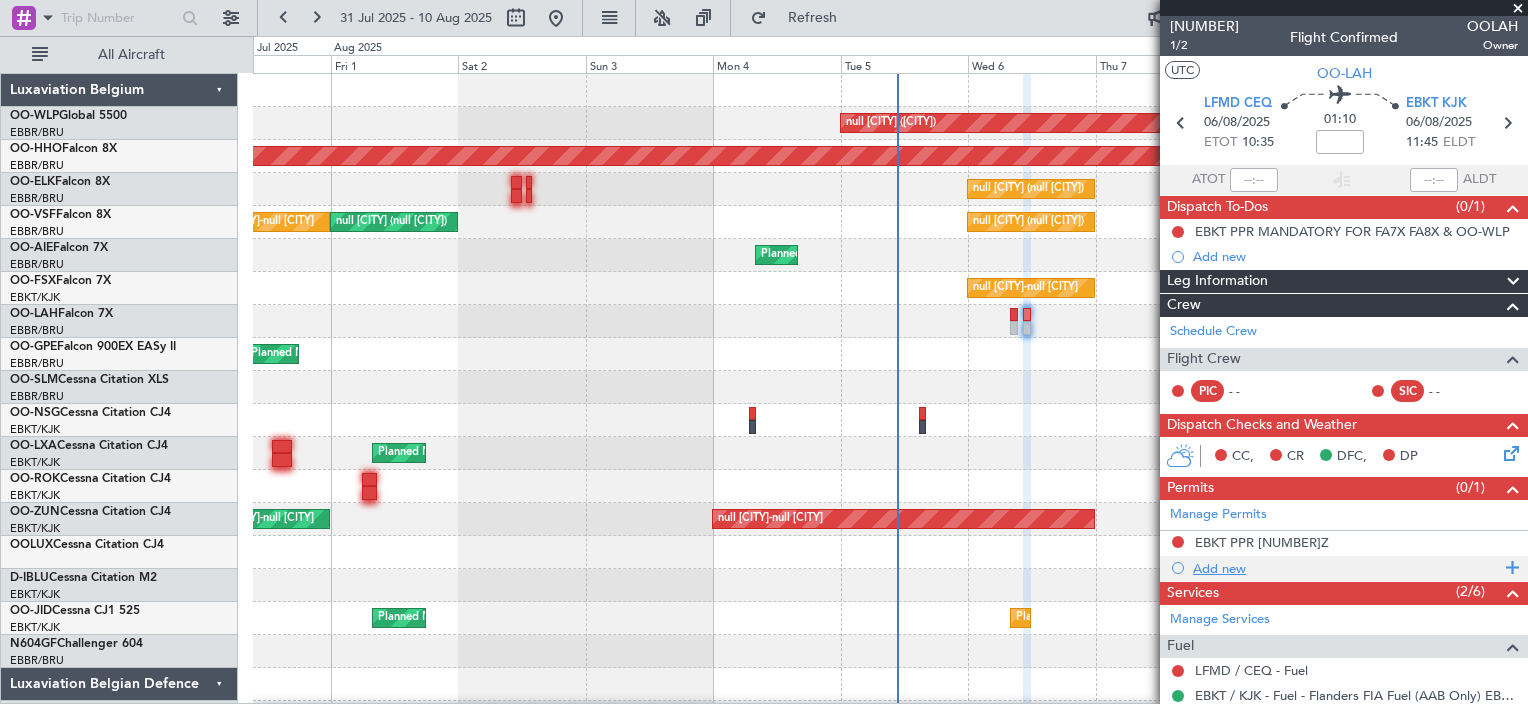 click on "Add new" at bounding box center (1346, 568) 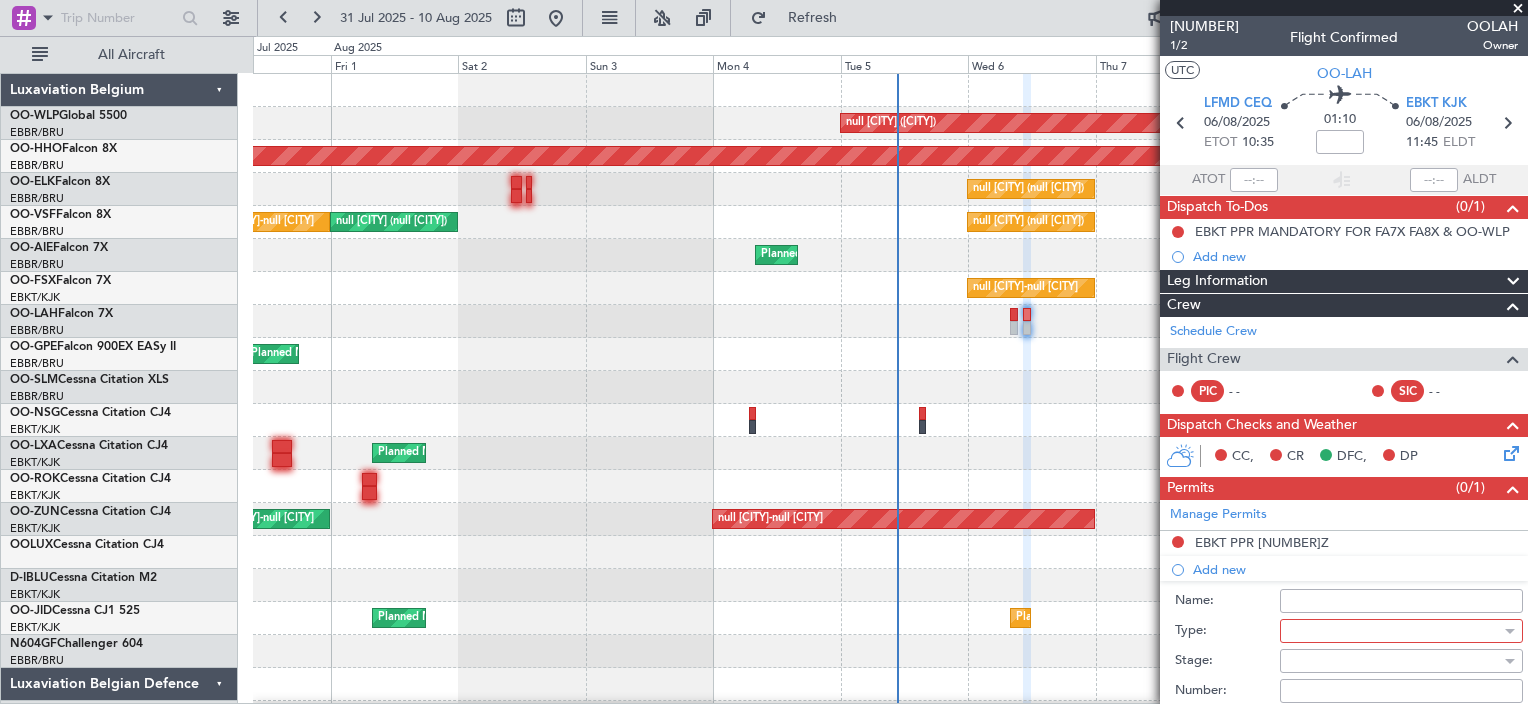 scroll, scrollTop: 200, scrollLeft: 0, axis: vertical 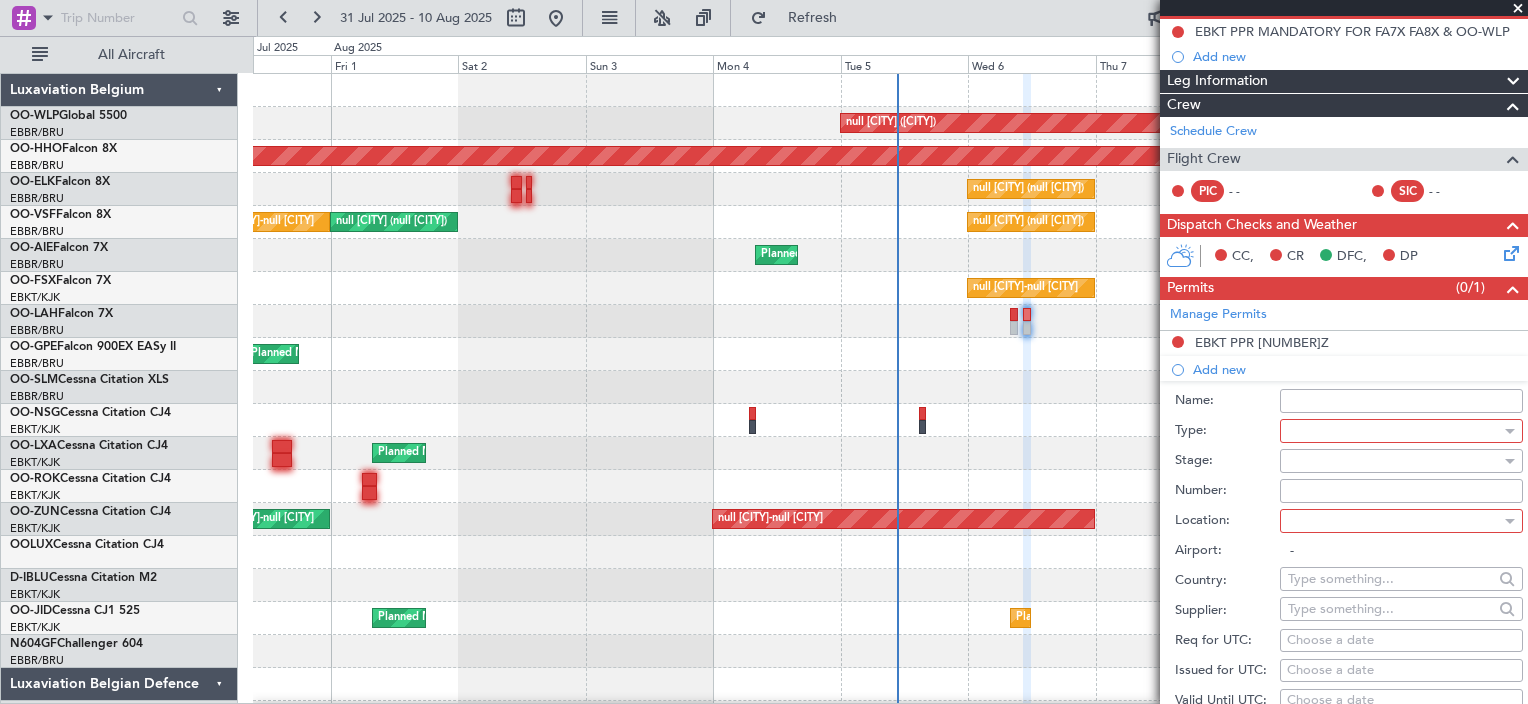 click 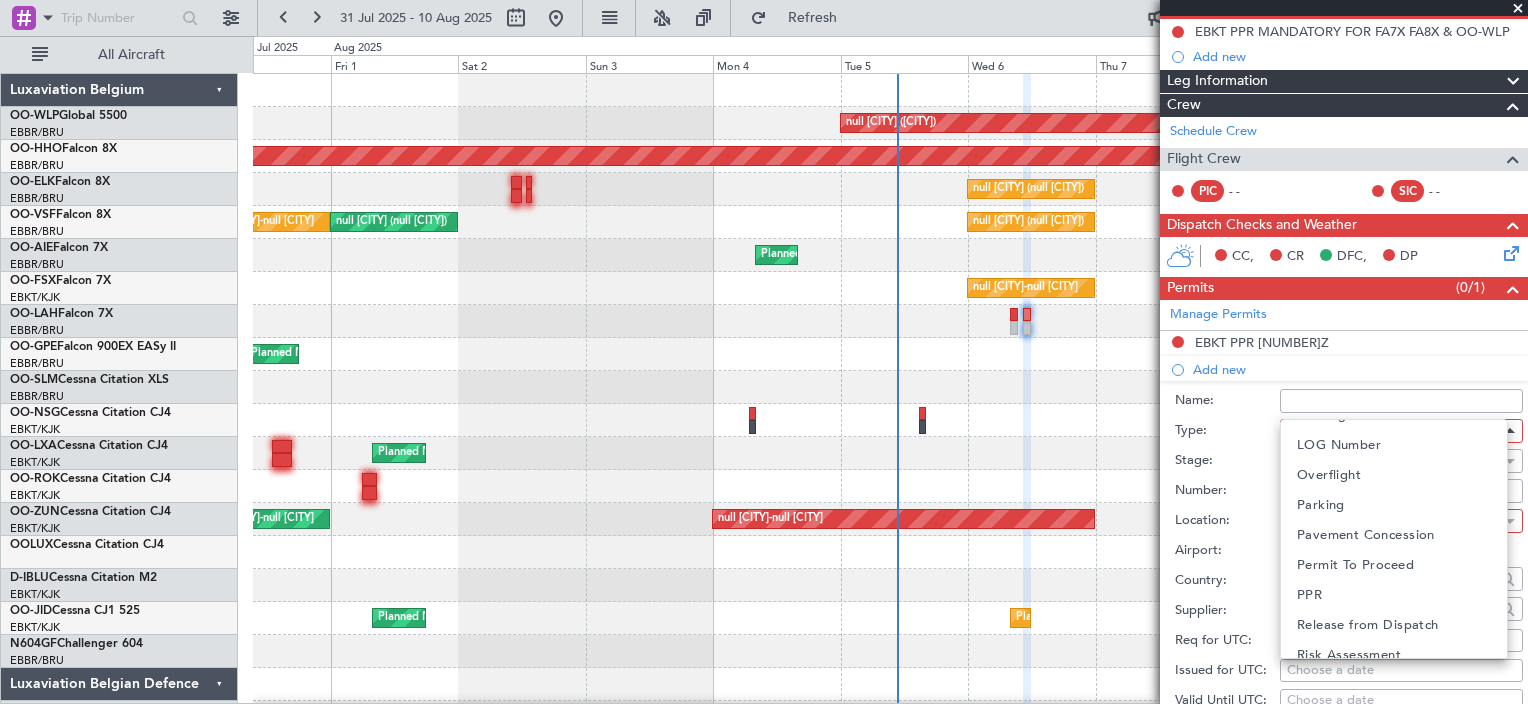 scroll, scrollTop: 600, scrollLeft: 0, axis: vertical 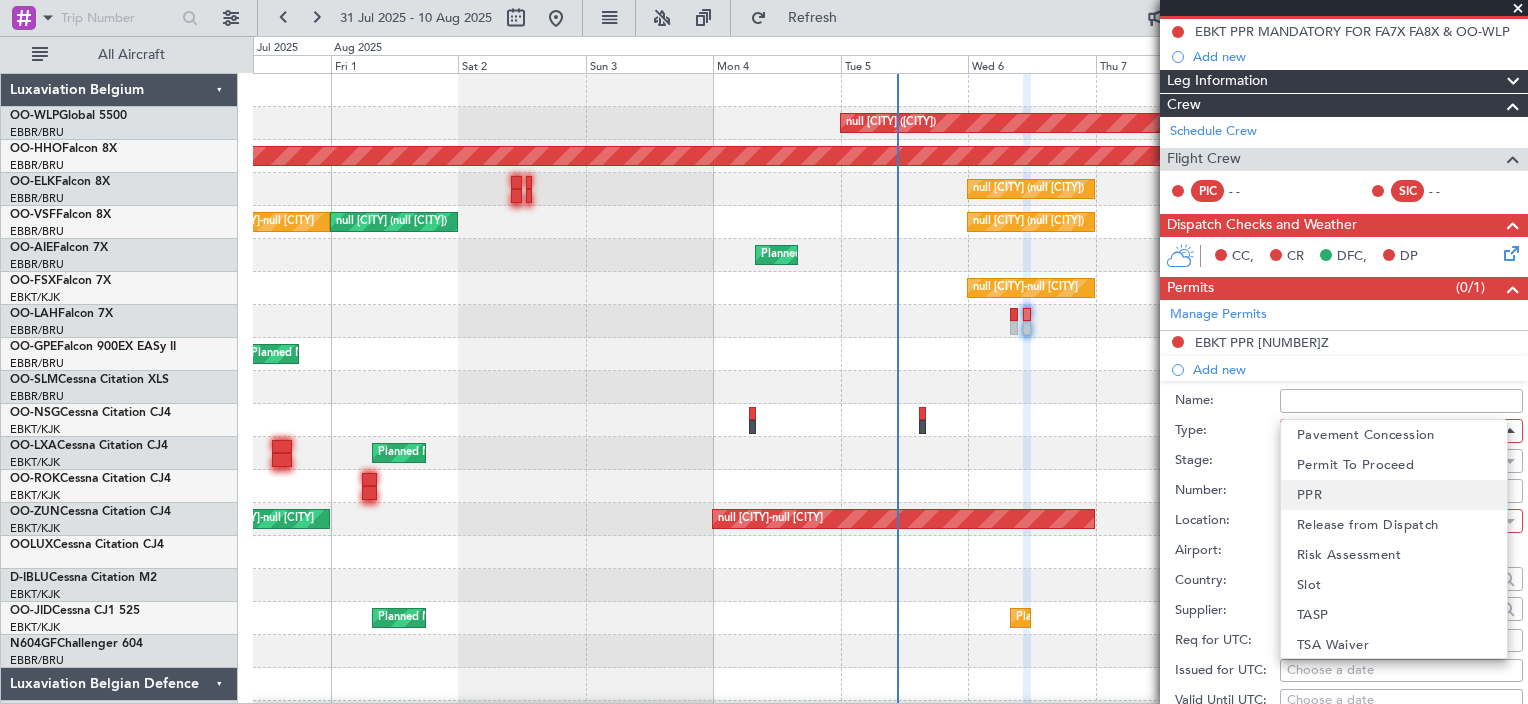 click on "PPR" at bounding box center (1309, 495) 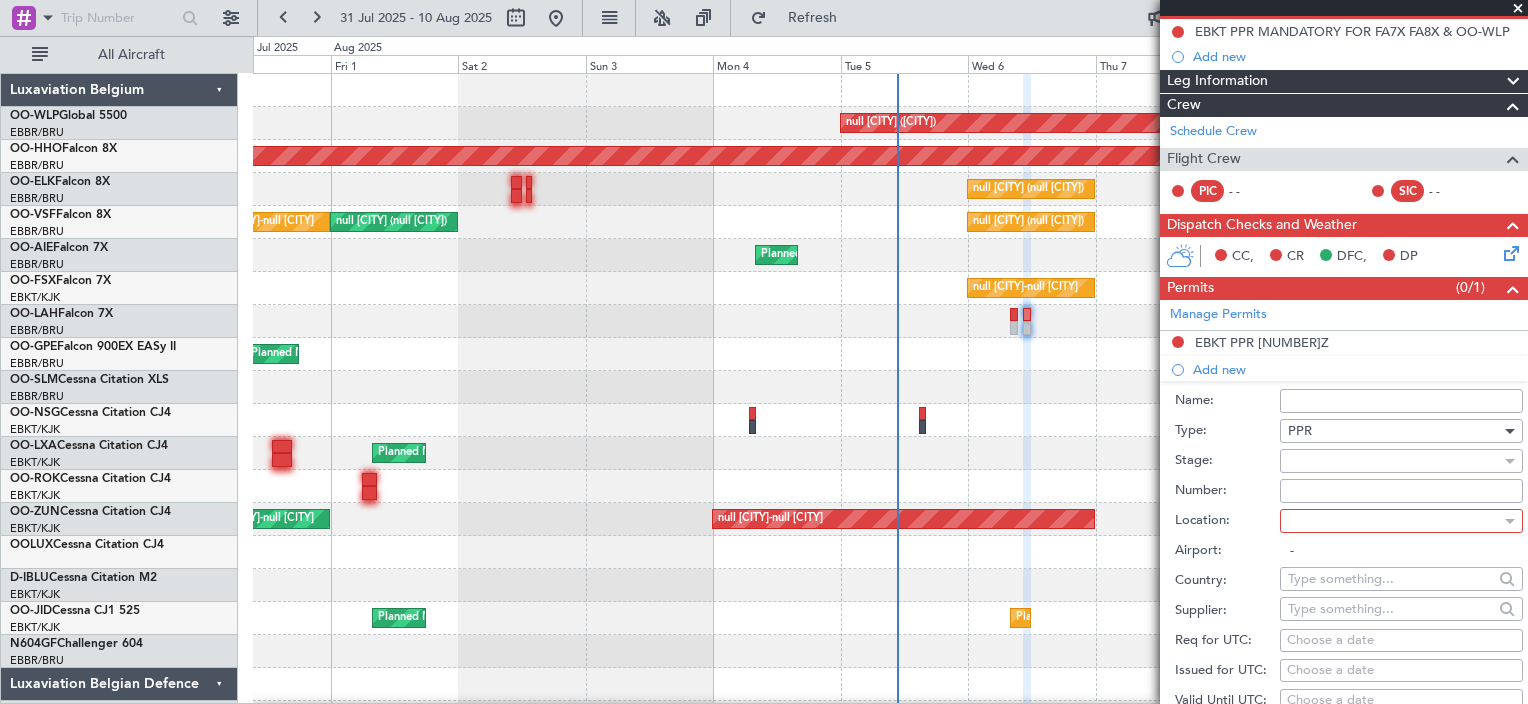 scroll, scrollTop: 300, scrollLeft: 0, axis: vertical 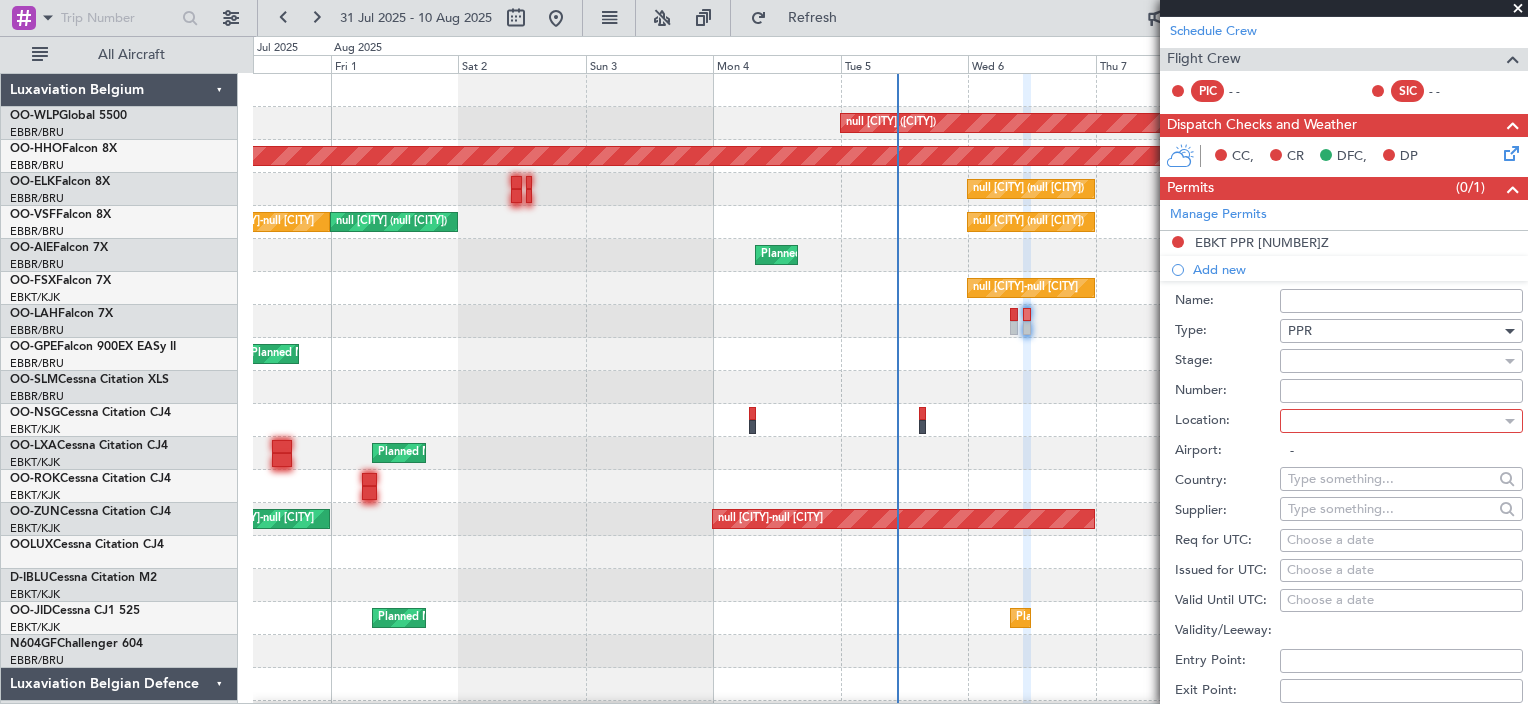 click 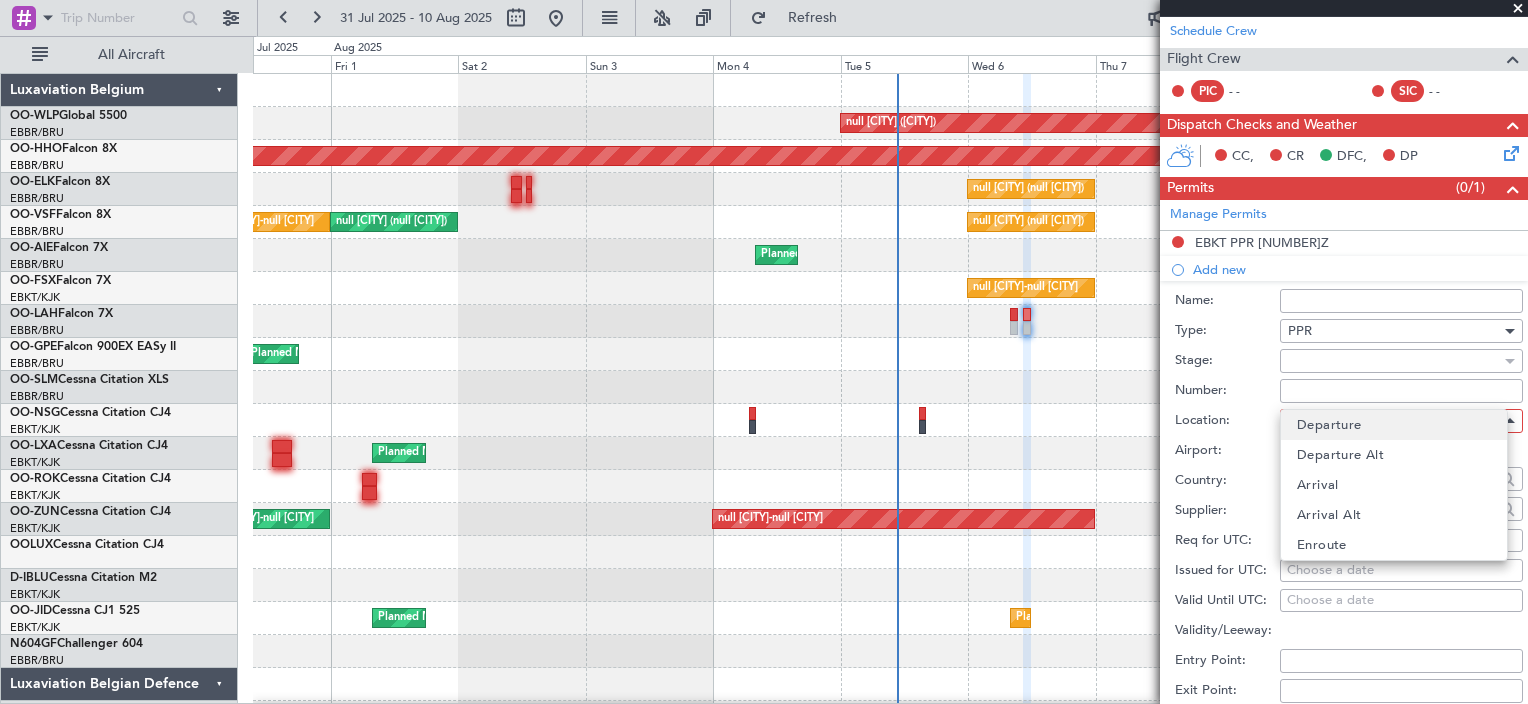 click on "Departure" at bounding box center (1329, 425) 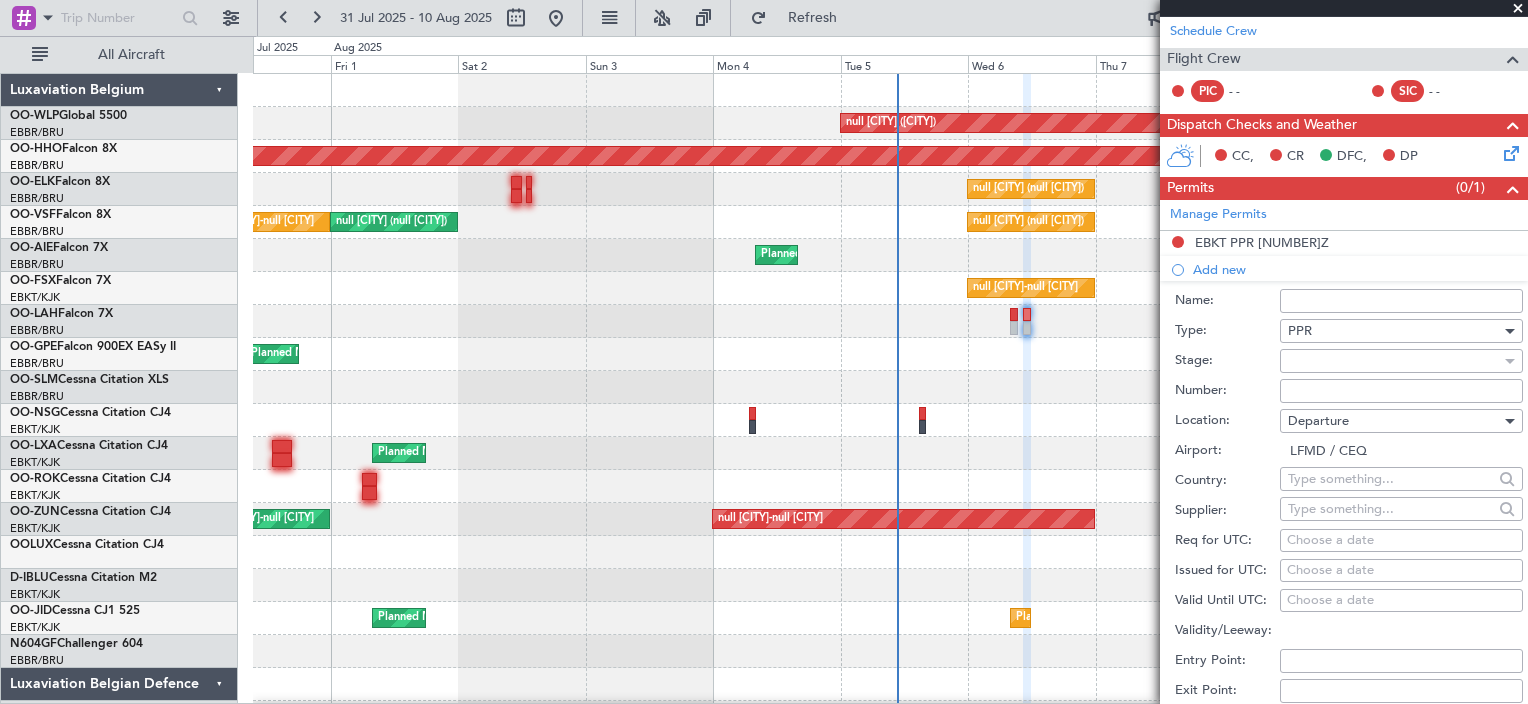 click 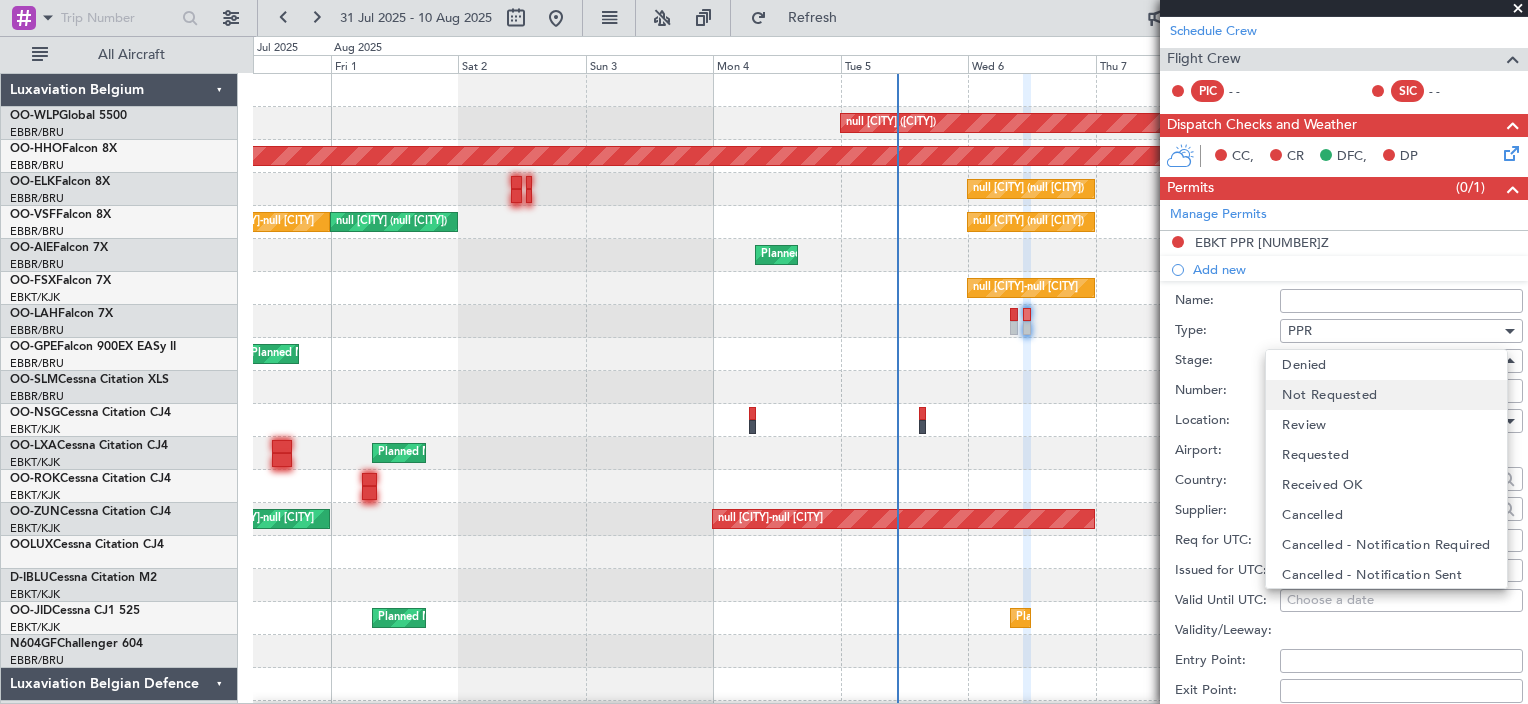 click on "Not Requested" at bounding box center (1386, 395) 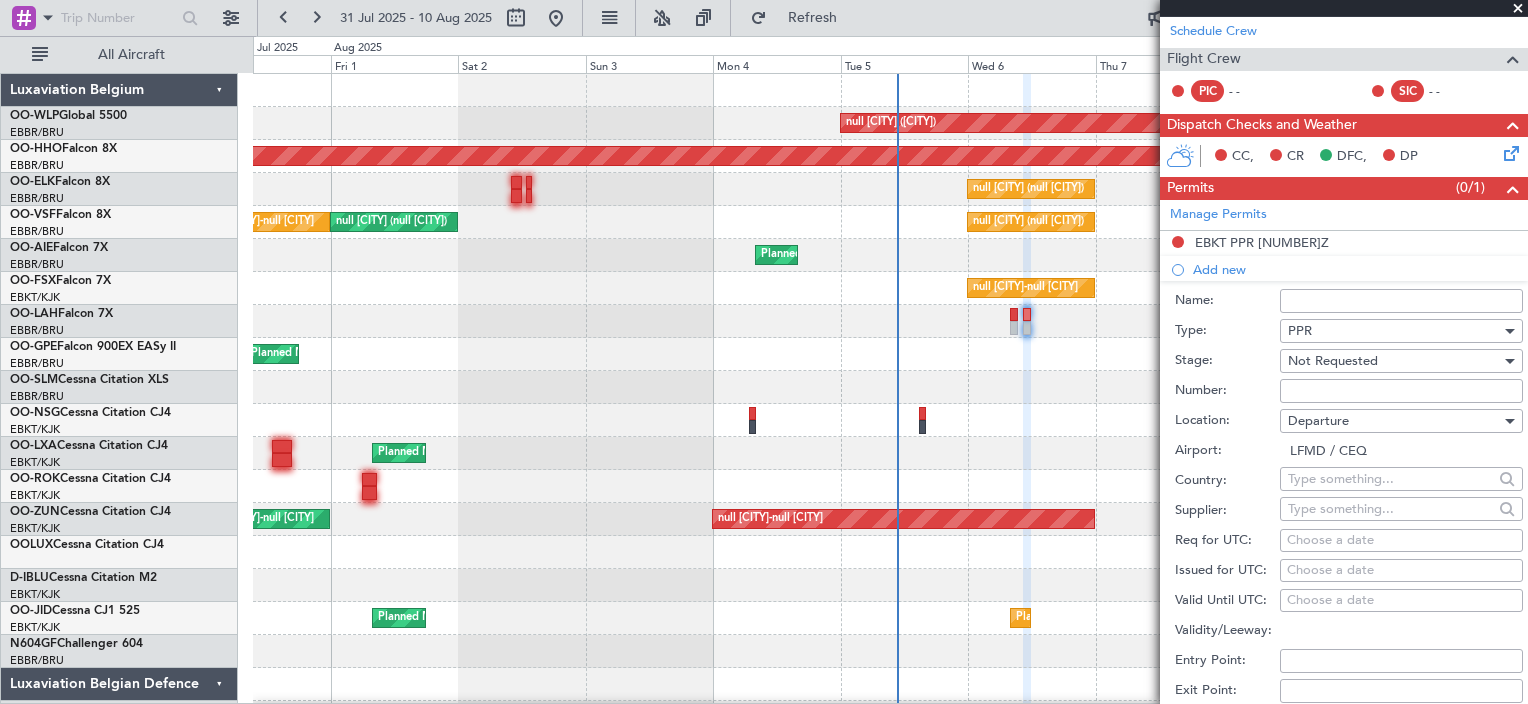 click on "Choose a date" at bounding box center (1401, 541) 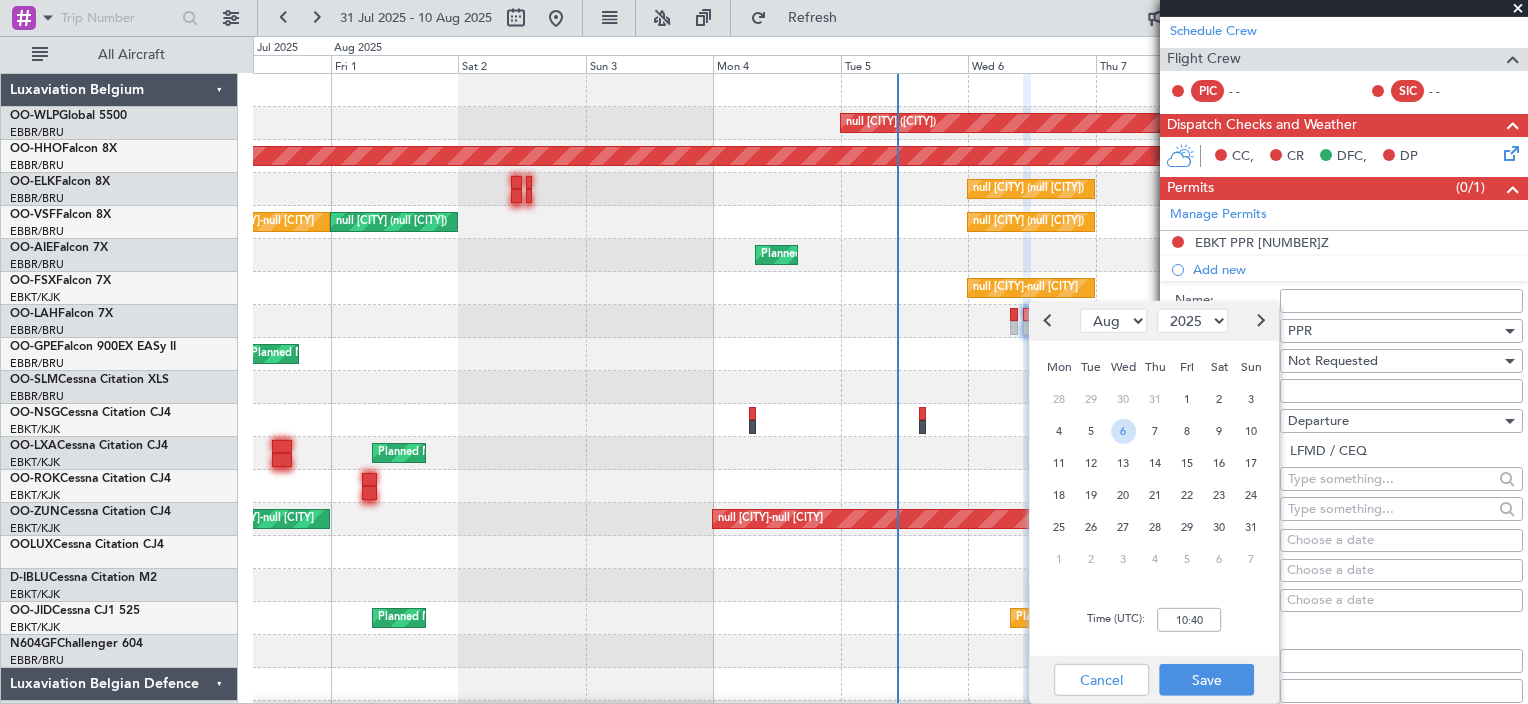 click on "6" at bounding box center (1123, 430) 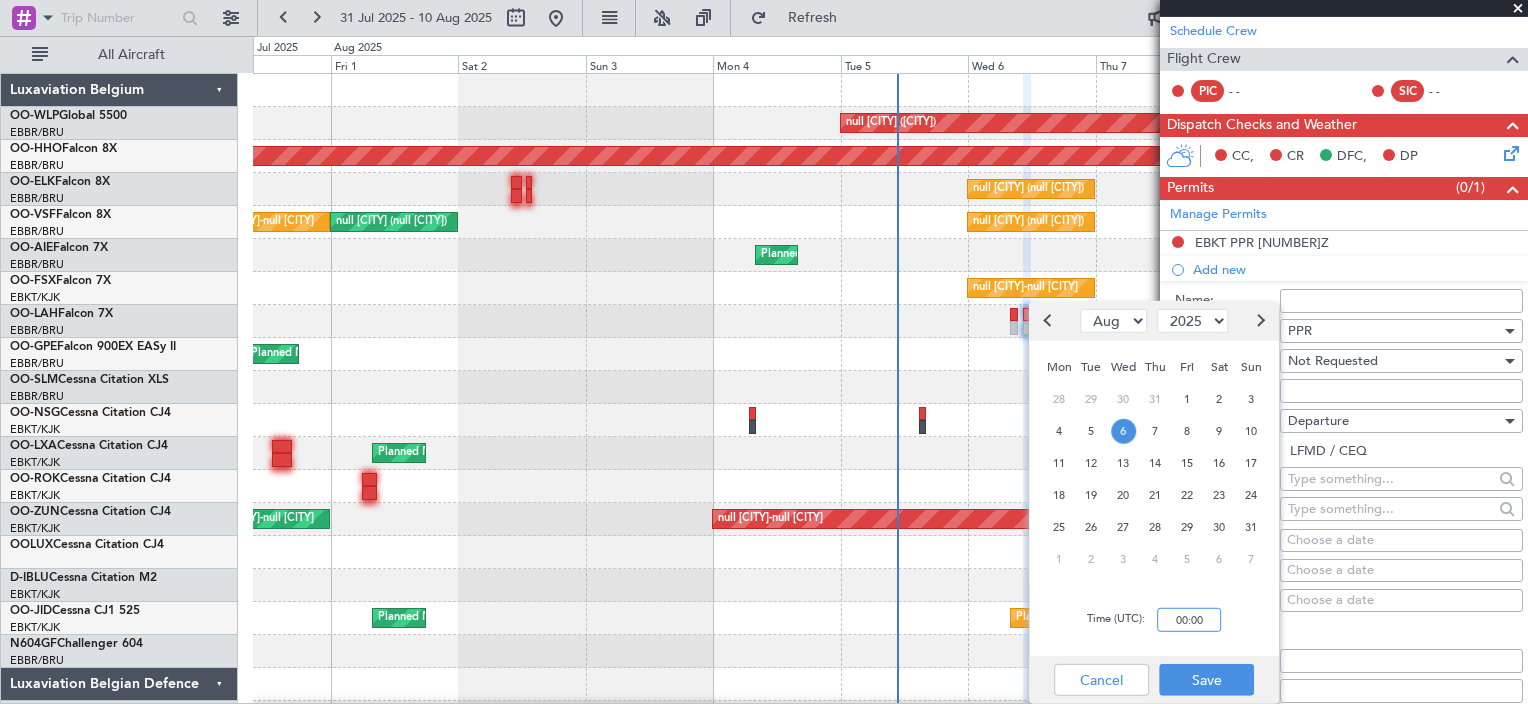 click on "00:00" at bounding box center [1189, 620] 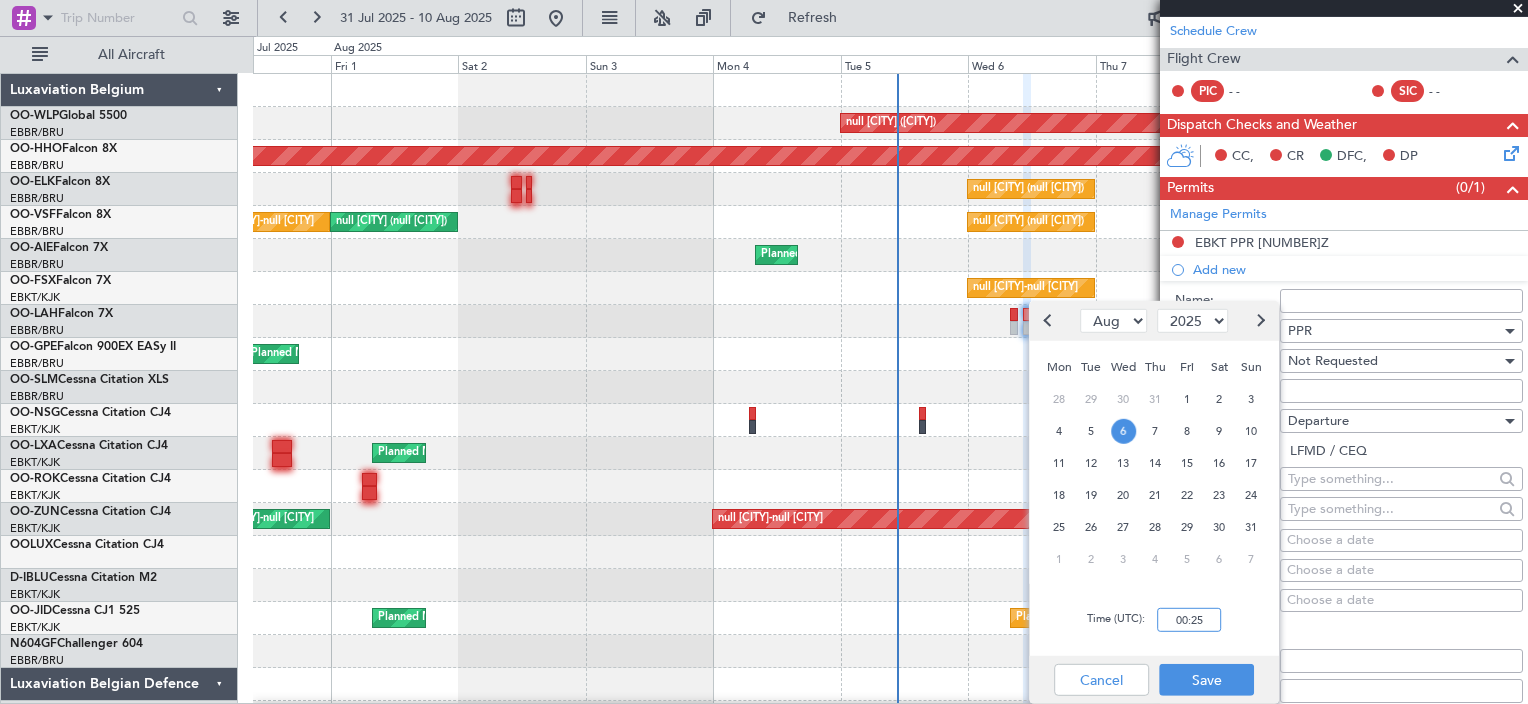 click on "00:25" at bounding box center [1189, 620] 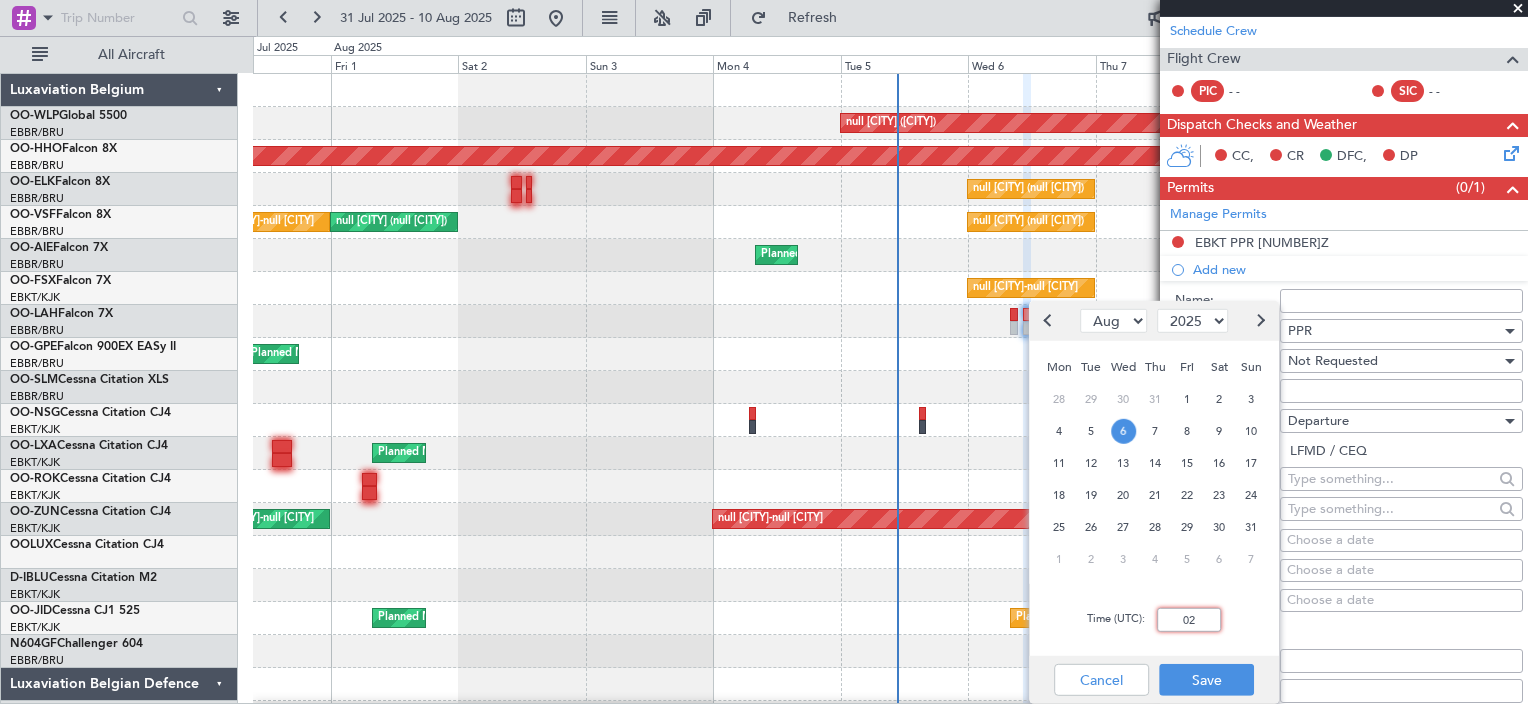 type on "0" 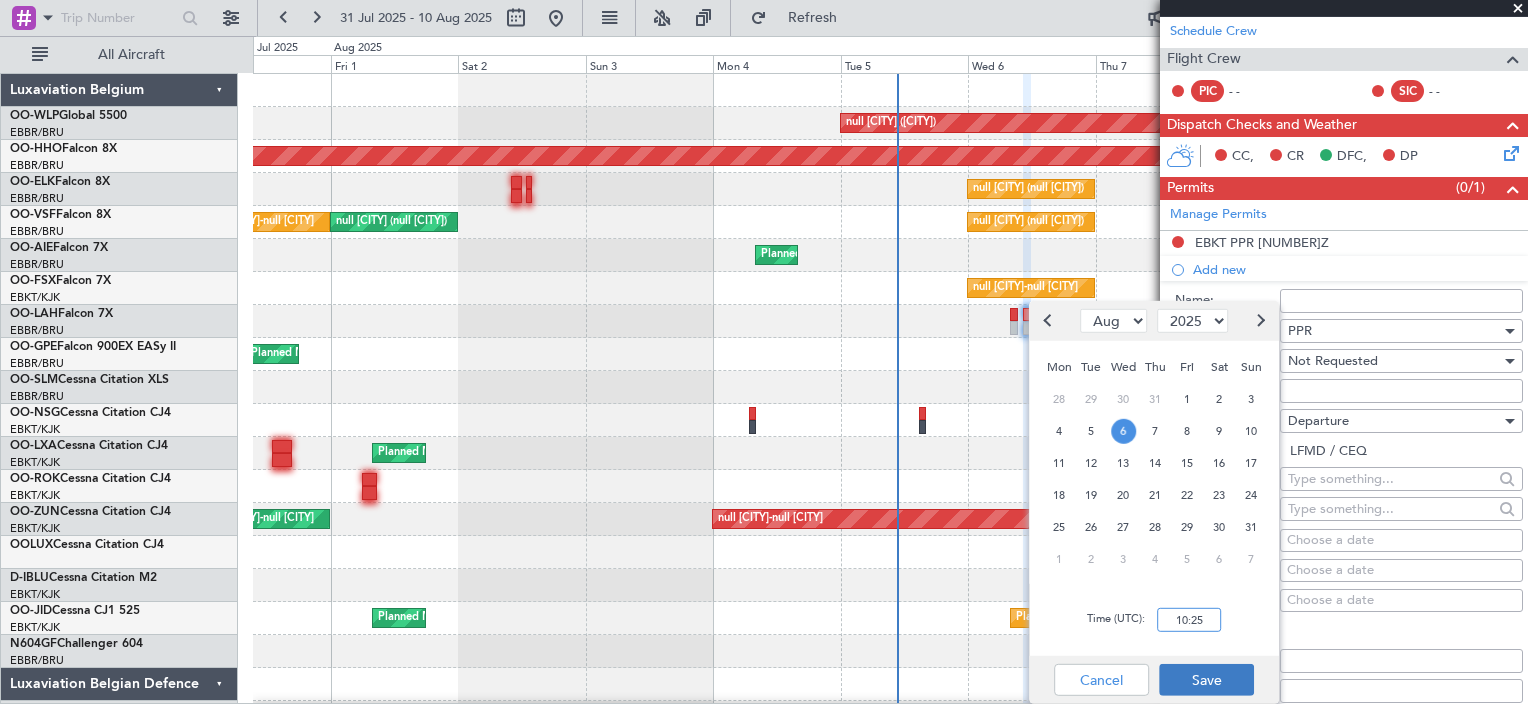 type on "10:25" 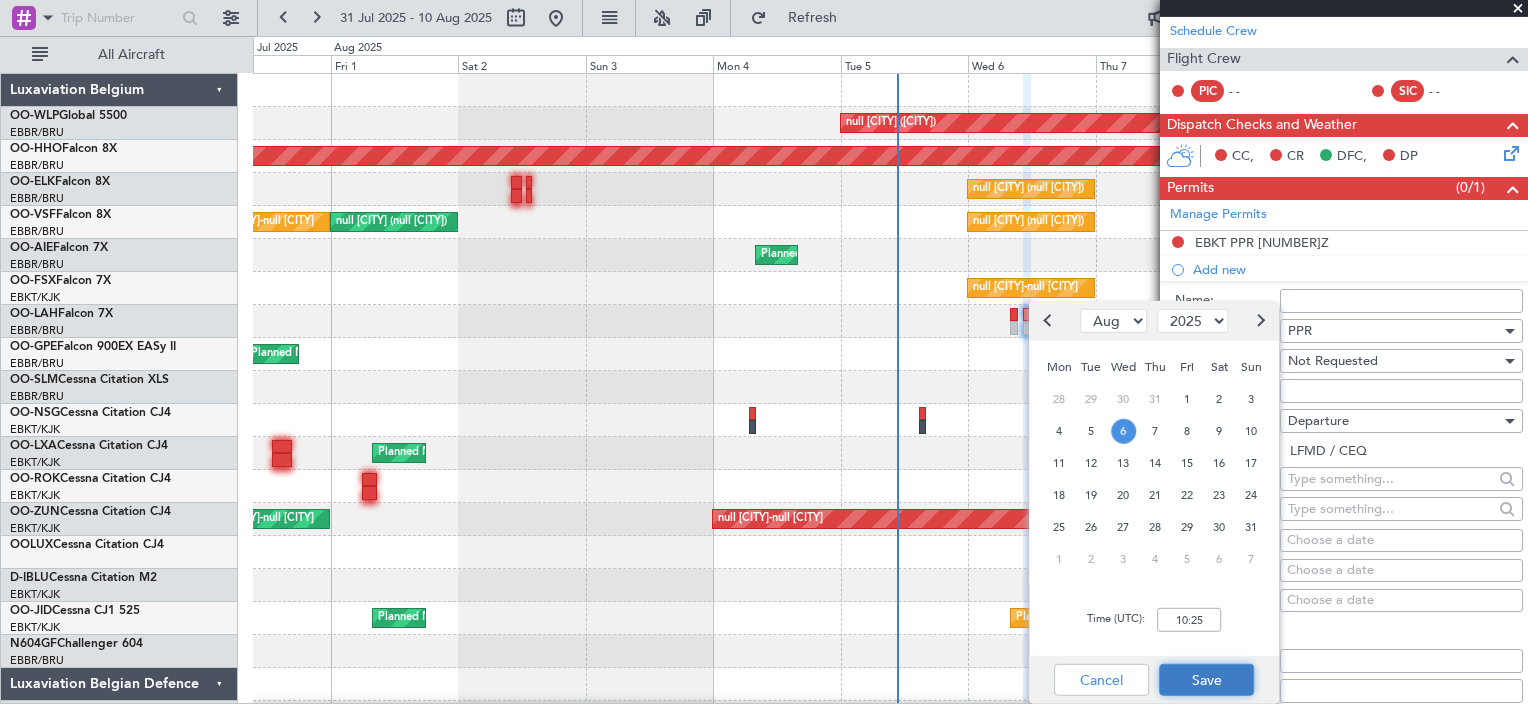 click on "Save" at bounding box center (1206, 680) 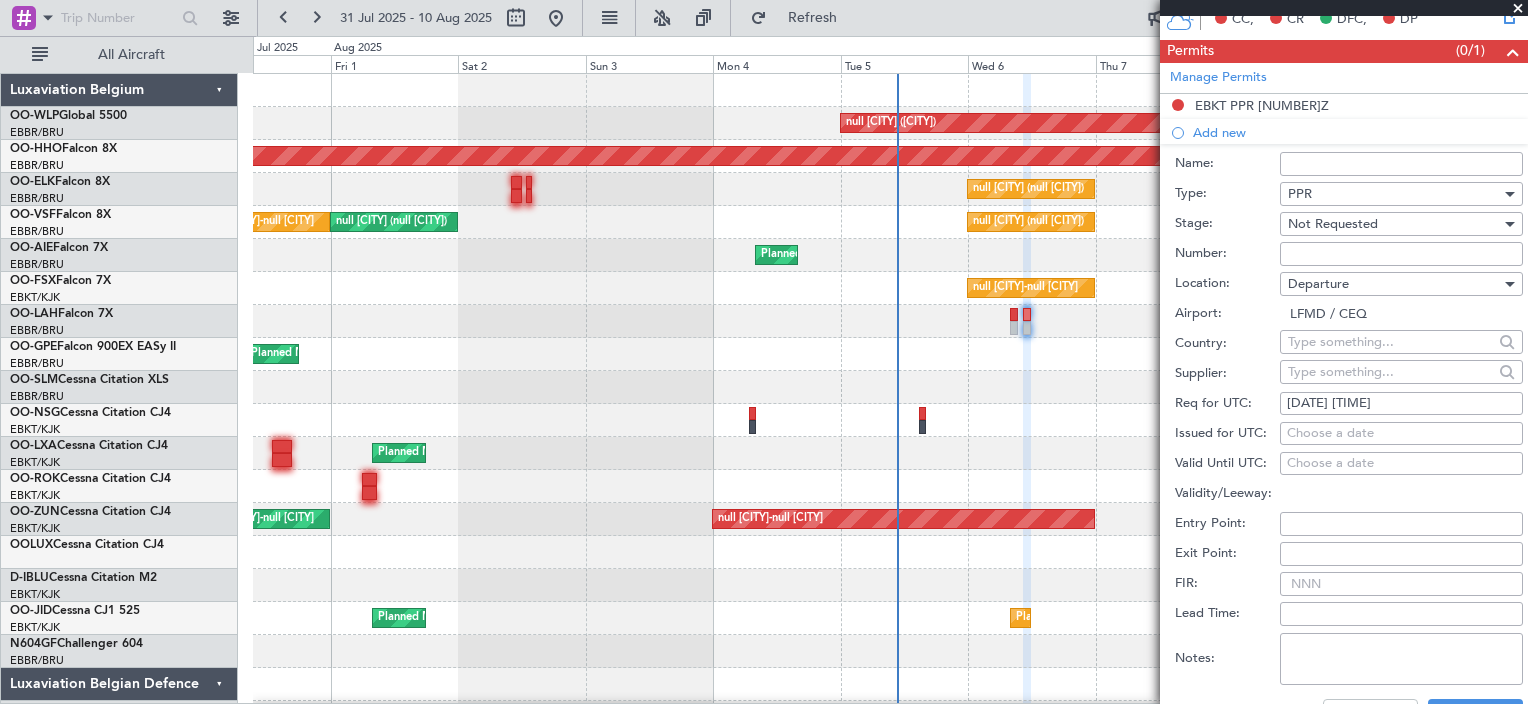 scroll, scrollTop: 600, scrollLeft: 0, axis: vertical 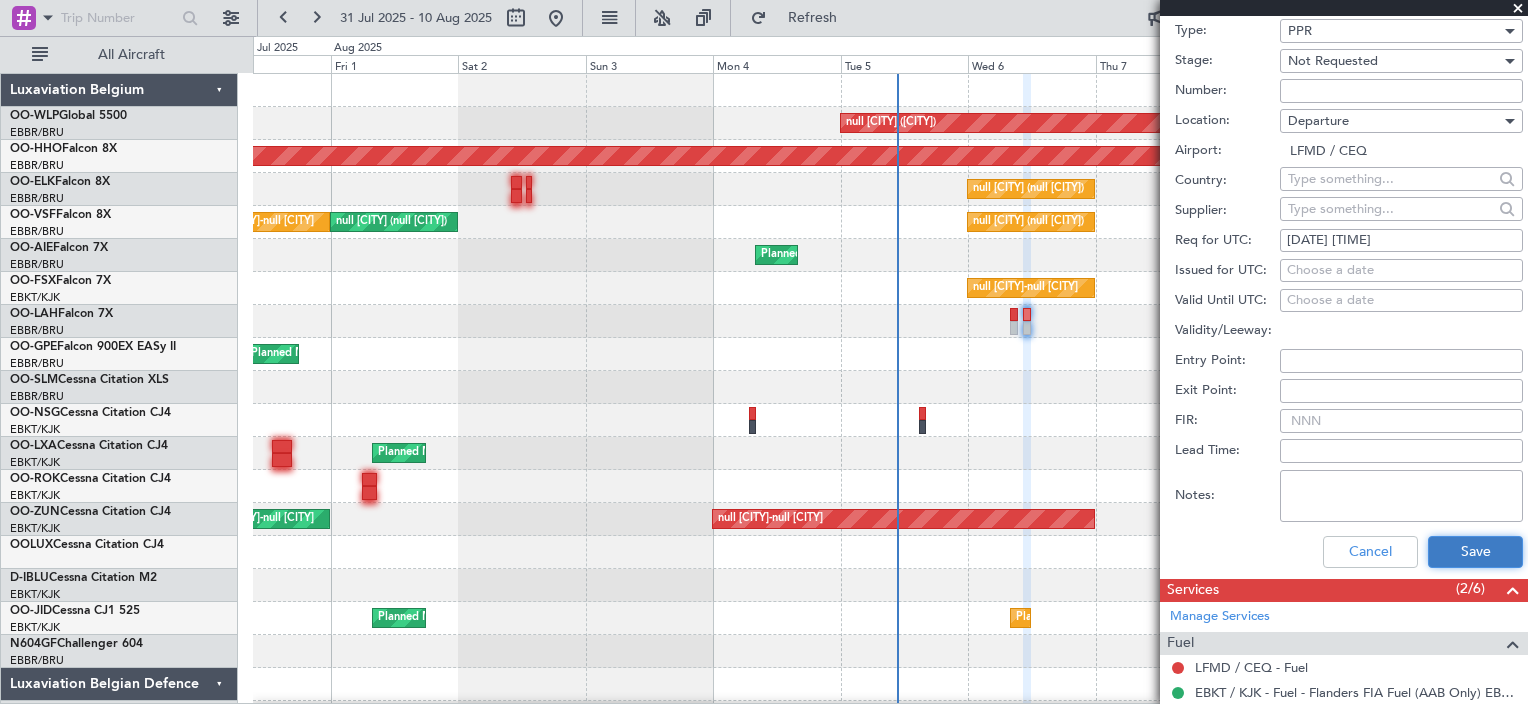click on "Save" at bounding box center (1475, 552) 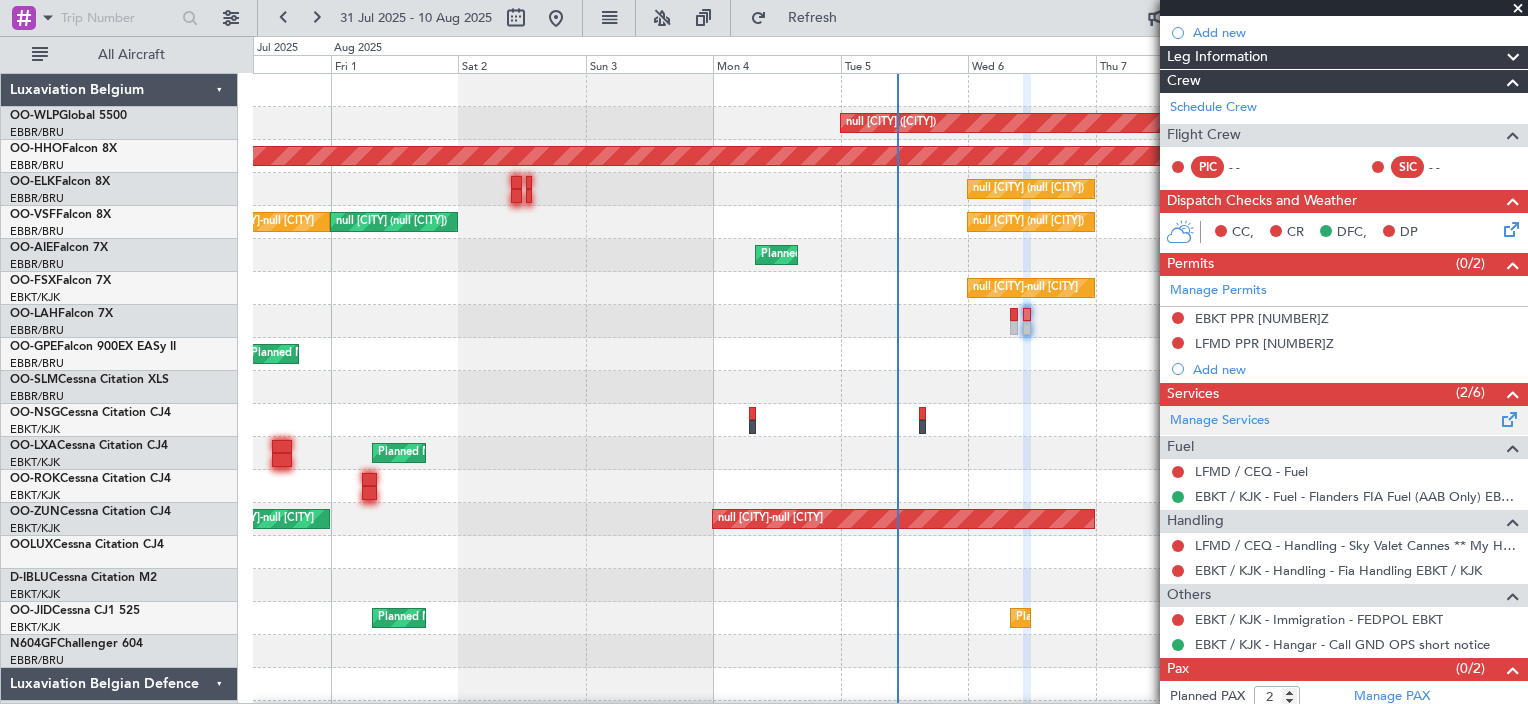 scroll, scrollTop: 256, scrollLeft: 0, axis: vertical 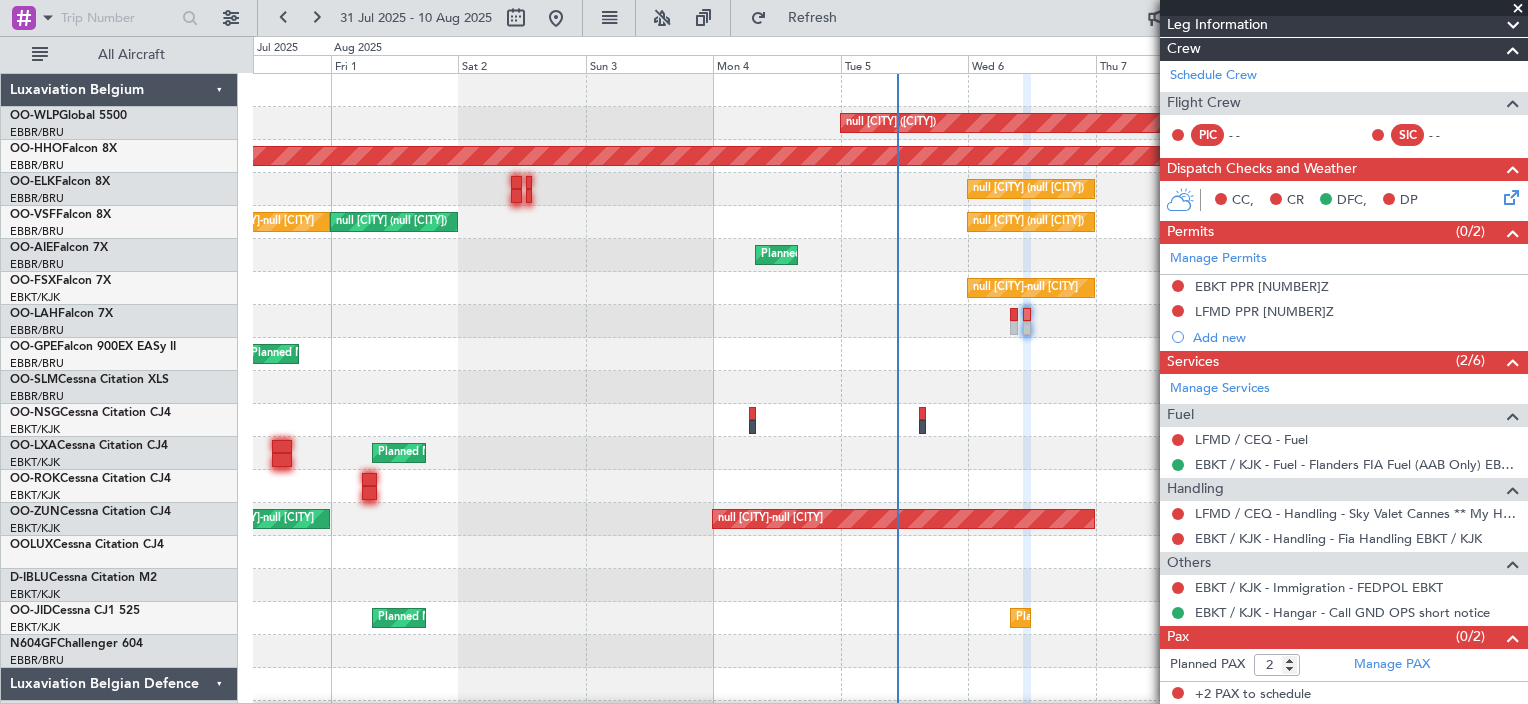 click on "Planned Maint Kortrijk-Wevelgem" 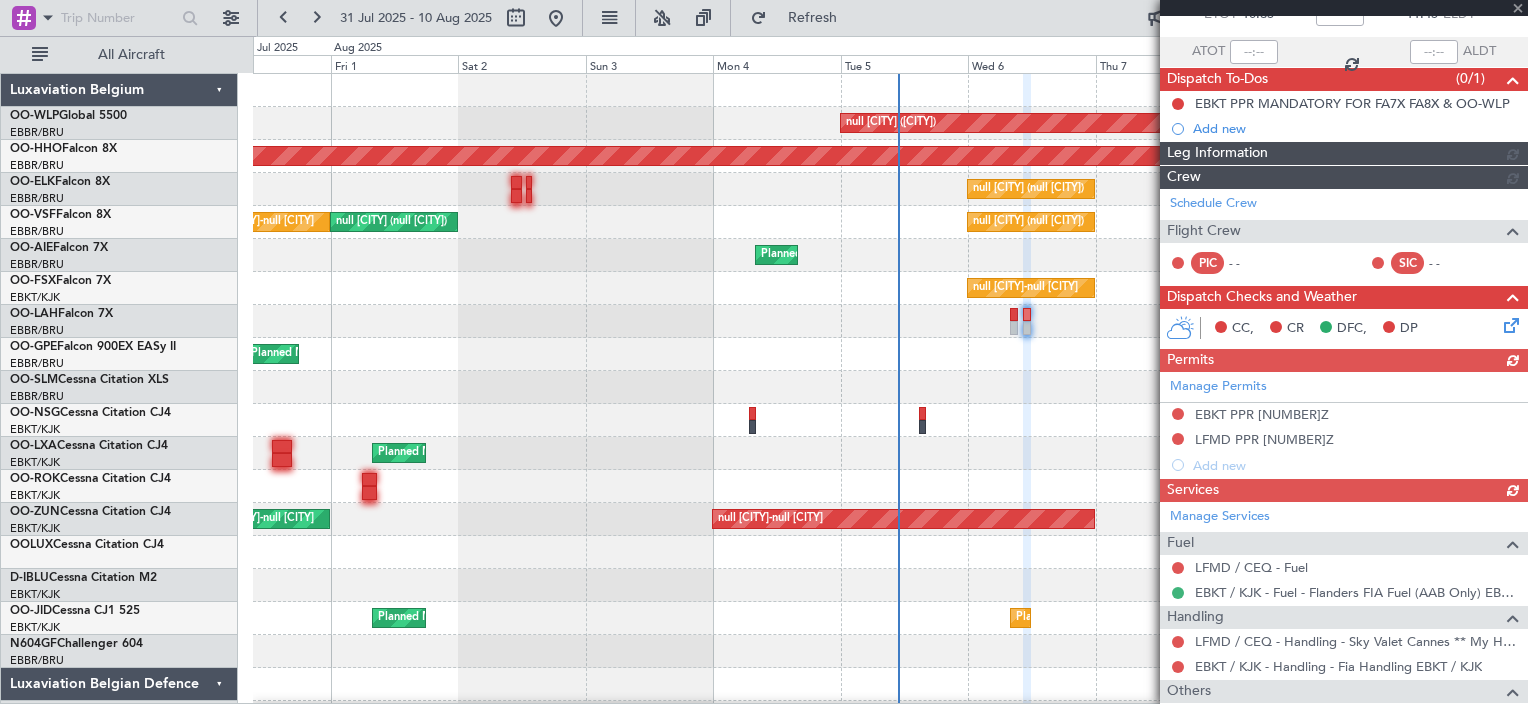 scroll, scrollTop: 256, scrollLeft: 0, axis: vertical 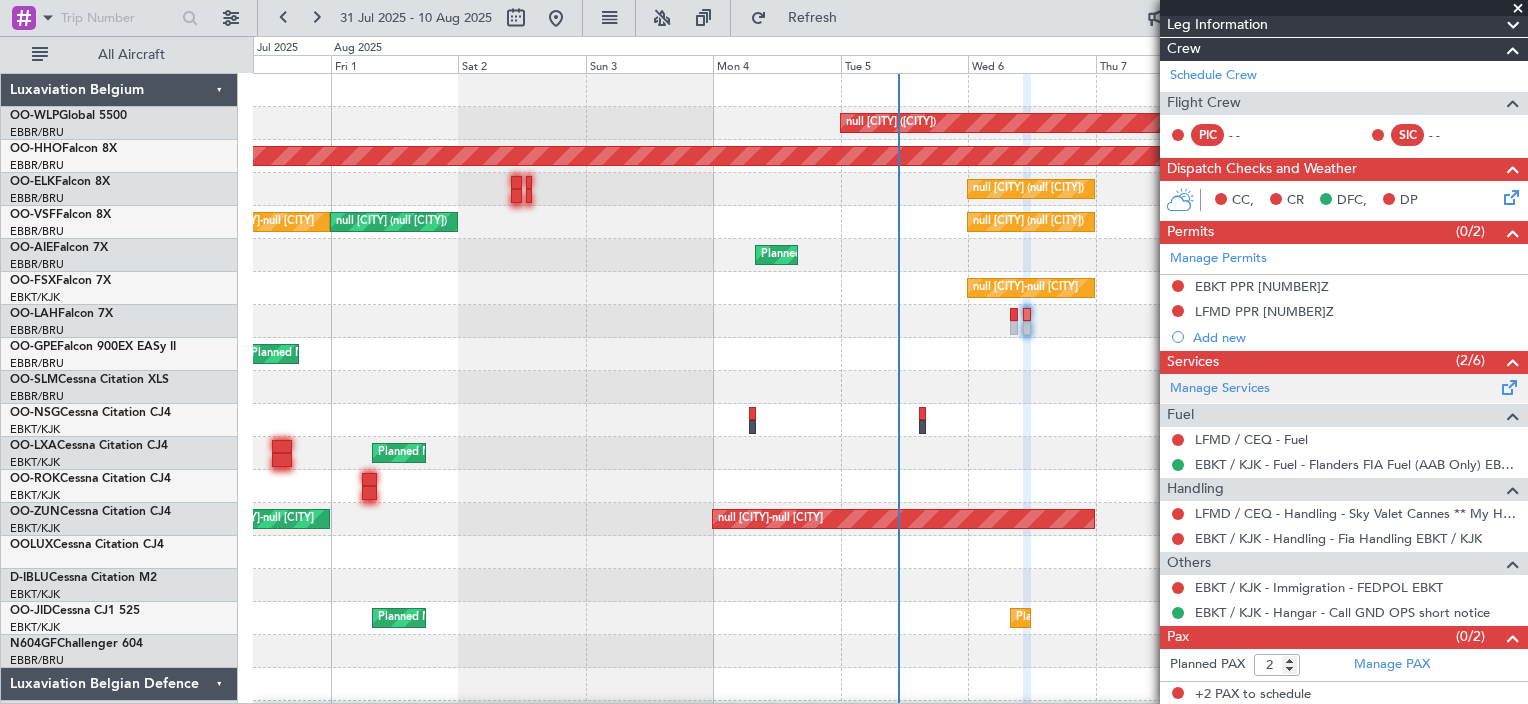 click at bounding box center (1510, 383) 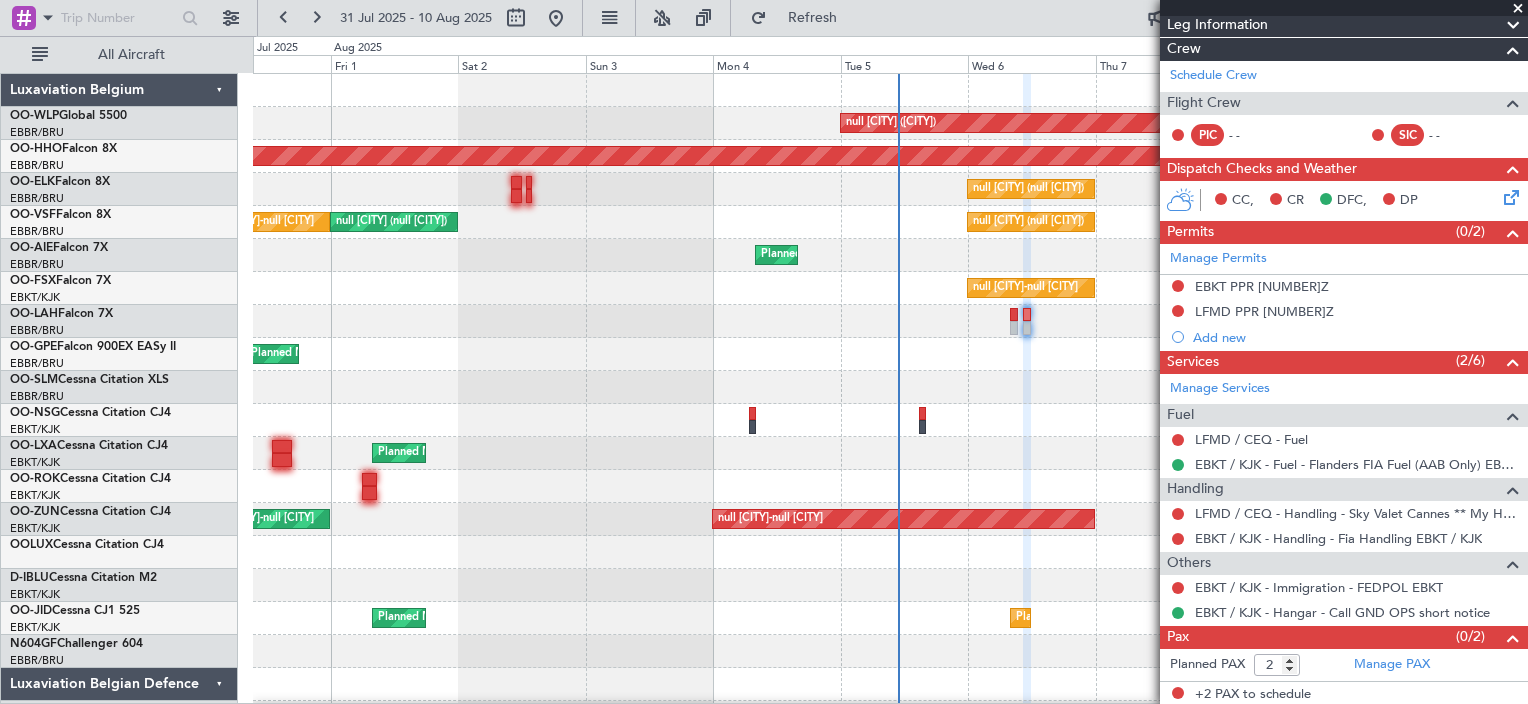 click 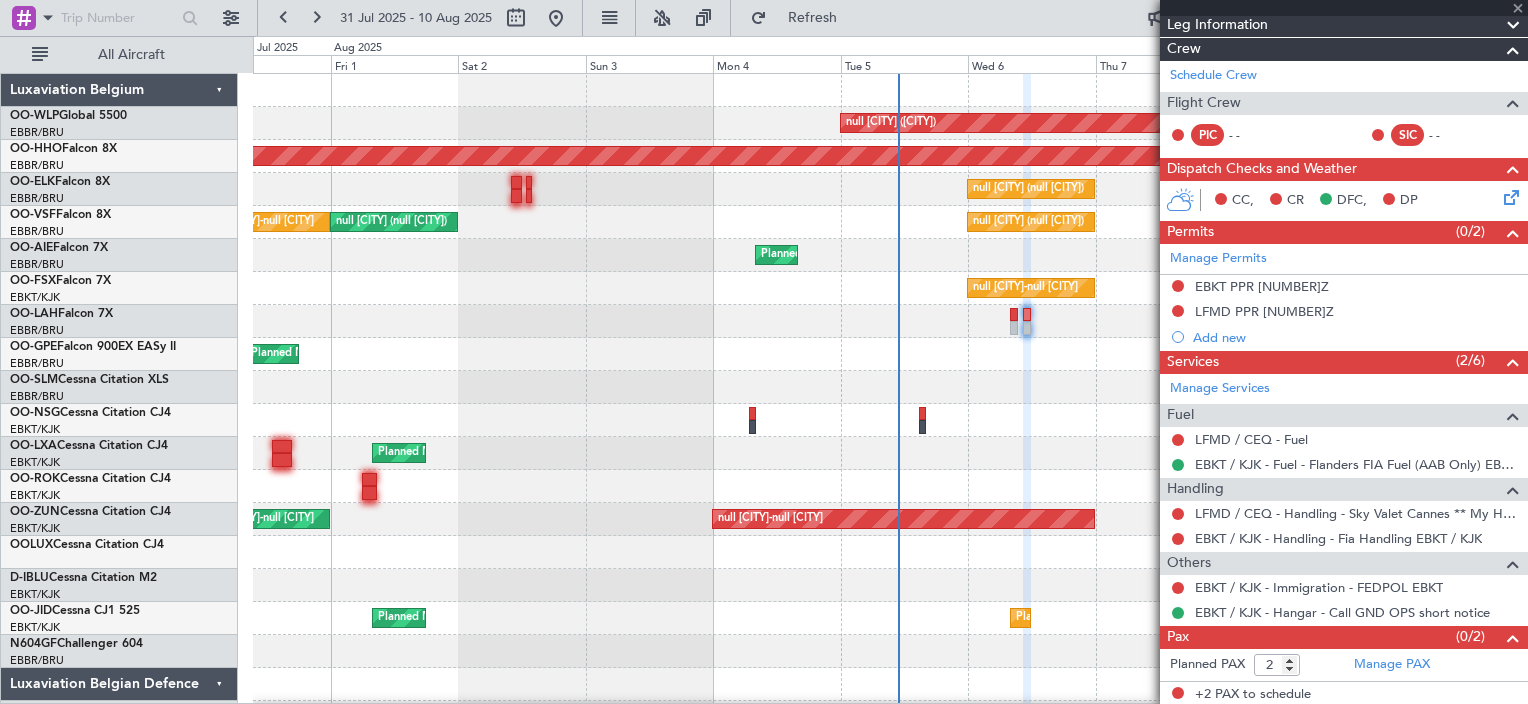 click 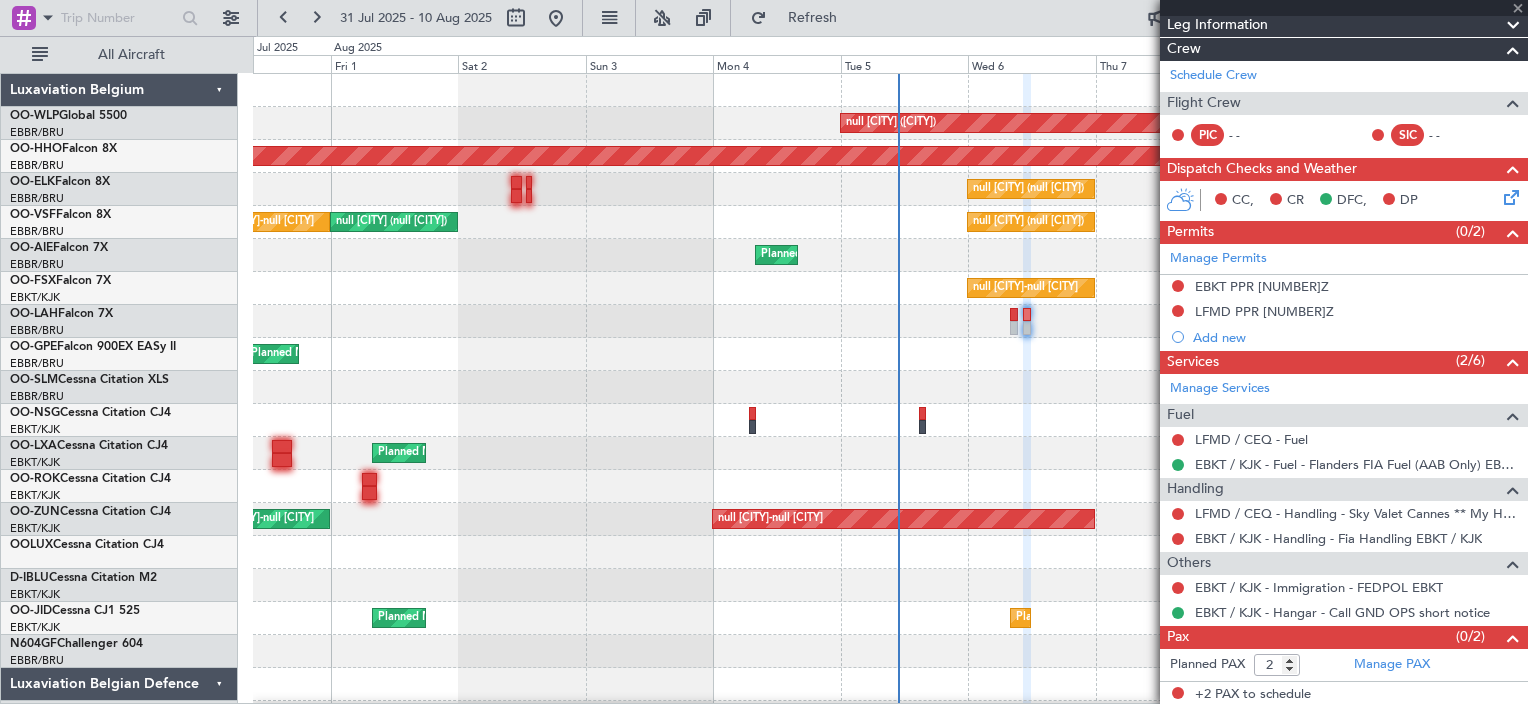 click 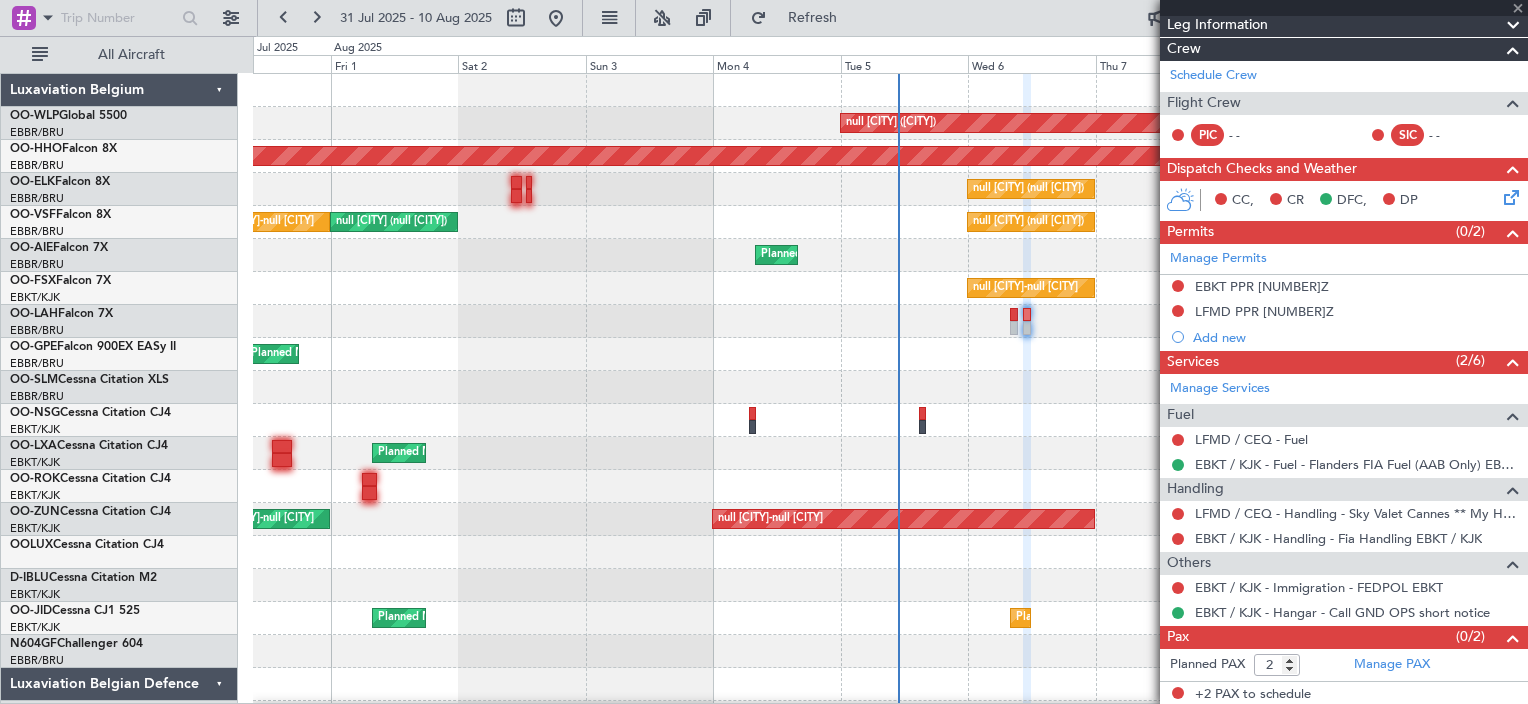 type on "0" 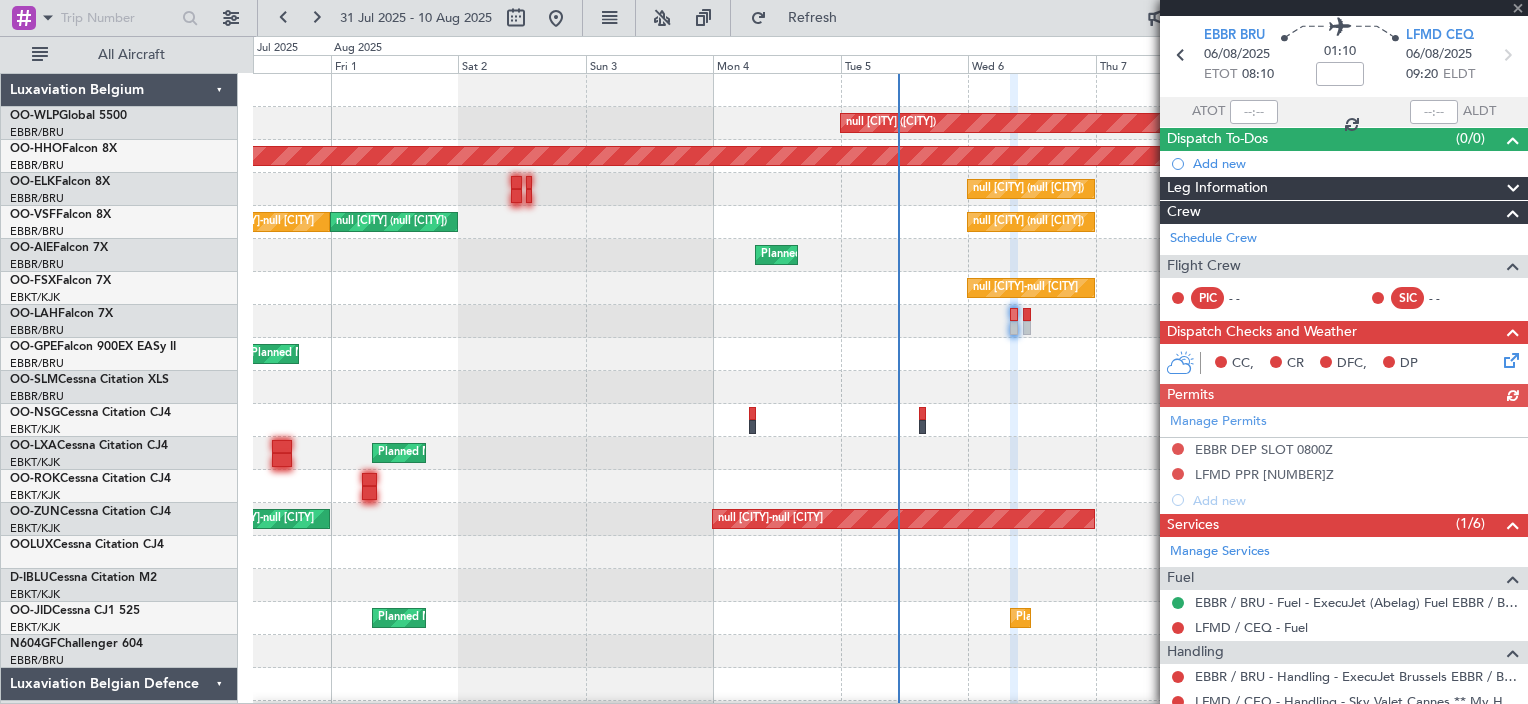 scroll, scrollTop: 100, scrollLeft: 0, axis: vertical 